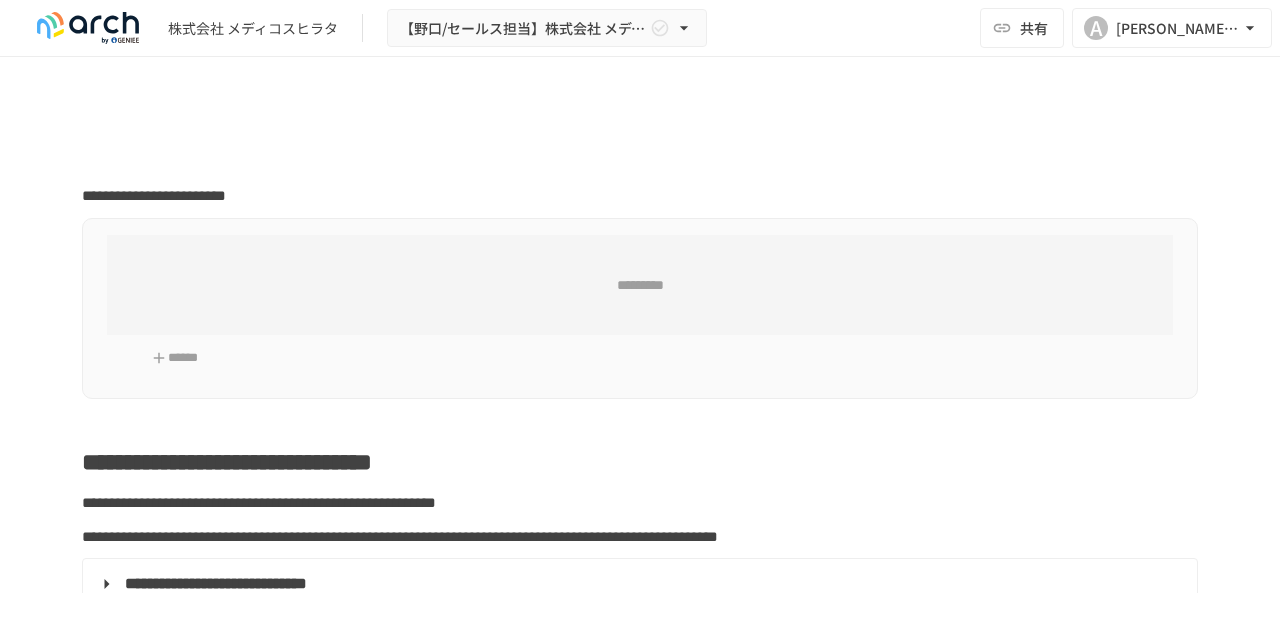 scroll, scrollTop: 0, scrollLeft: 0, axis: both 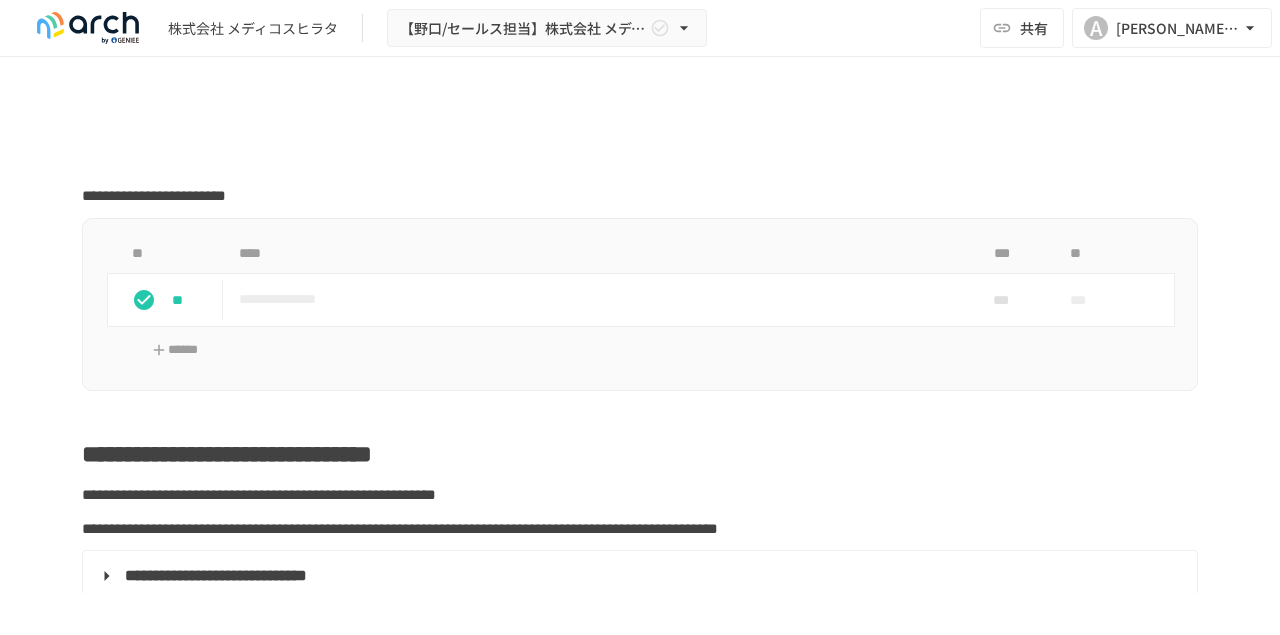 type on "**********" 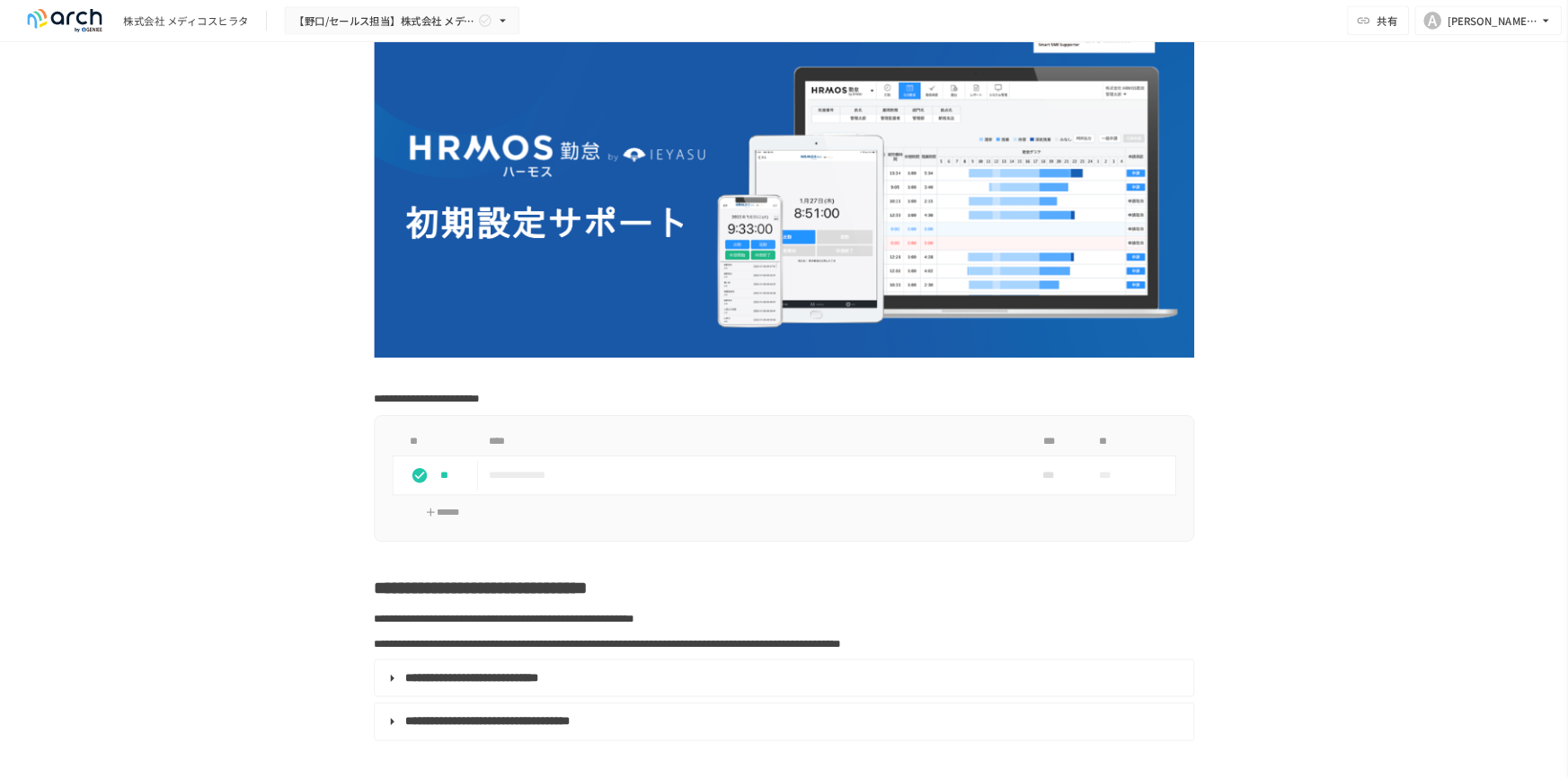 scroll, scrollTop: 180, scrollLeft: 0, axis: vertical 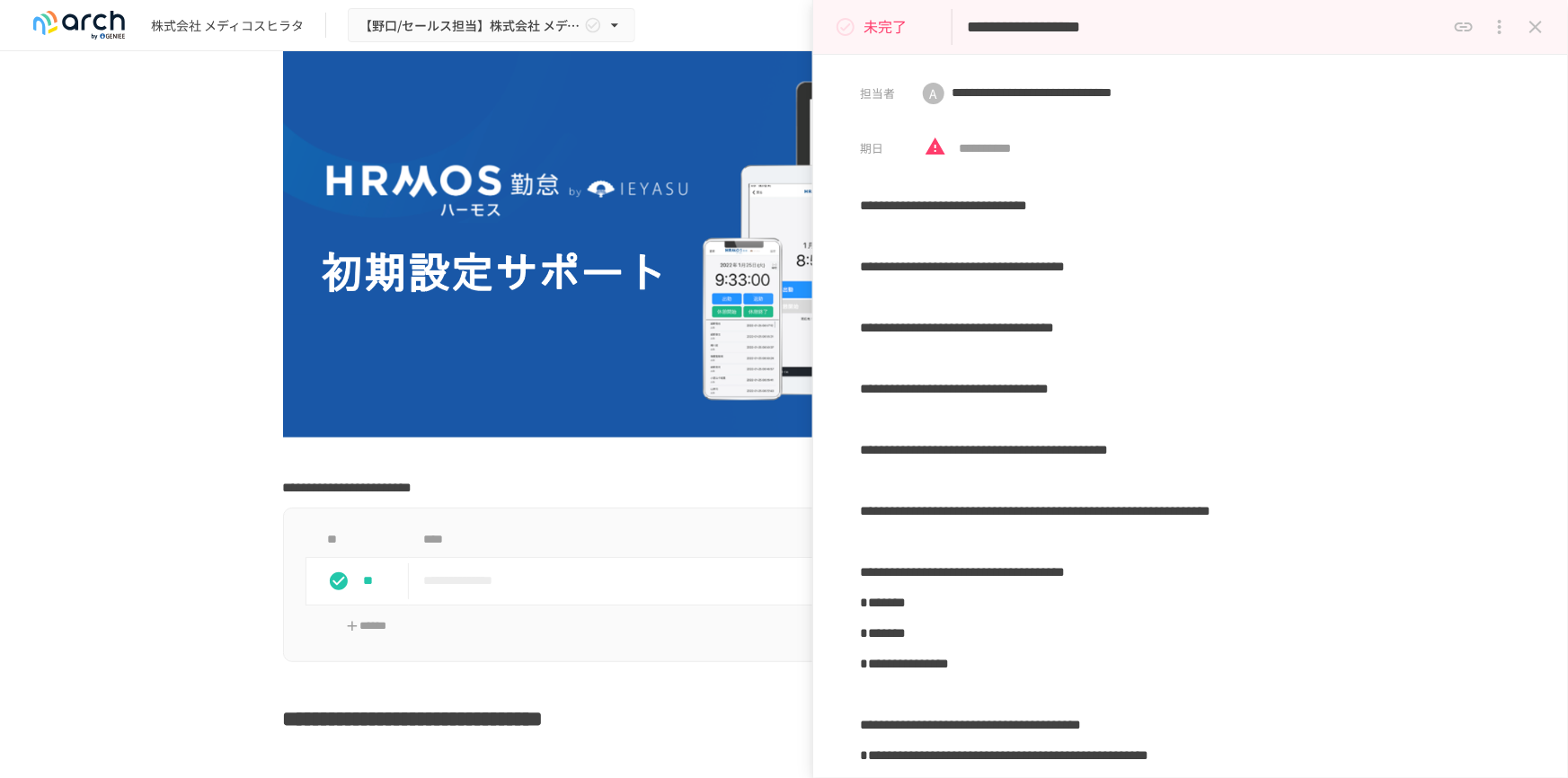 click on "**********" at bounding box center (784, 395) 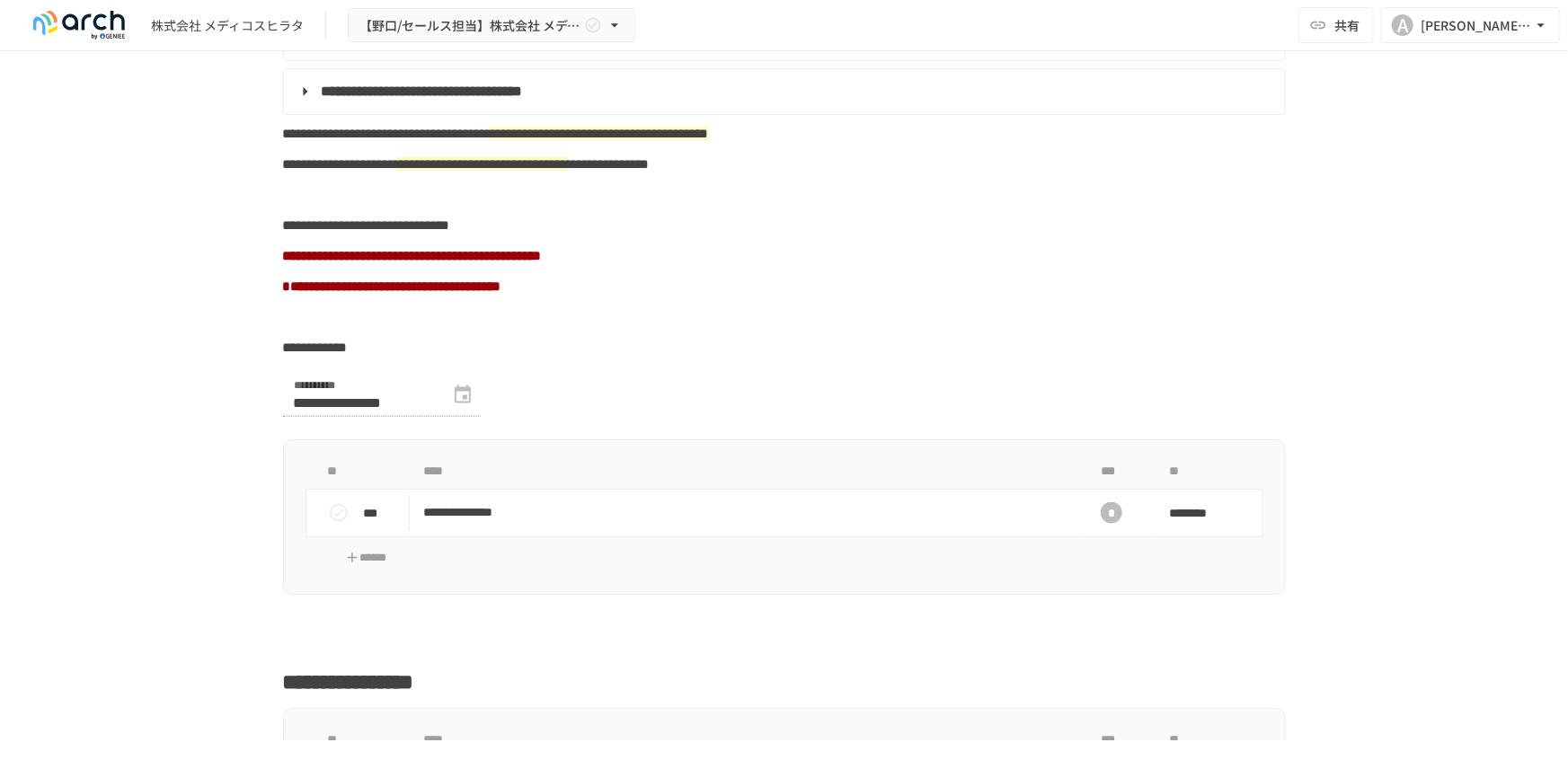 scroll, scrollTop: 996, scrollLeft: 0, axis: vertical 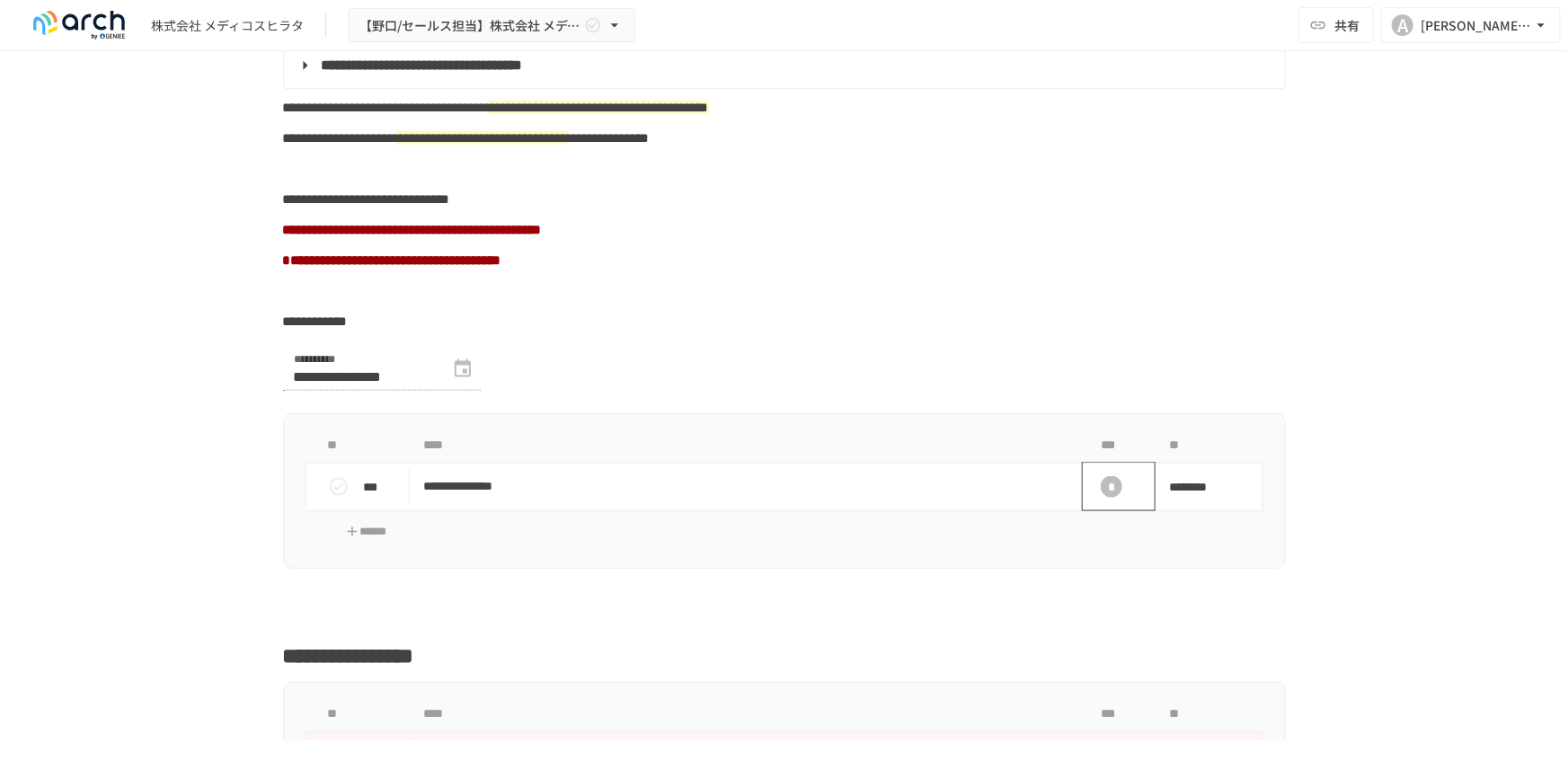 click on "*" at bounding box center [1112, 487] 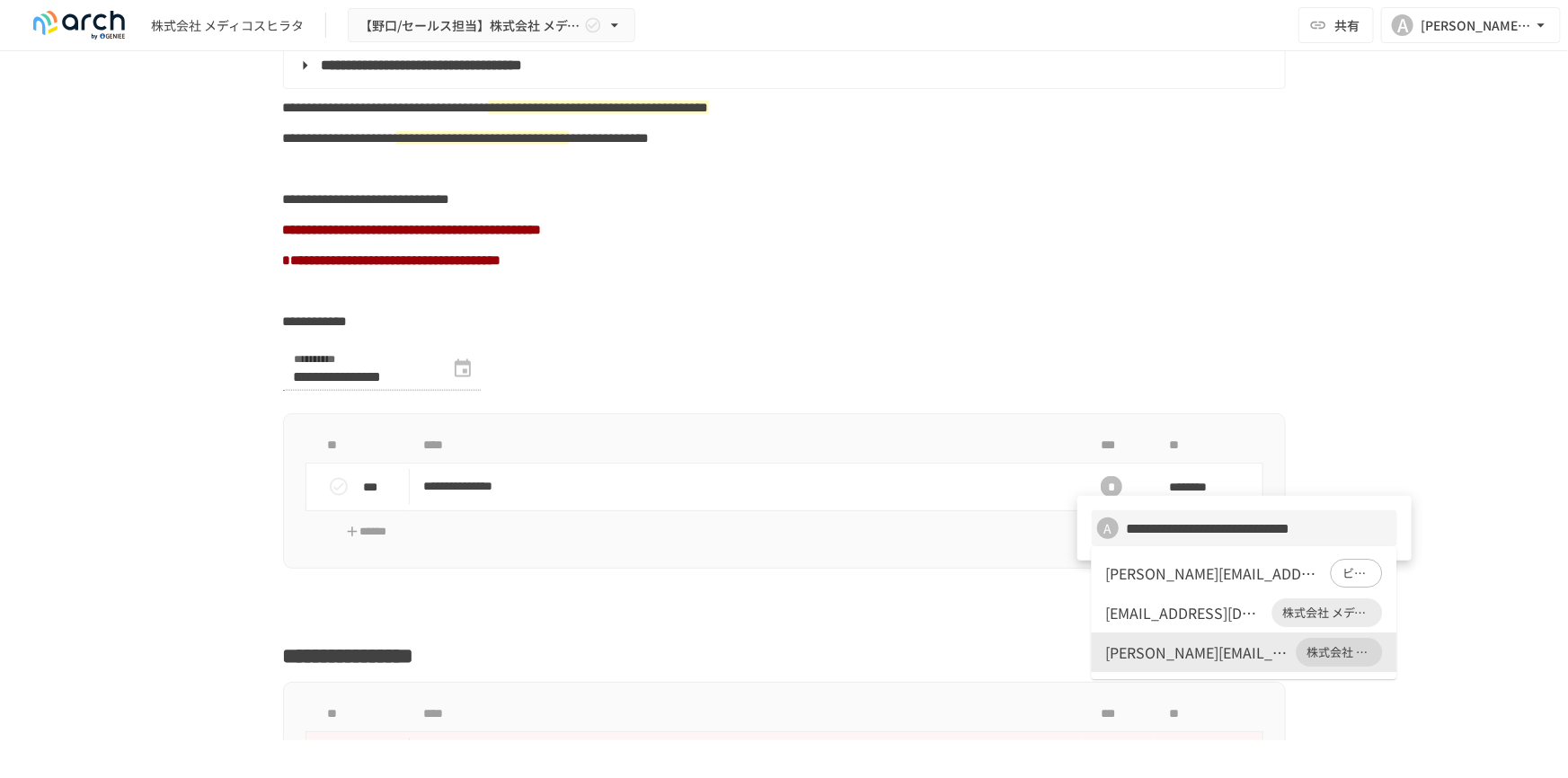 drag, startPoint x: 1017, startPoint y: 590, endPoint x: 873, endPoint y: 599, distance: 144.28098 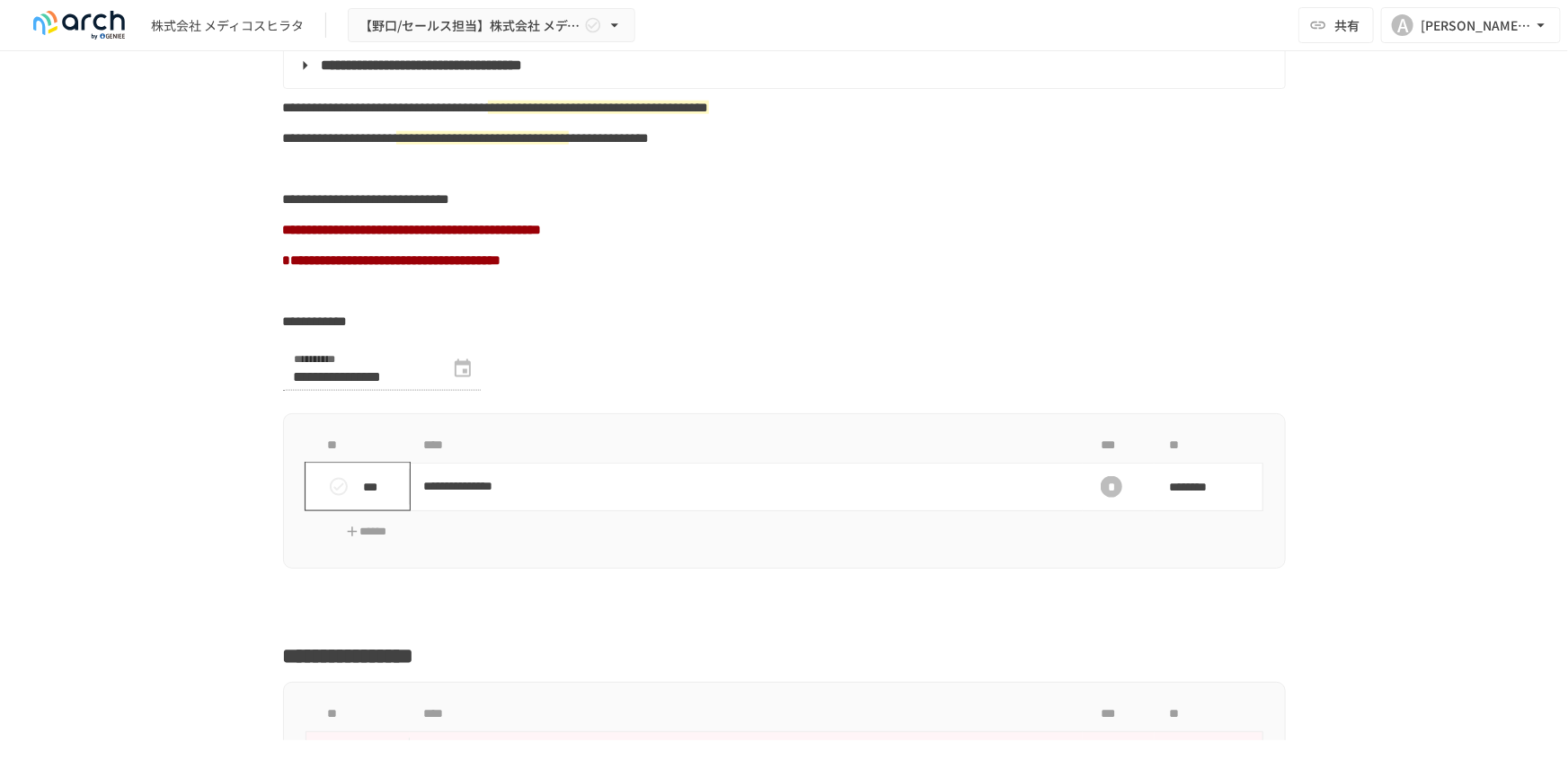 click at bounding box center [339, 487] 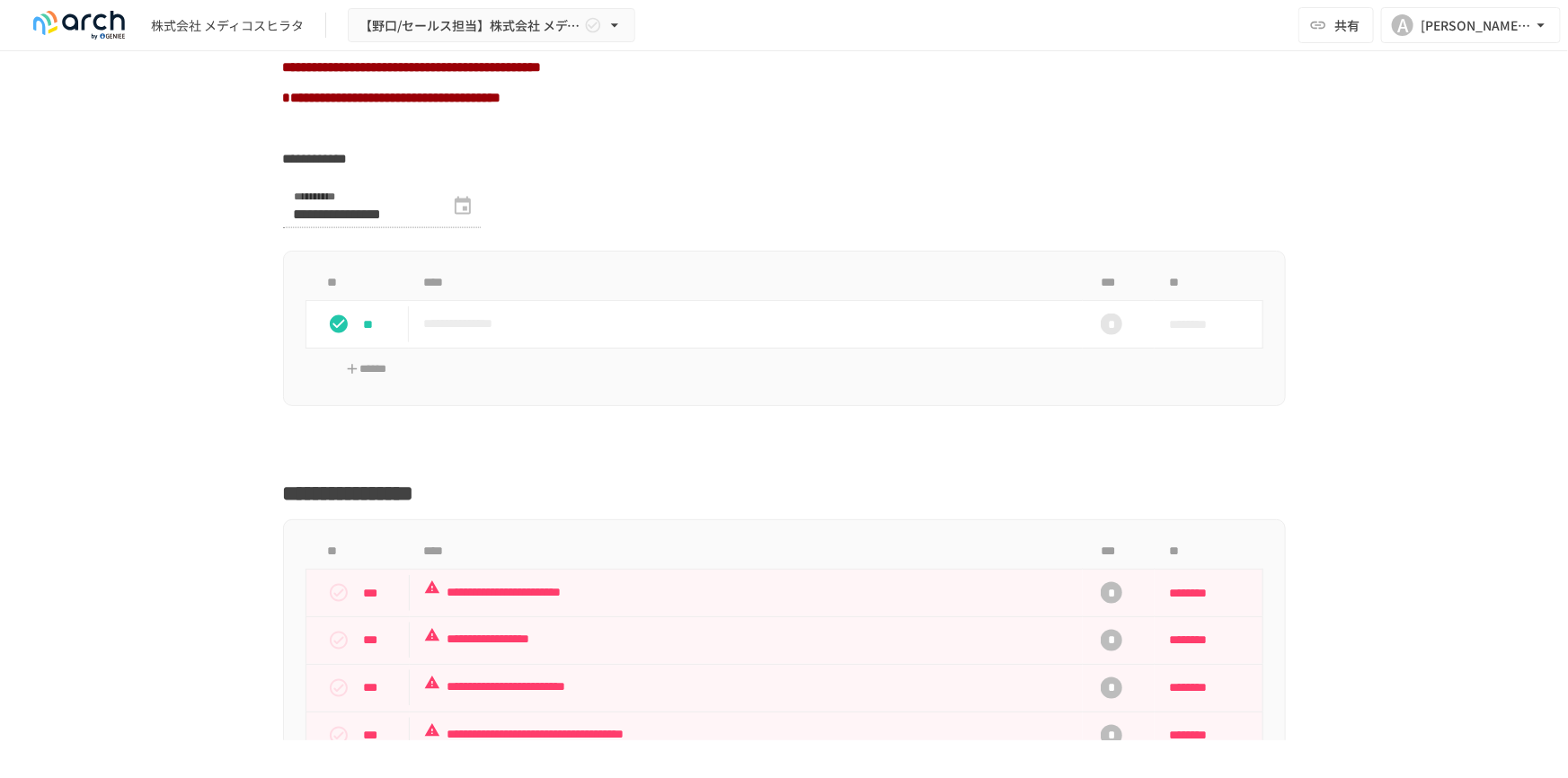 scroll, scrollTop: 1241, scrollLeft: 0, axis: vertical 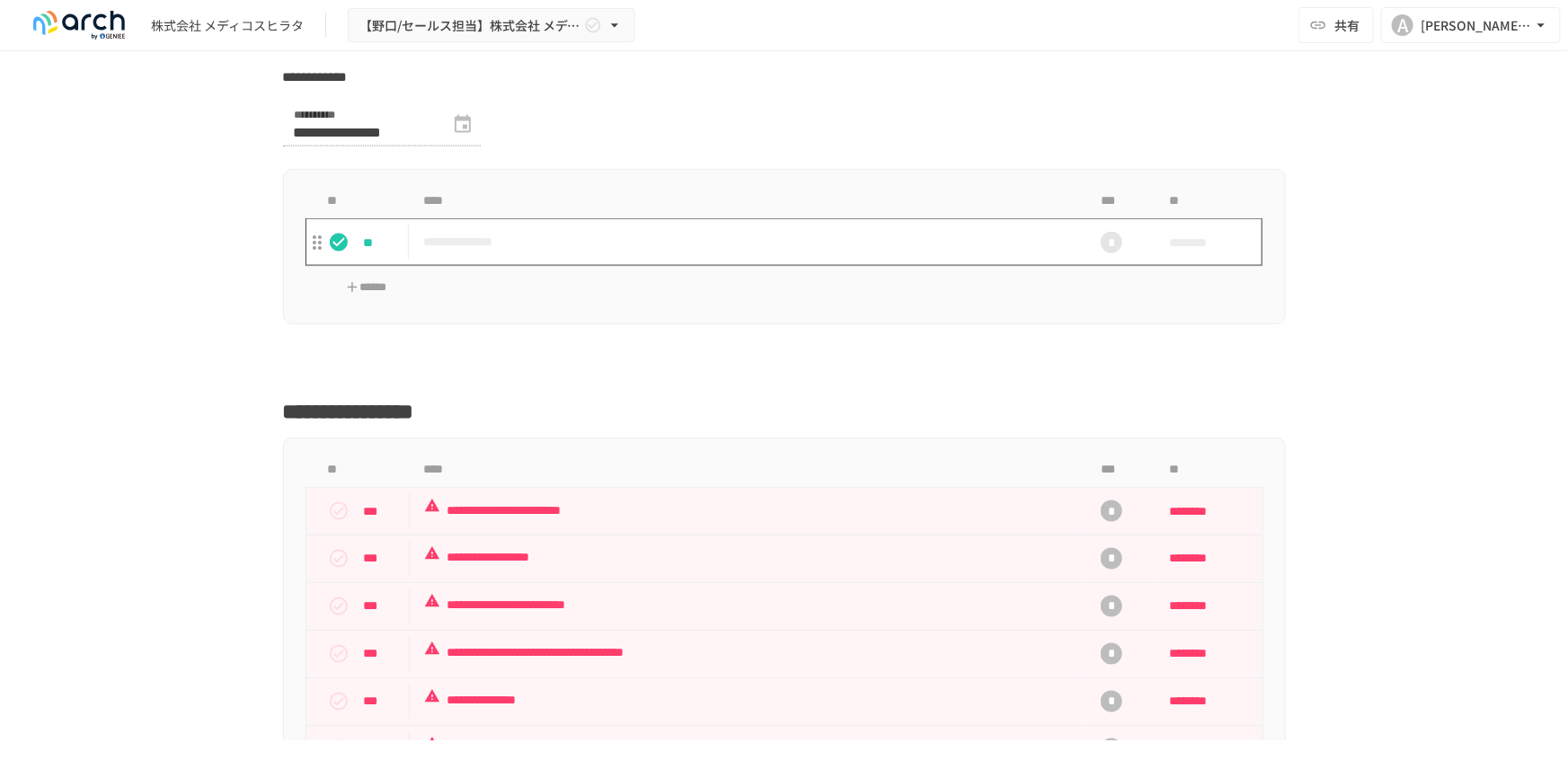 click on "**********" at bounding box center (746, 242) 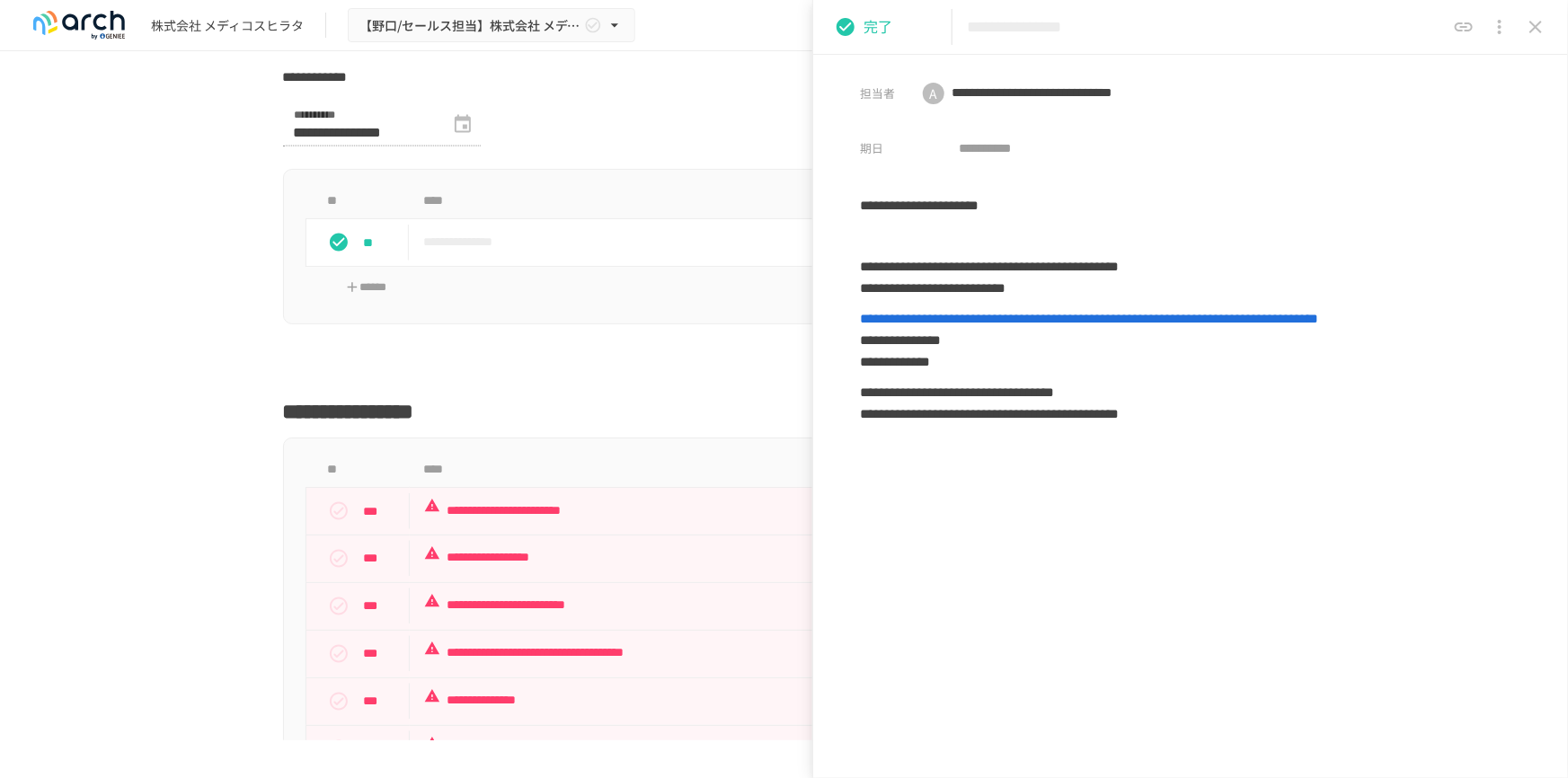 click on "**********" at bounding box center [784, 2304] 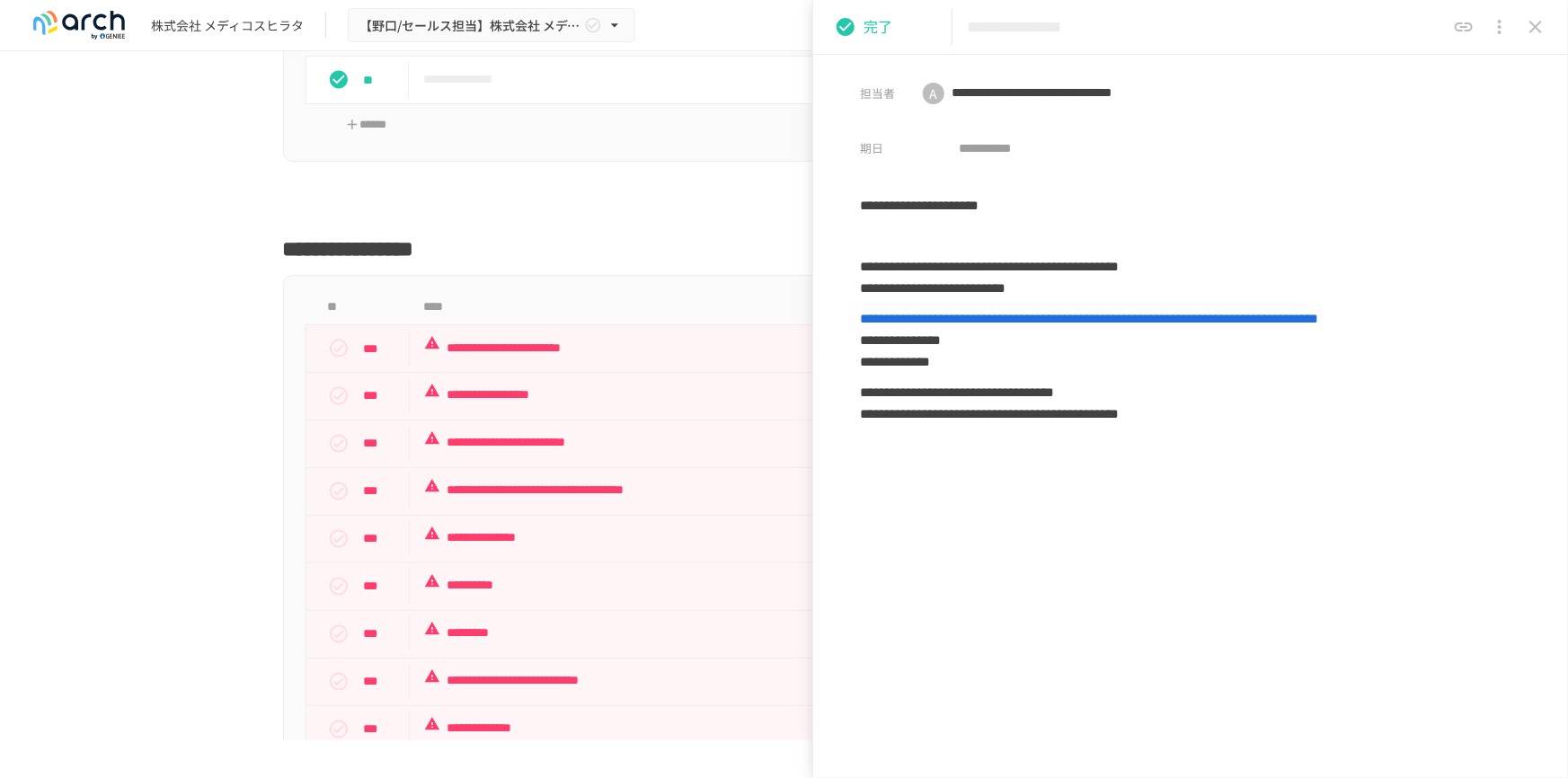 scroll, scrollTop: 1404, scrollLeft: 0, axis: vertical 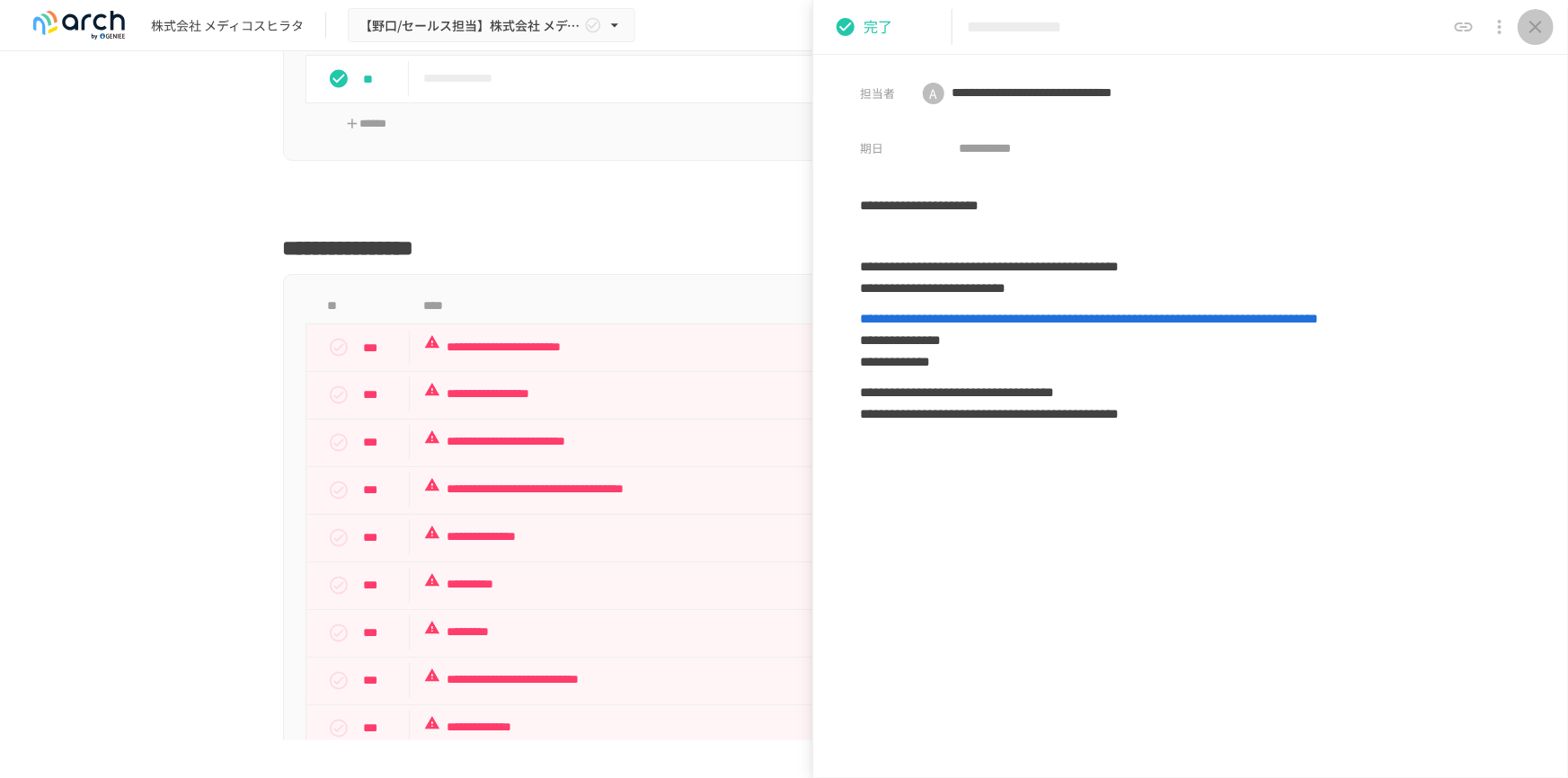 click at bounding box center (1536, 27) 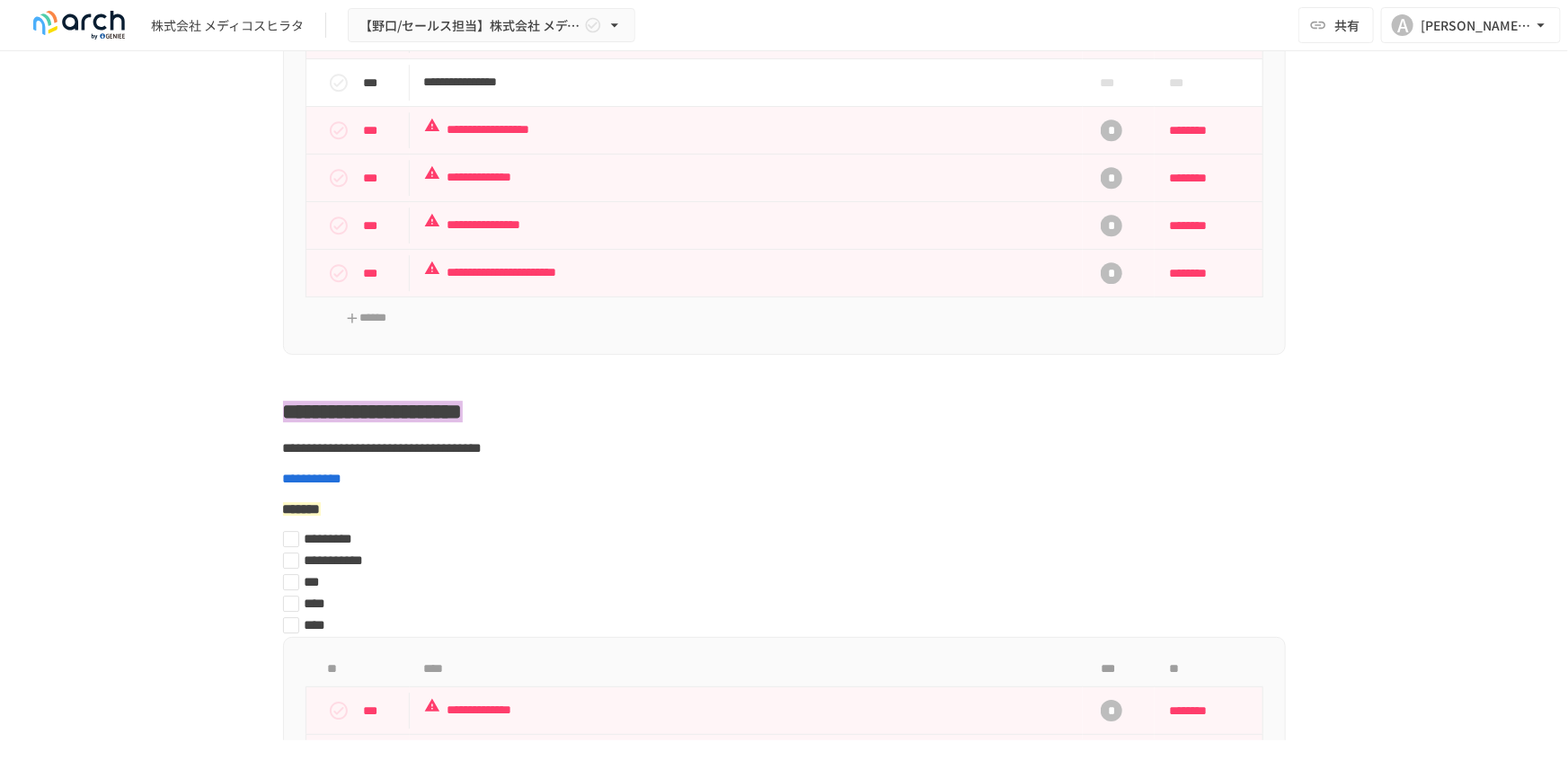 scroll, scrollTop: 2548, scrollLeft: 0, axis: vertical 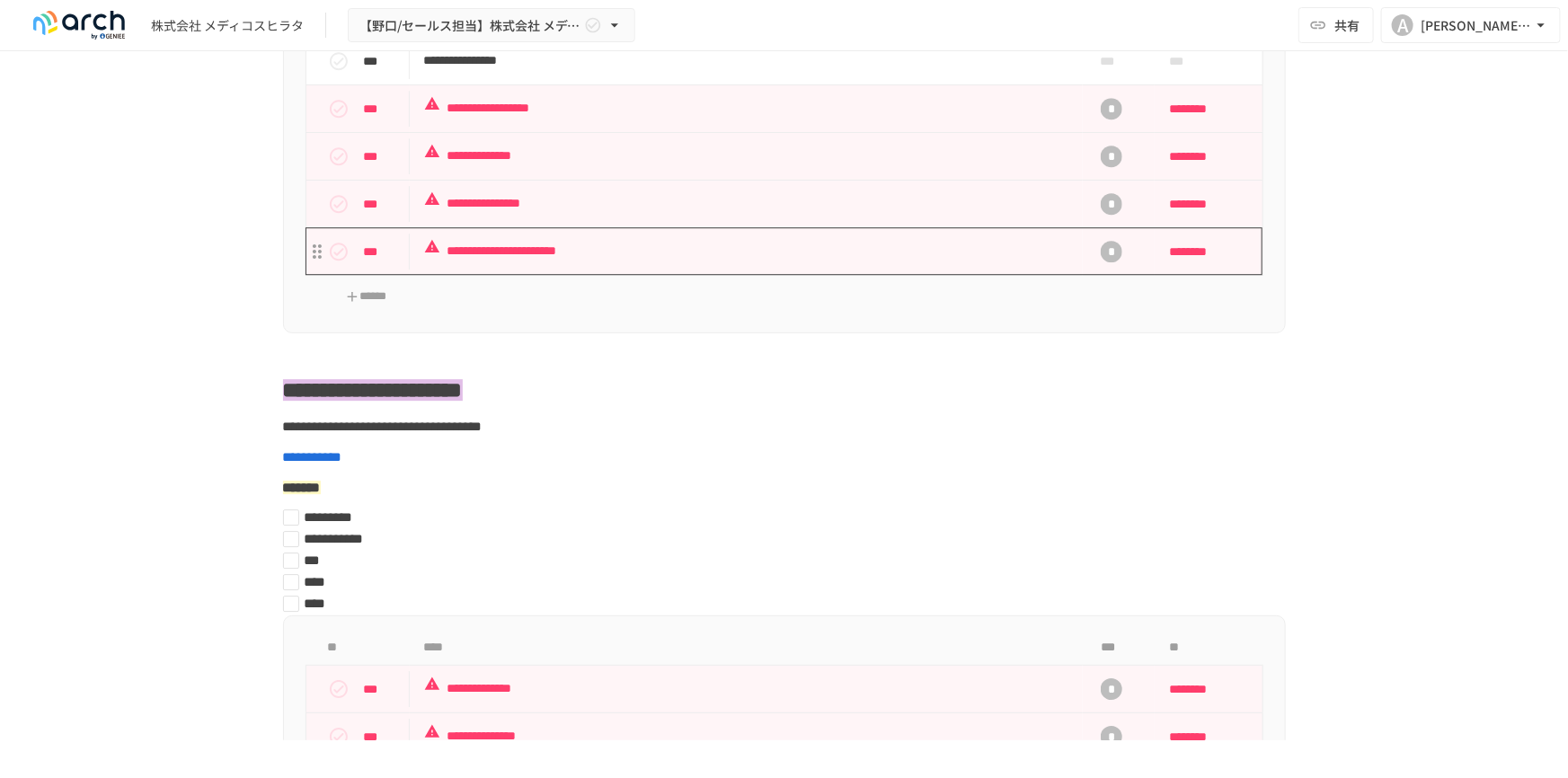 click on "**********" at bounding box center (747, 251) 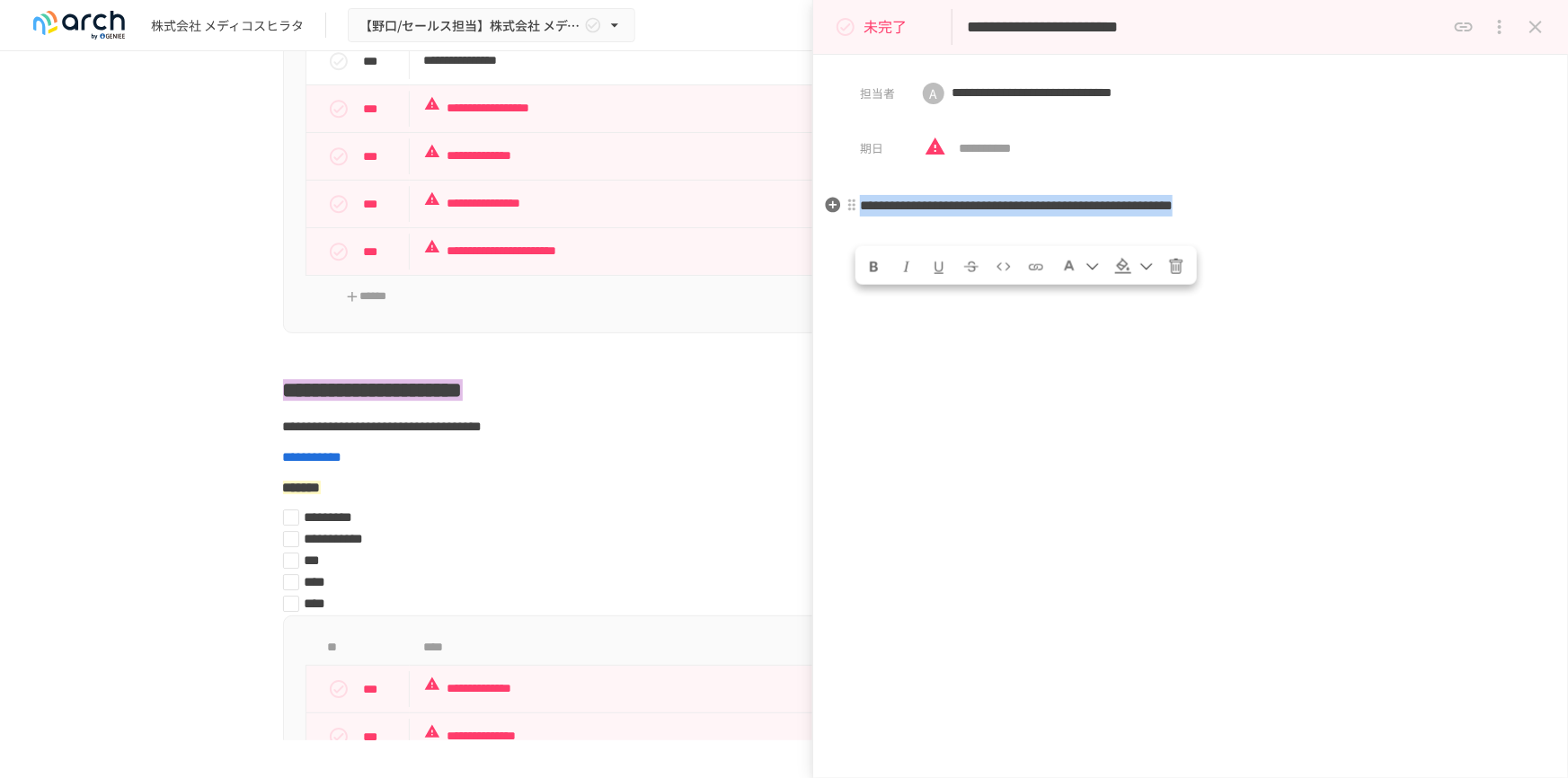 drag, startPoint x: 863, startPoint y: 212, endPoint x: 989, endPoint y: 240, distance: 129.07362 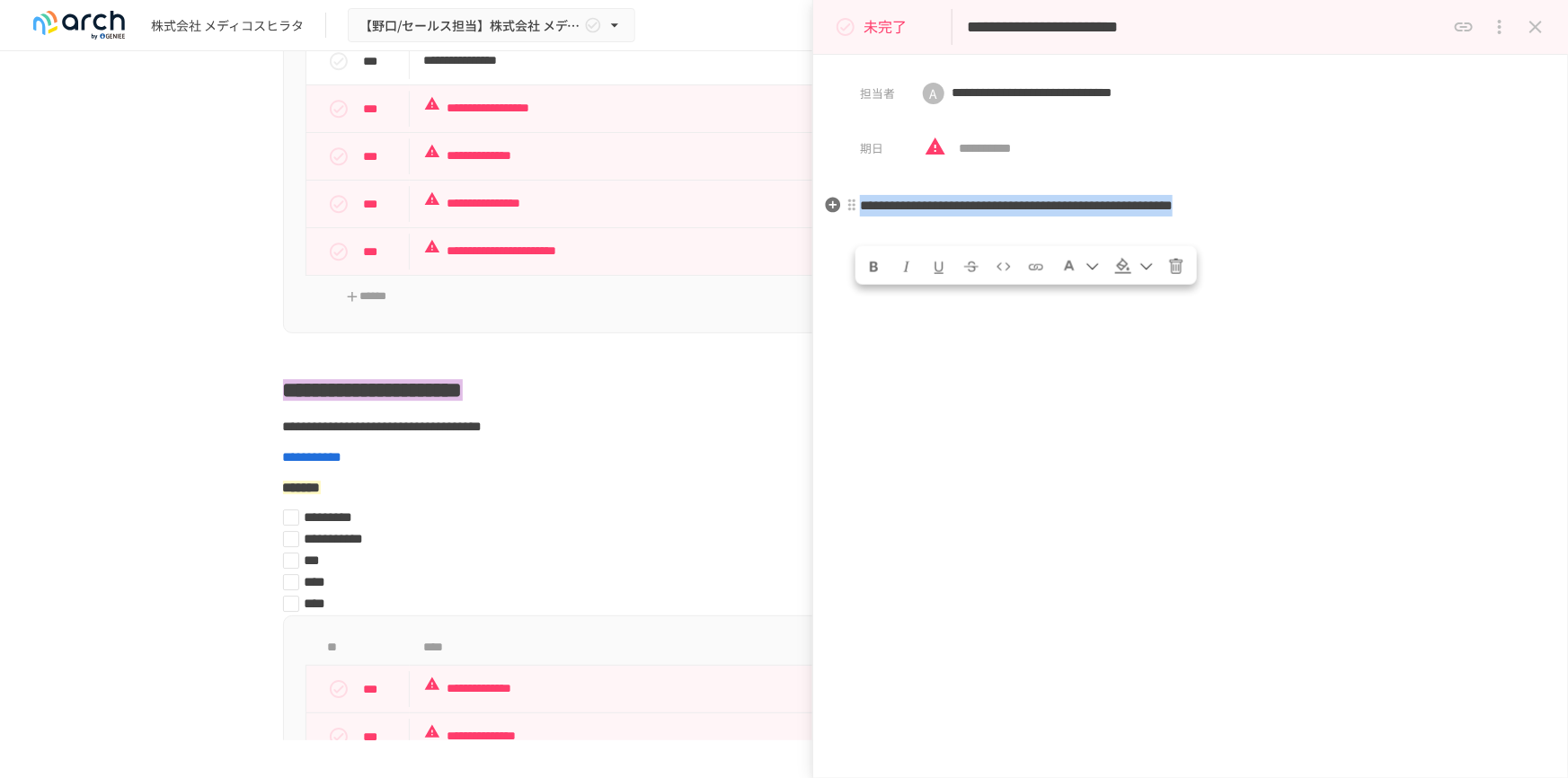 click on "**********" at bounding box center [1191, 344] 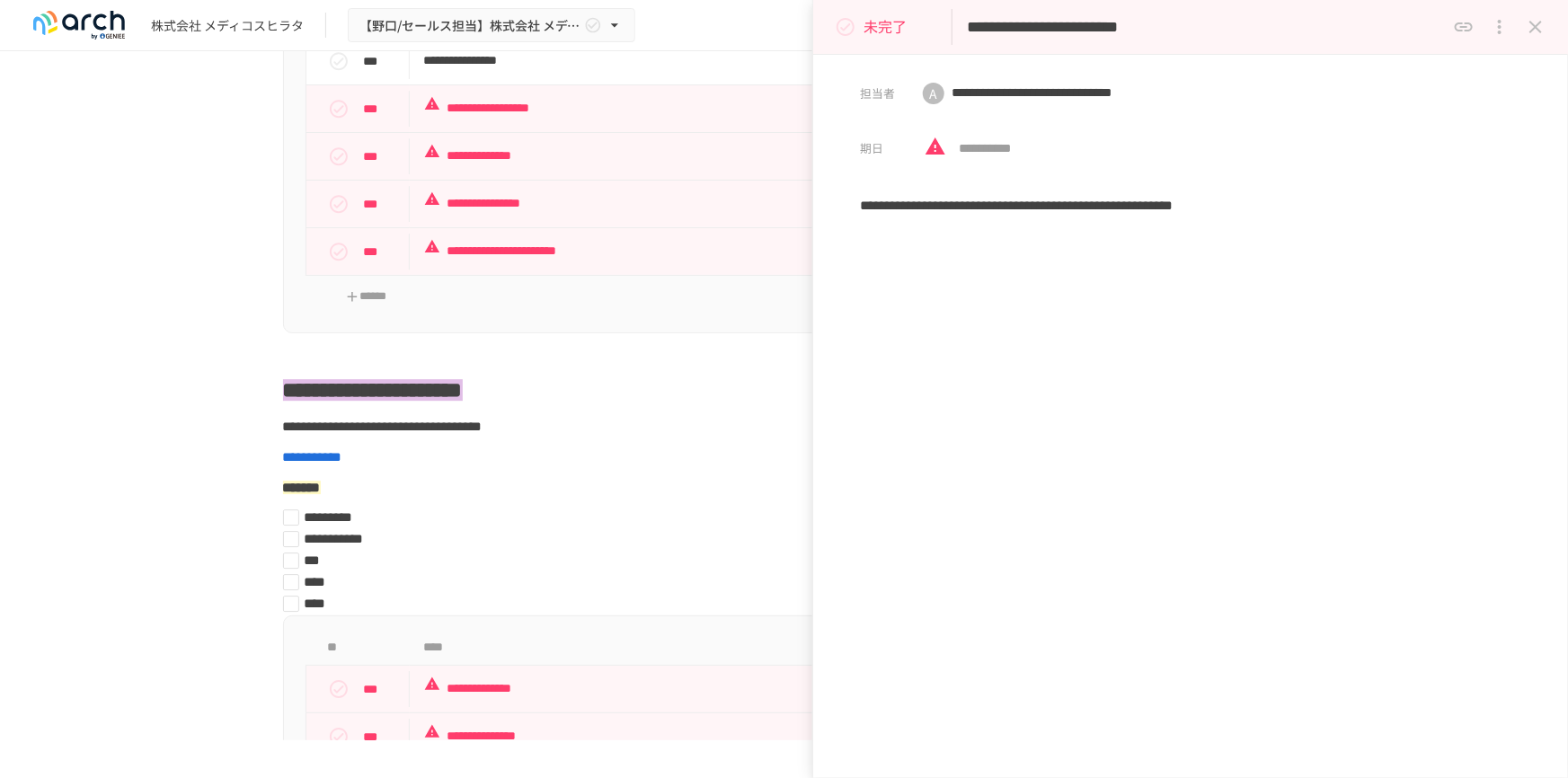 click on "**********" at bounding box center [1191, 359] 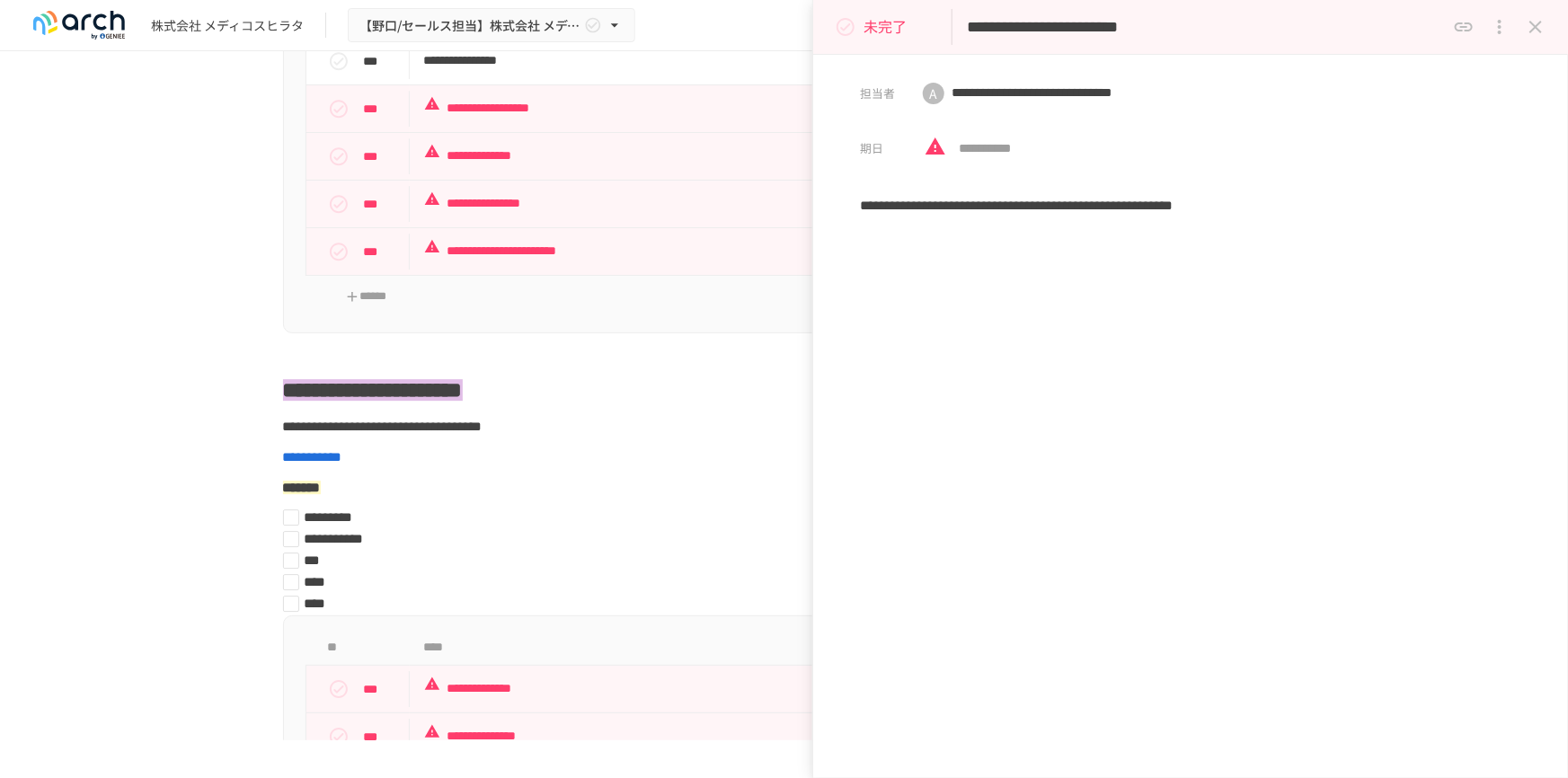 drag, startPoint x: 988, startPoint y: 29, endPoint x: 1179, endPoint y: 18, distance: 191.31649 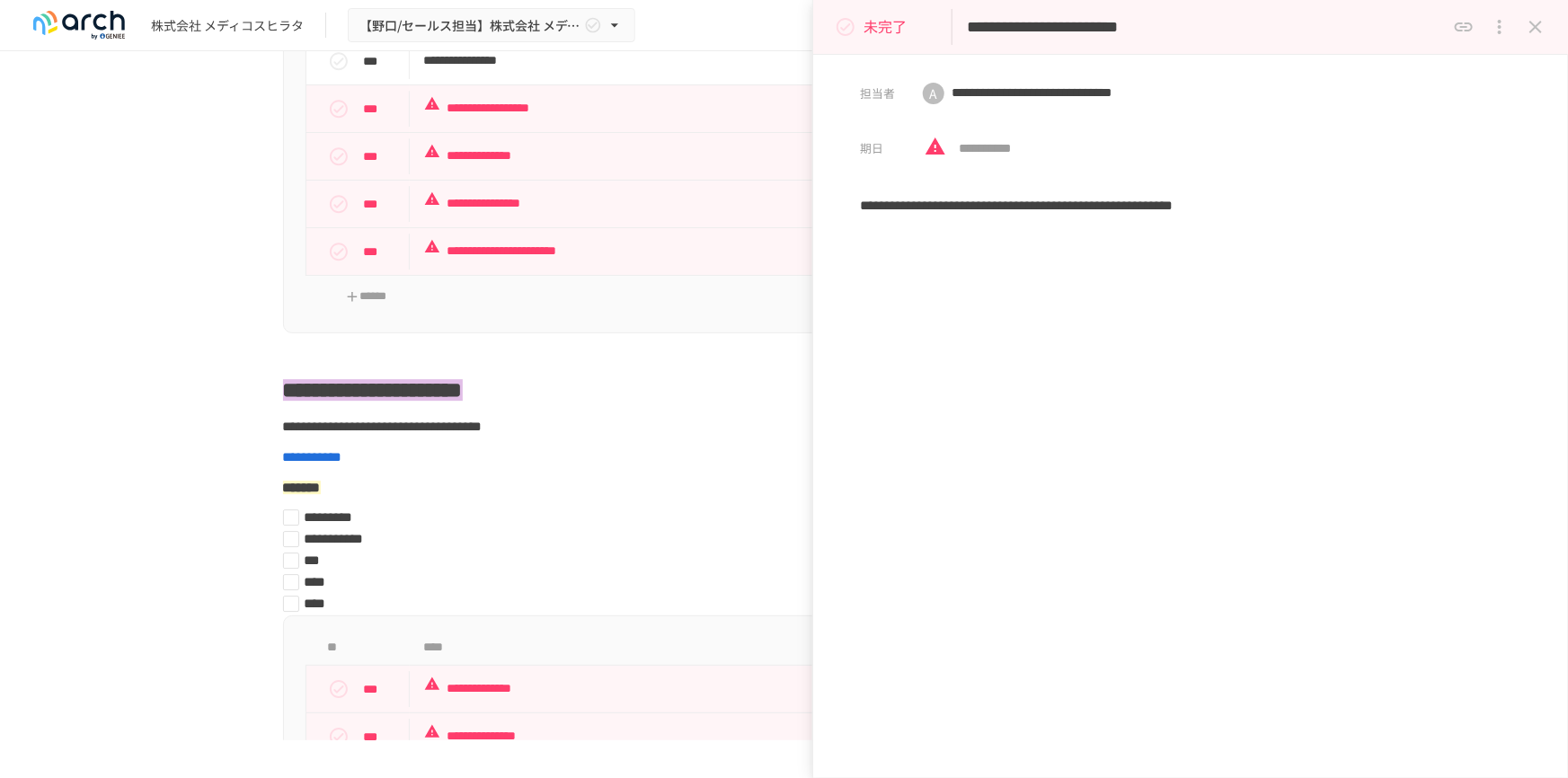 click on "**********" at bounding box center (1206, 27) 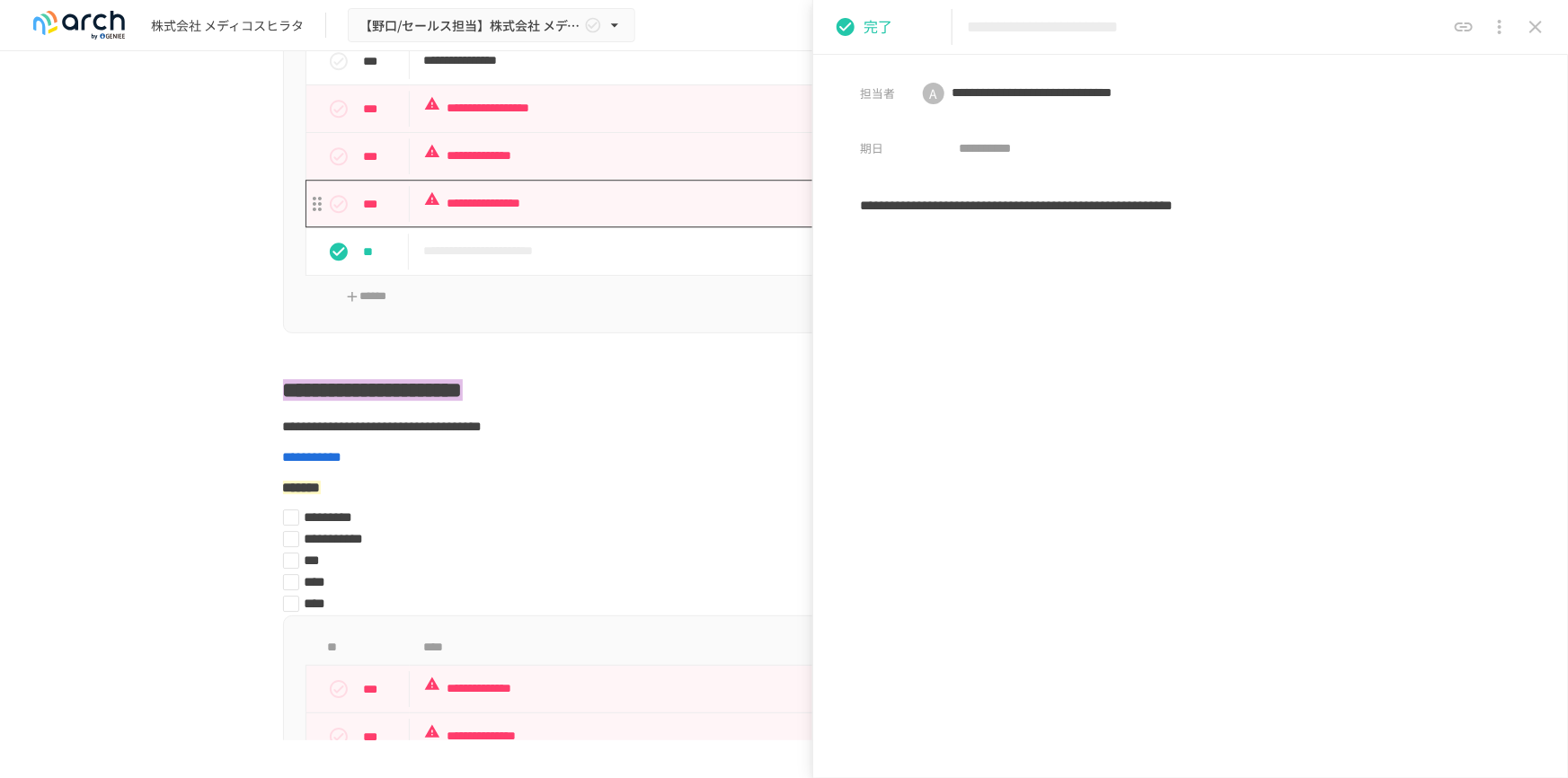 click on "**********" at bounding box center [747, 203] 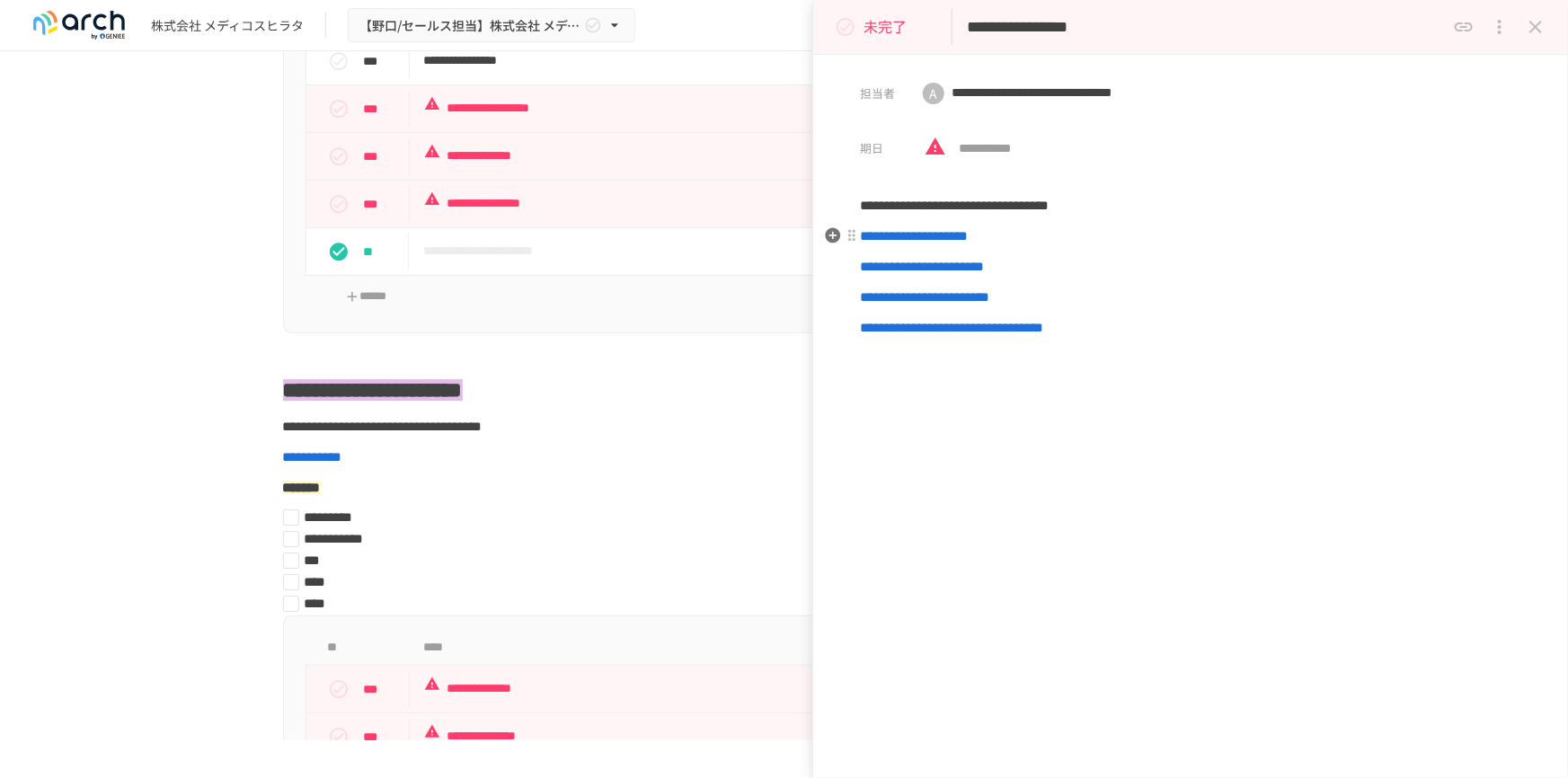 click on "**********" at bounding box center (914, 235) 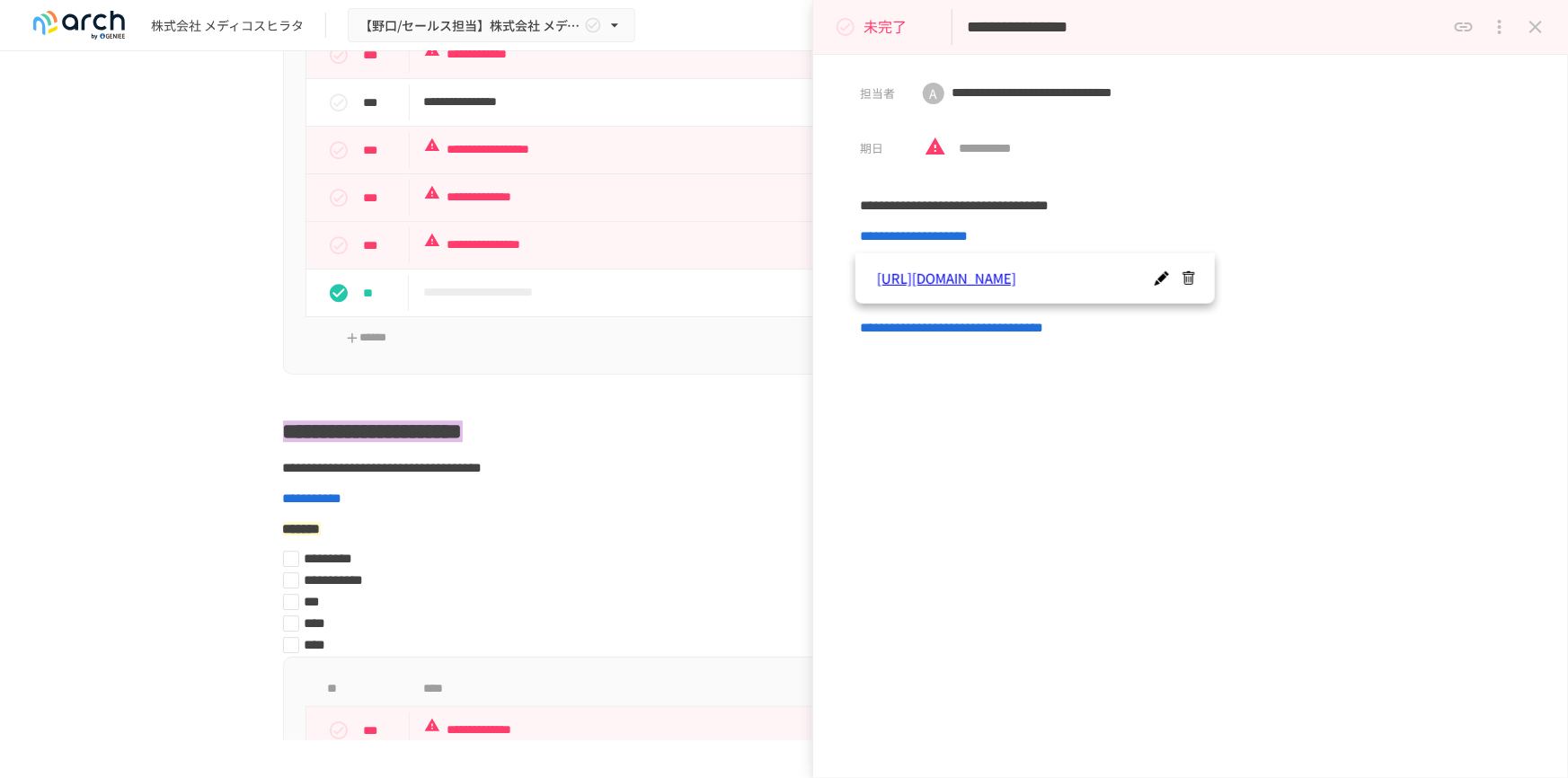scroll, scrollTop: 2466, scrollLeft: 0, axis: vertical 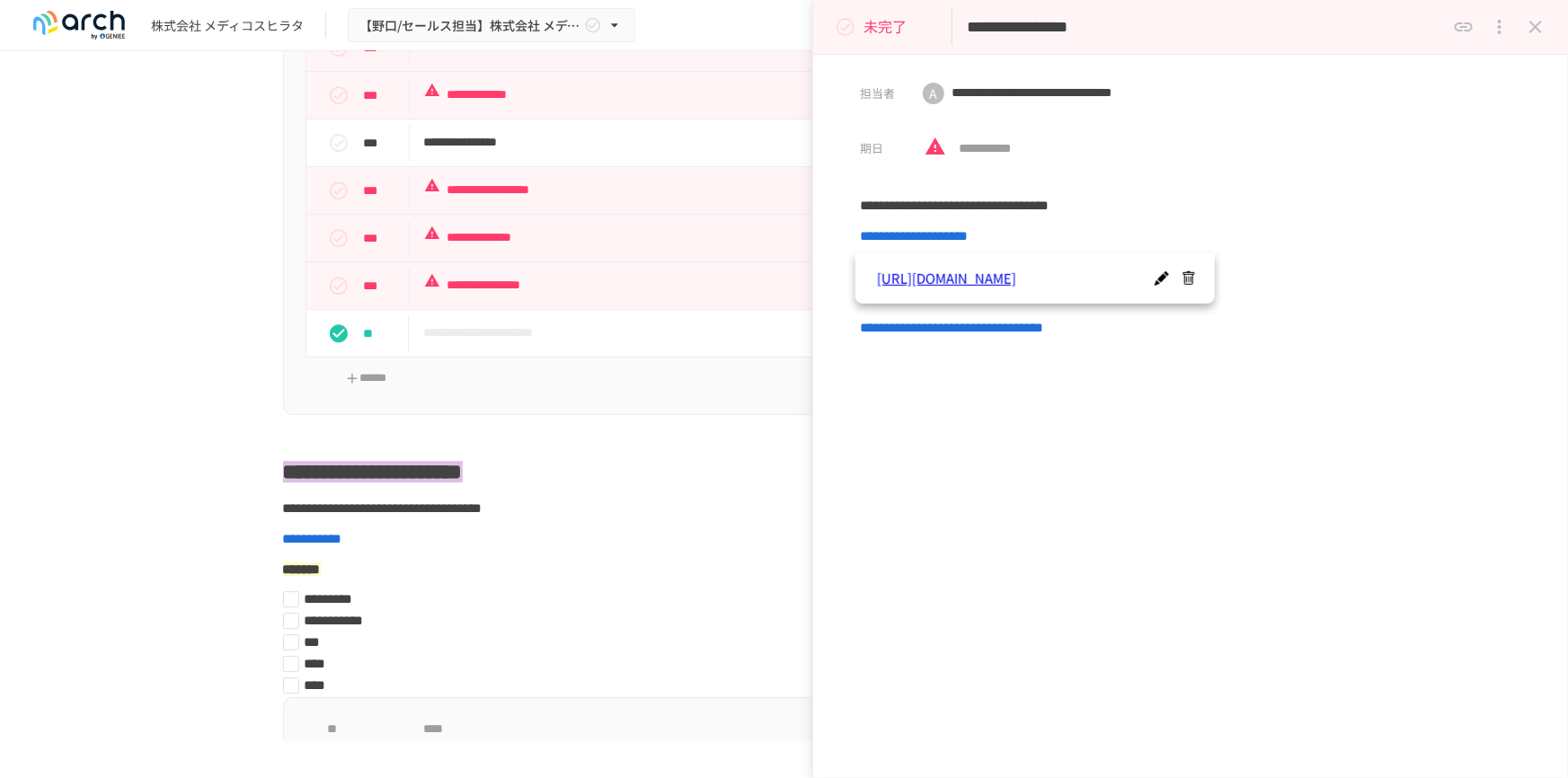 click on "**********" at bounding box center [1191, 420] 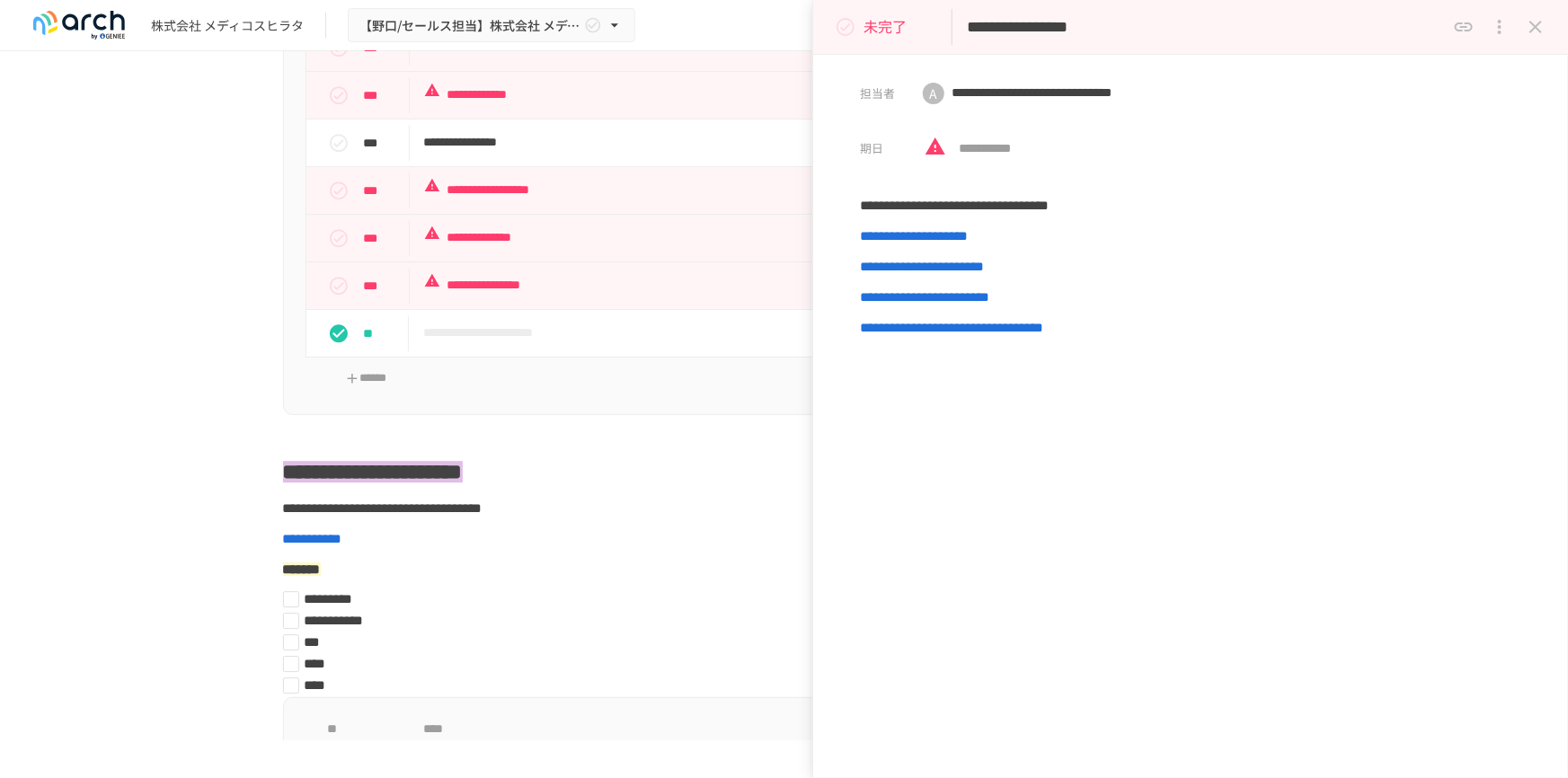 click on "**********" at bounding box center (784, -178) 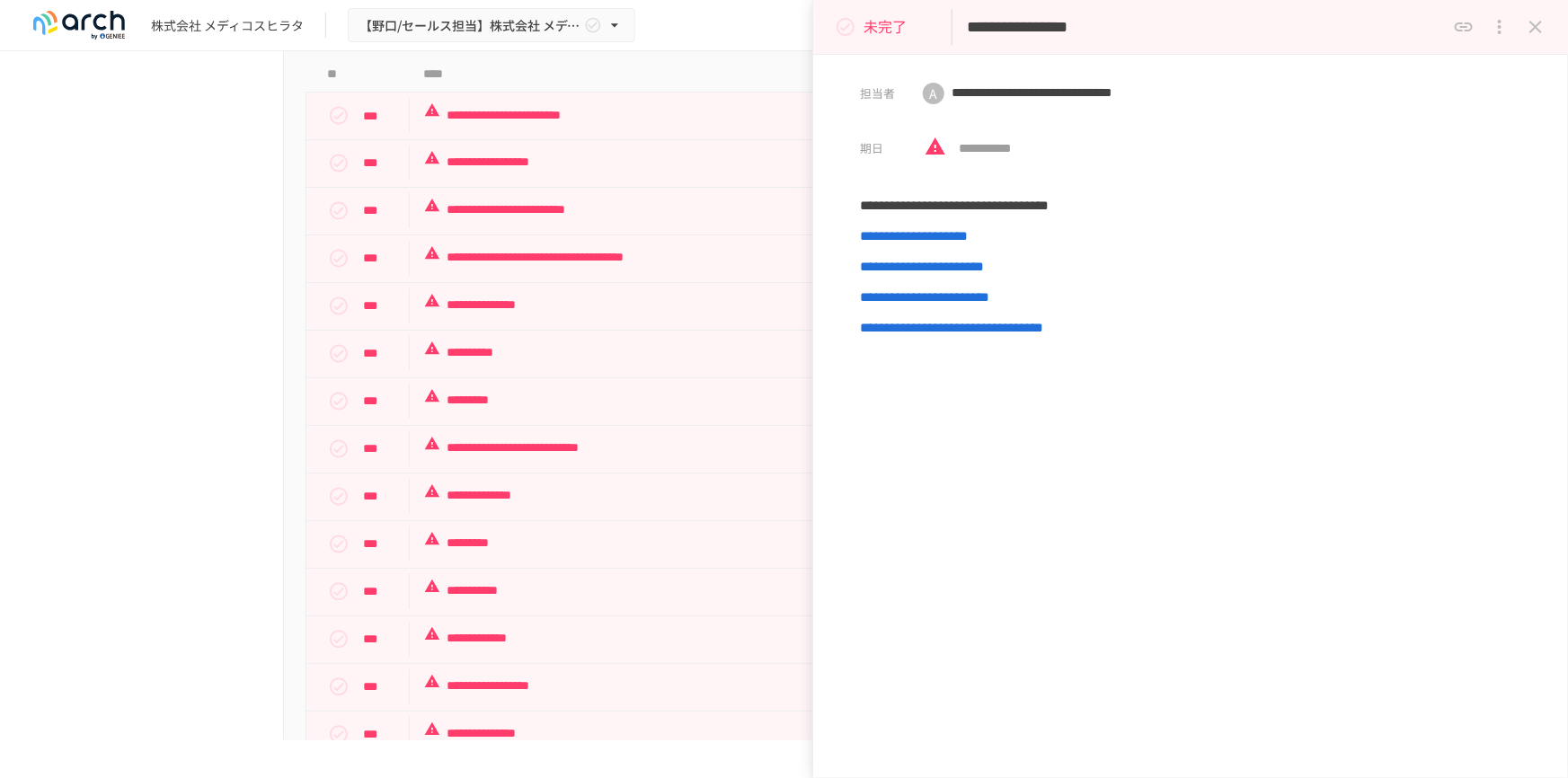 scroll, scrollTop: 1568, scrollLeft: 0, axis: vertical 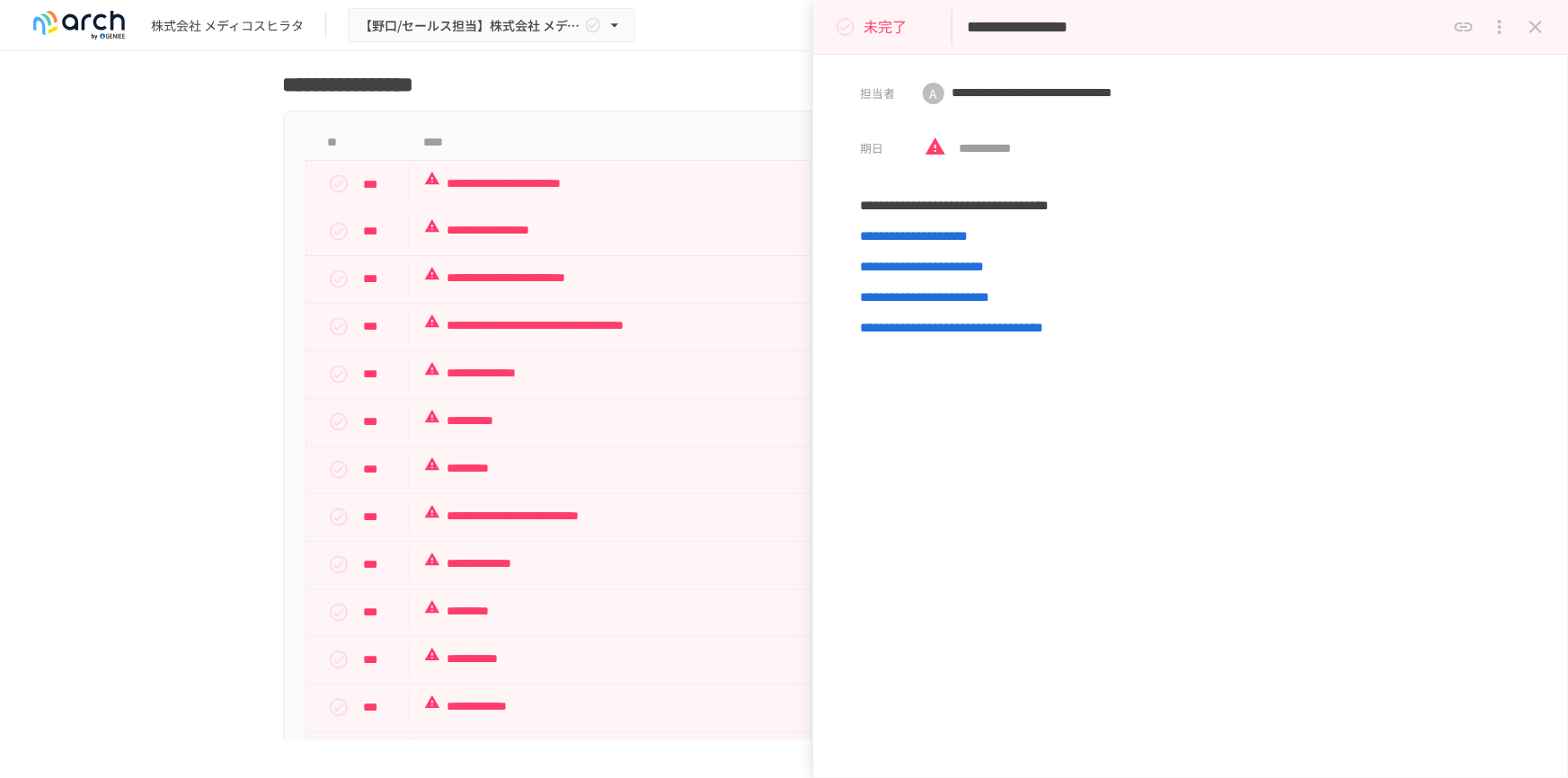 click on "**********" at bounding box center (784, 395) 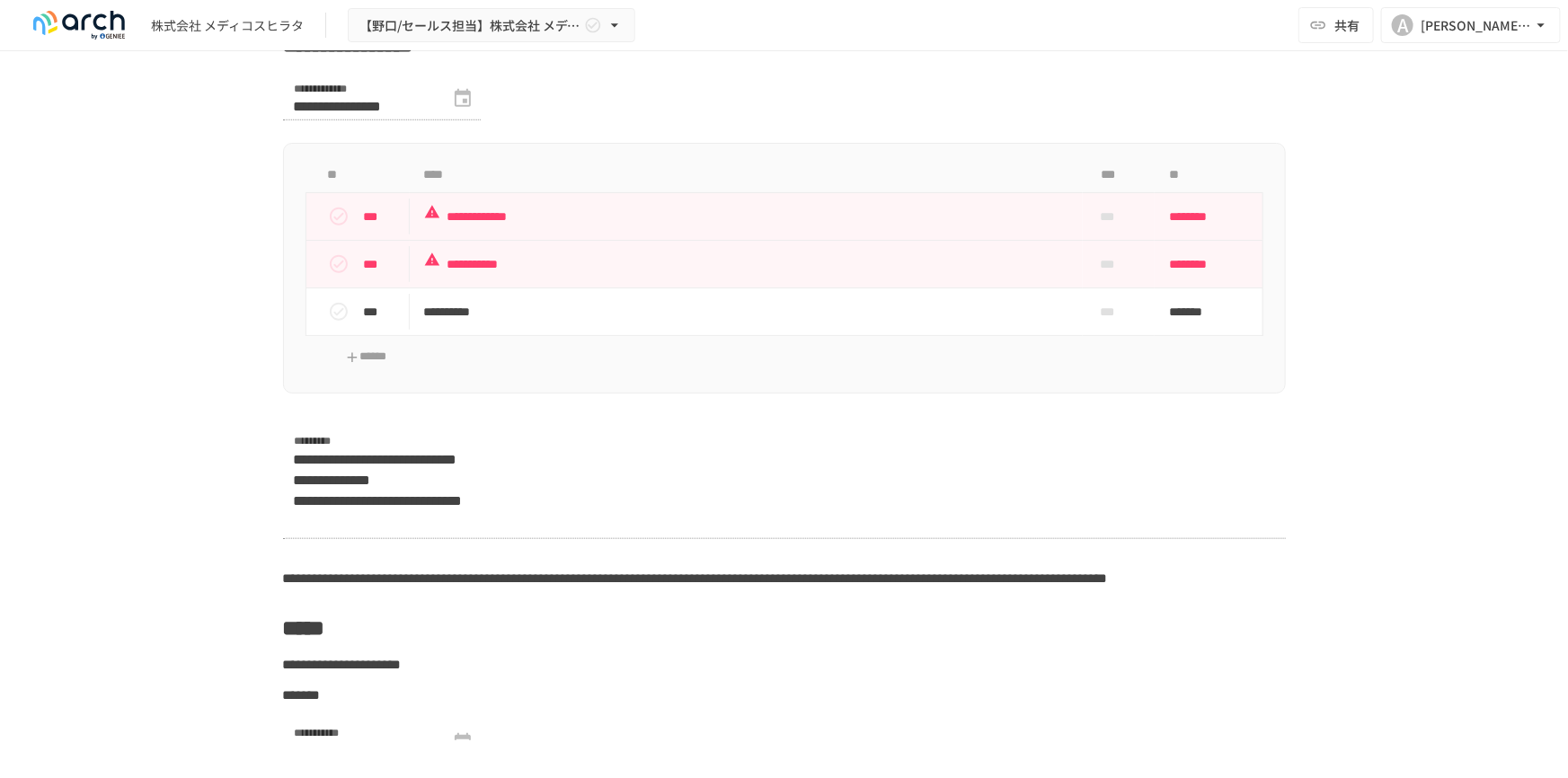 scroll, scrollTop: 4099, scrollLeft: 0, axis: vertical 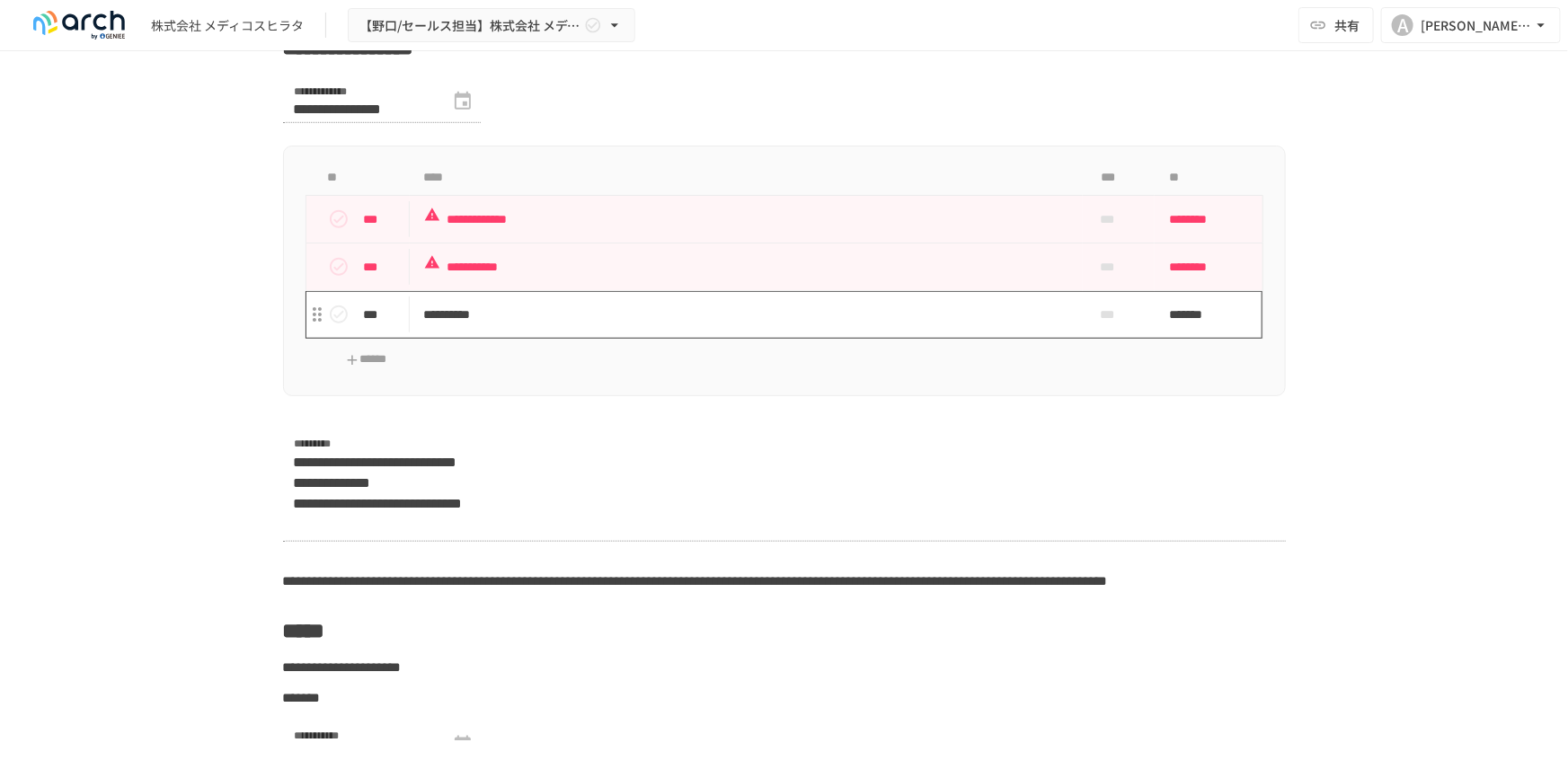 click on "**********" at bounding box center [747, 314] 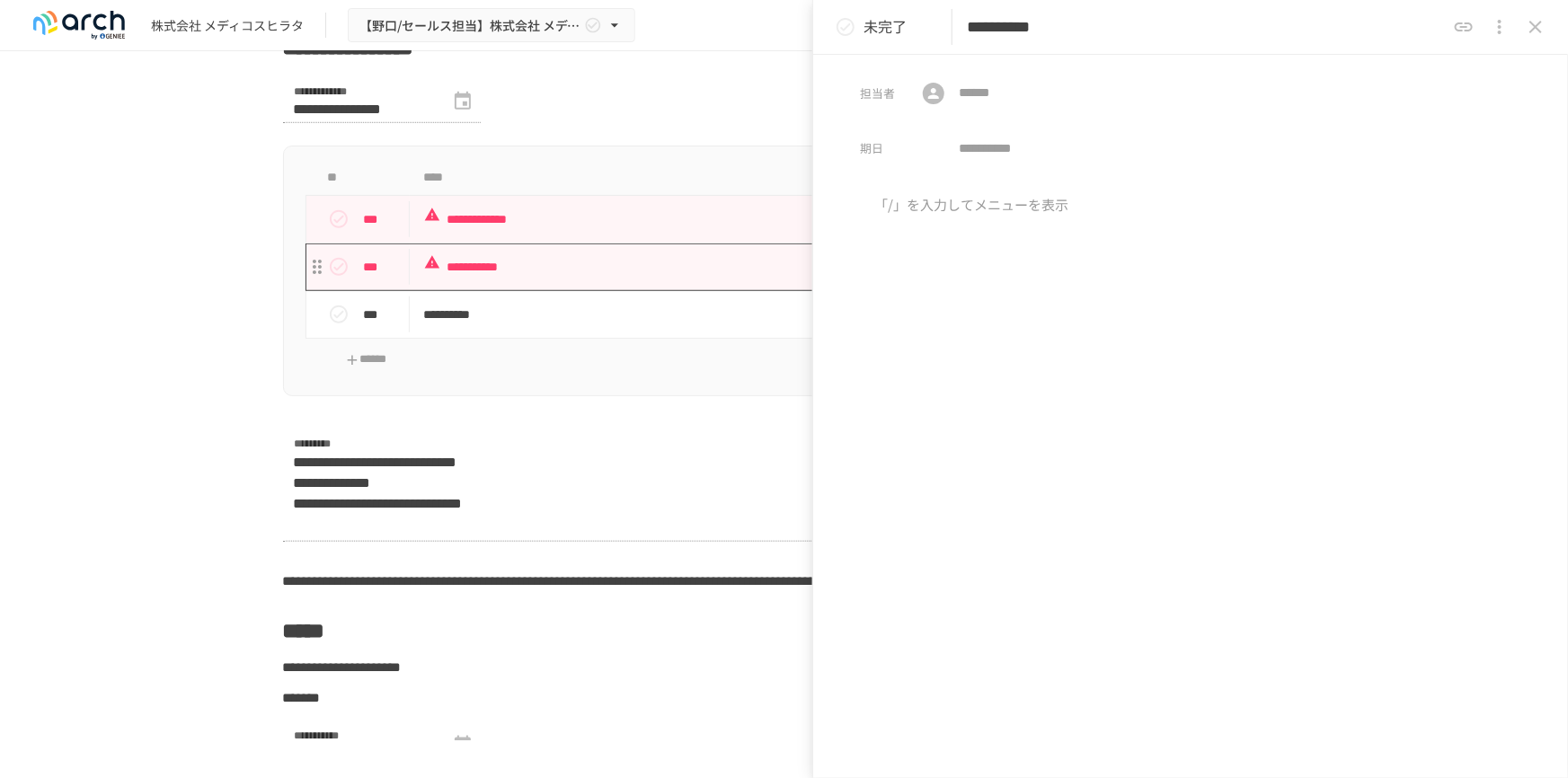 click on "**********" at bounding box center [747, 267] 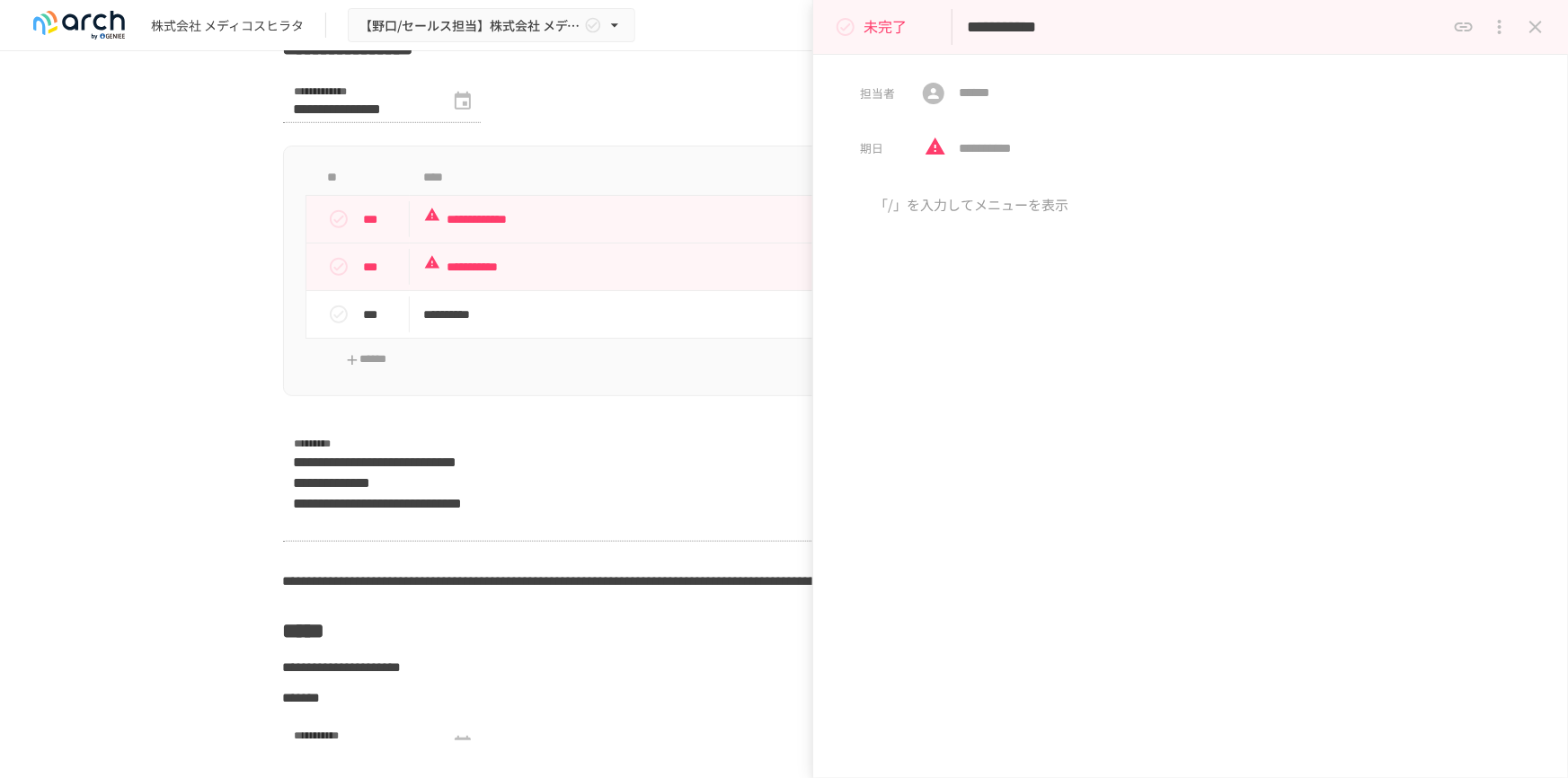 click on "**********" at bounding box center [784, 485] 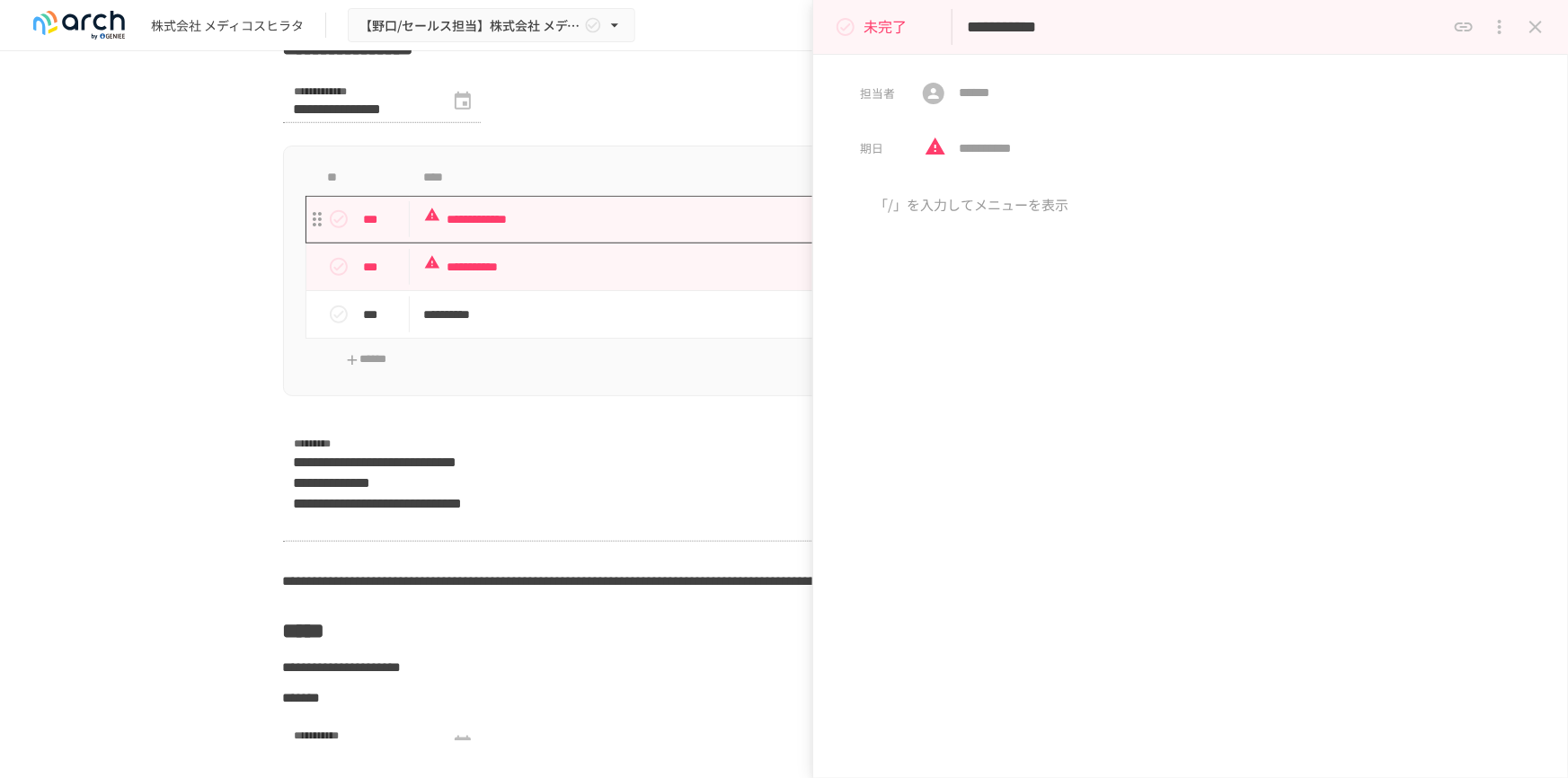 click on "**********" at bounding box center (747, 219) 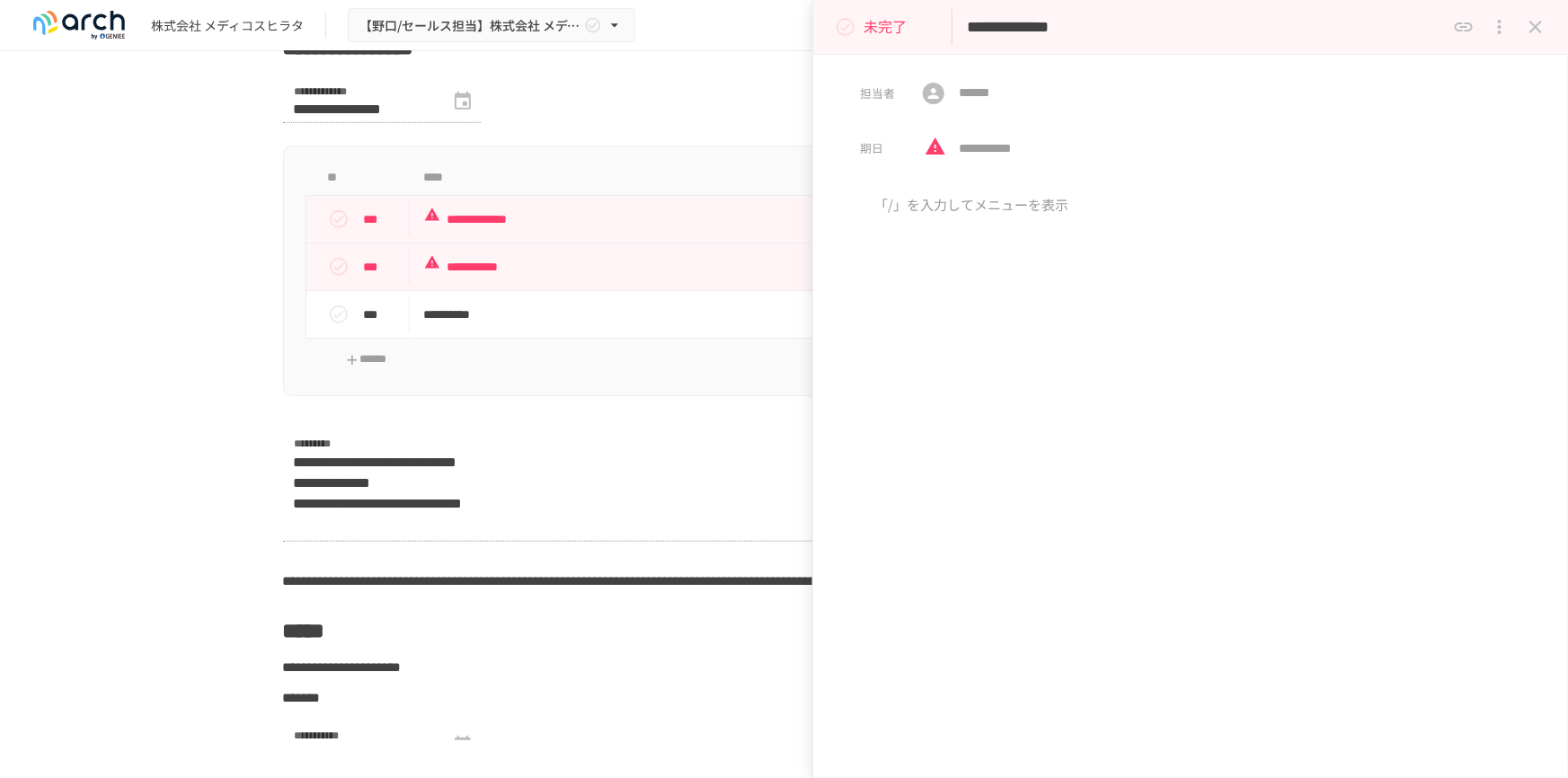 click on "**********" at bounding box center (784, -505) 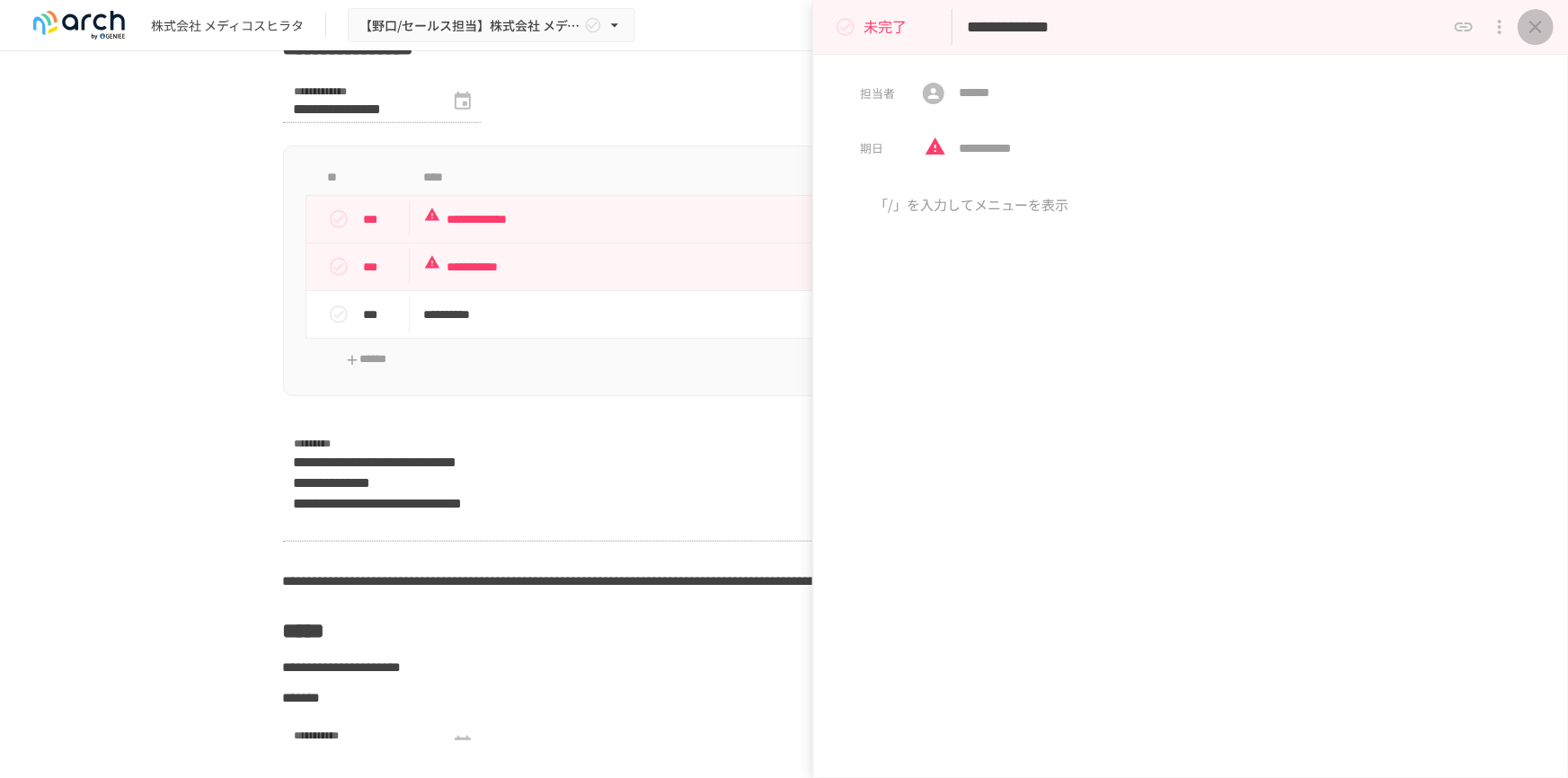 click 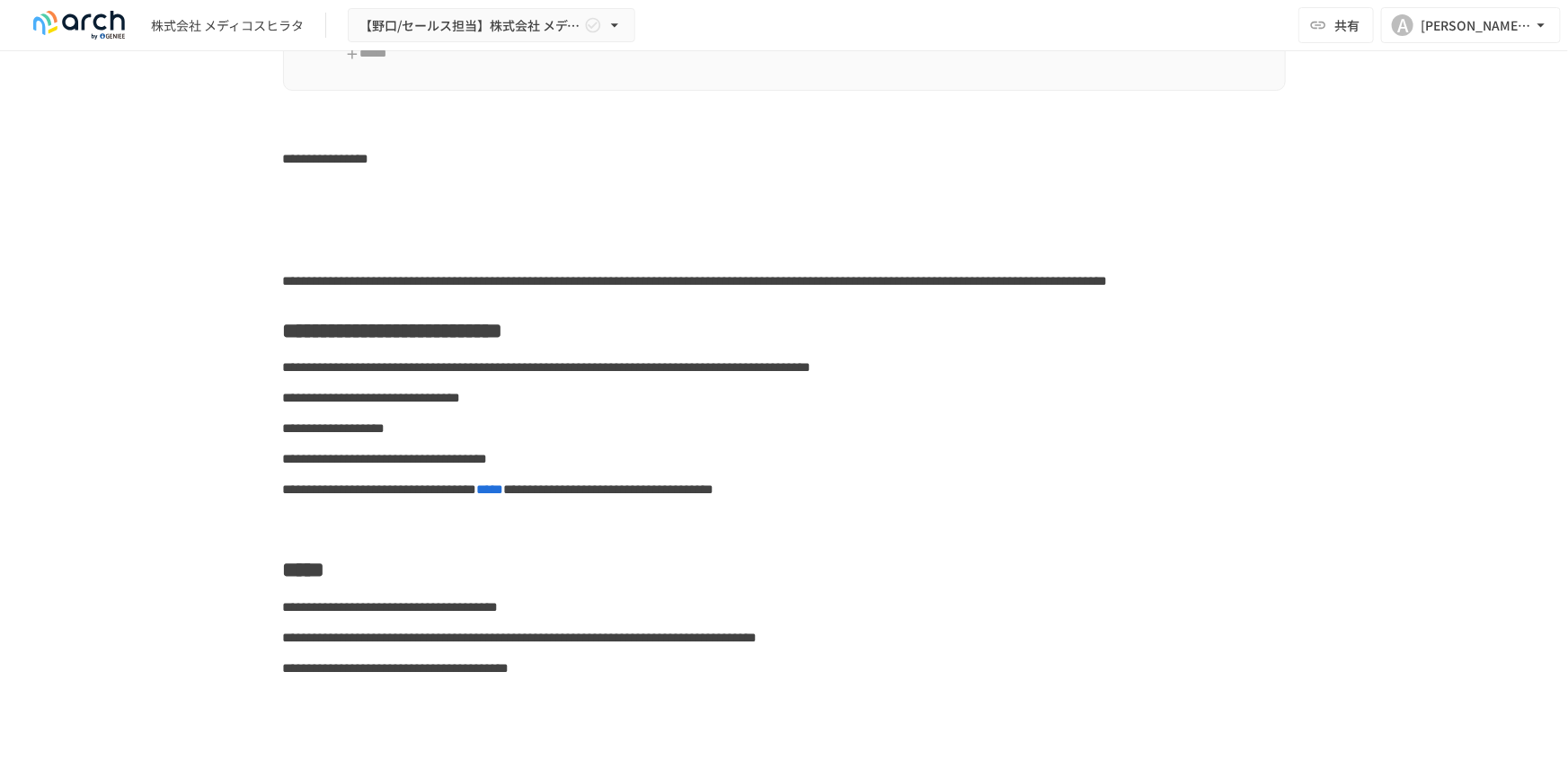 scroll, scrollTop: 6043, scrollLeft: 0, axis: vertical 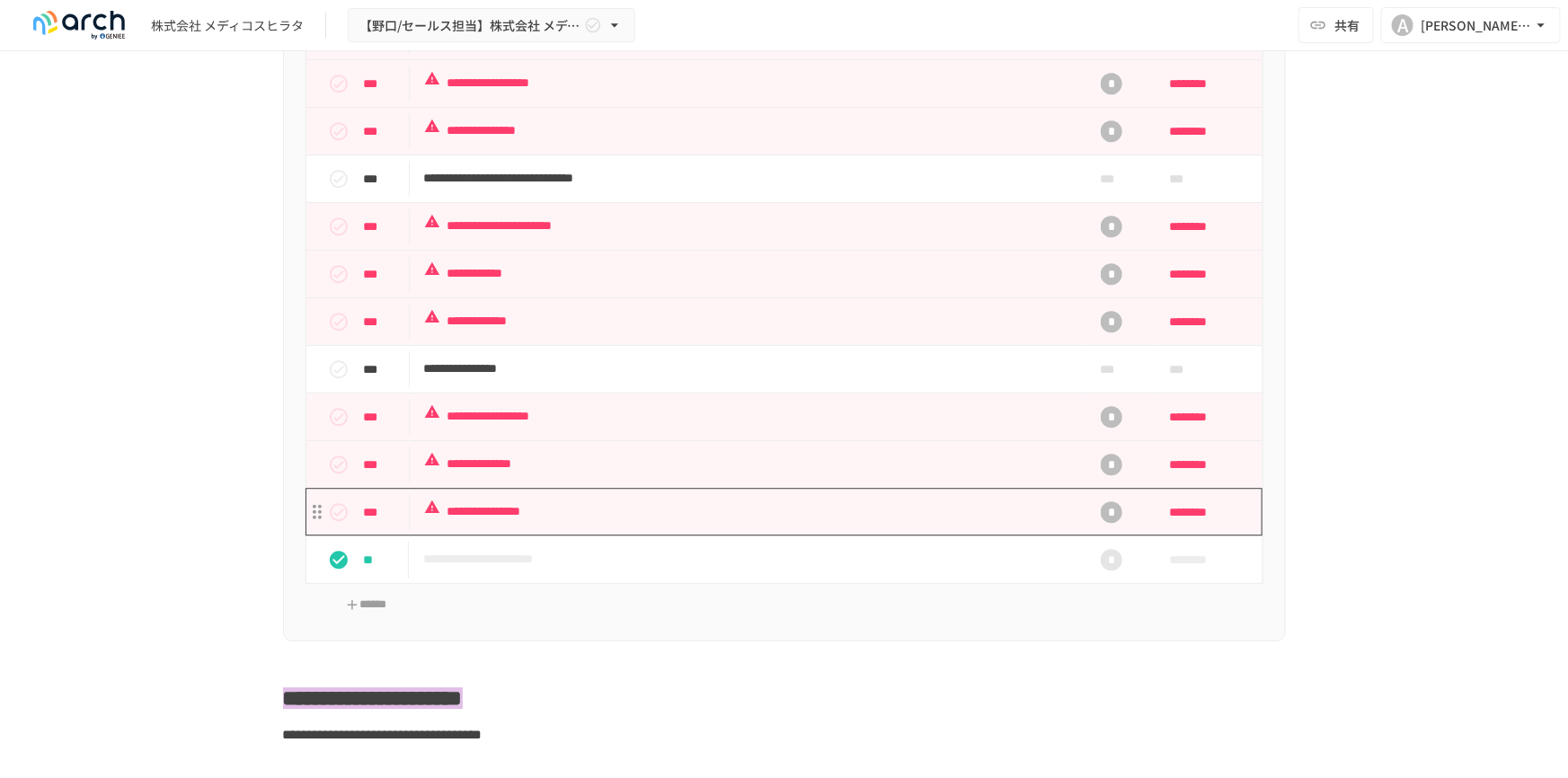 click on "**********" at bounding box center (747, 511) 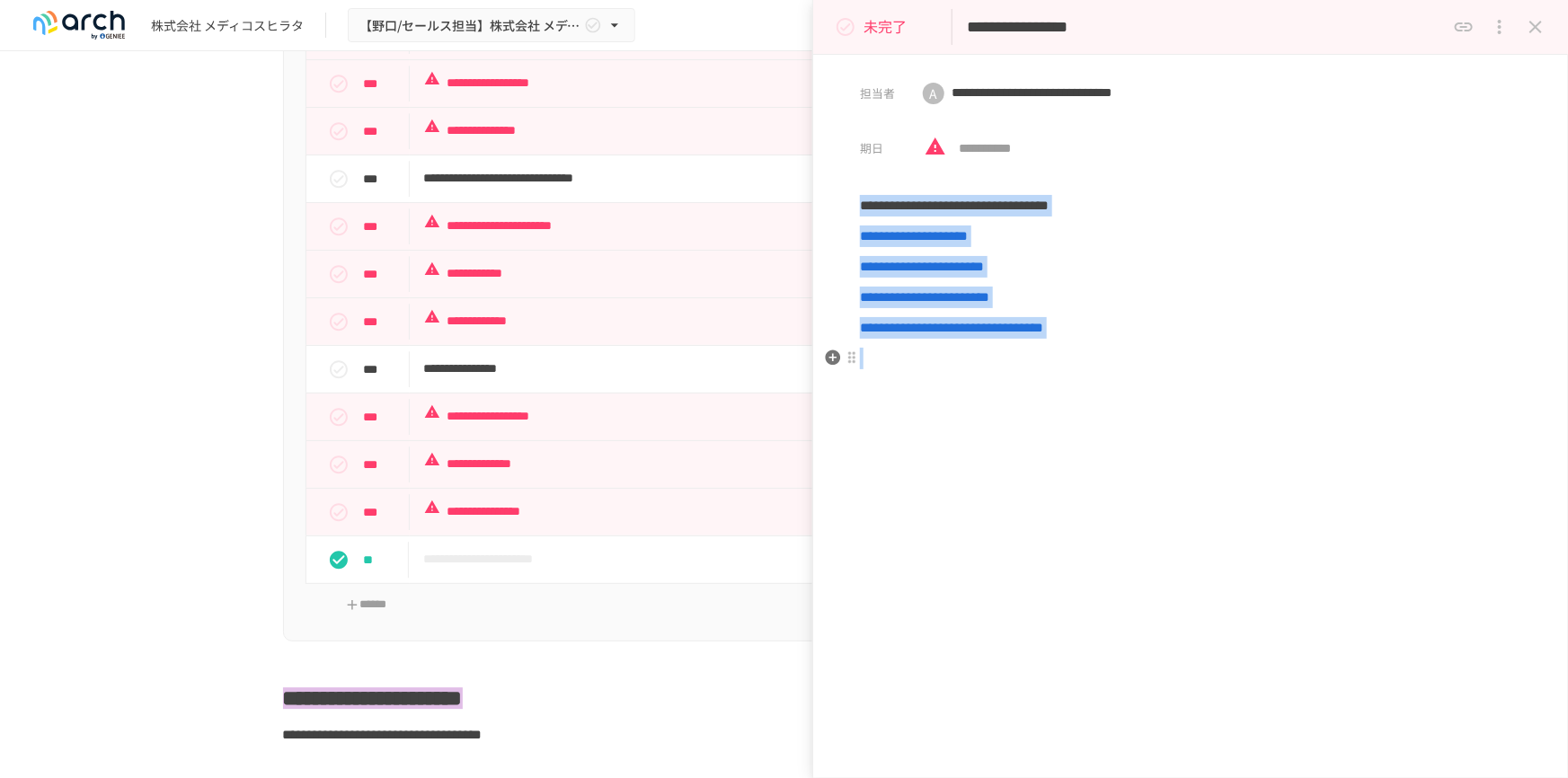 drag, startPoint x: 864, startPoint y: 201, endPoint x: 1332, endPoint y: 368, distance: 496.9034 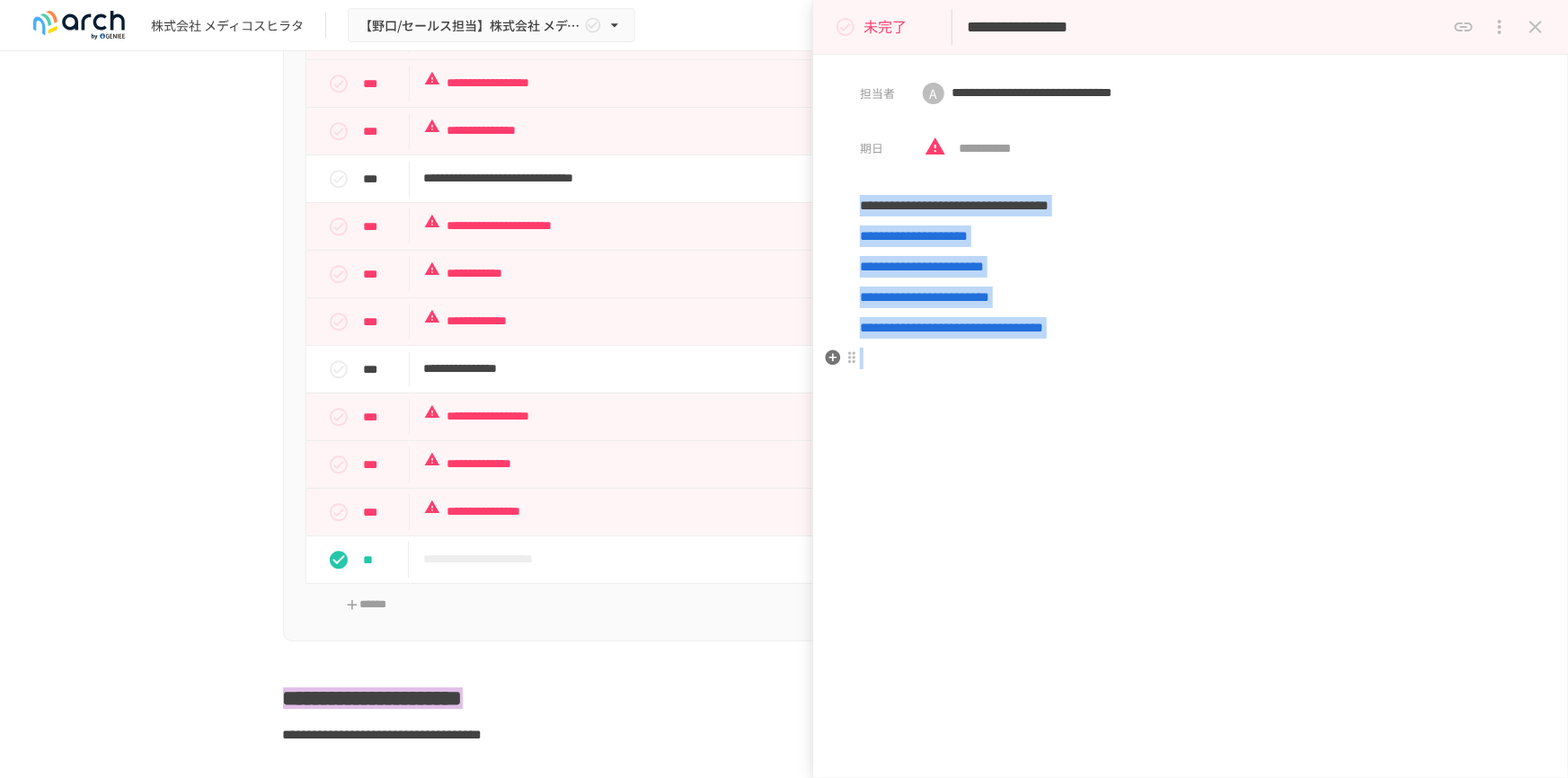 click on "**********" at bounding box center (1191, 282) 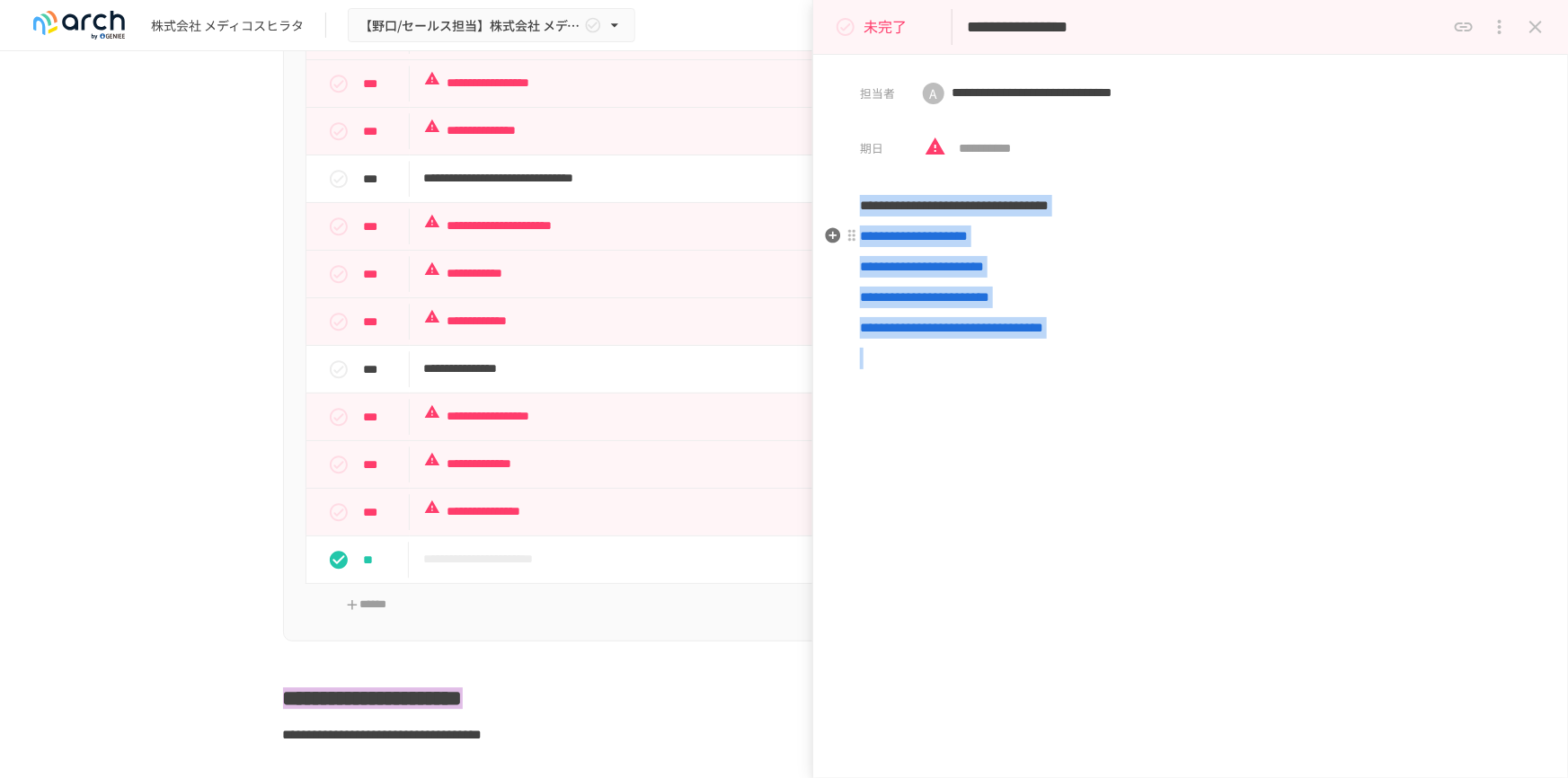 click on "**********" at bounding box center [914, 235] 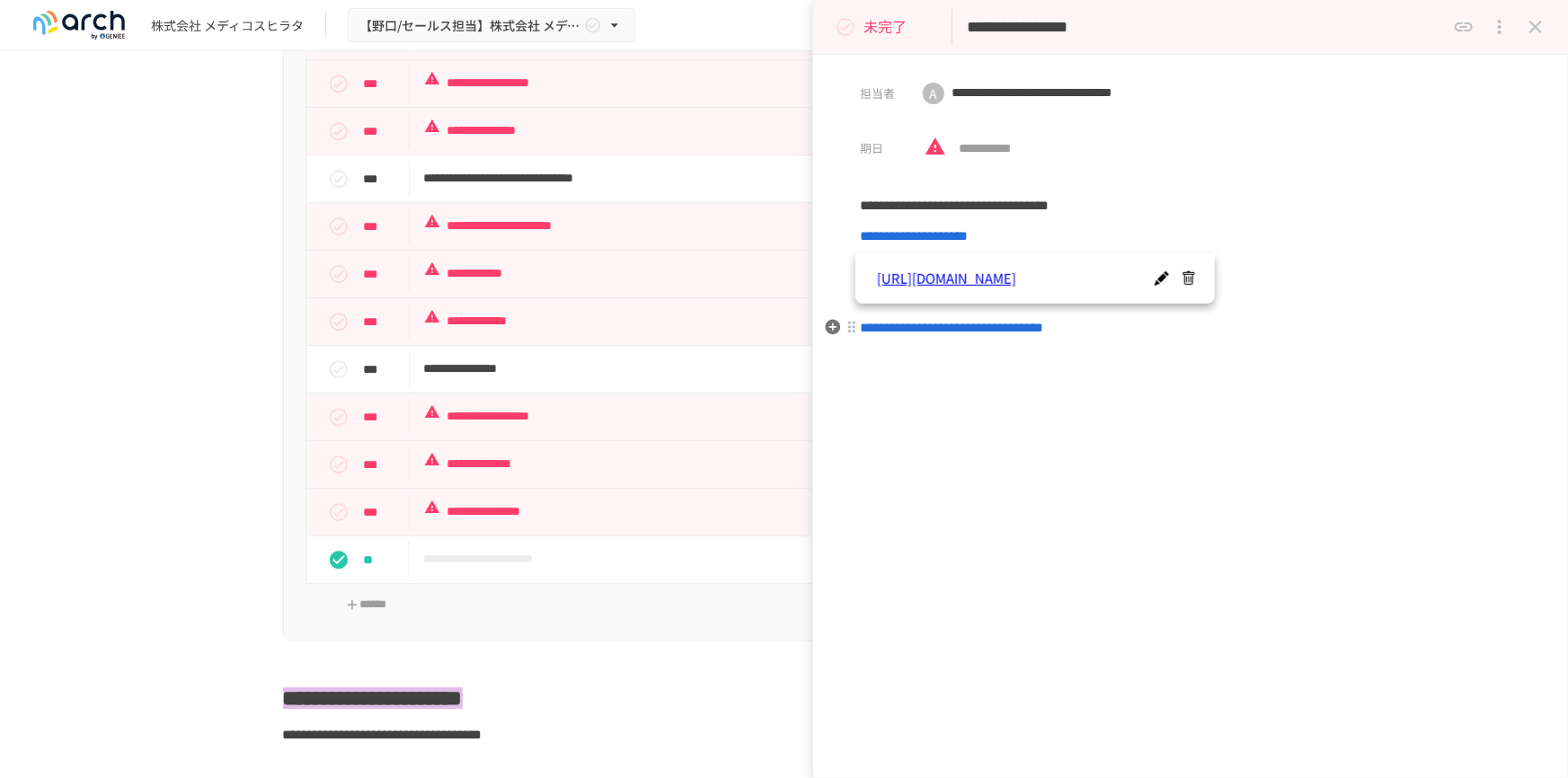 click at bounding box center (1191, 358) 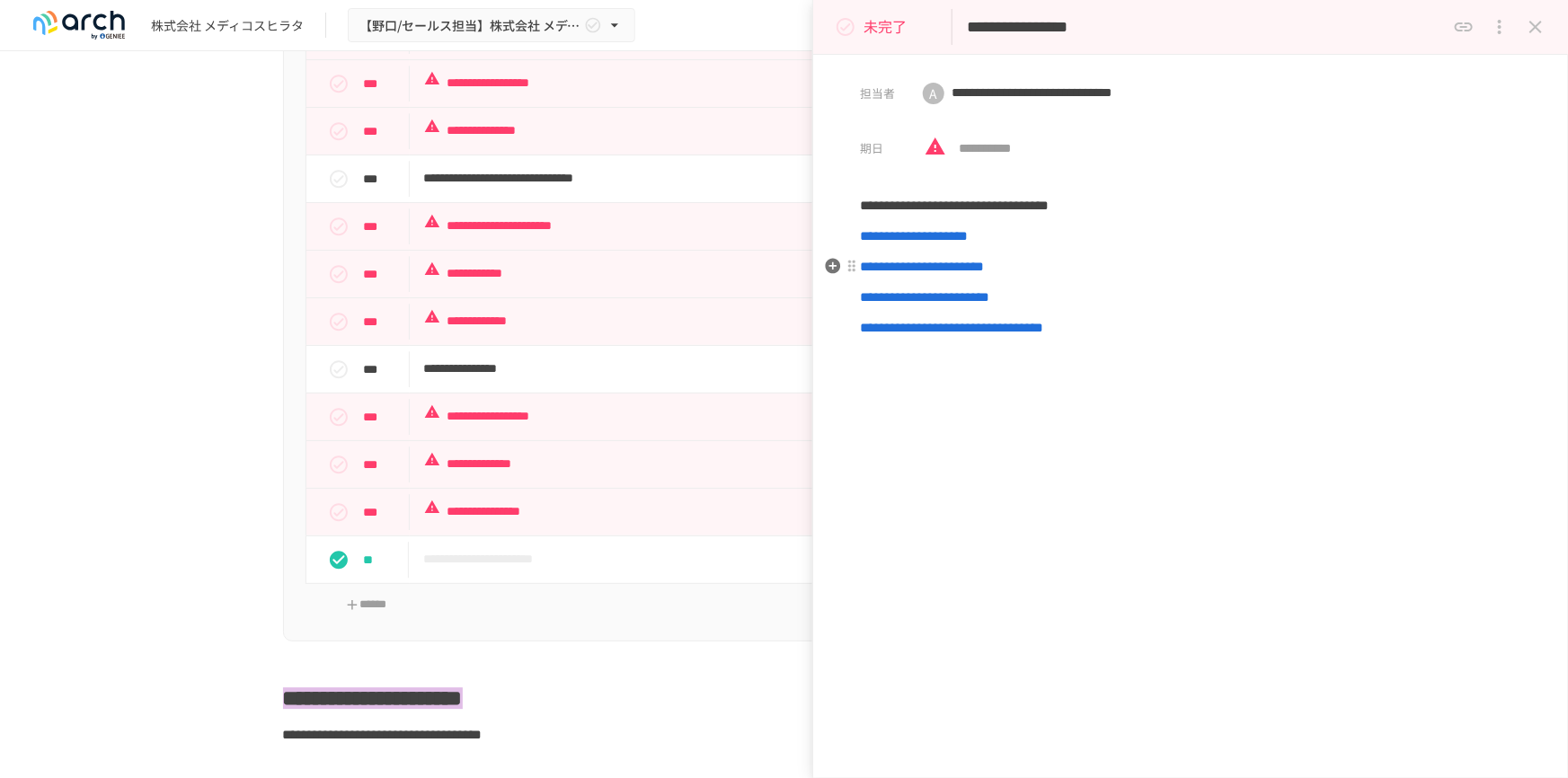 click on "**********" at bounding box center (922, 266) 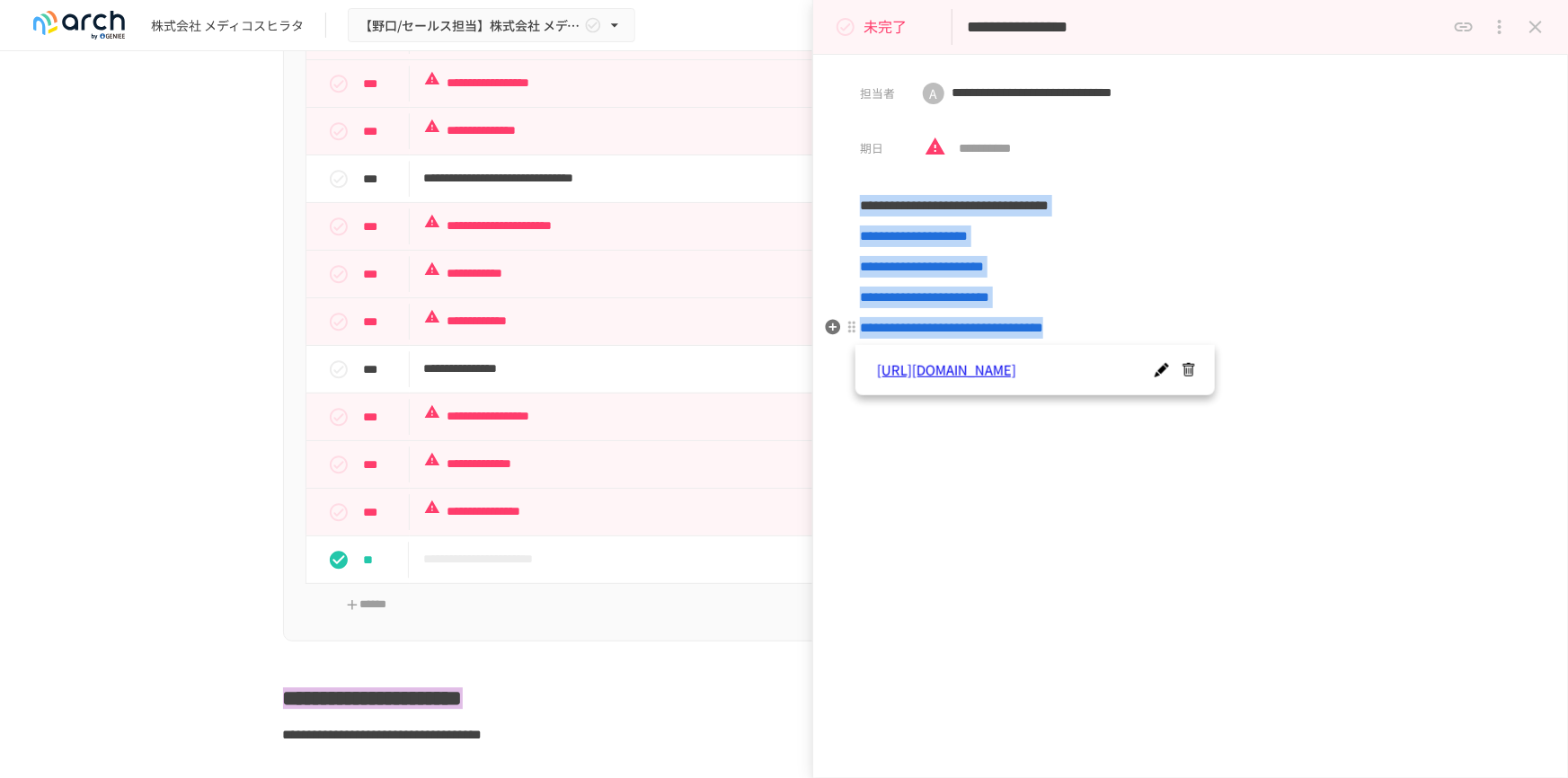 drag, startPoint x: 863, startPoint y: 205, endPoint x: 1409, endPoint y: 335, distance: 561.2629 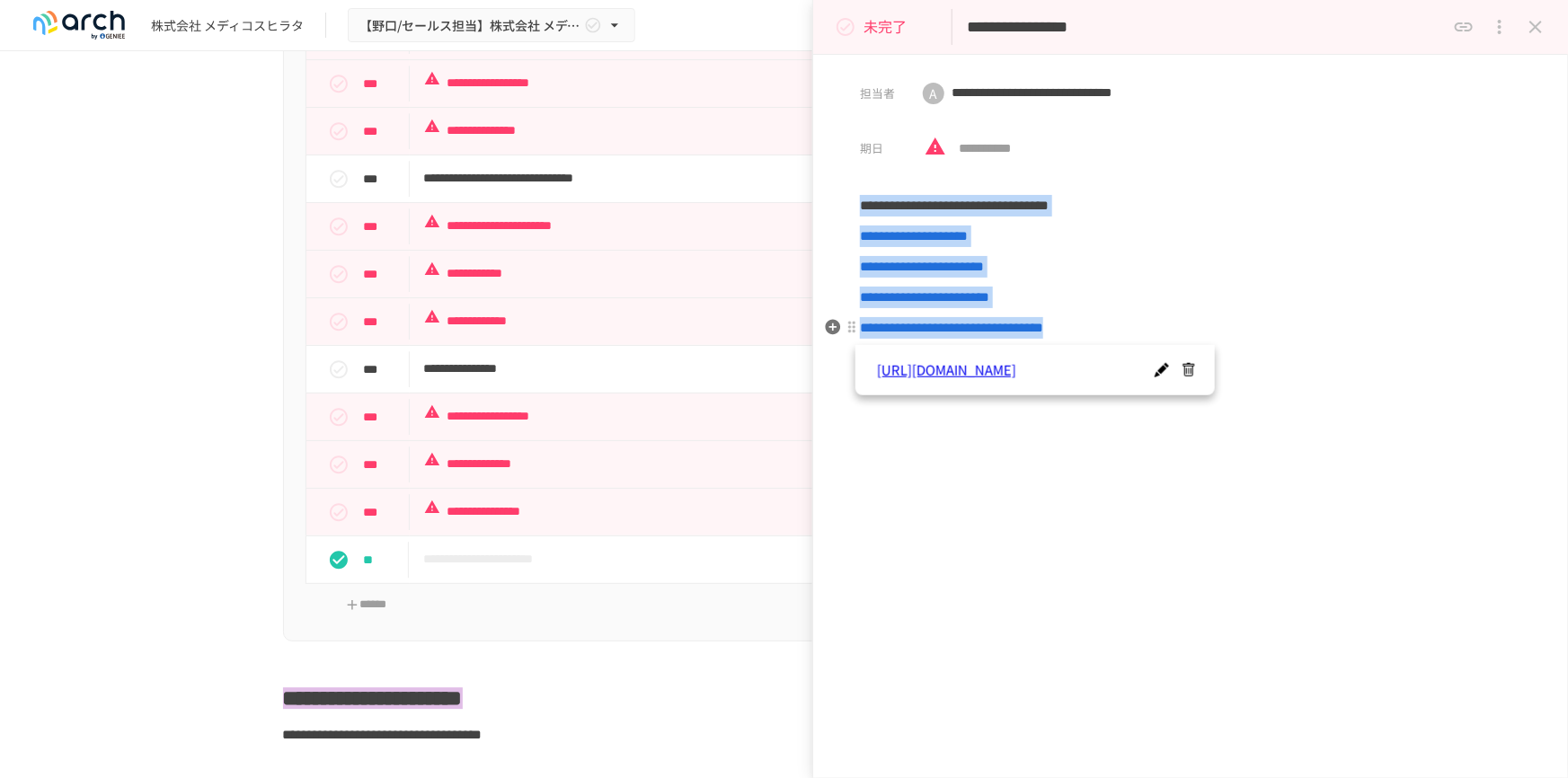 click on "**********" at bounding box center (1191, 282) 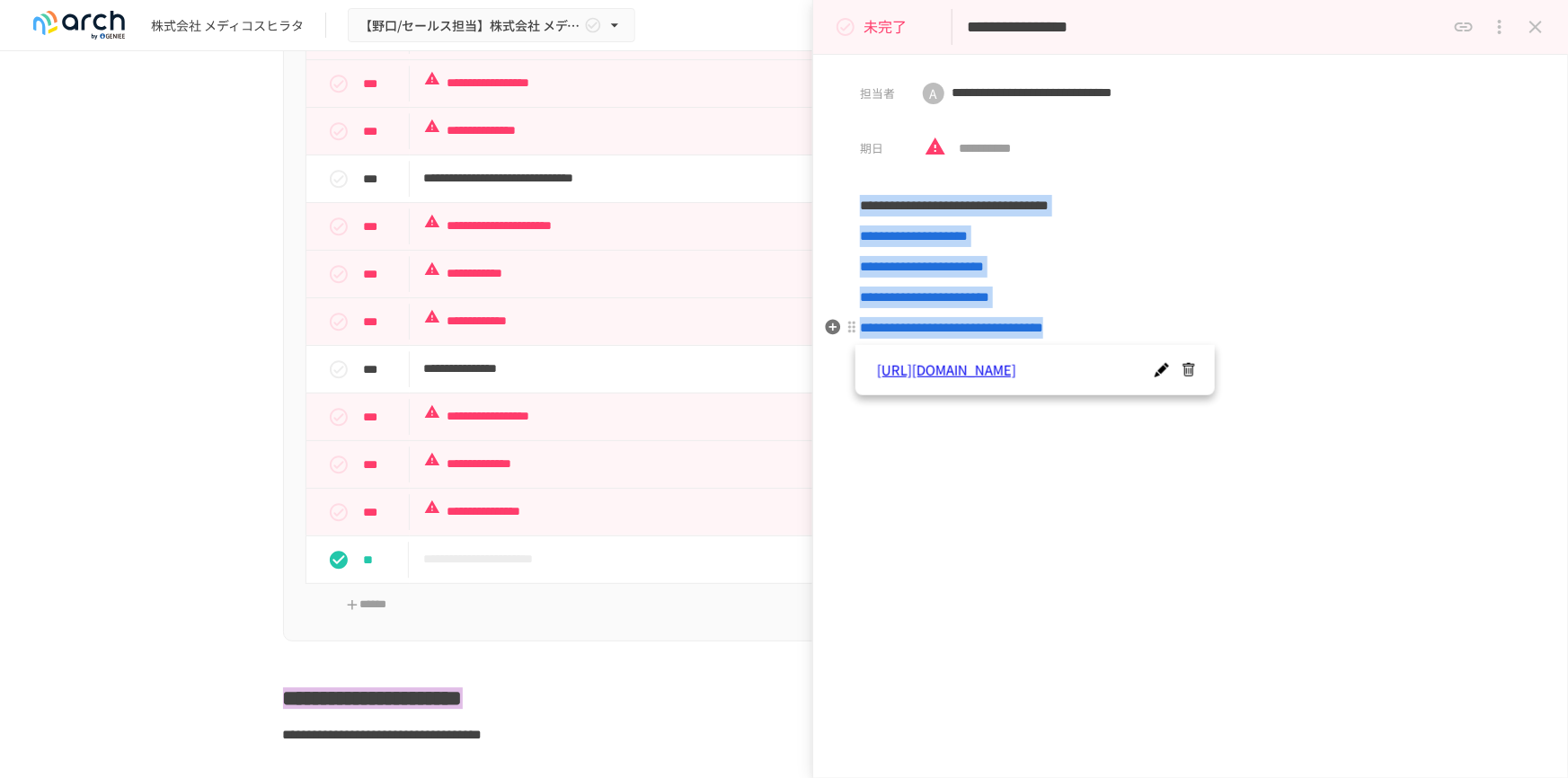 copy on "**********" 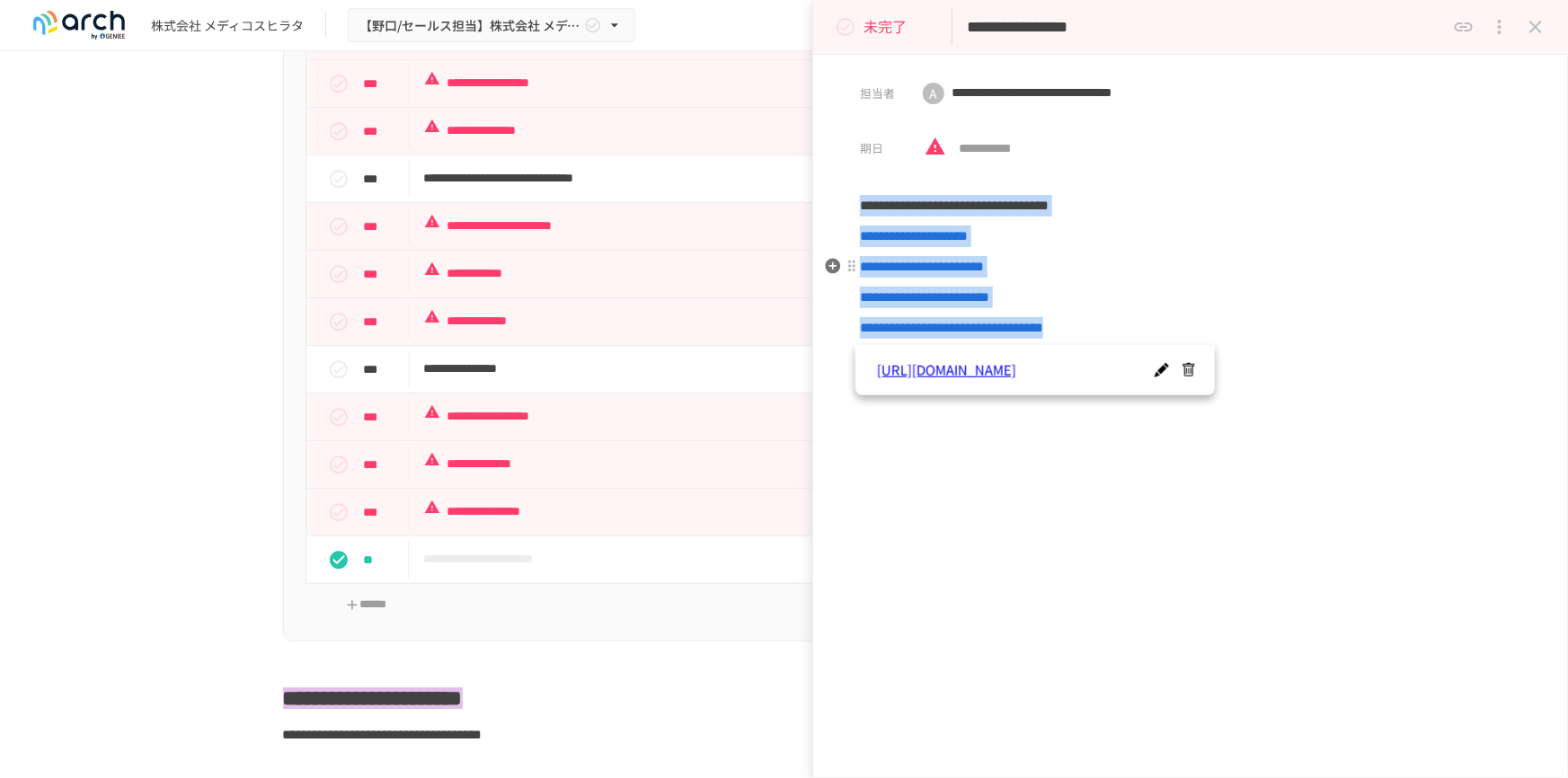 click on "**********" at bounding box center (922, 266) 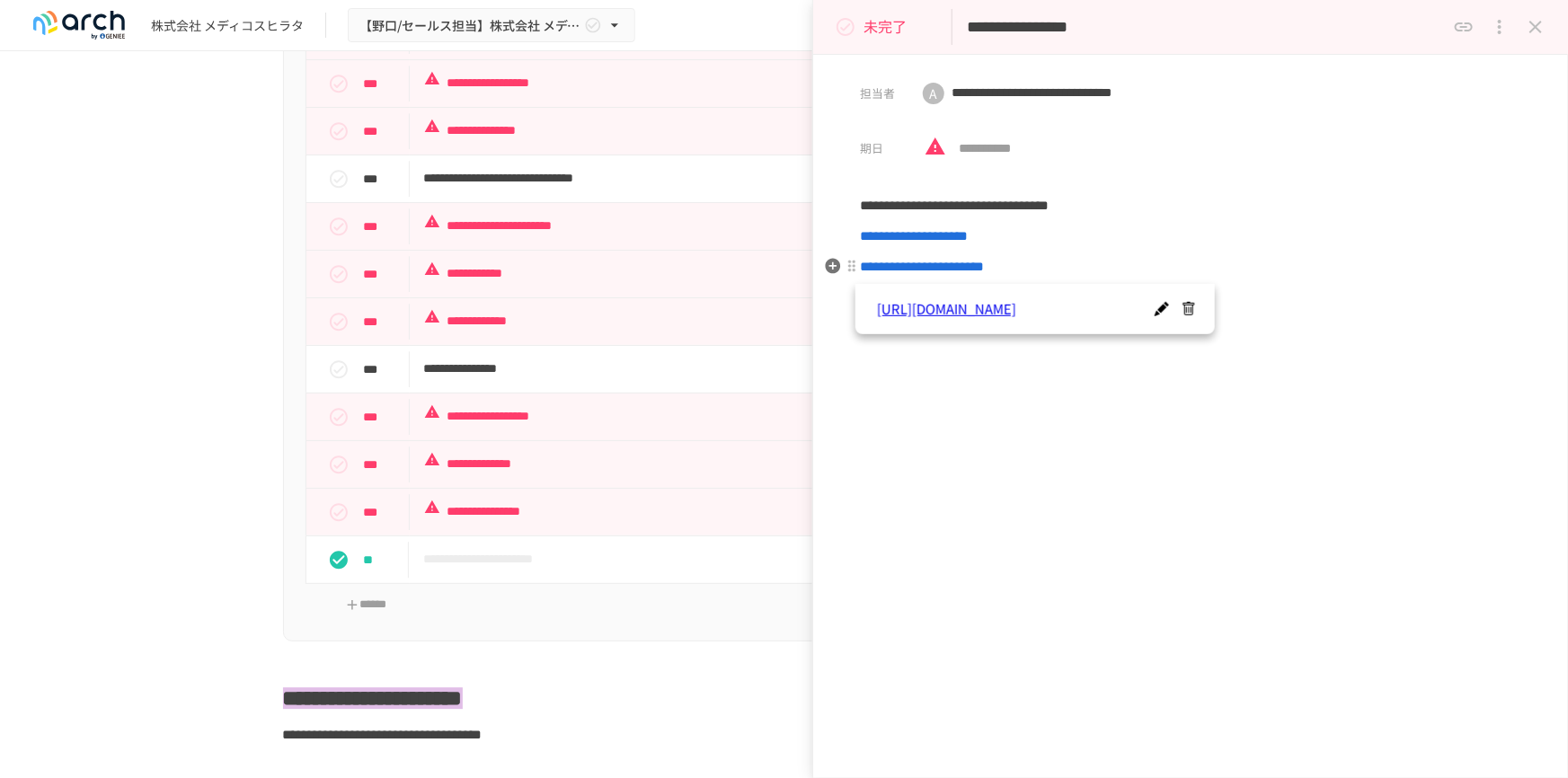 click on "**********" at bounding box center [922, 266] 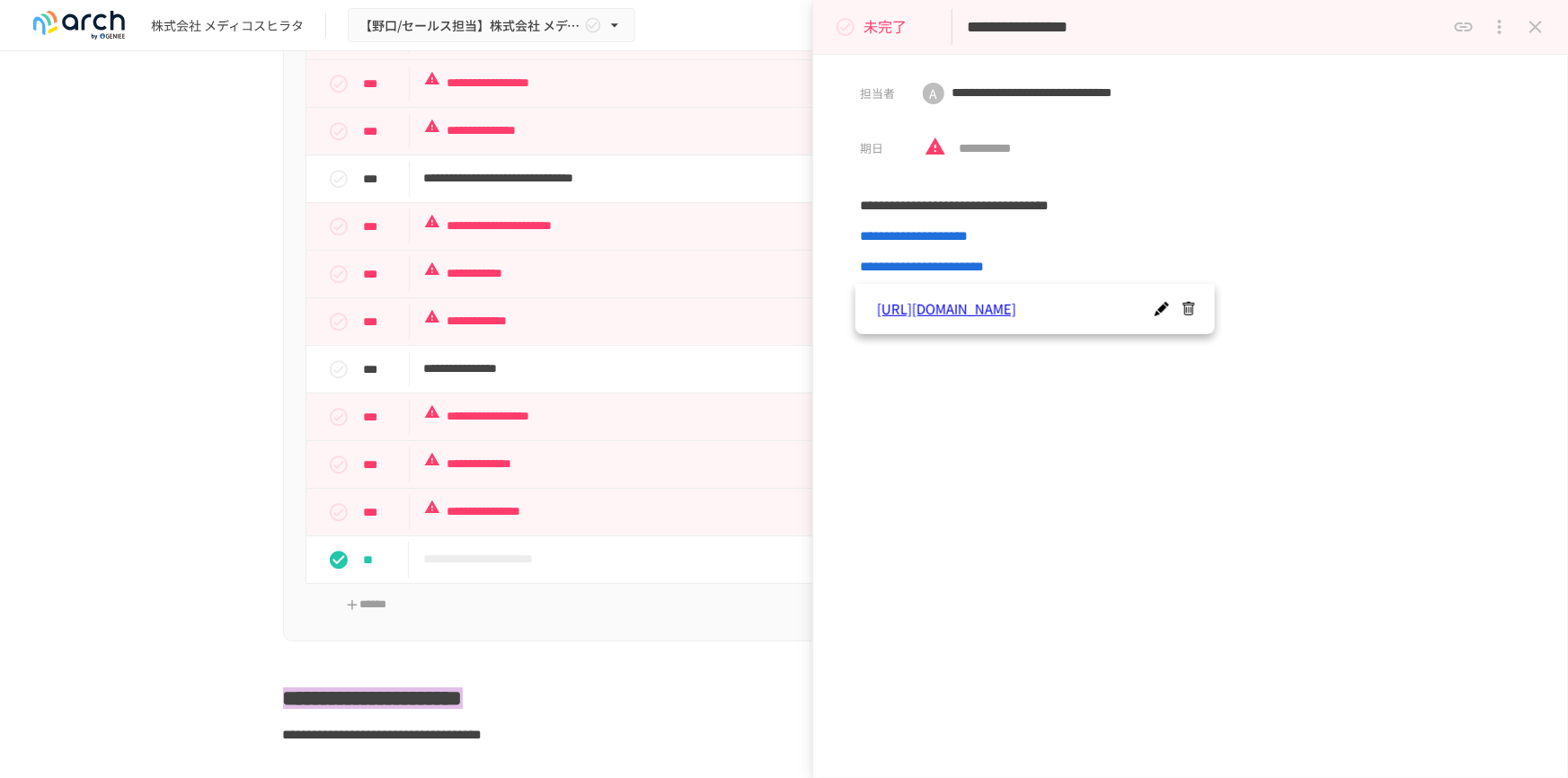 click on "**********" at bounding box center (1191, 420) 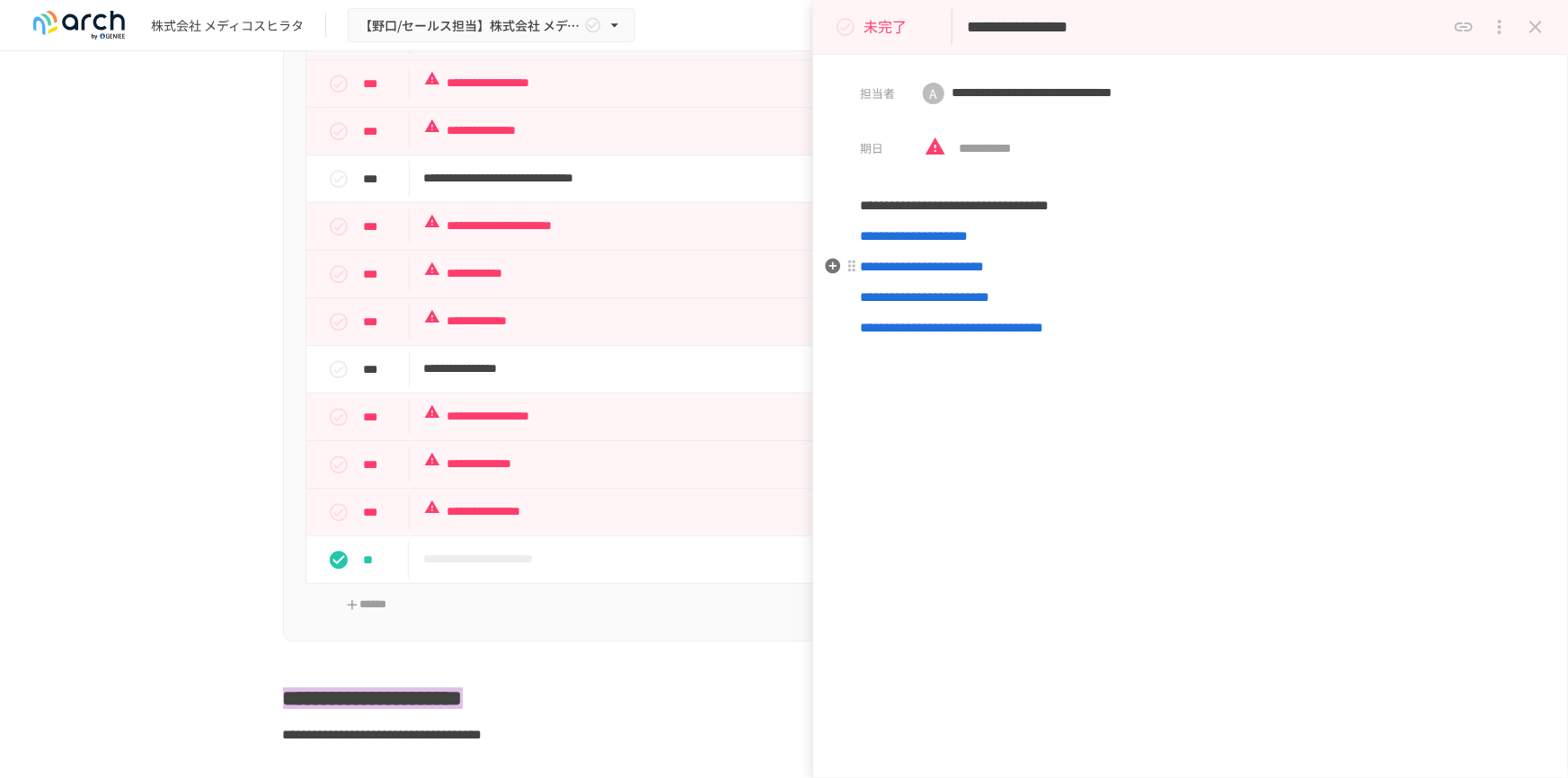 click on "**********" at bounding box center (922, 266) 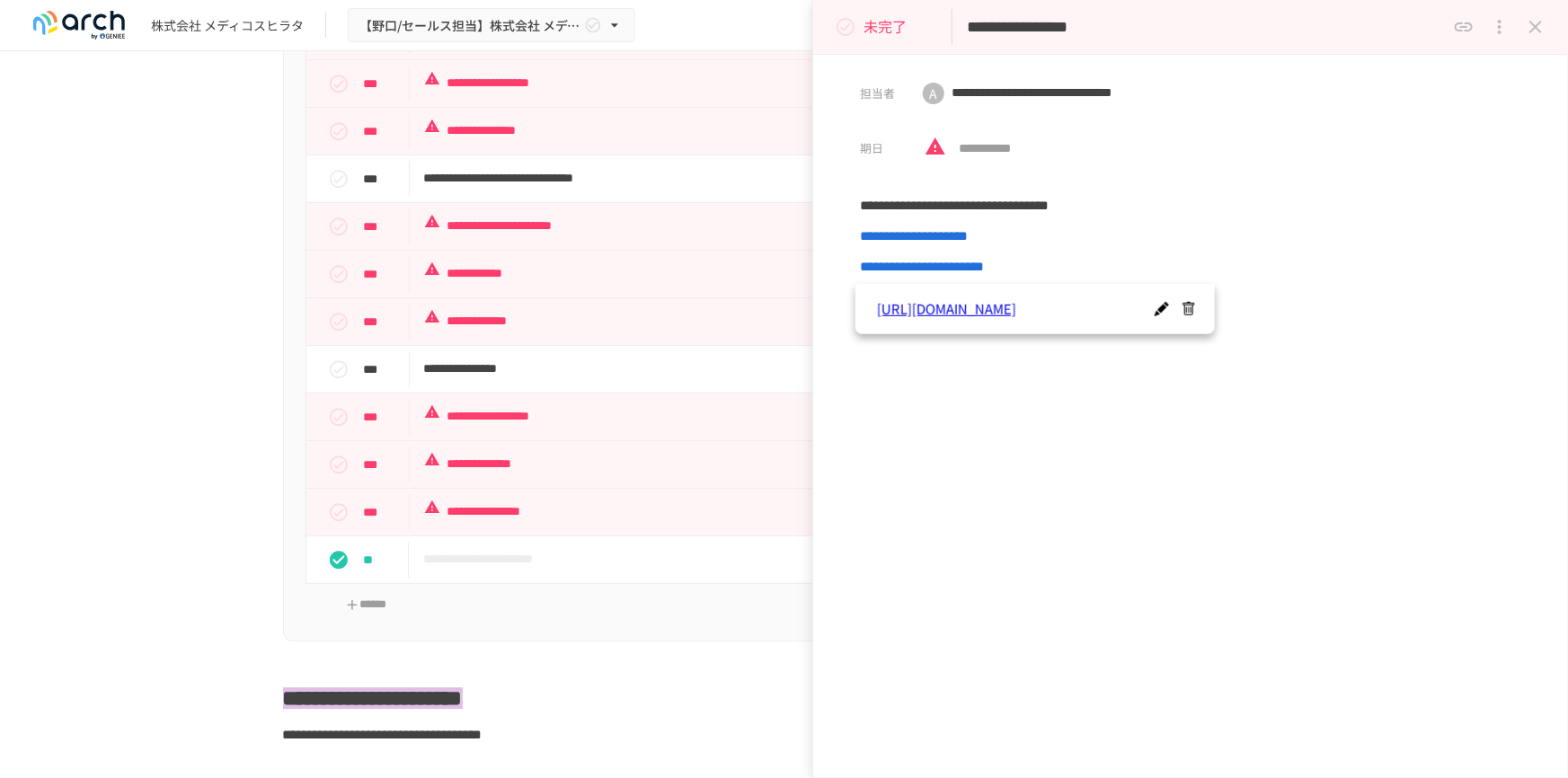 click on "**********" at bounding box center (1191, 420) 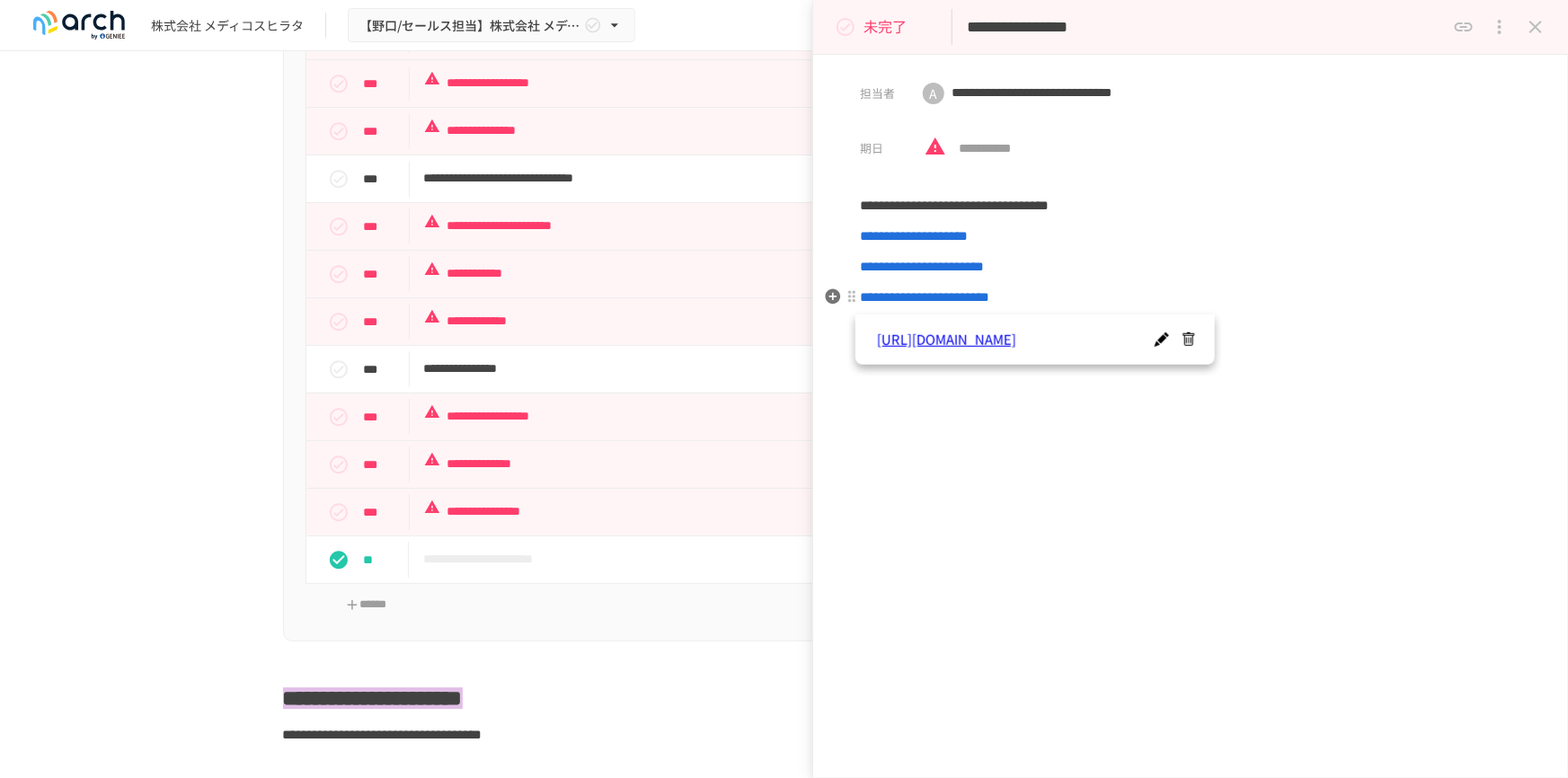 click on "**********" at bounding box center [925, 296] 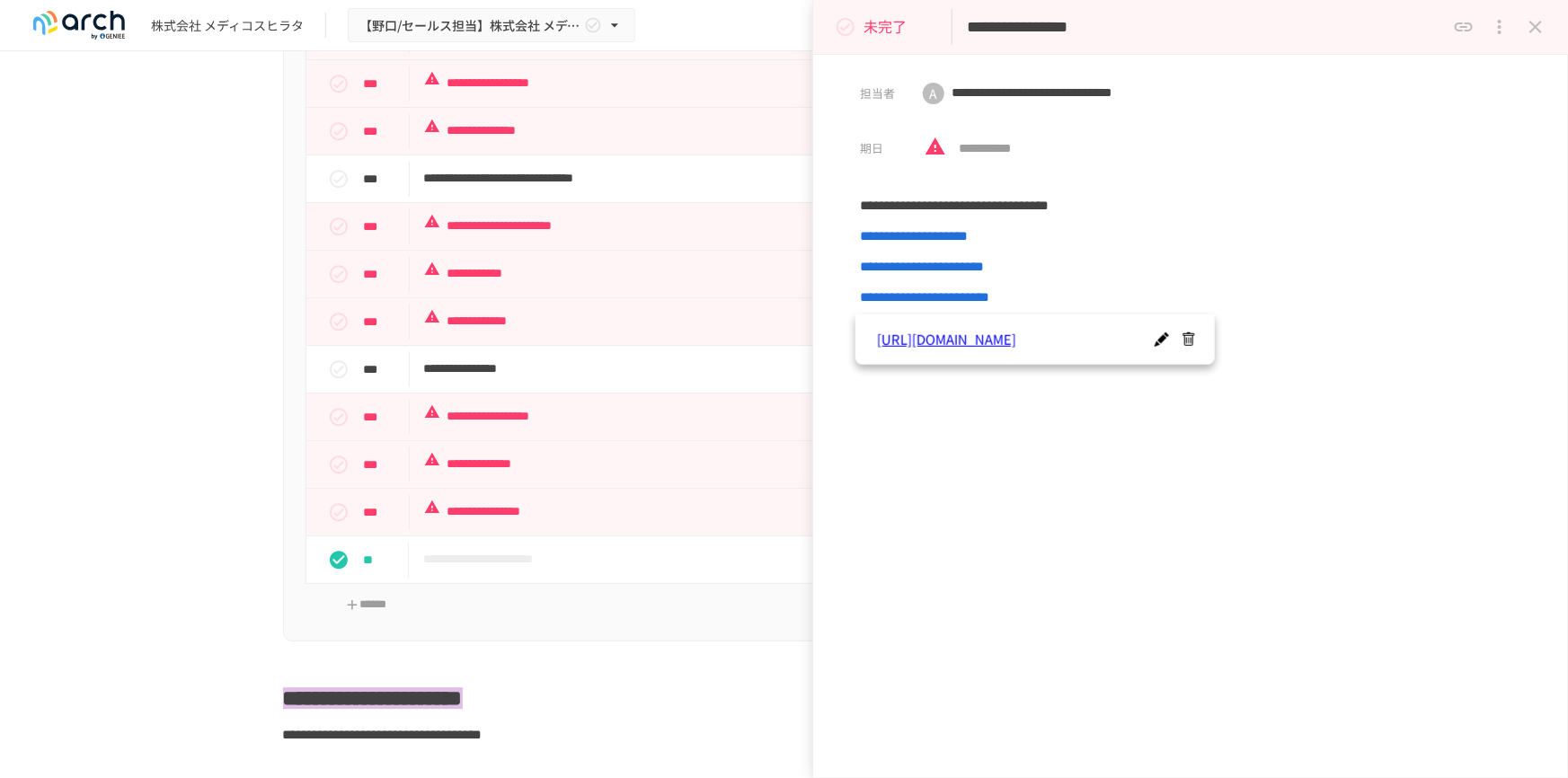 click on "**********" at bounding box center (1191, 420) 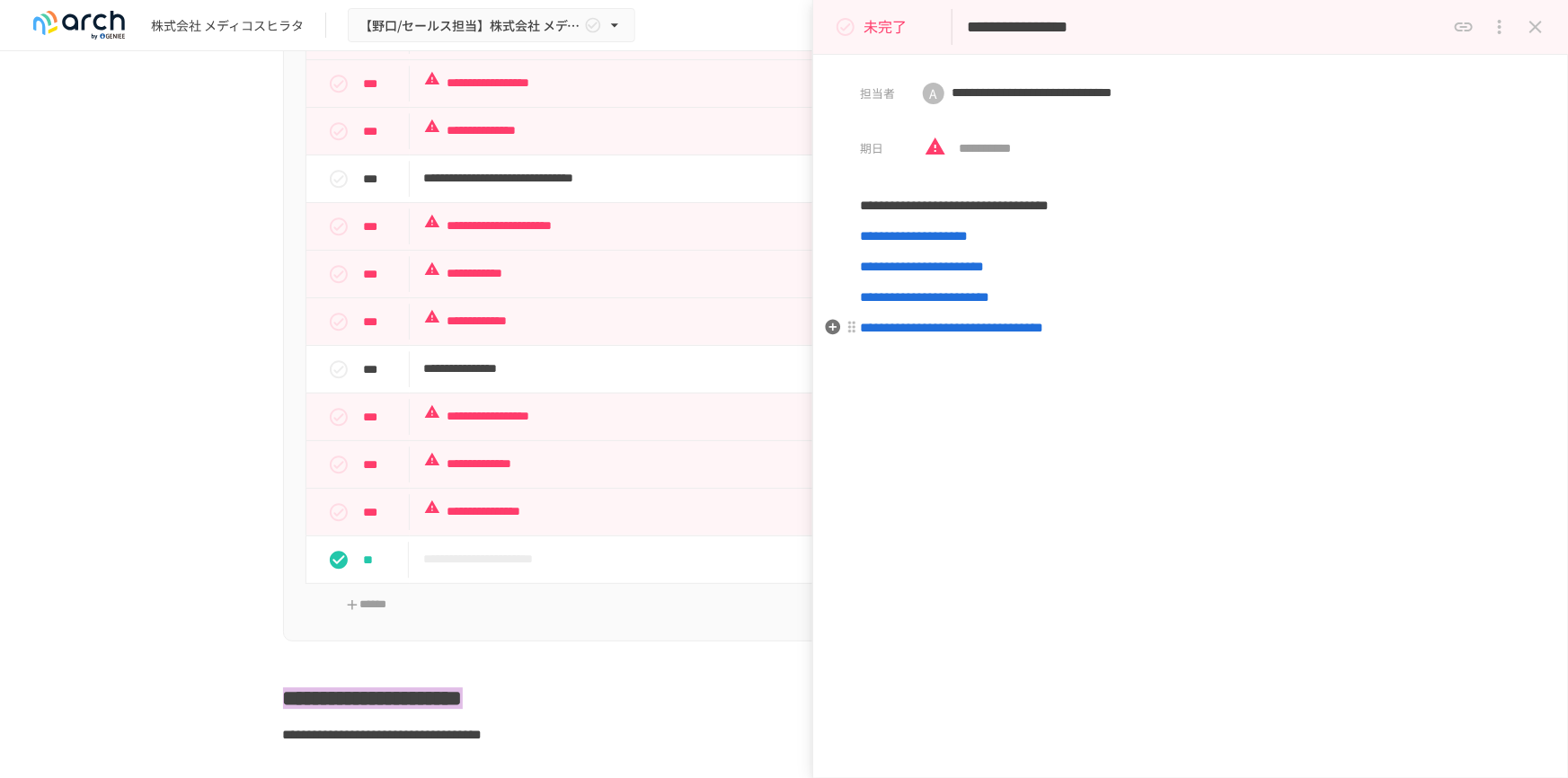 click on "**********" at bounding box center [952, 327] 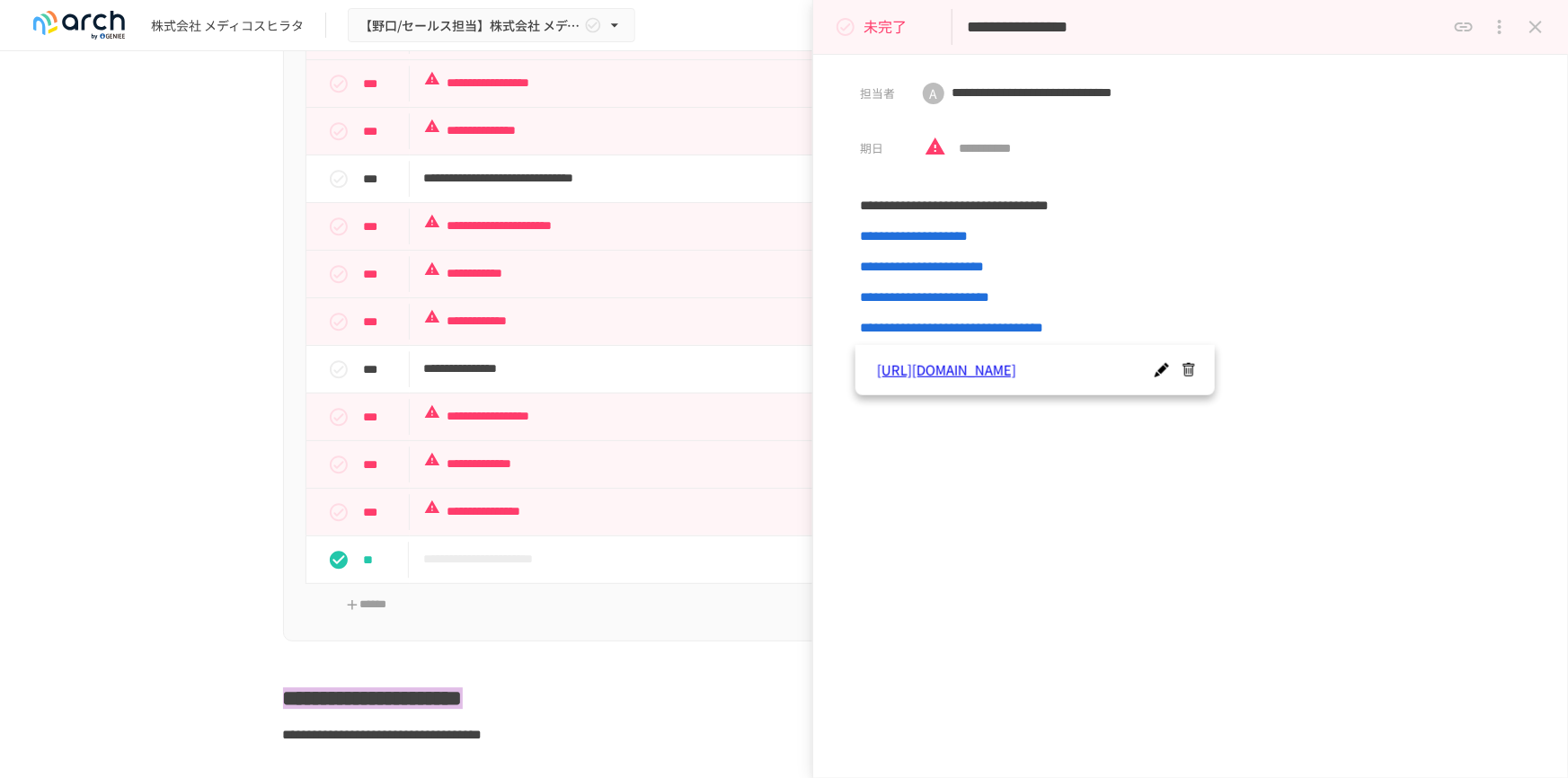 click on "未完了" at bounding box center (885, 27) 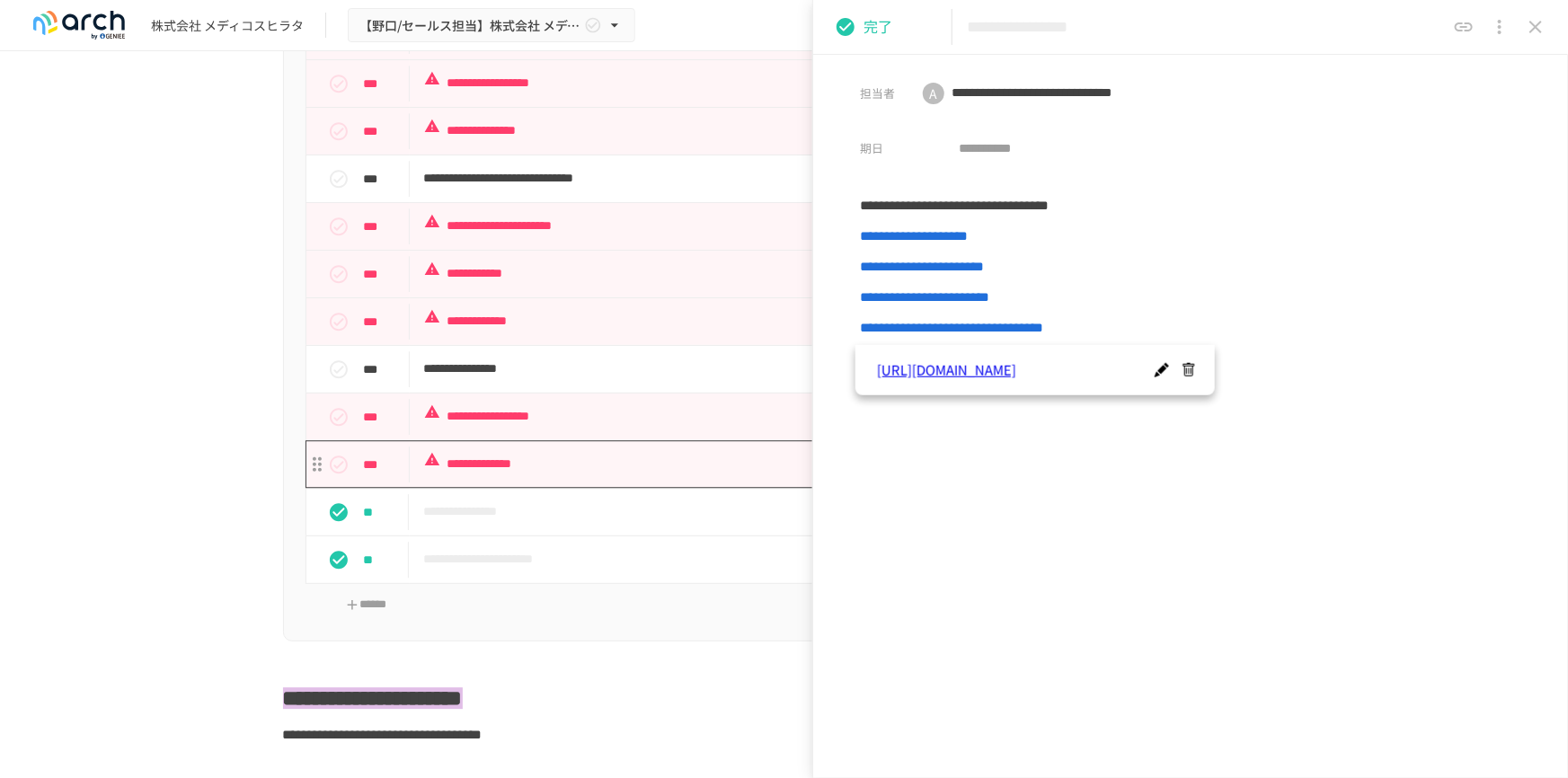 click on "**********" at bounding box center (747, 464) 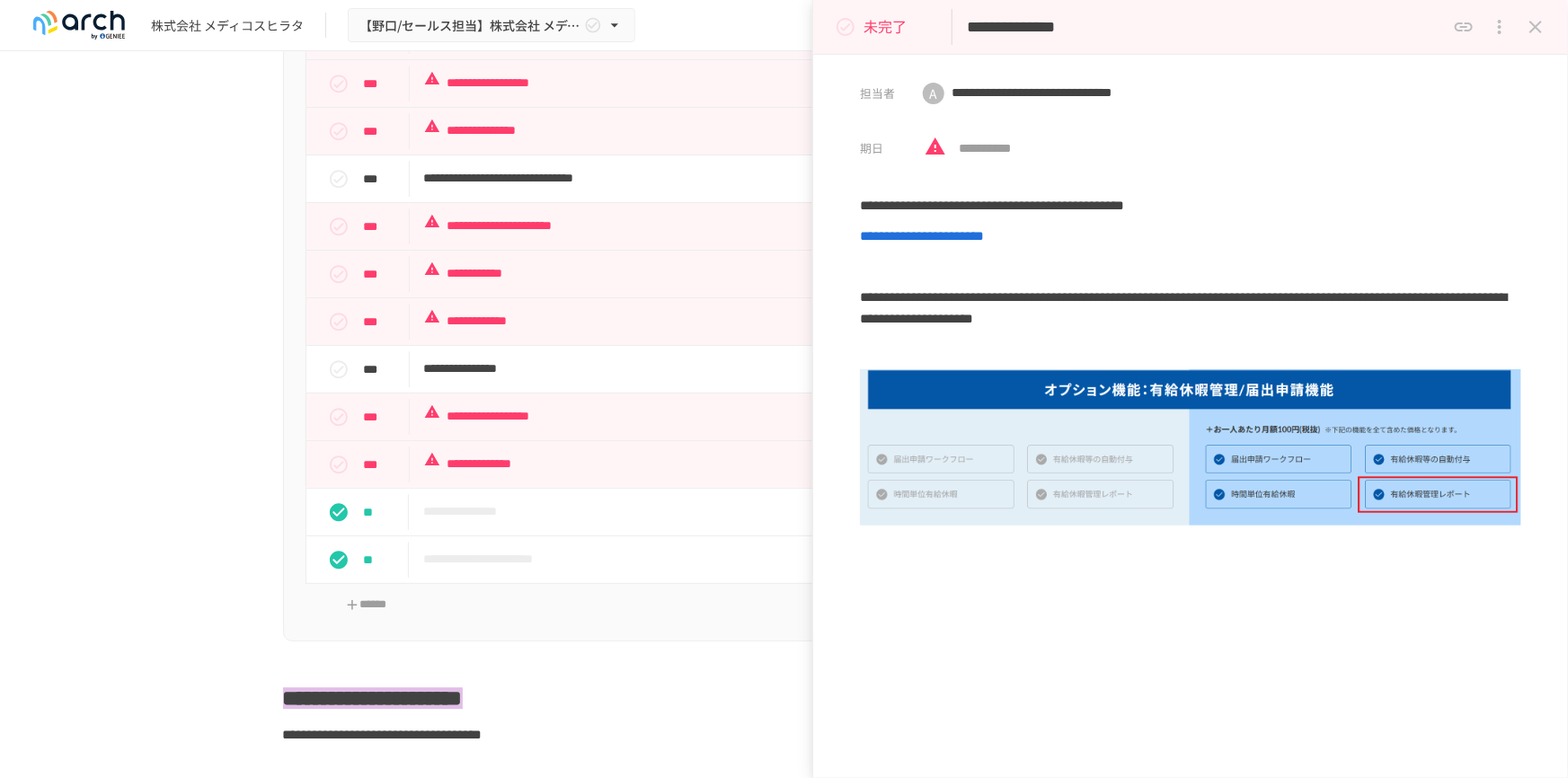 click on "**********" at bounding box center [784, 49] 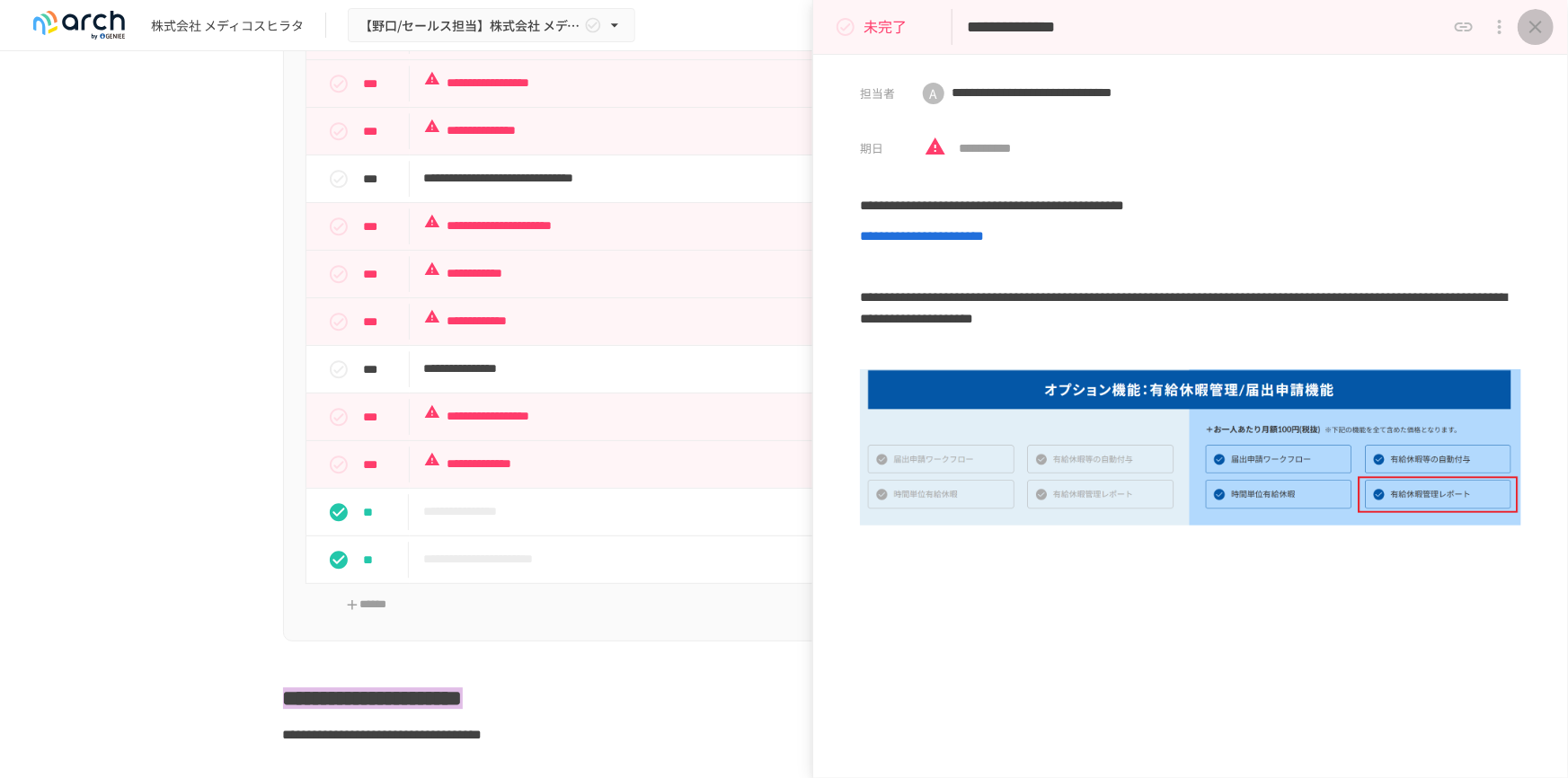 click 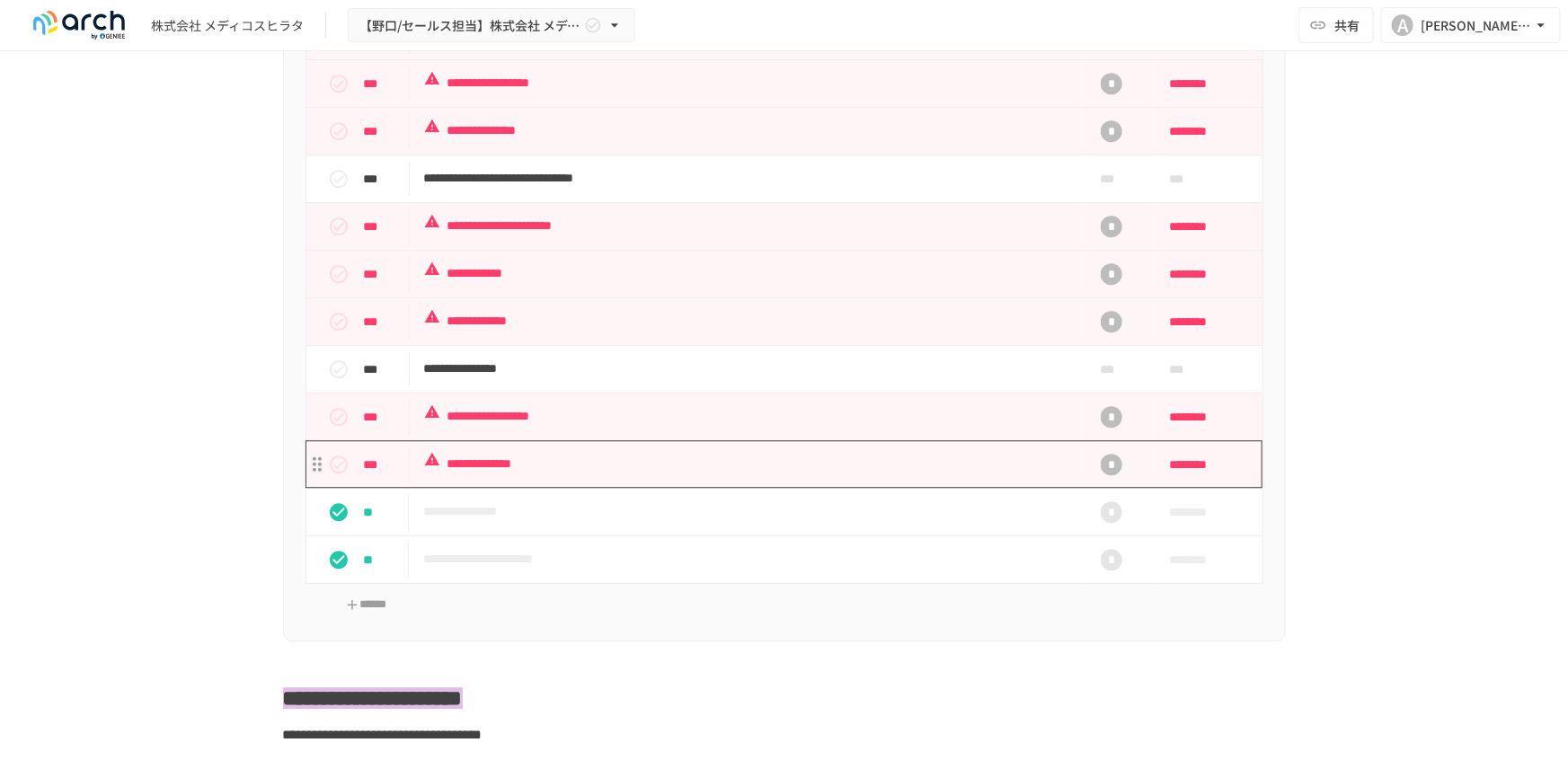 click on "**********" at bounding box center (747, 464) 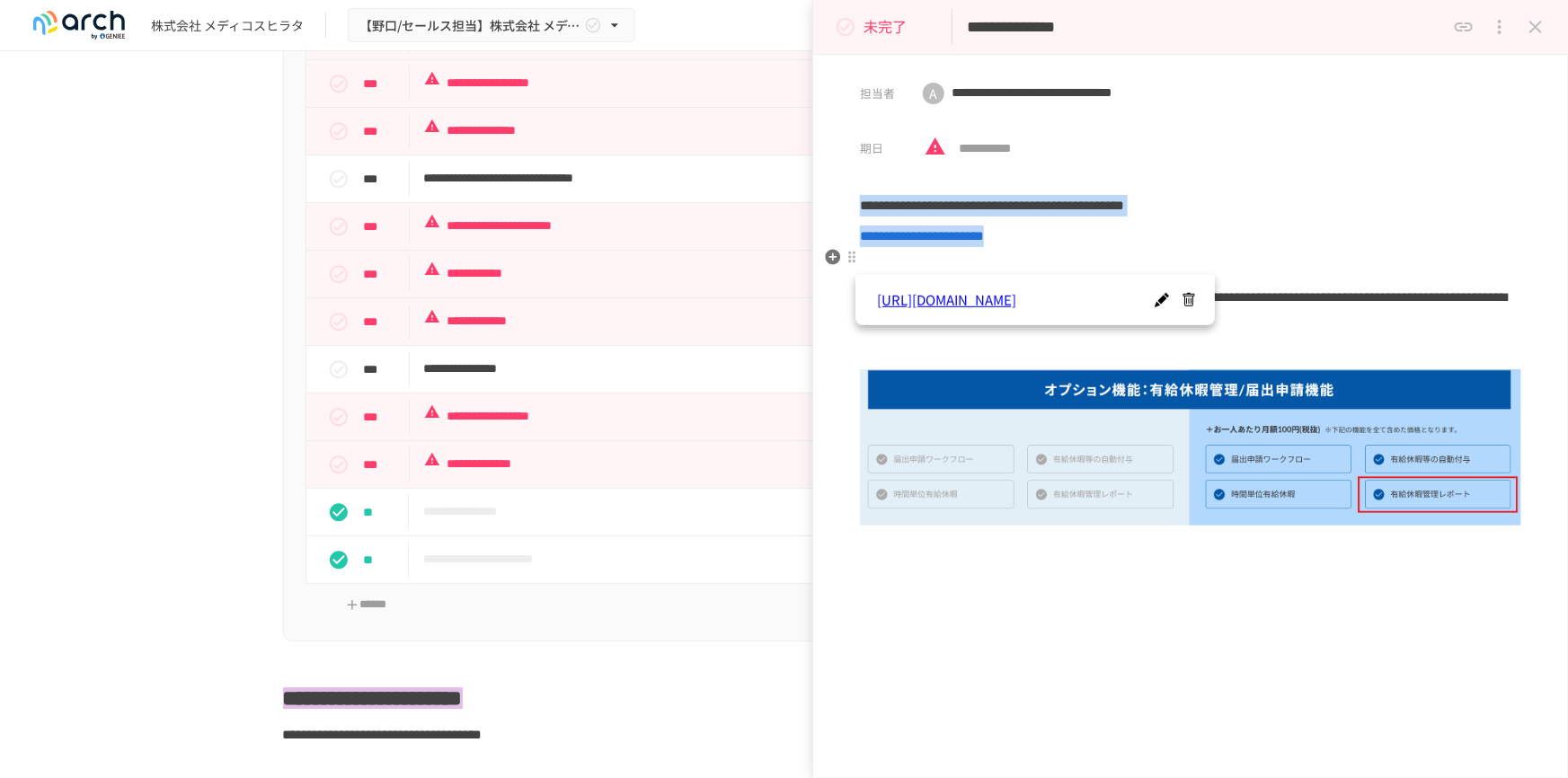drag, startPoint x: 864, startPoint y: 209, endPoint x: 1177, endPoint y: 261, distance: 317.29009 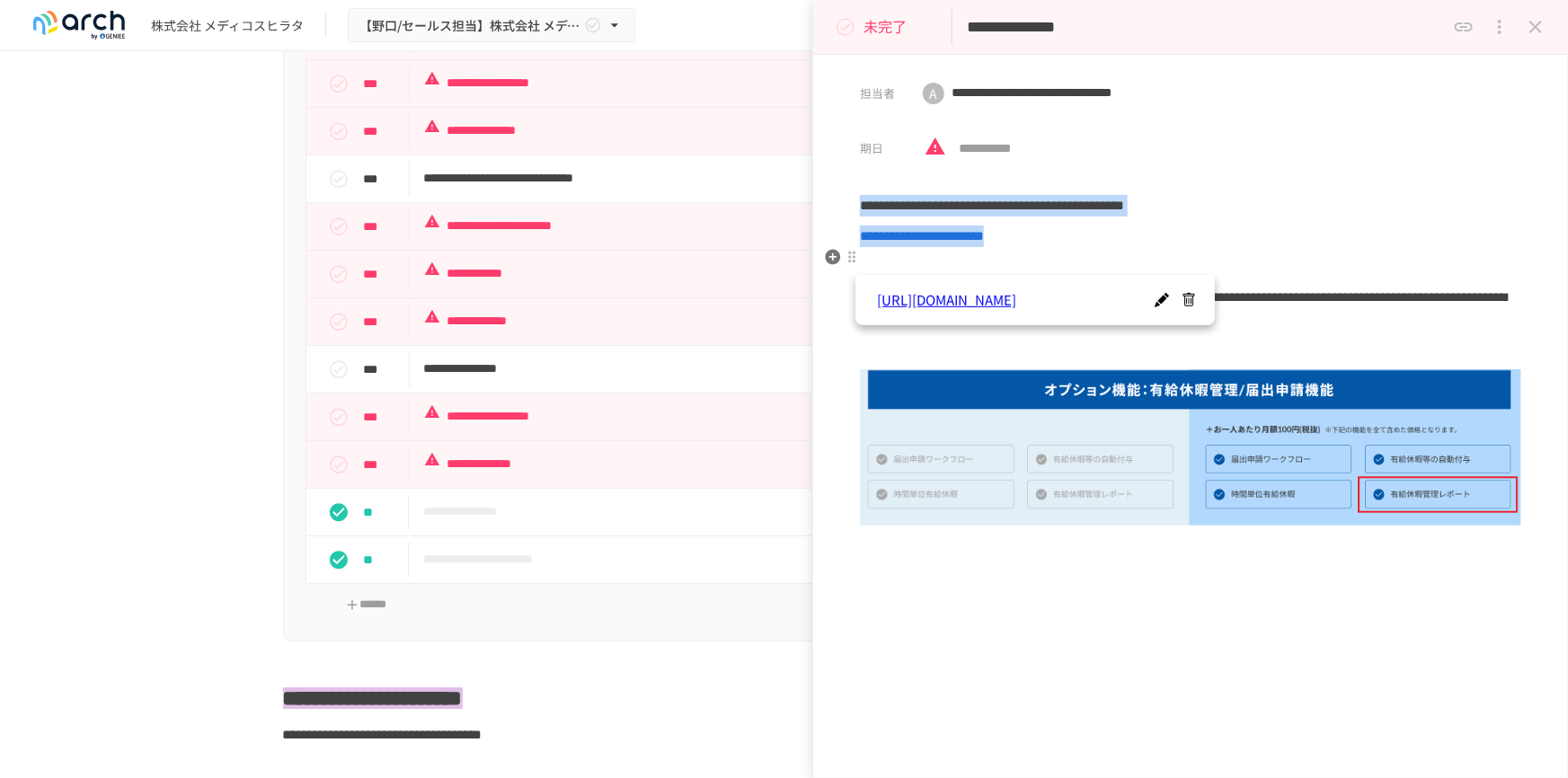 click on "**********" at bounding box center [1191, 376] 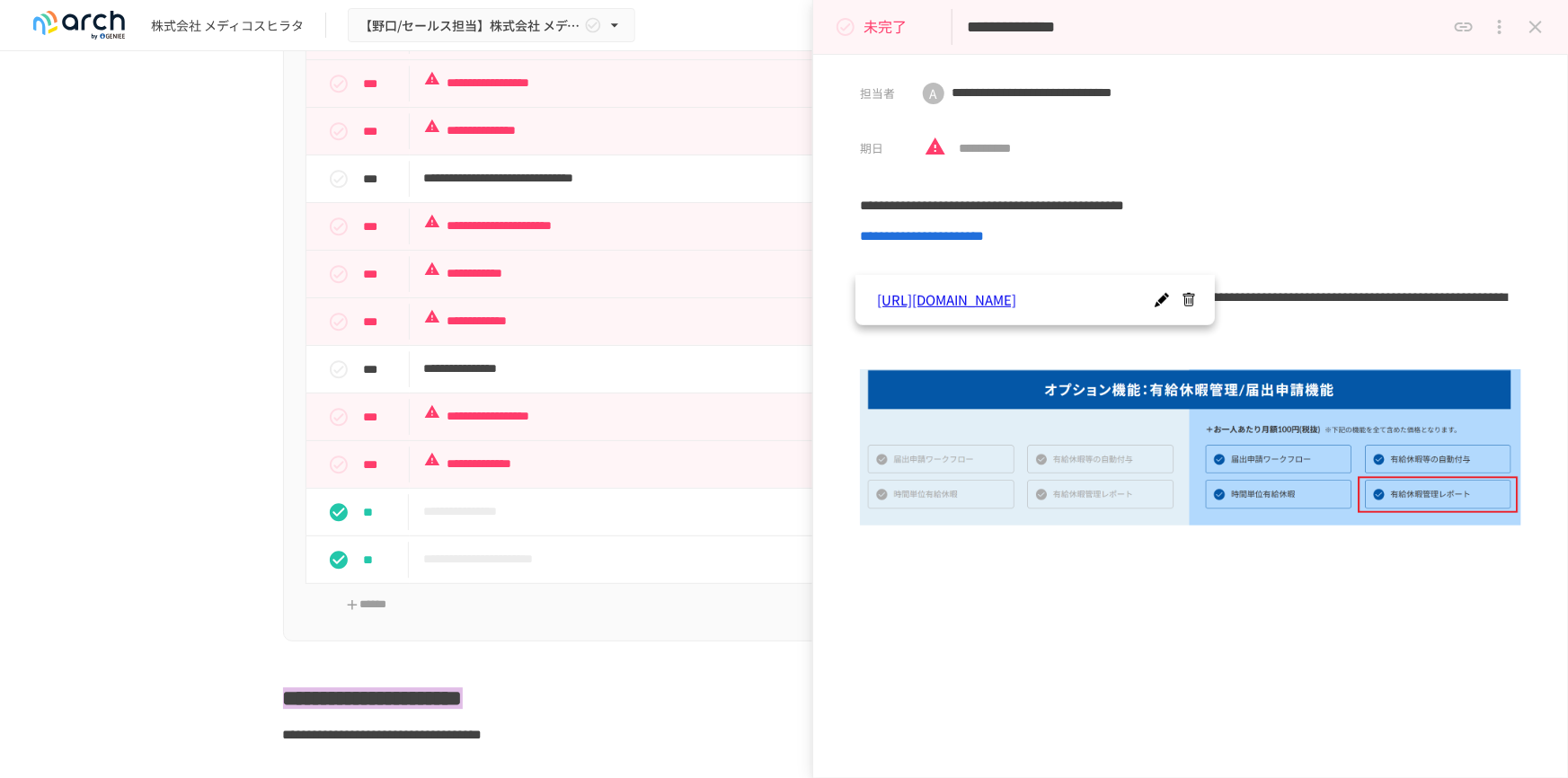 drag, startPoint x: 989, startPoint y: 29, endPoint x: 1213, endPoint y: 44, distance: 224.50167 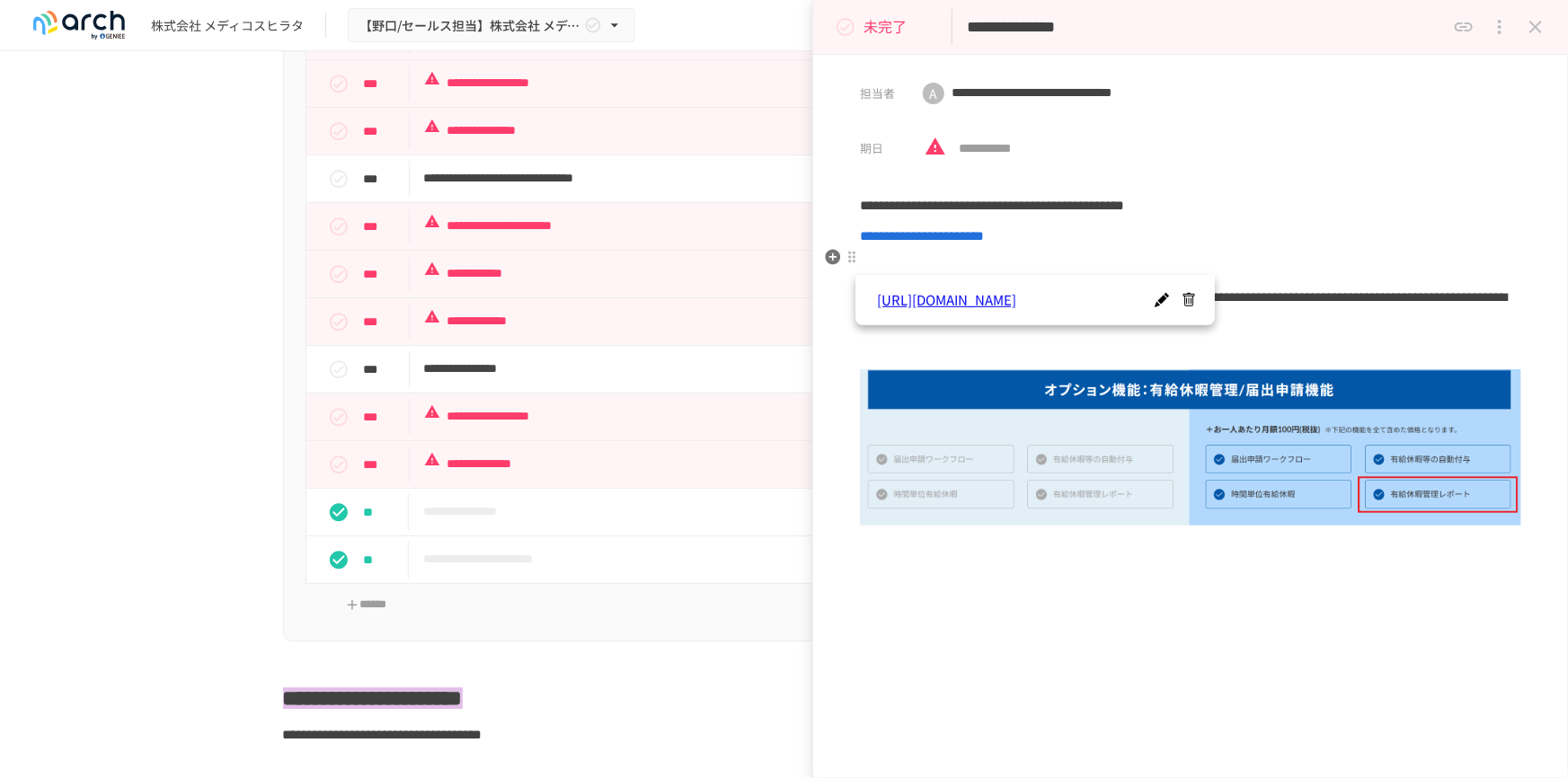 click on "**********" at bounding box center (922, 235) 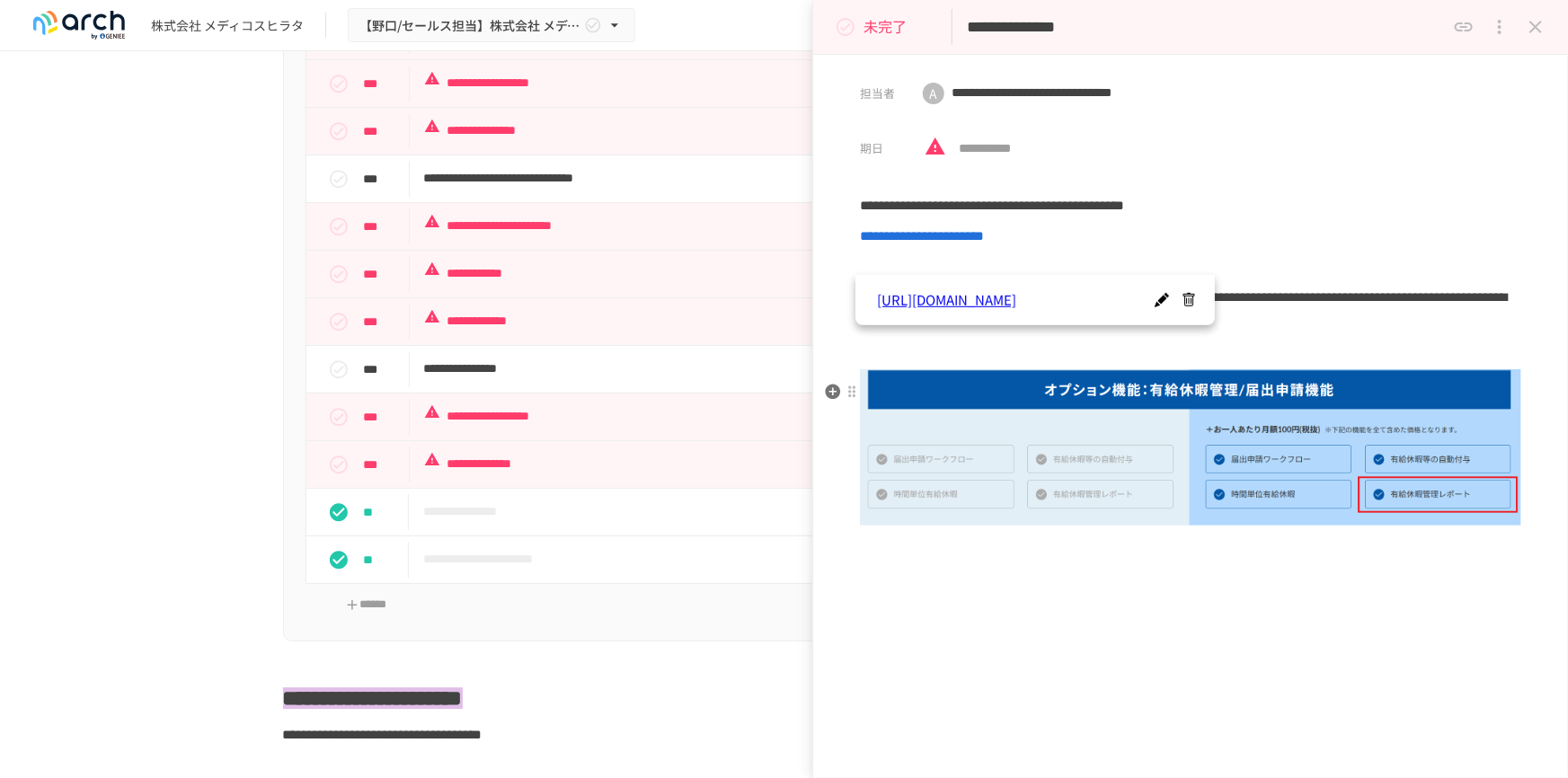 click at bounding box center (1191, 349) 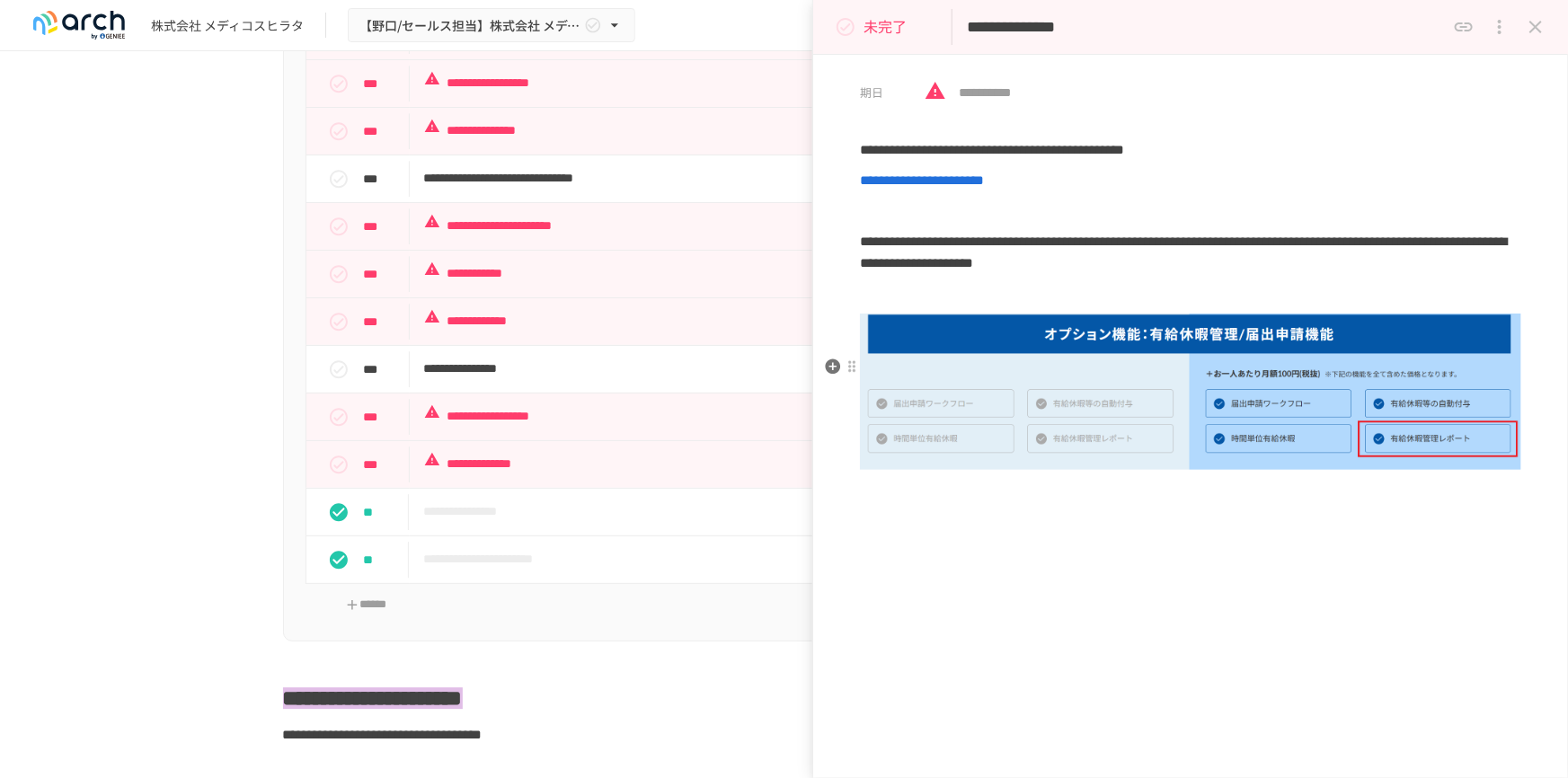 scroll, scrollTop: 95, scrollLeft: 0, axis: vertical 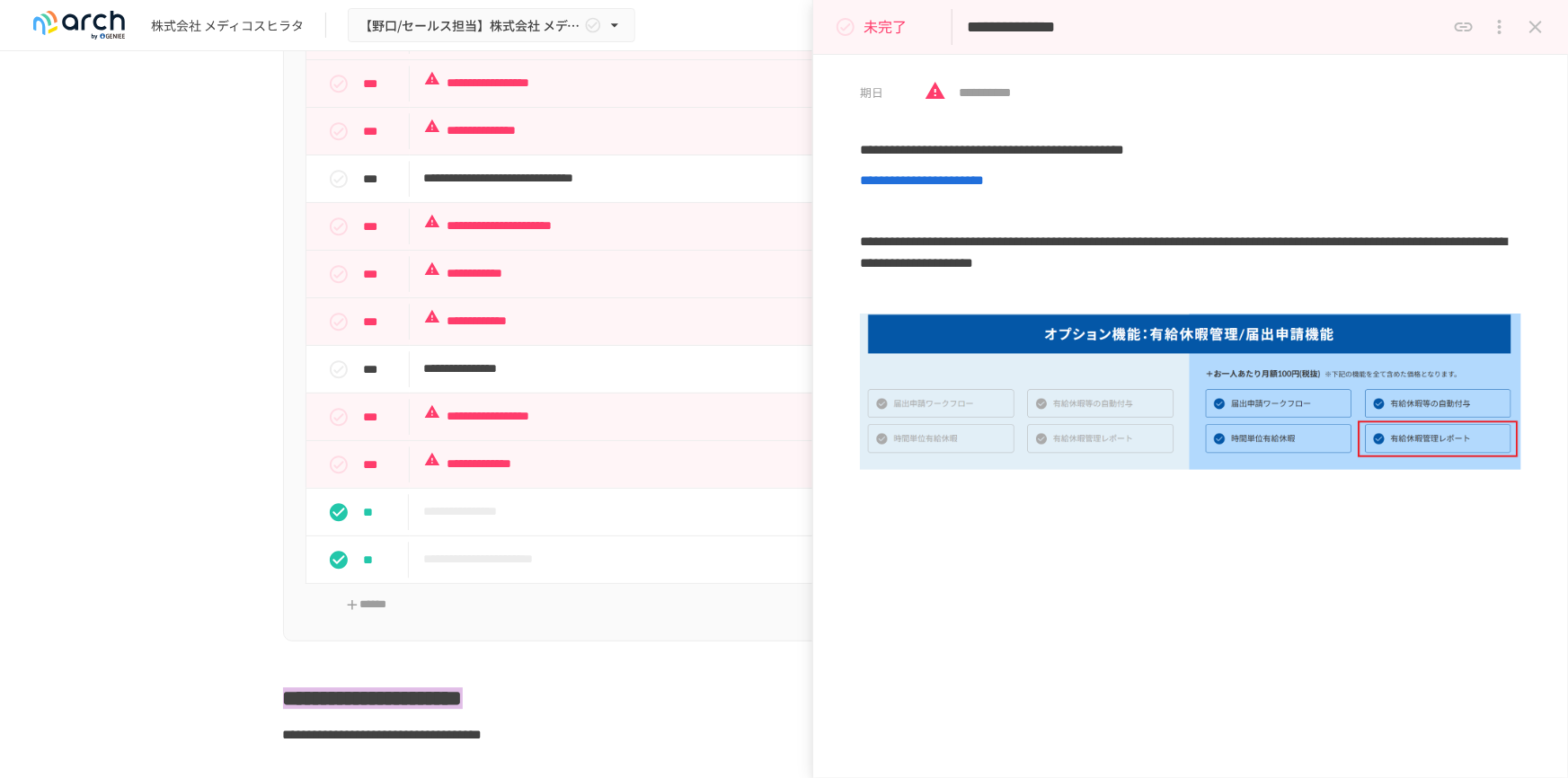 click on "**********" at bounding box center (1191, 458) 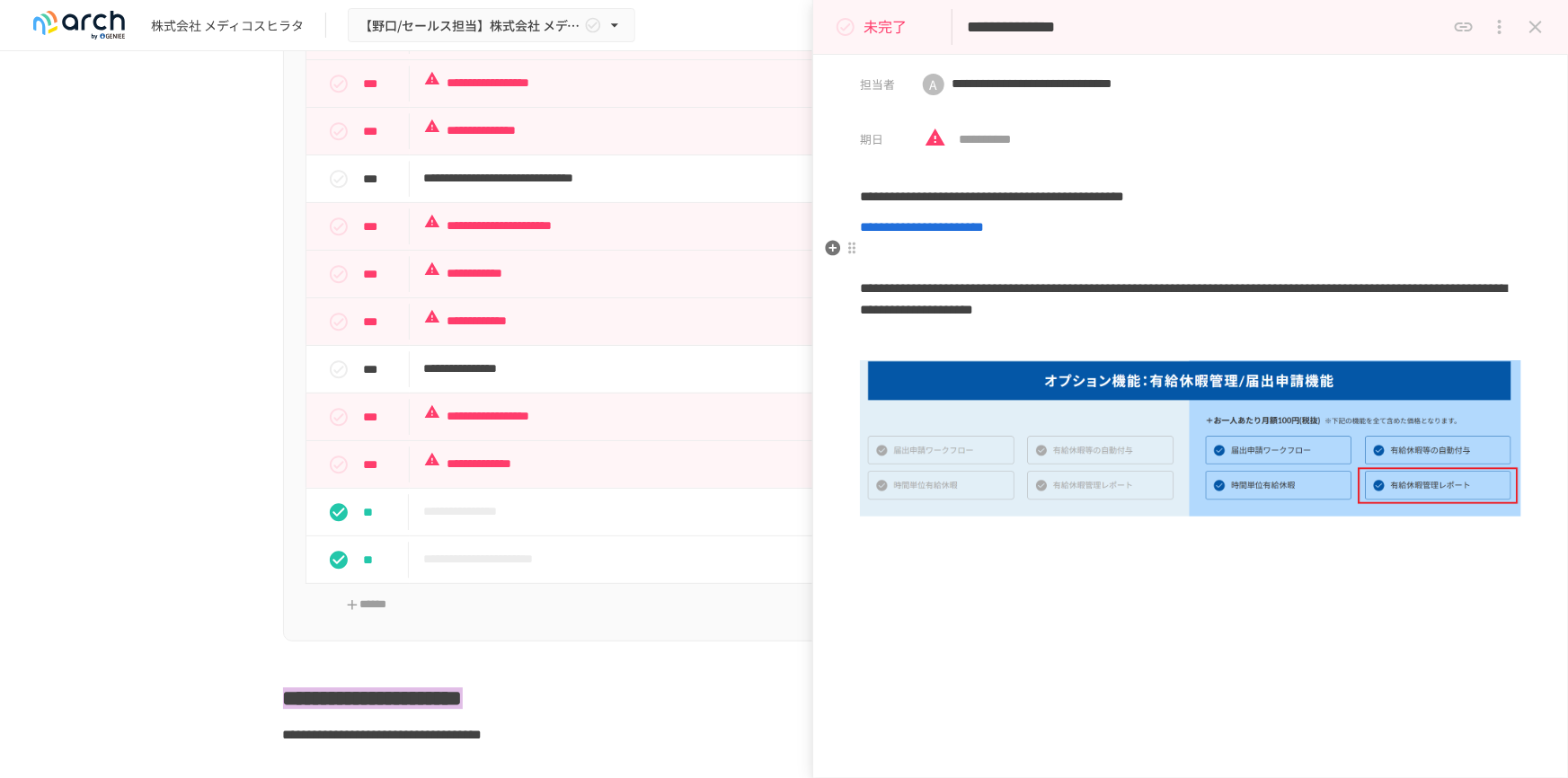 scroll, scrollTop: 0, scrollLeft: 0, axis: both 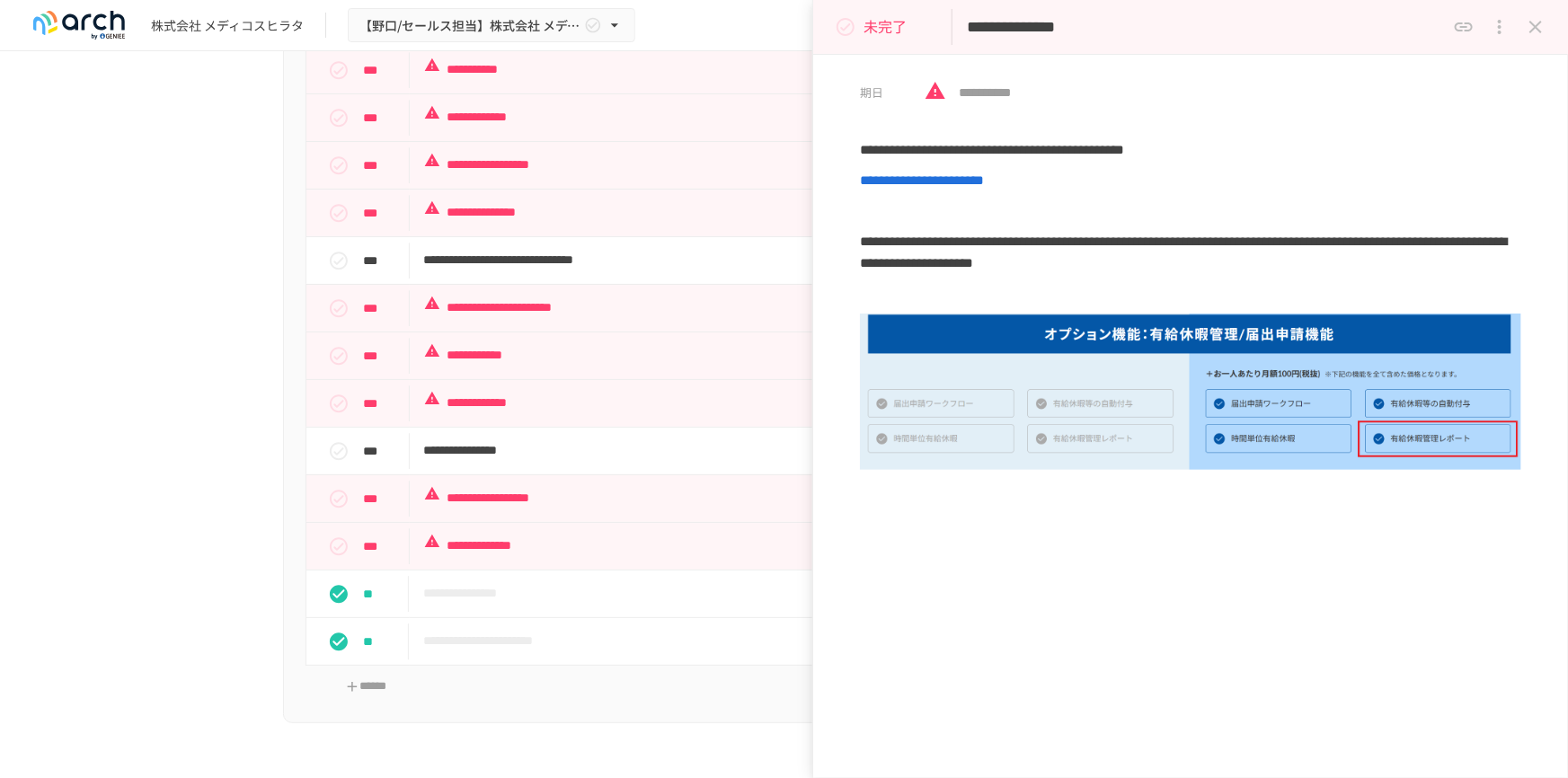 click on "**********" at bounding box center (784, 395) 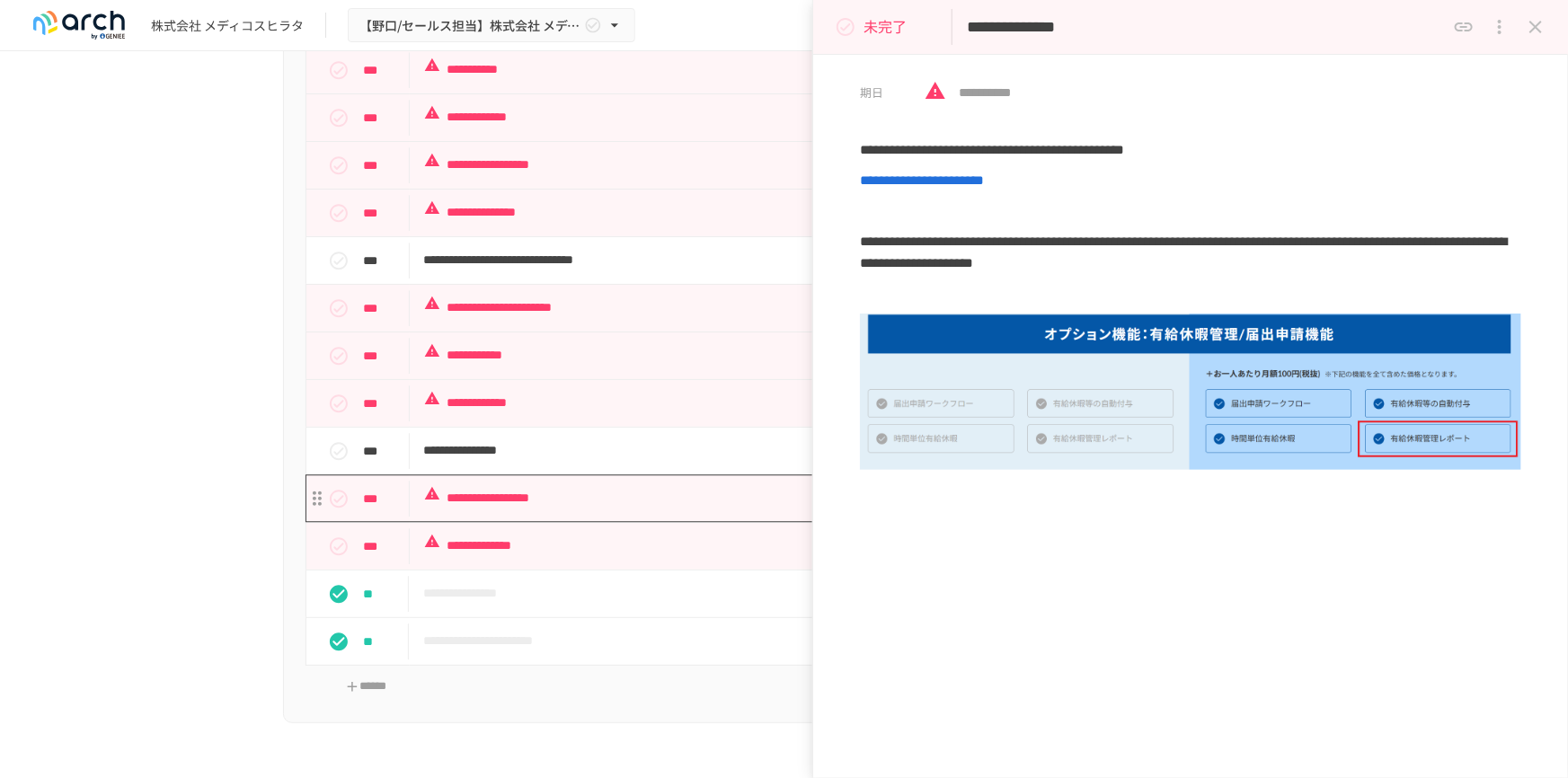 scroll, scrollTop: 2321, scrollLeft: 0, axis: vertical 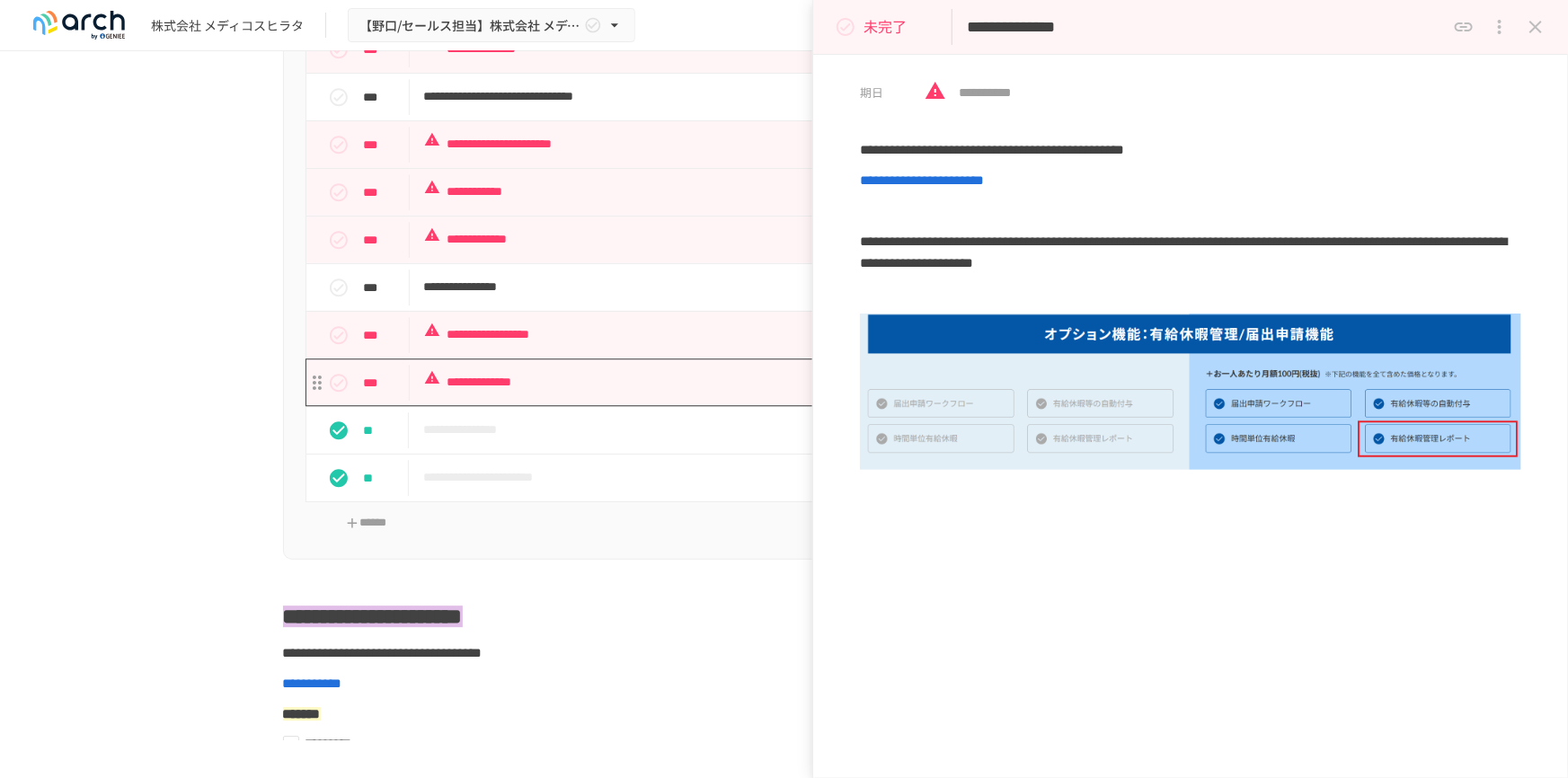 click on "**********" at bounding box center (747, 382) 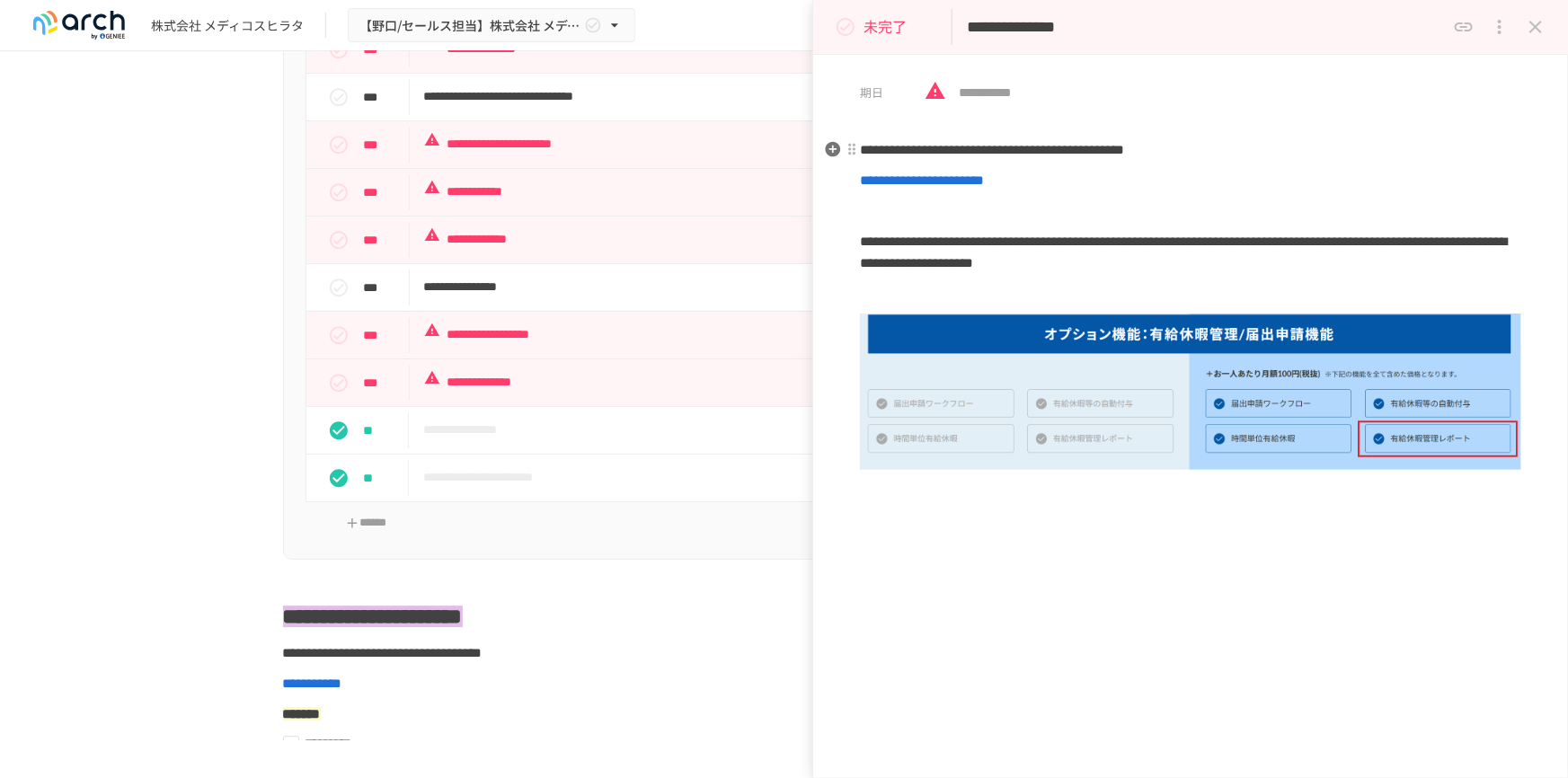 scroll, scrollTop: 95, scrollLeft: 0, axis: vertical 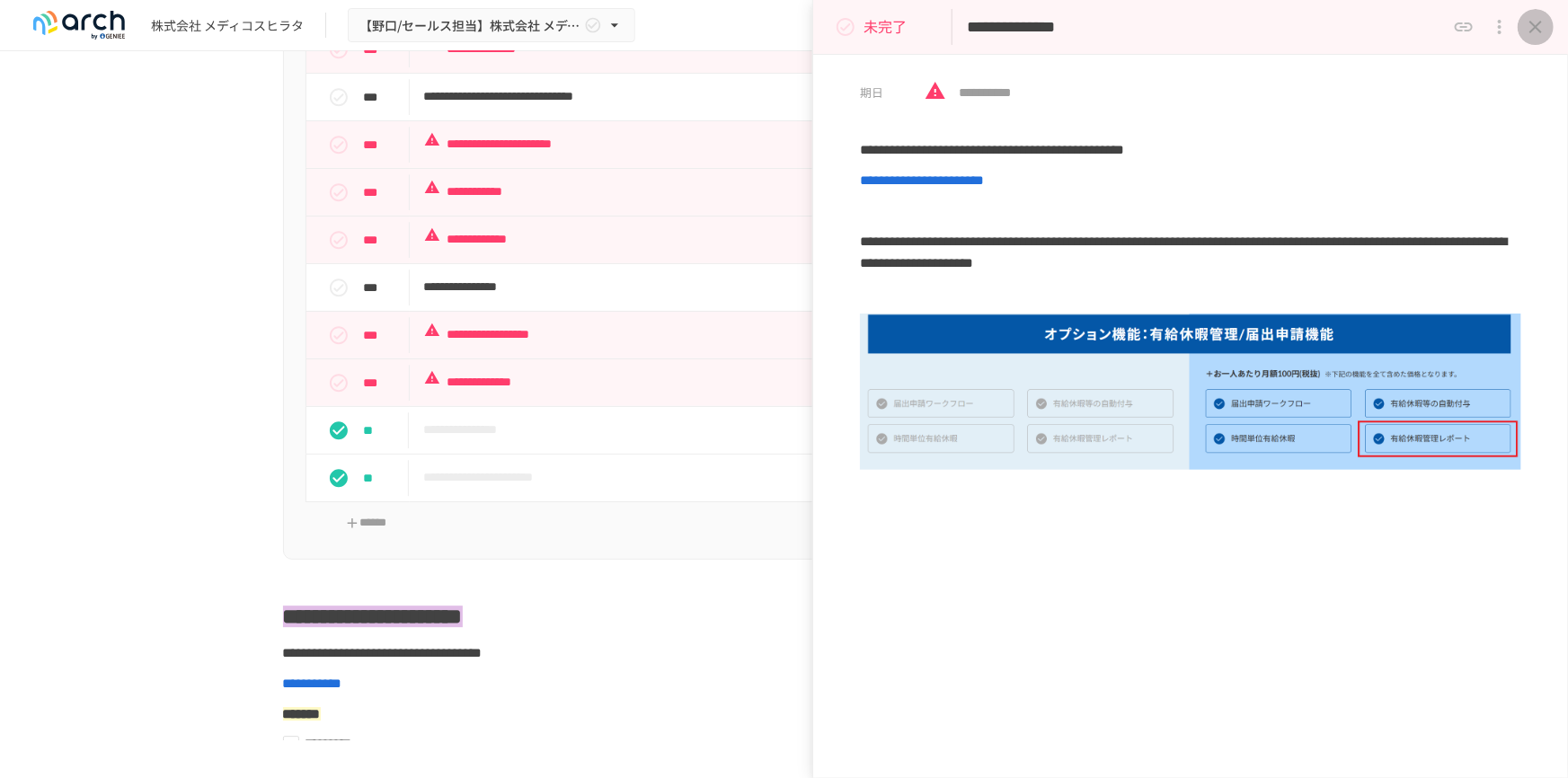 drag, startPoint x: 1528, startPoint y: 30, endPoint x: 1519, endPoint y: 33, distance: 9.486833 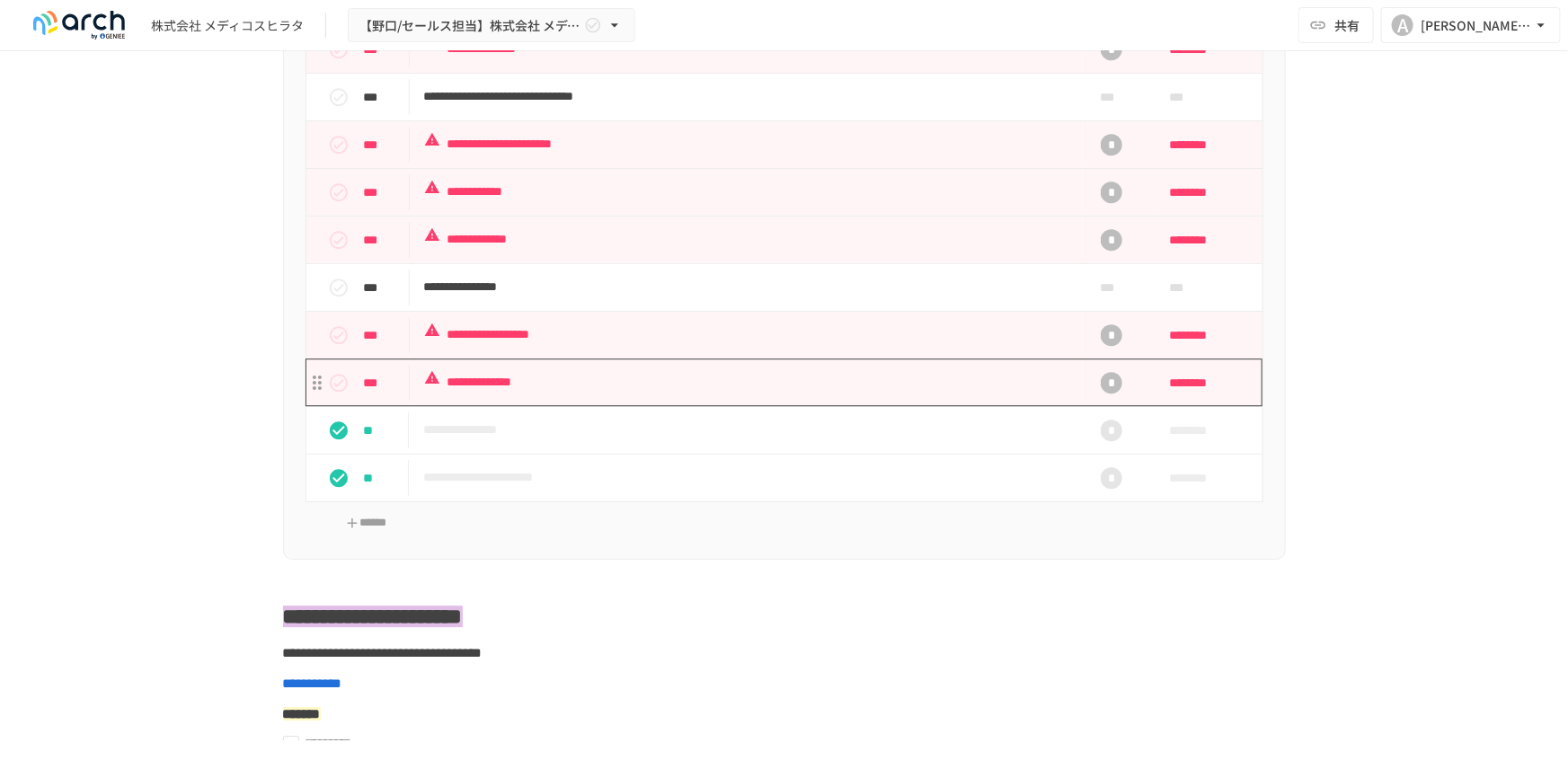 click on "**********" at bounding box center [747, 382] 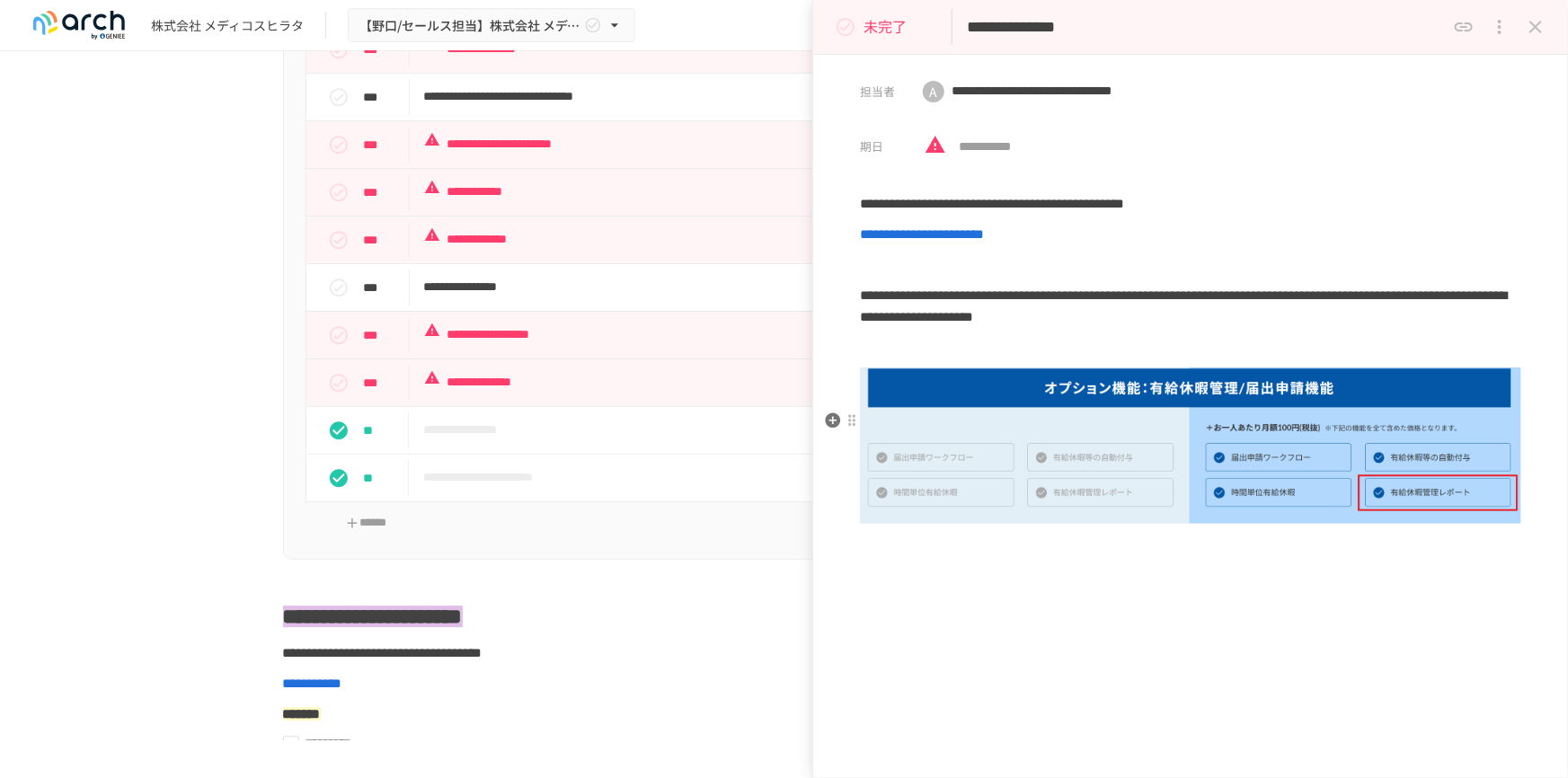 scroll, scrollTop: 0, scrollLeft: 0, axis: both 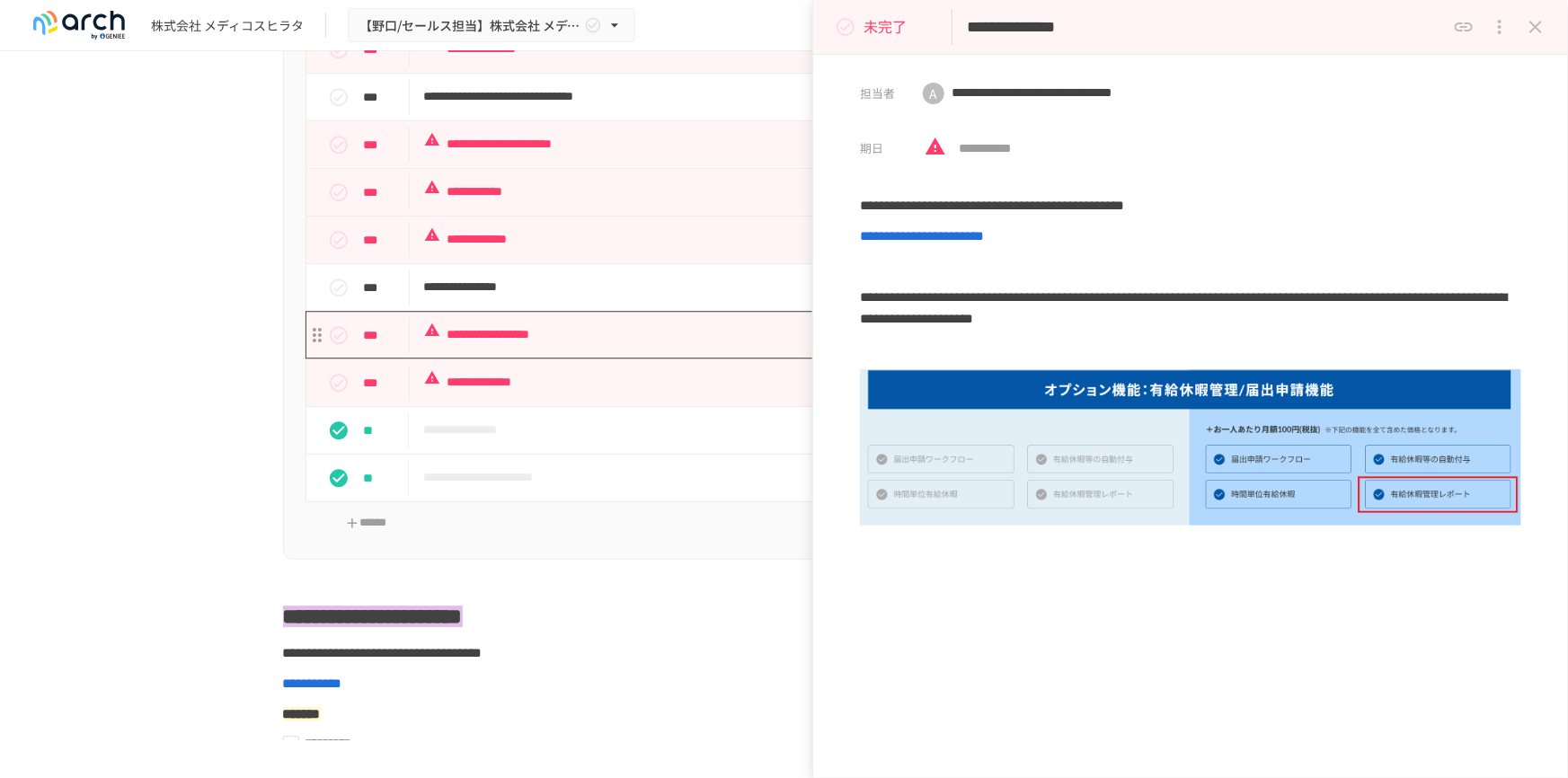 click on "**********" at bounding box center [747, 334] 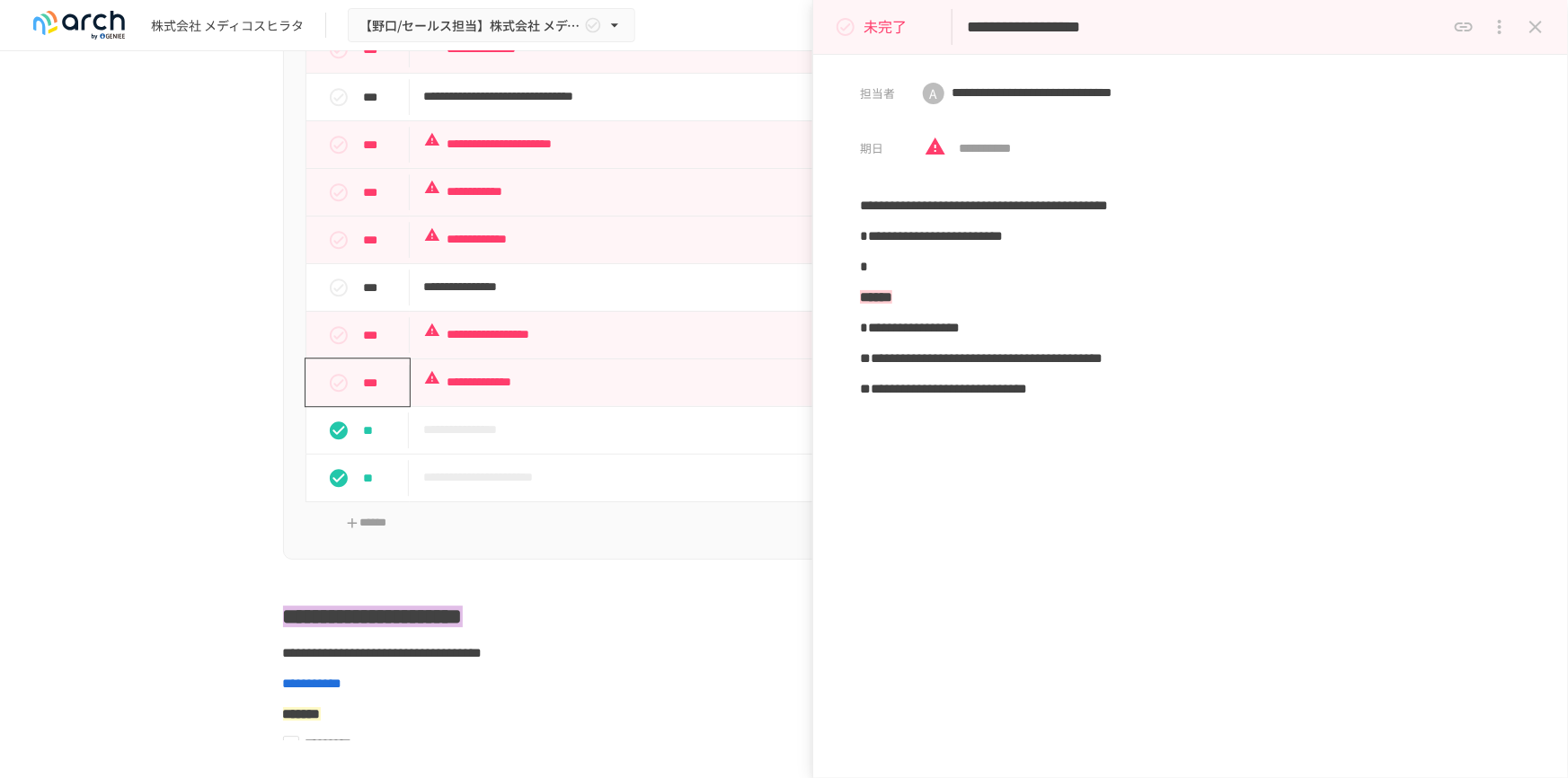click 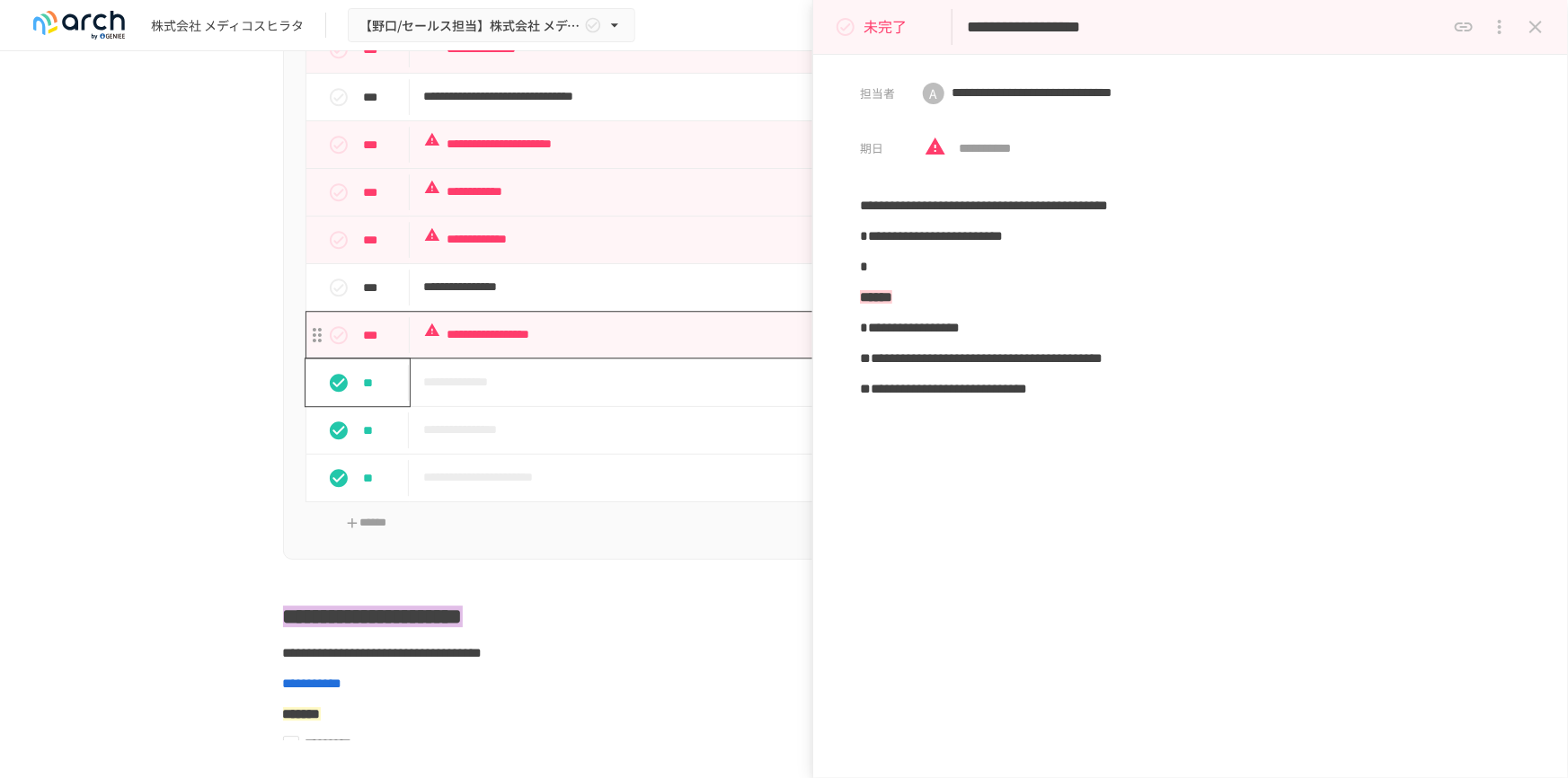 click on "**********" at bounding box center [747, 334] 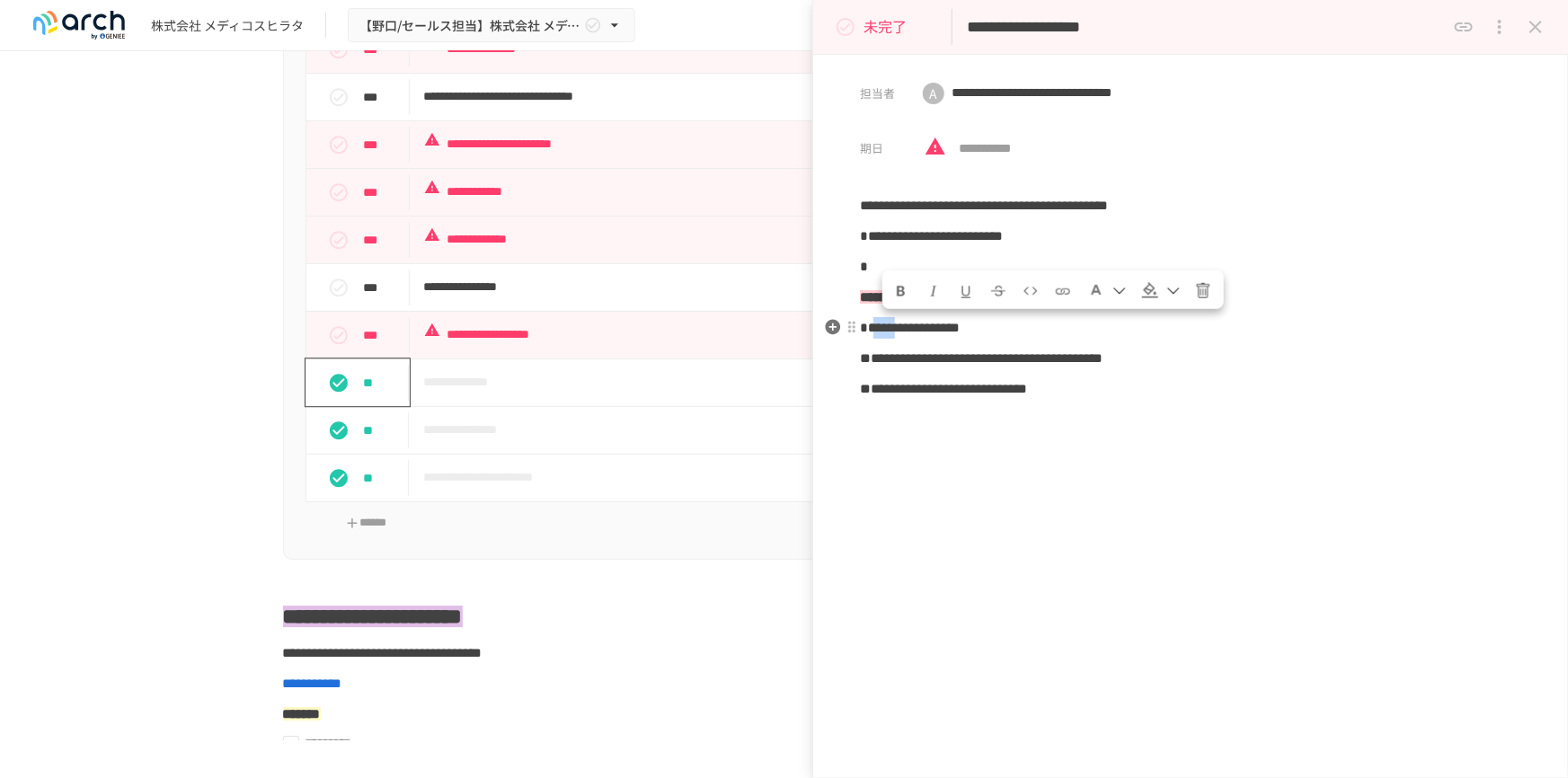 drag, startPoint x: 892, startPoint y: 330, endPoint x: 941, endPoint y: 336, distance: 49.36598 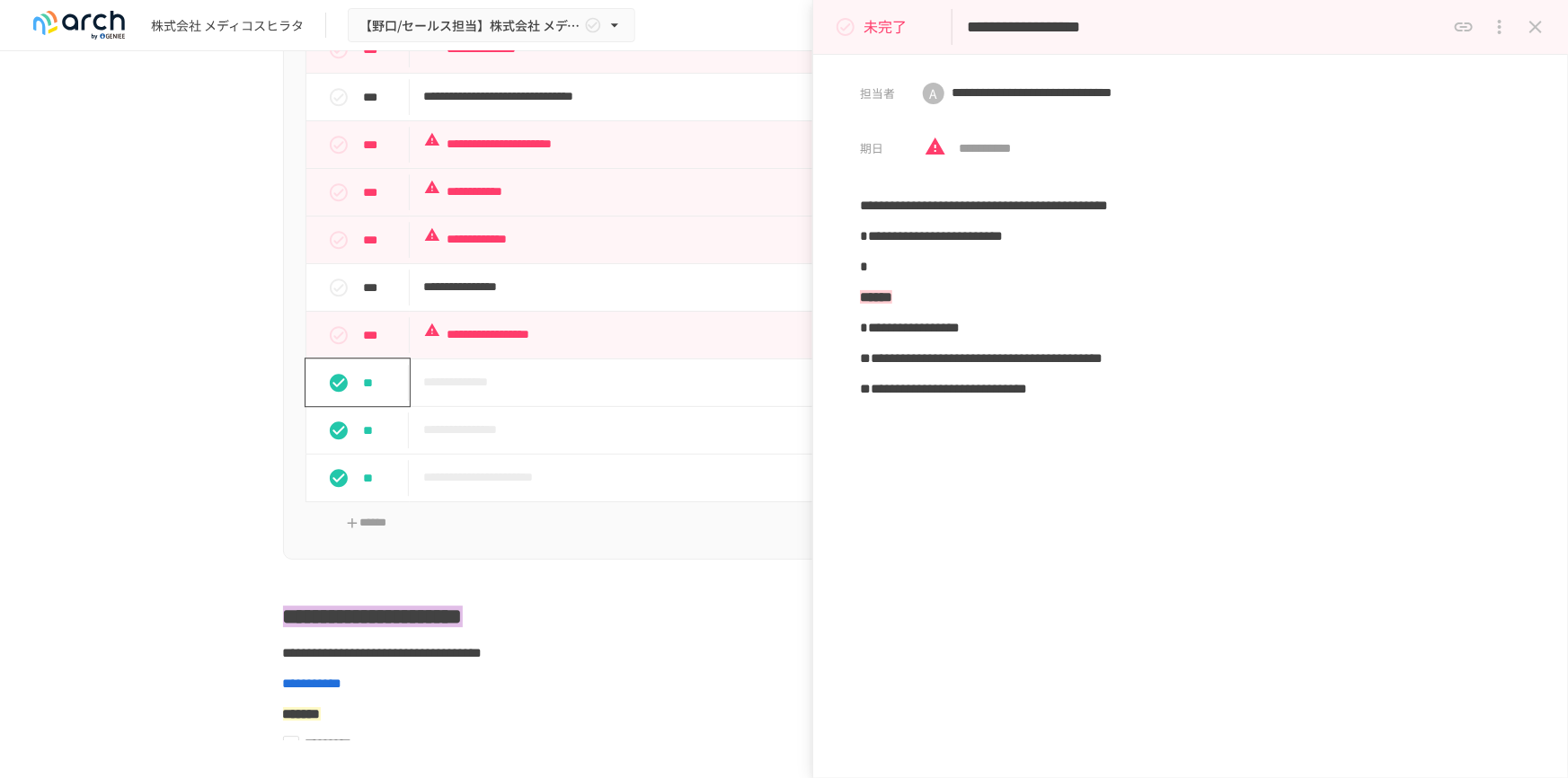click on "**********" at bounding box center (1191, 451) 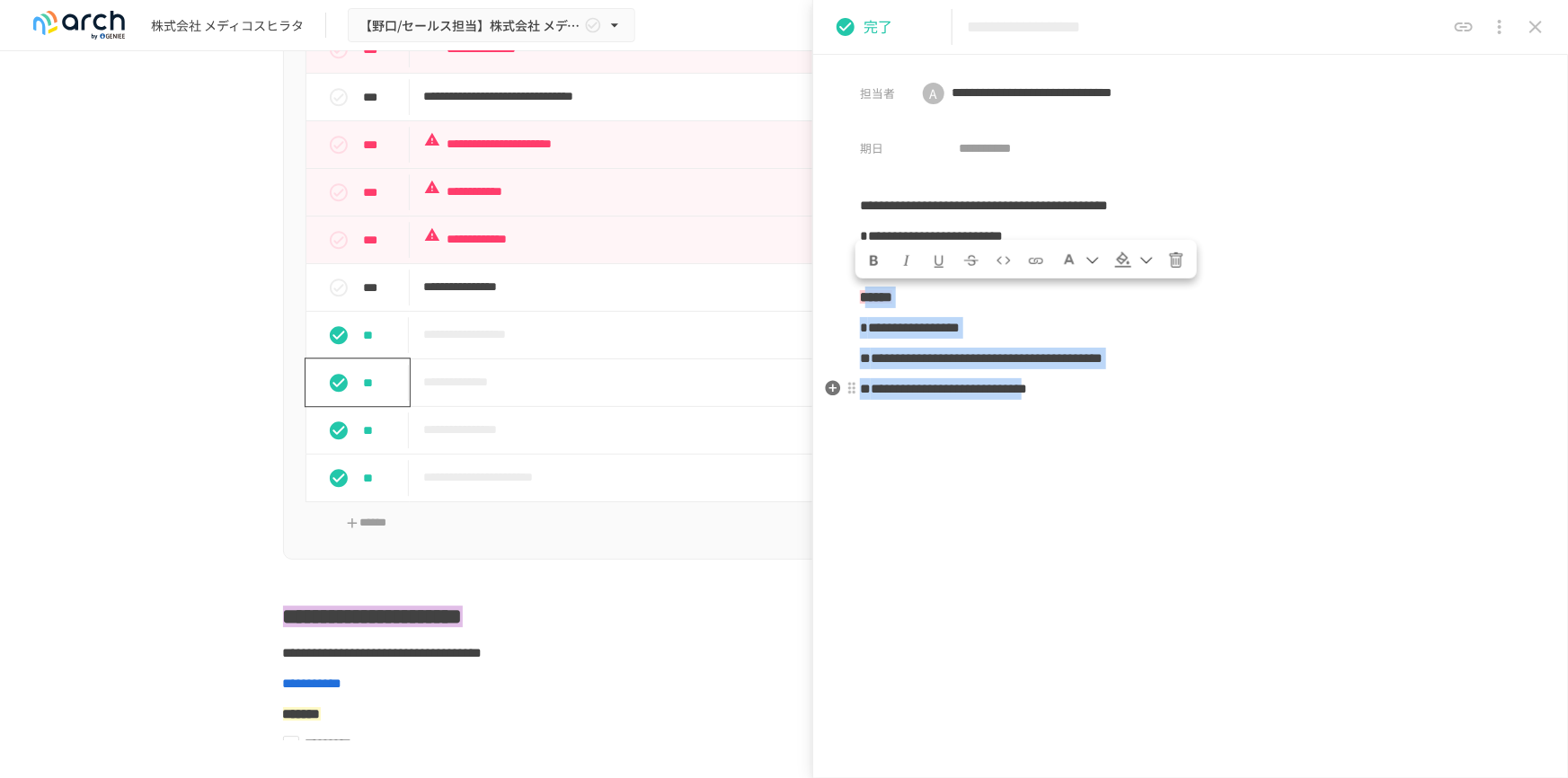 drag, startPoint x: 869, startPoint y: 296, endPoint x: 1239, endPoint y: 385, distance: 380.5535 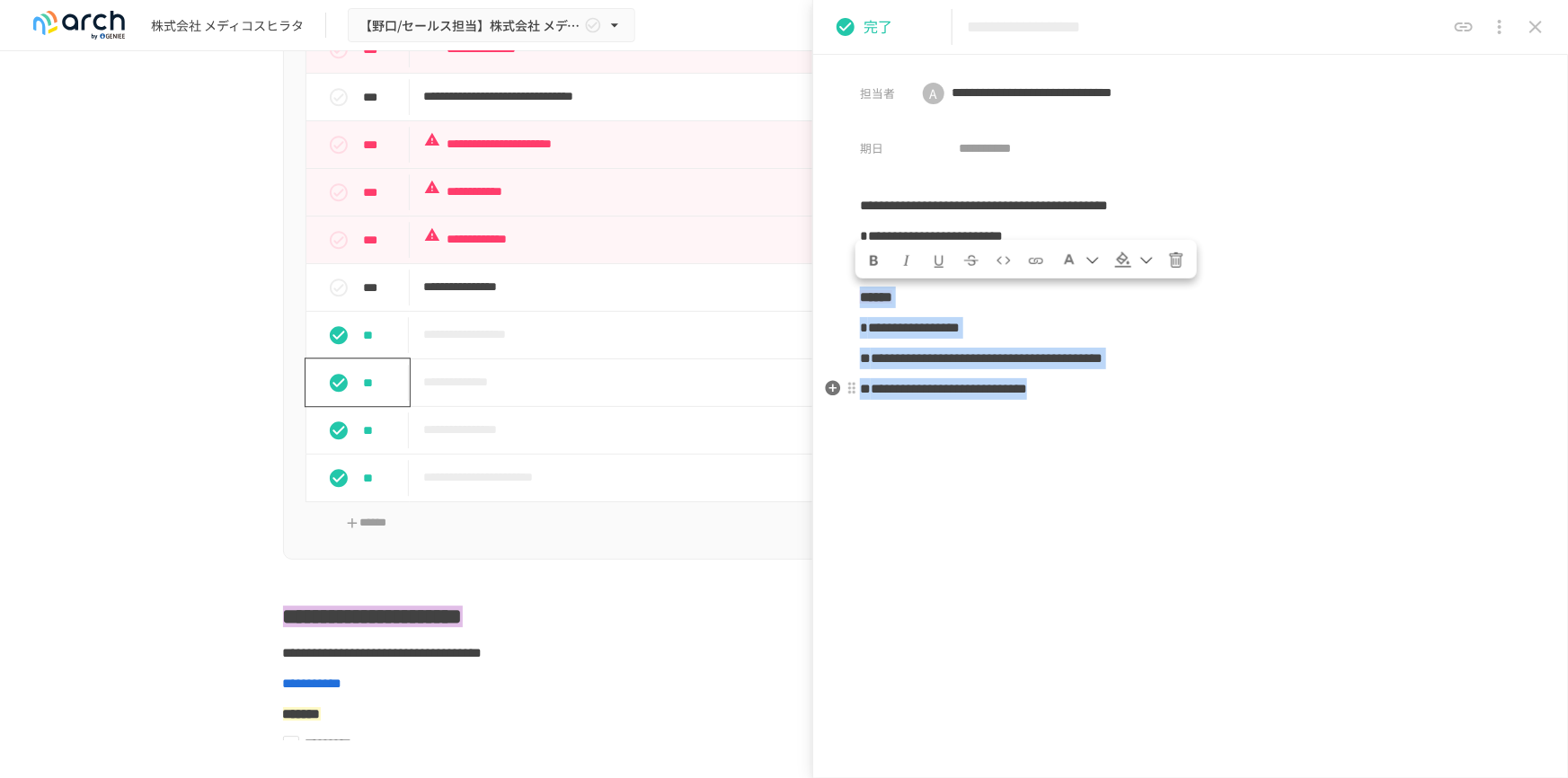 drag, startPoint x: 861, startPoint y: 296, endPoint x: 1326, endPoint y: 391, distance: 474.6051 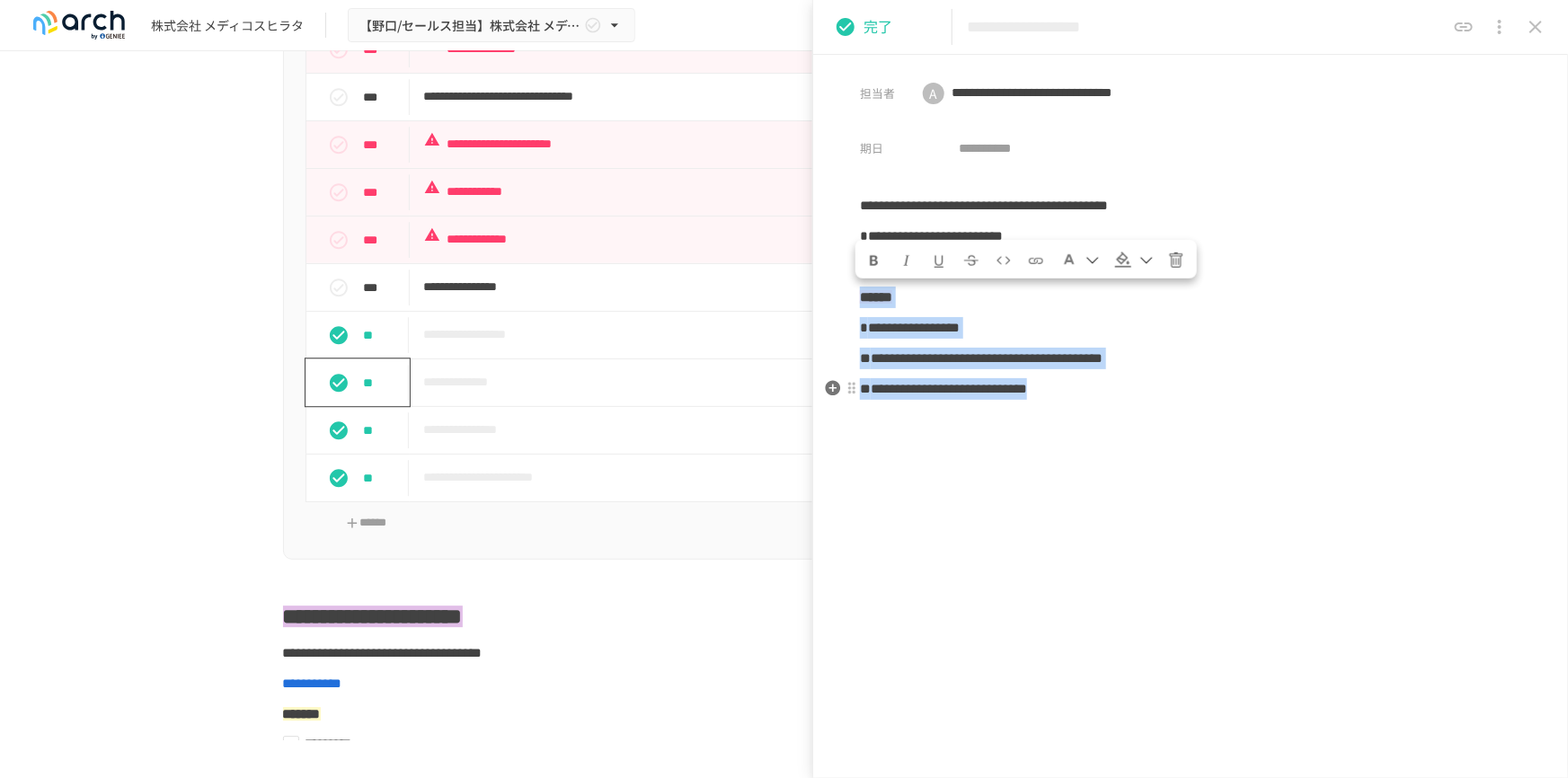 click on "**********" at bounding box center [1191, 313] 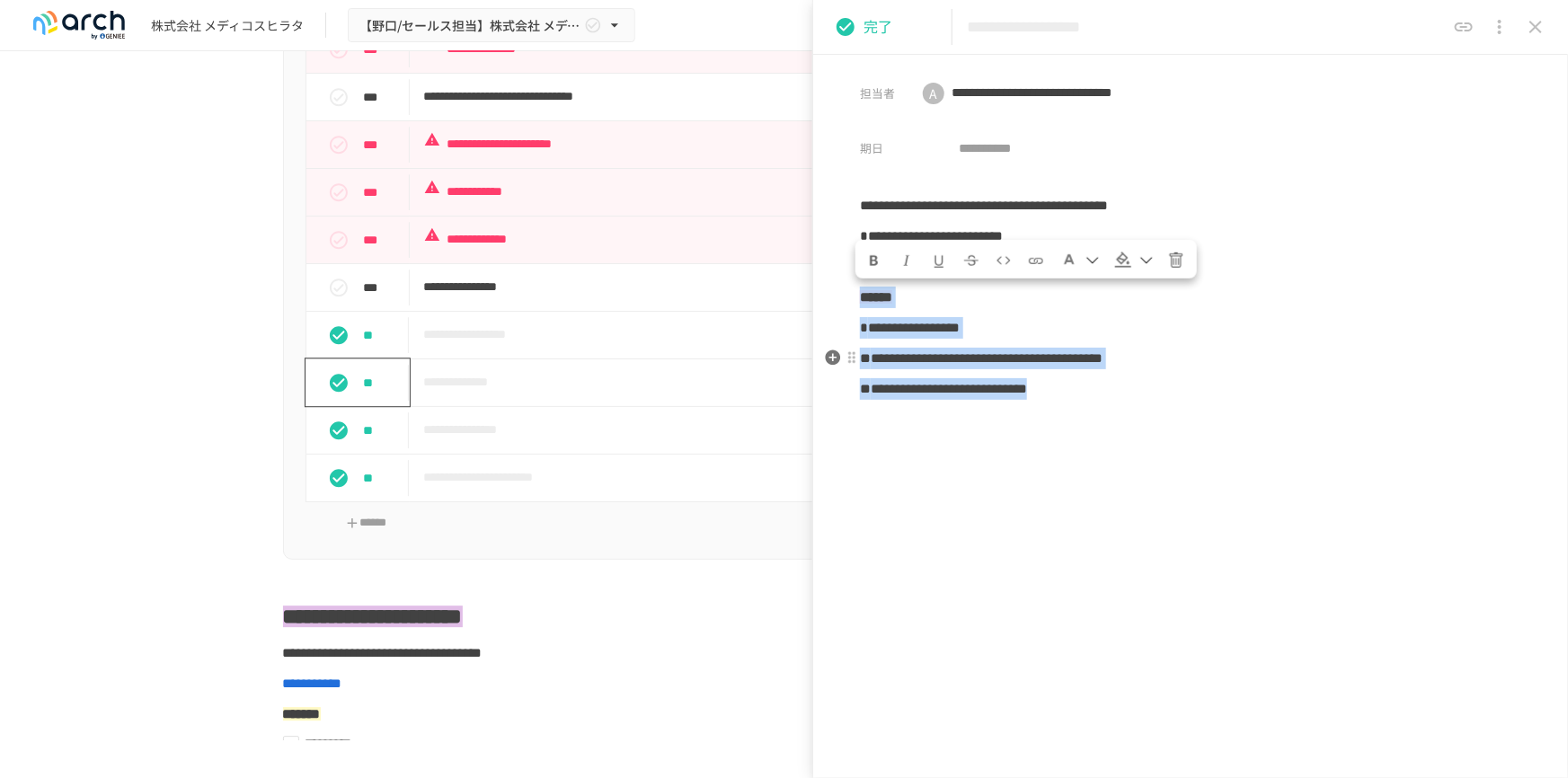 copy on "**********" 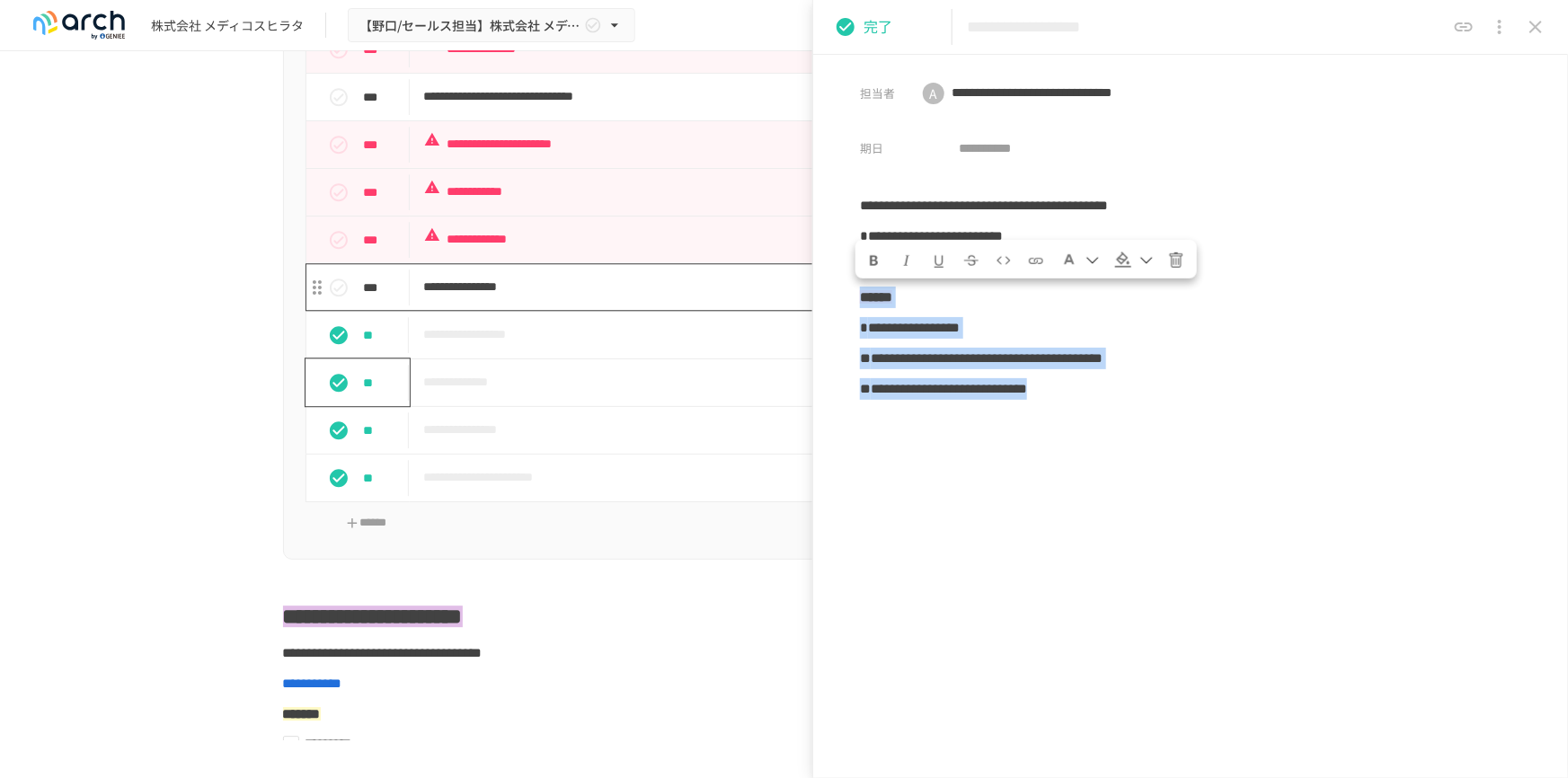 click on "**********" at bounding box center [747, 287] 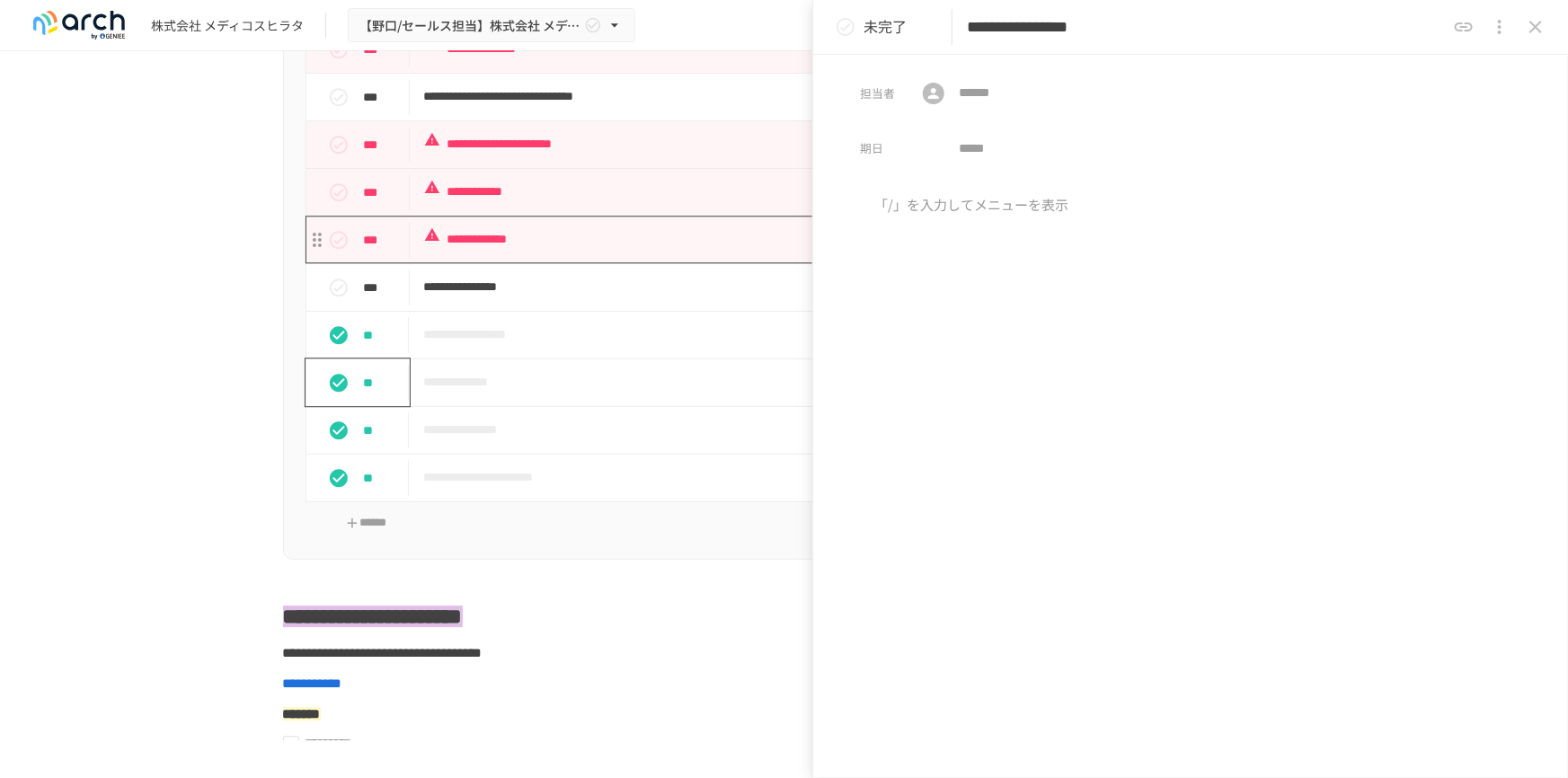 click on "**********" at bounding box center [747, 239] 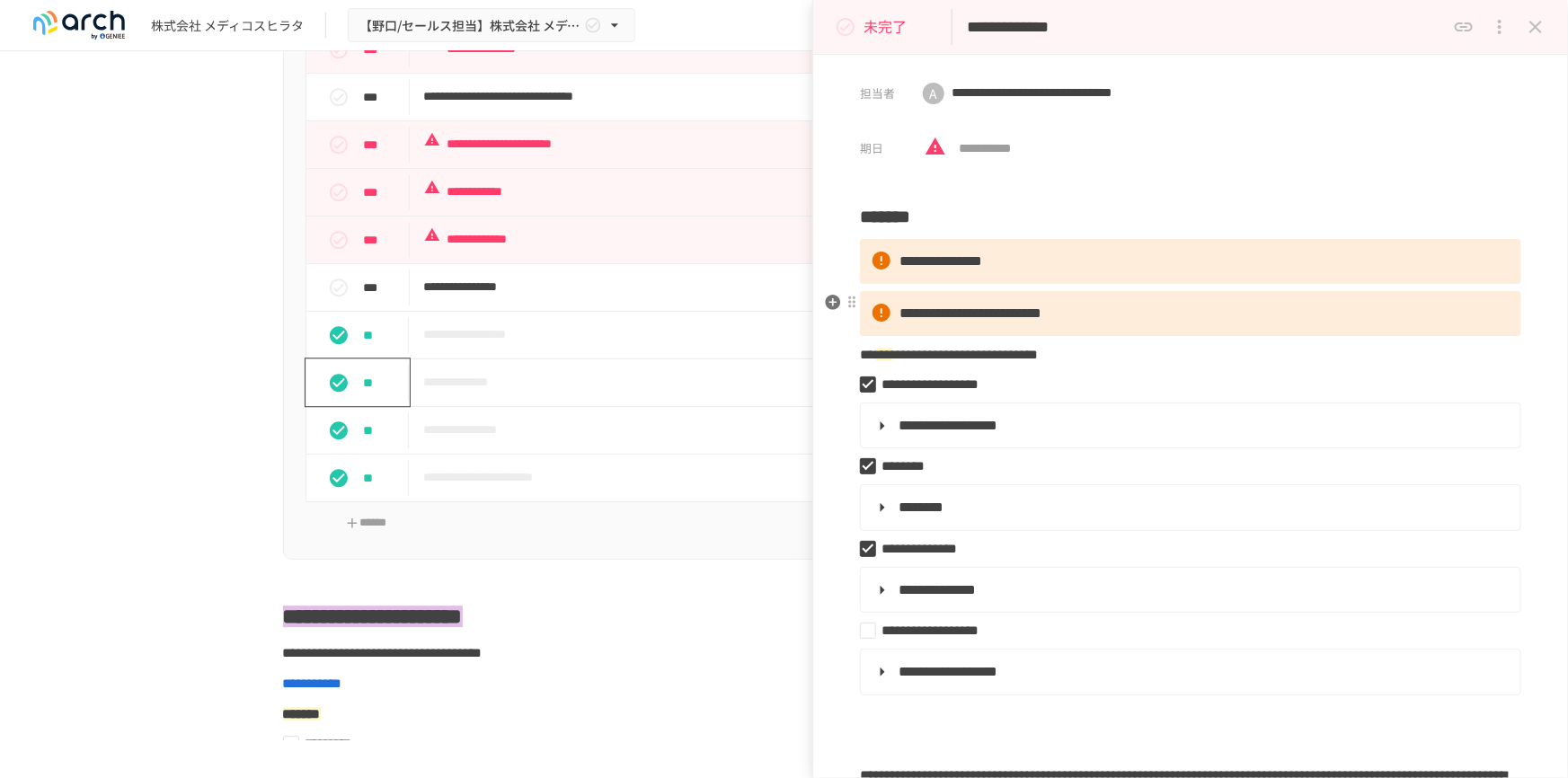 scroll, scrollTop: 163, scrollLeft: 0, axis: vertical 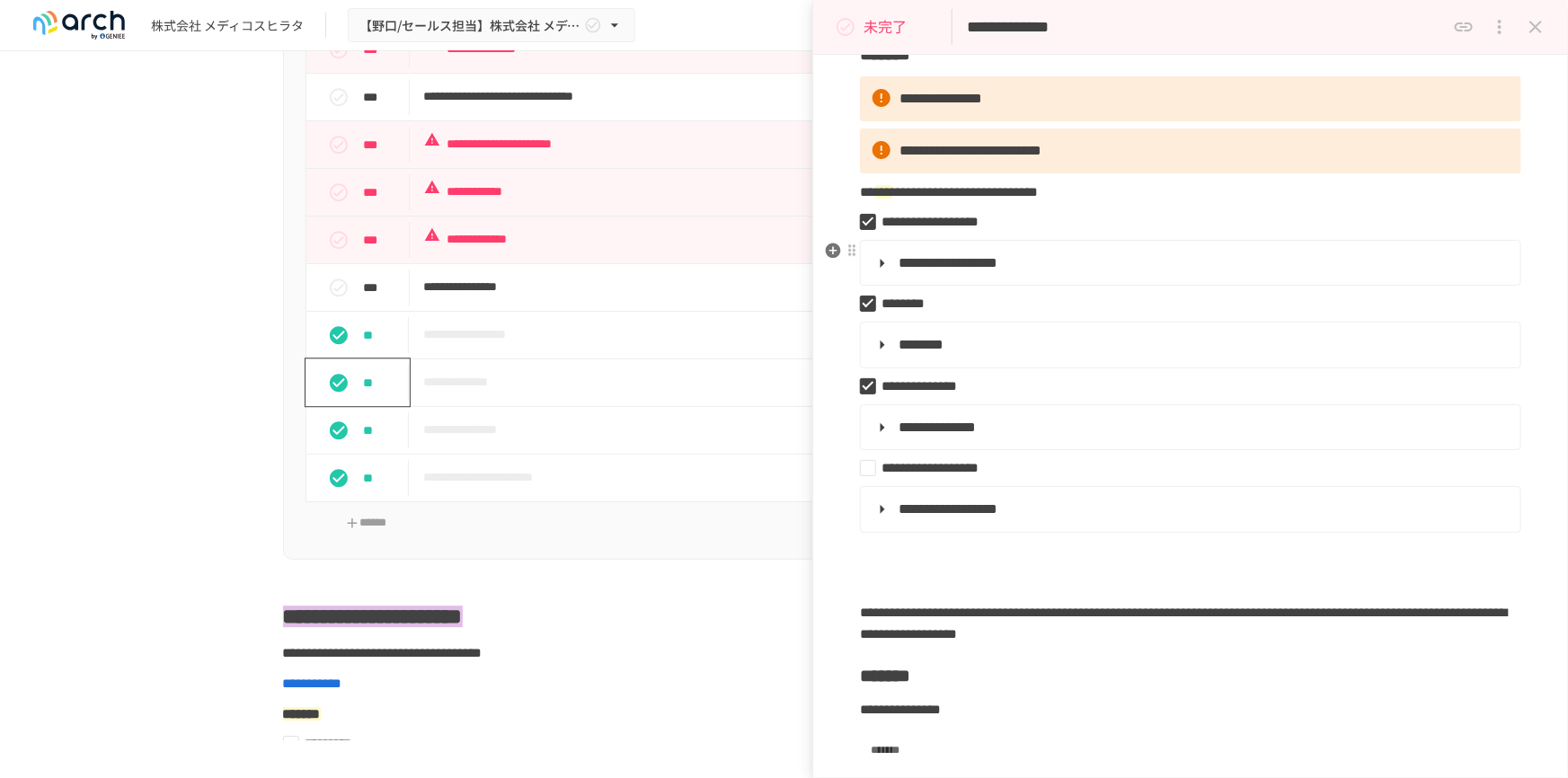 click on "**********" at bounding box center [948, 262] 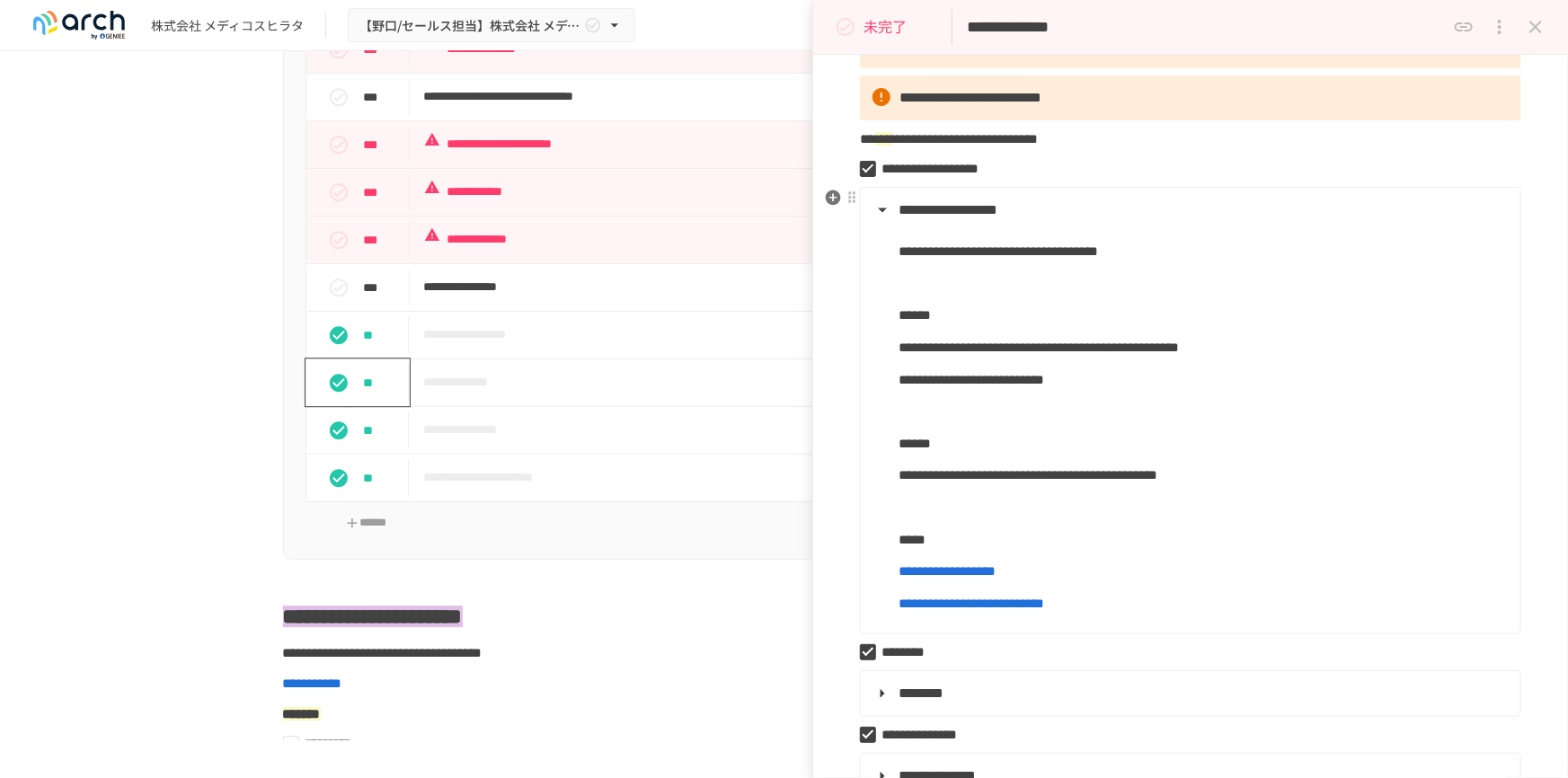 scroll, scrollTop: 244, scrollLeft: 0, axis: vertical 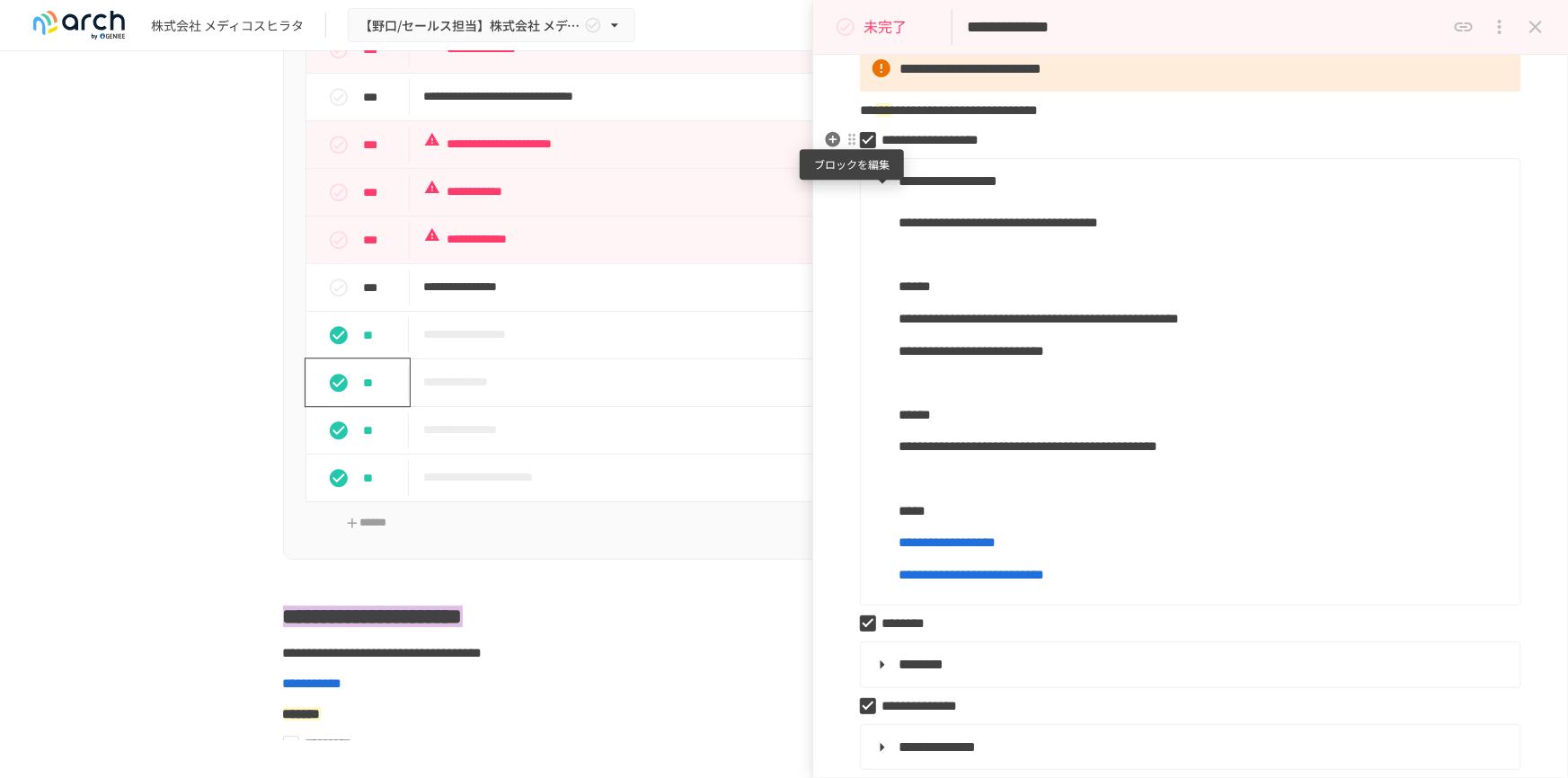 click at bounding box center (852, 139) 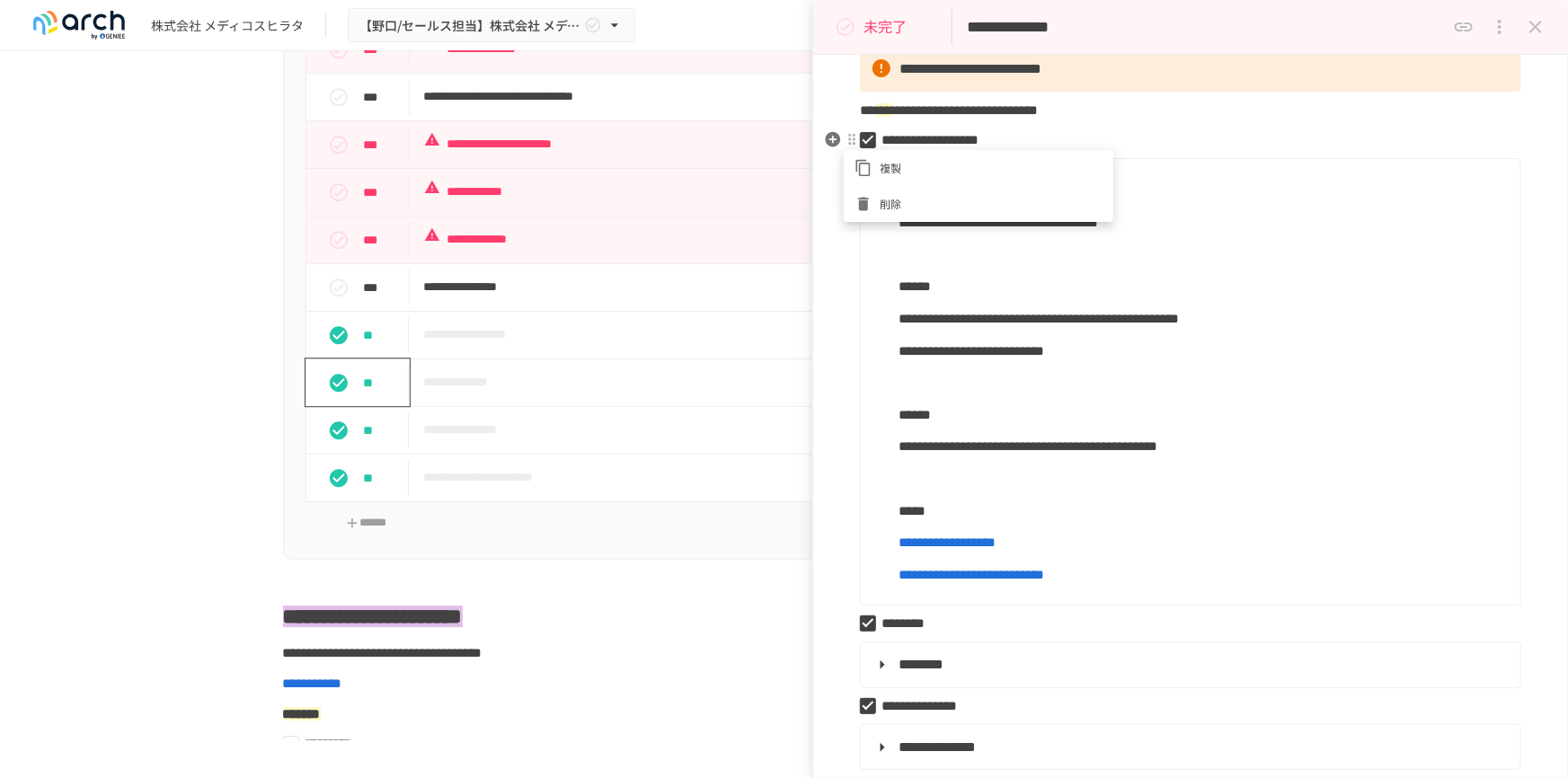 click at bounding box center [784, 389] 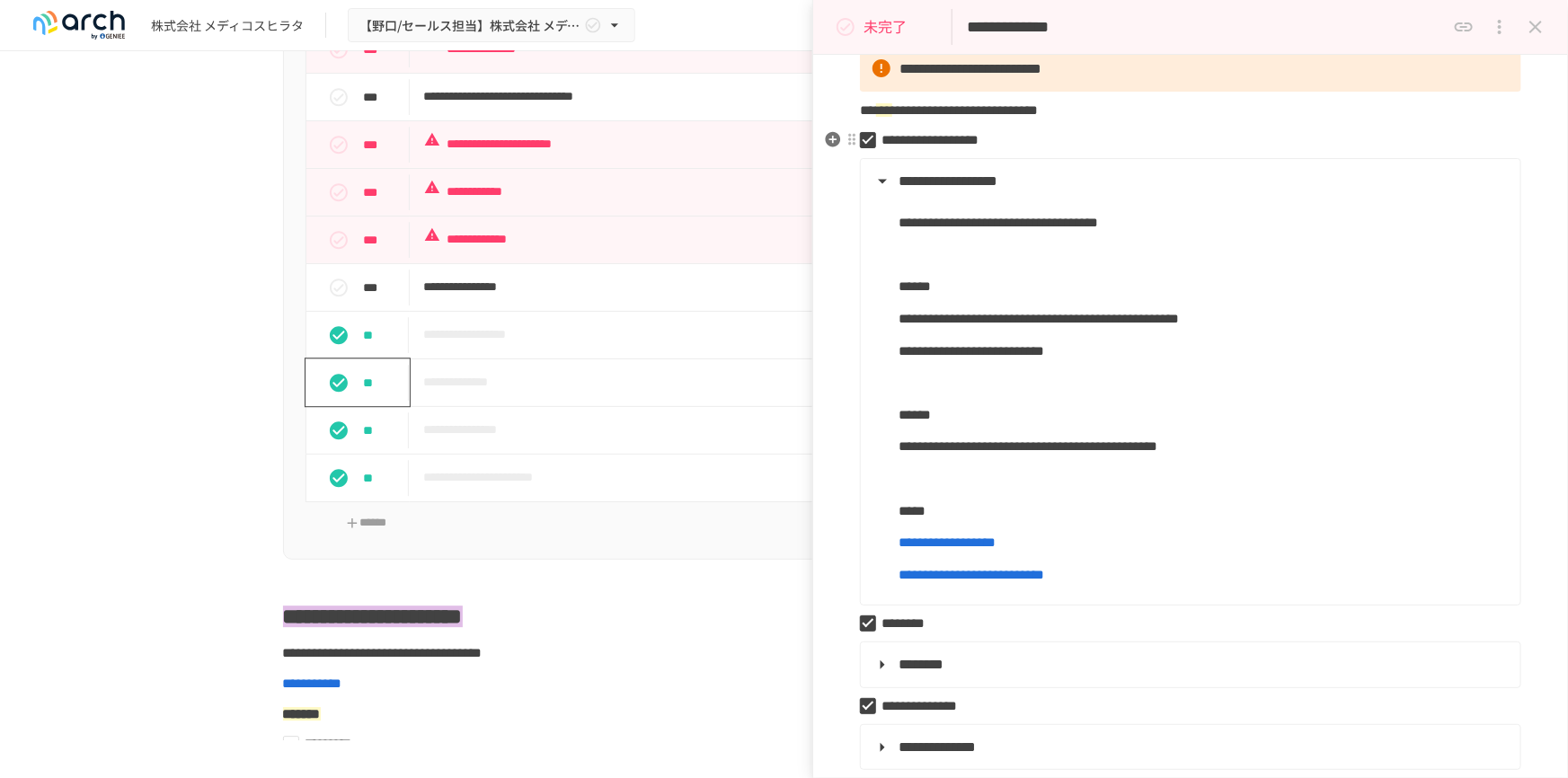 click on "**********" at bounding box center [1183, 140] 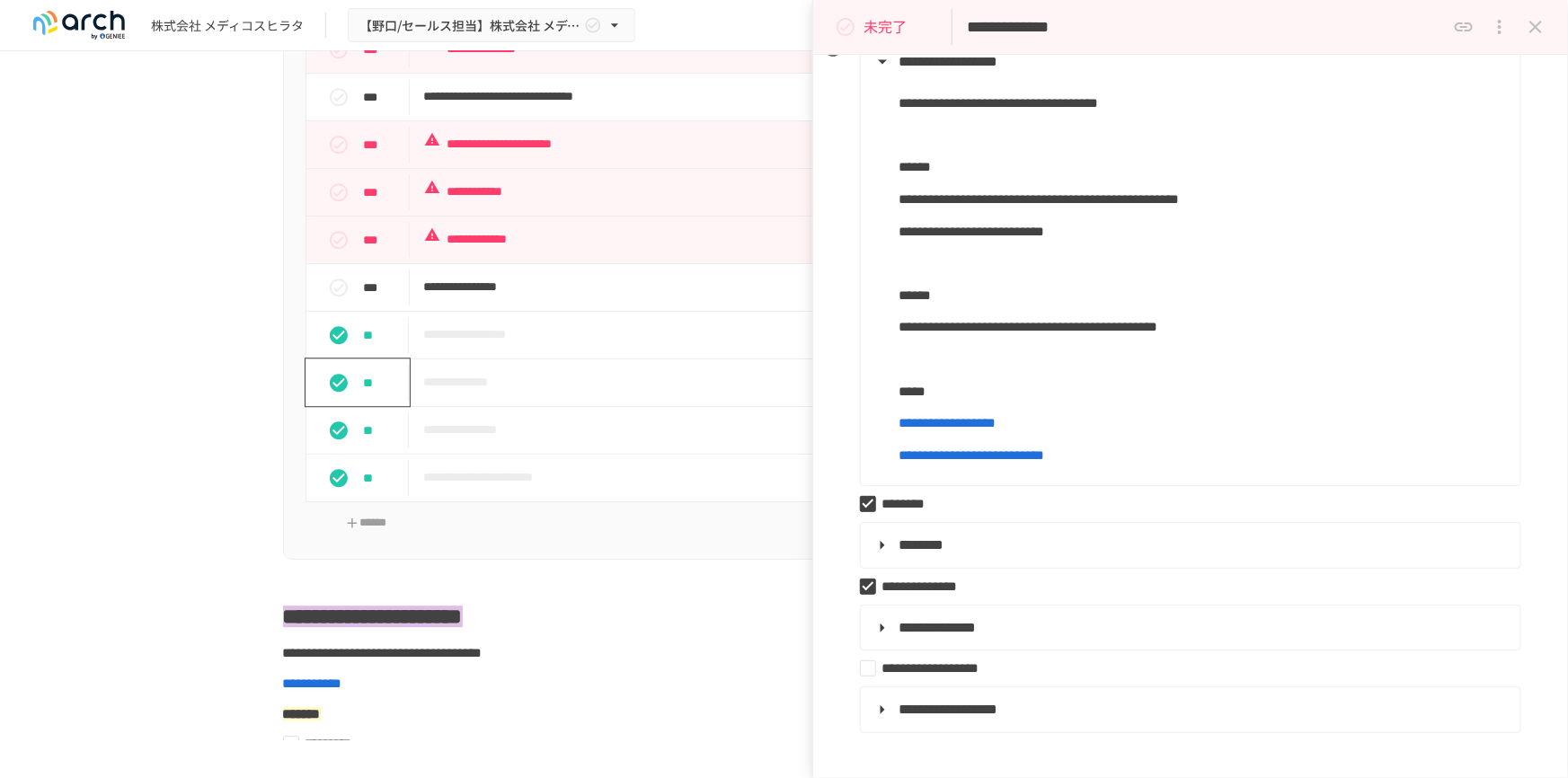 scroll, scrollTop: 408, scrollLeft: 0, axis: vertical 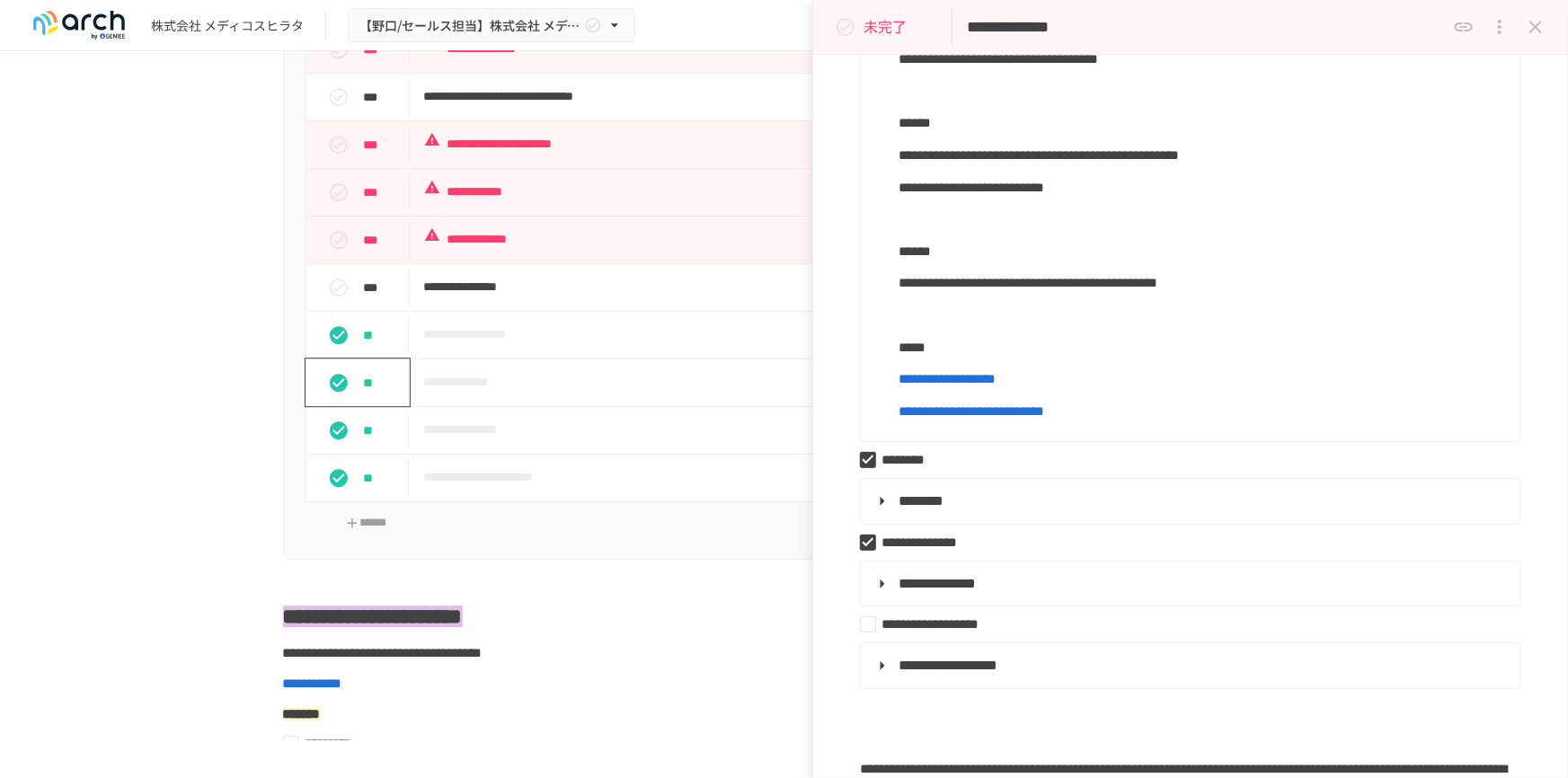 click on "**********" at bounding box center (1191, 218) 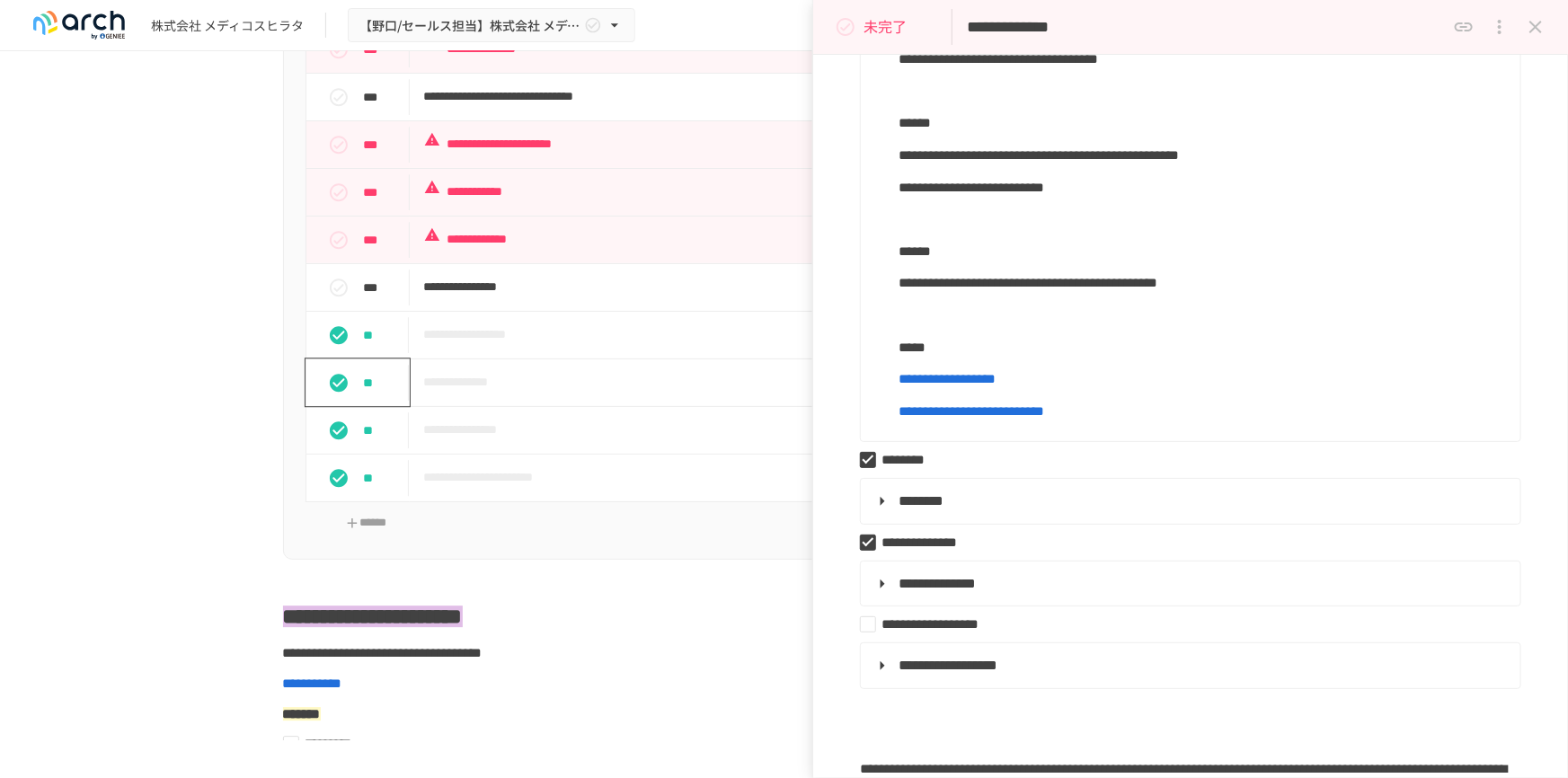 click on "**********" at bounding box center [971, 411] 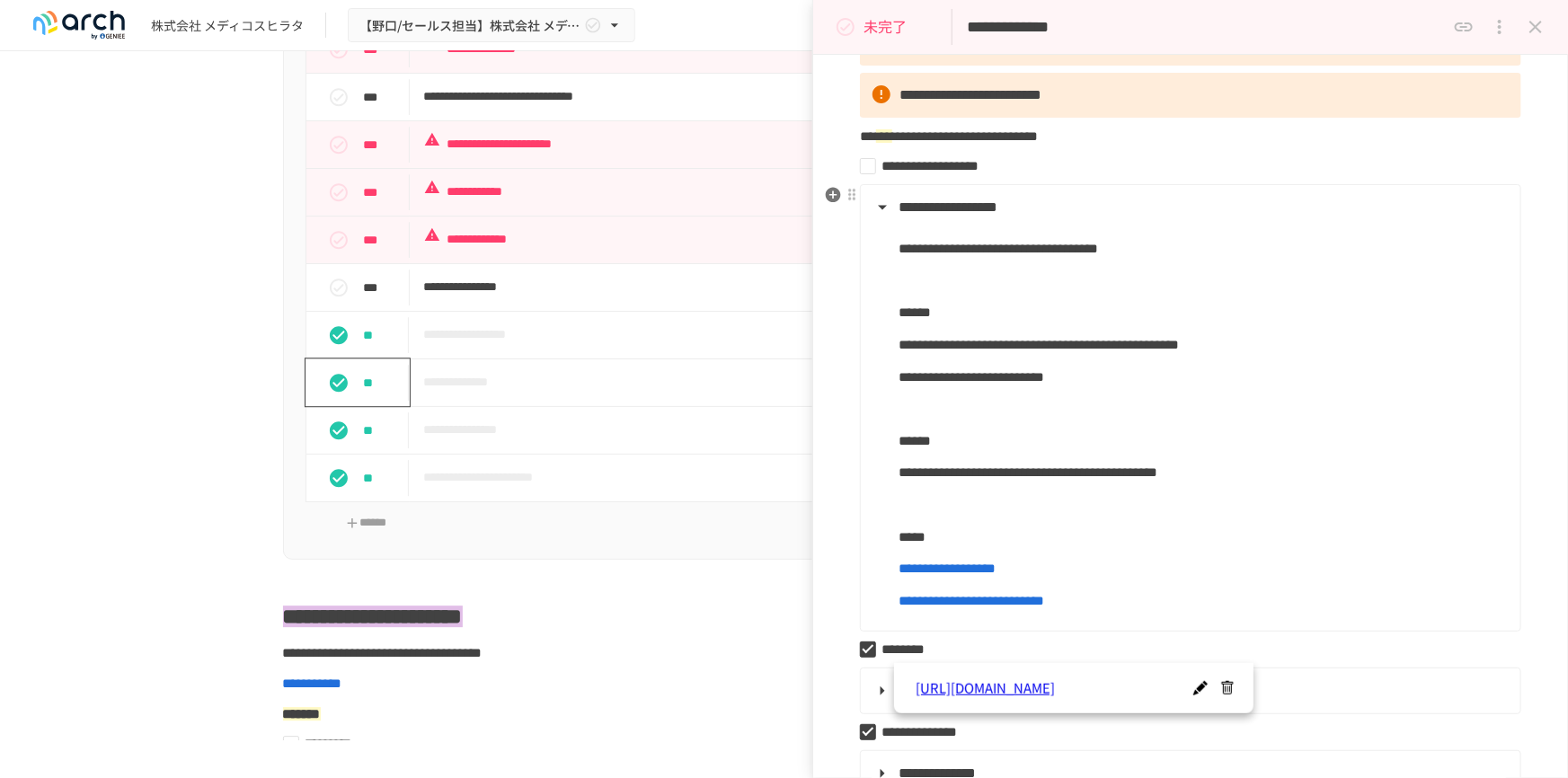 scroll, scrollTop: 0, scrollLeft: 0, axis: both 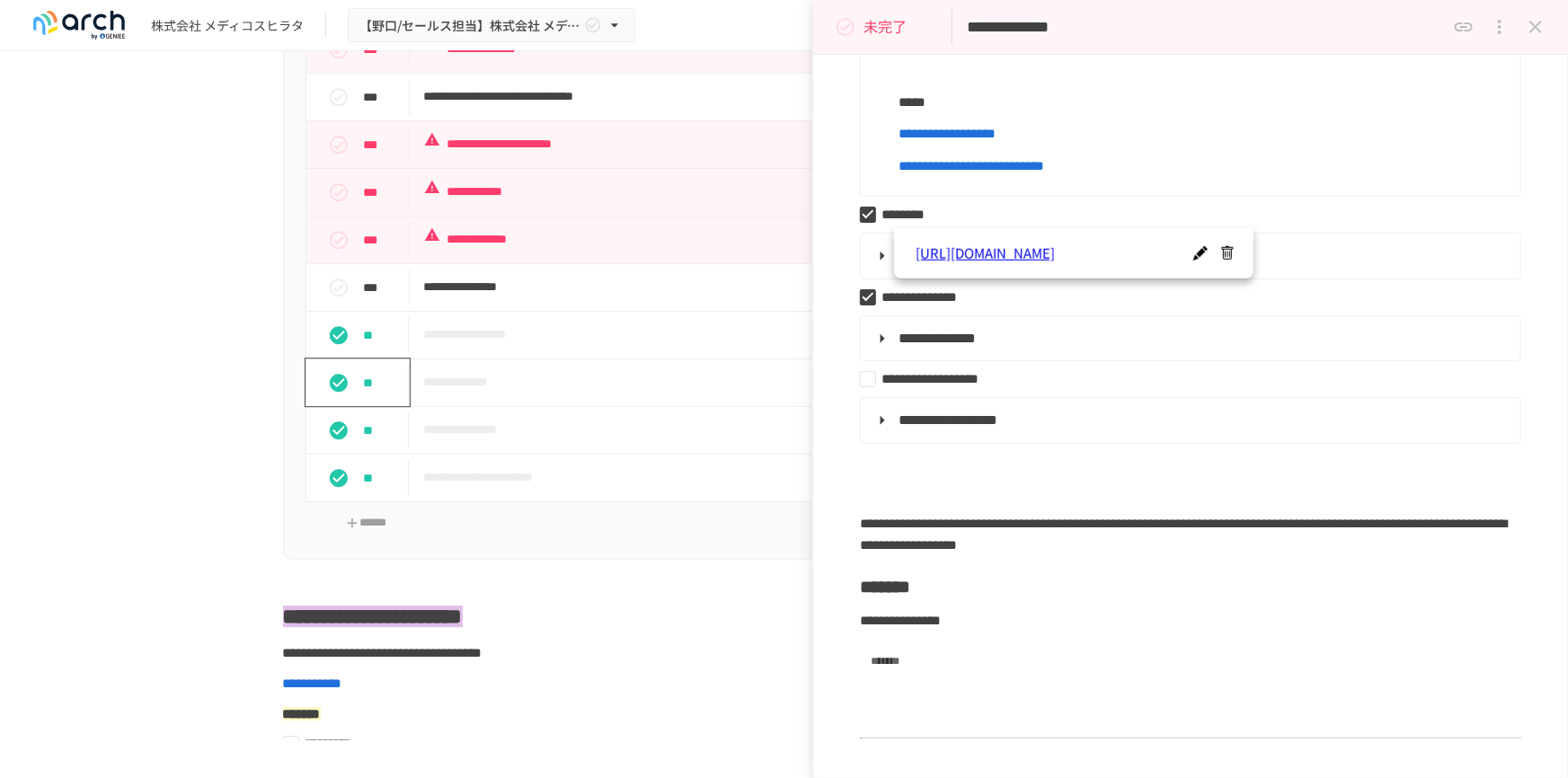 click on "**********" at bounding box center [1202, 166] 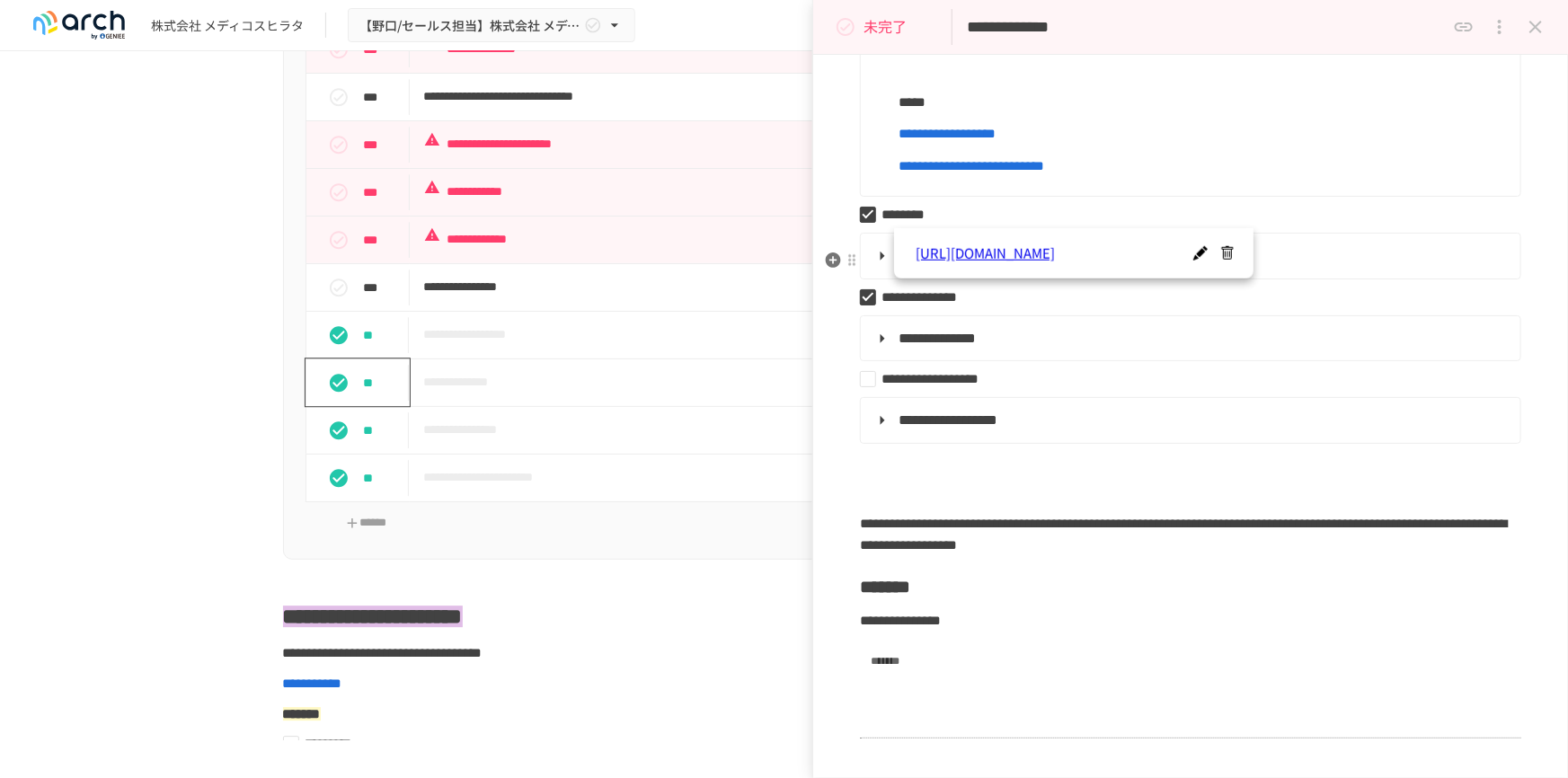 click on "********" at bounding box center (903, 214) 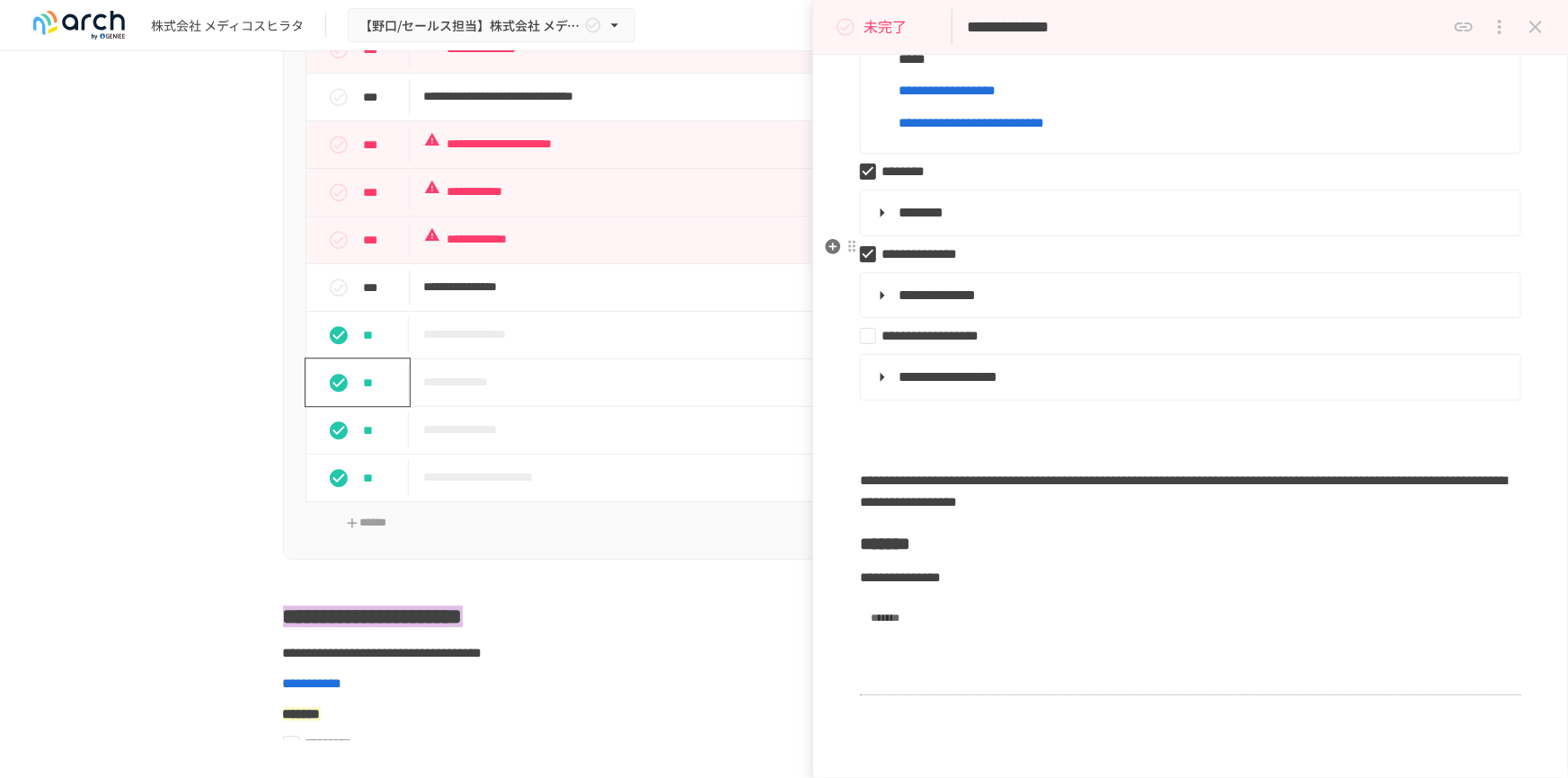 scroll, scrollTop: 735, scrollLeft: 0, axis: vertical 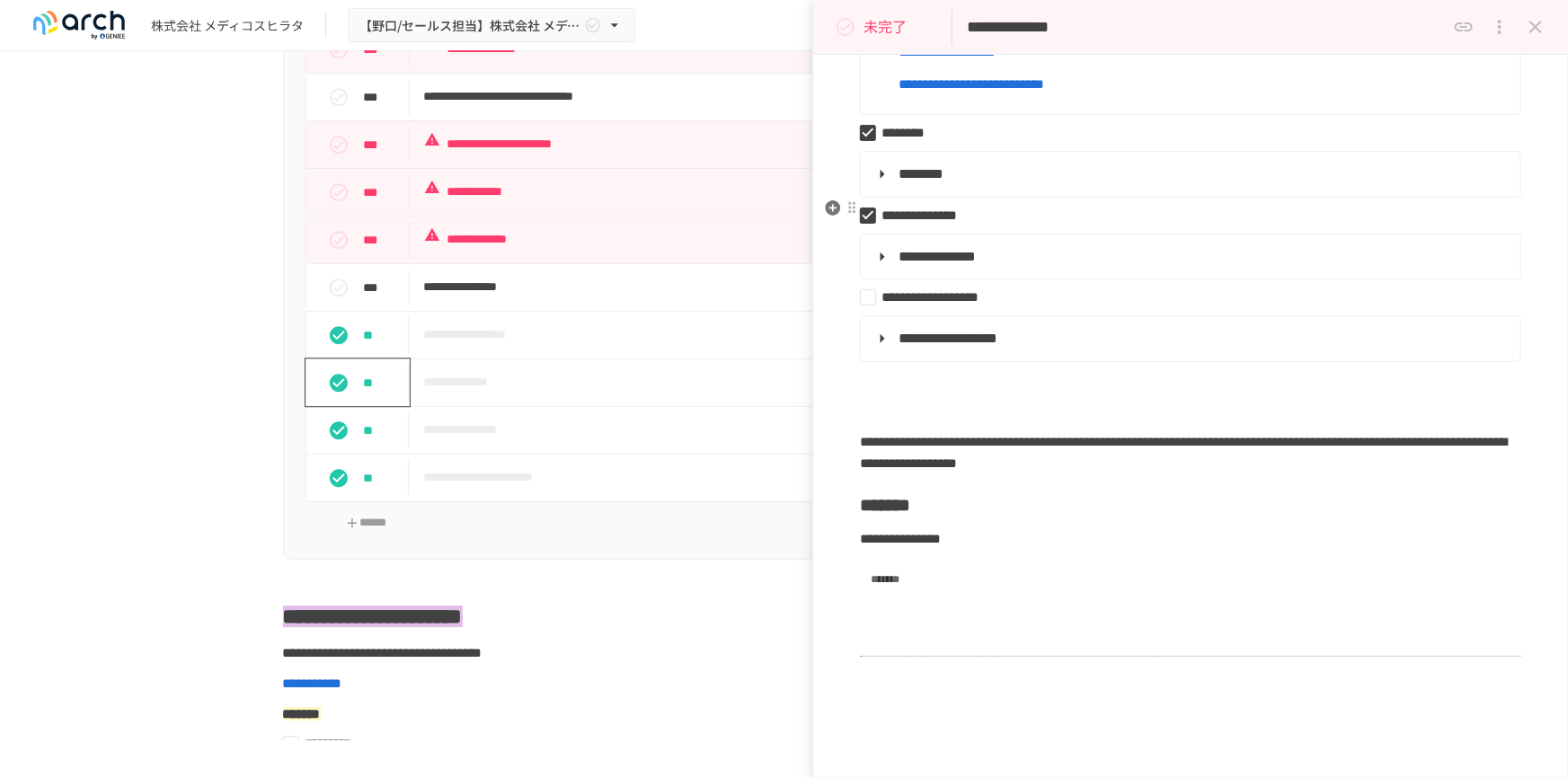 click on "********" at bounding box center [1189, 174] 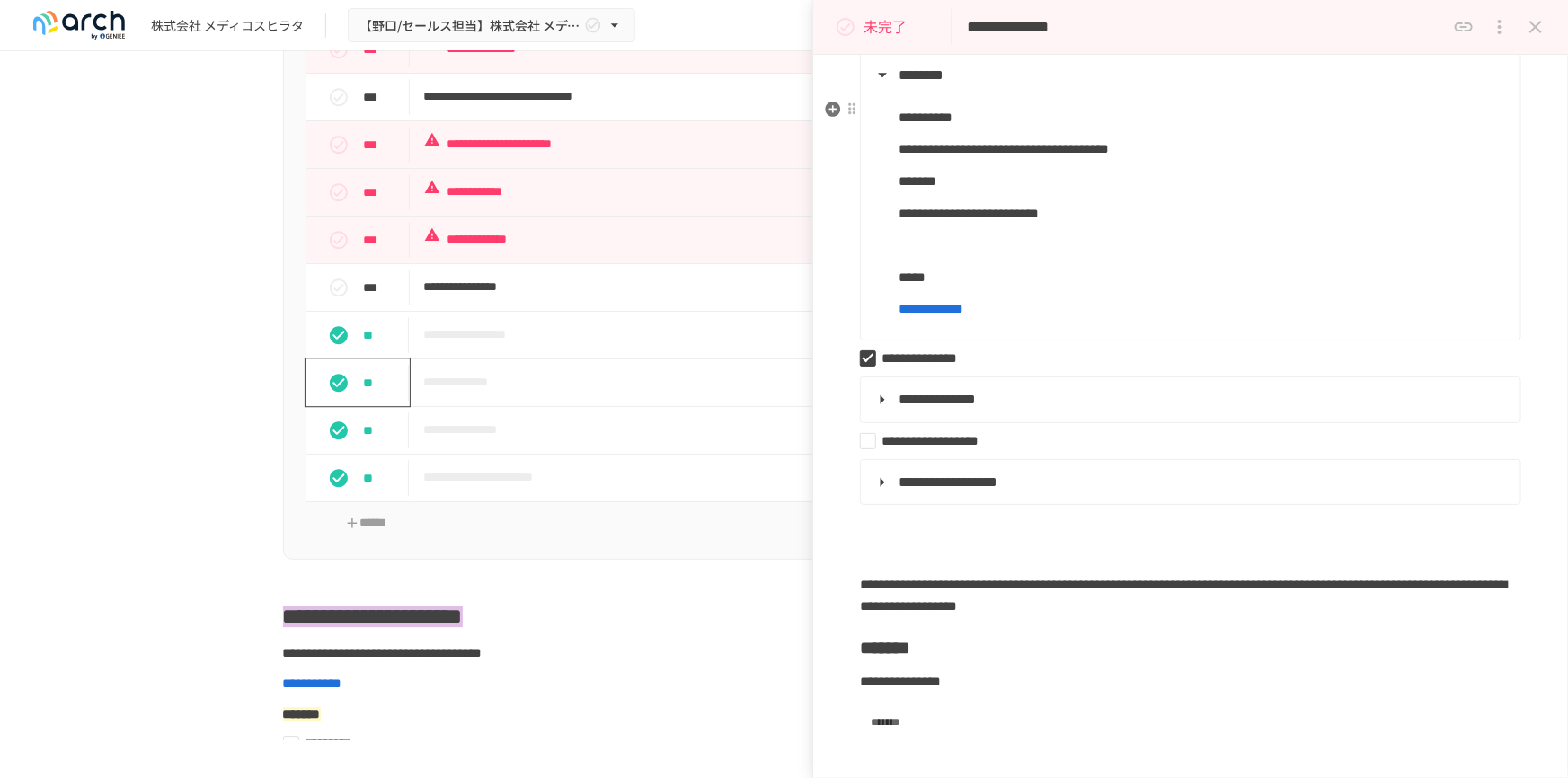 scroll, scrollTop: 817, scrollLeft: 0, axis: vertical 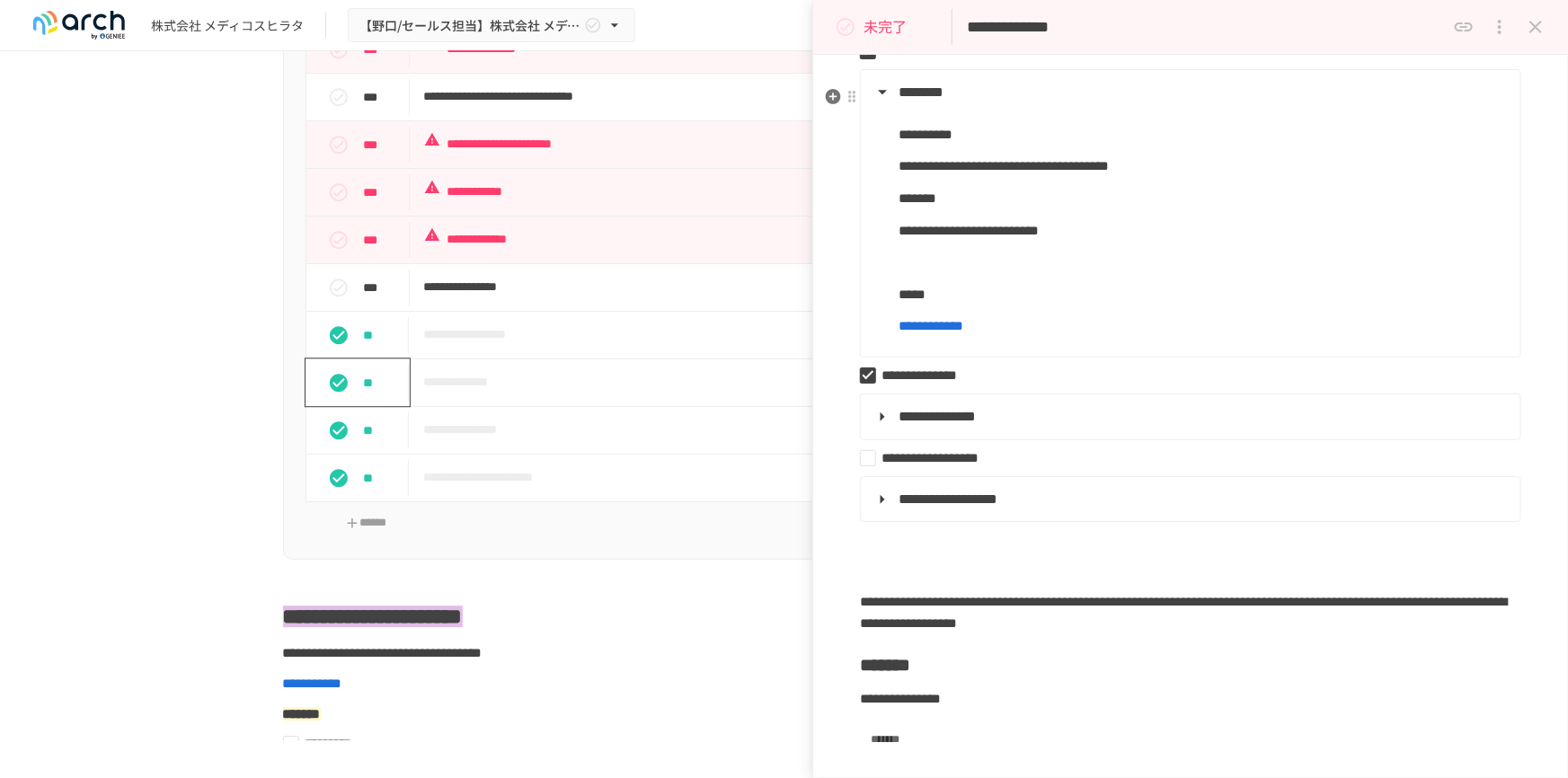 click on "********" at bounding box center [1183, 51] 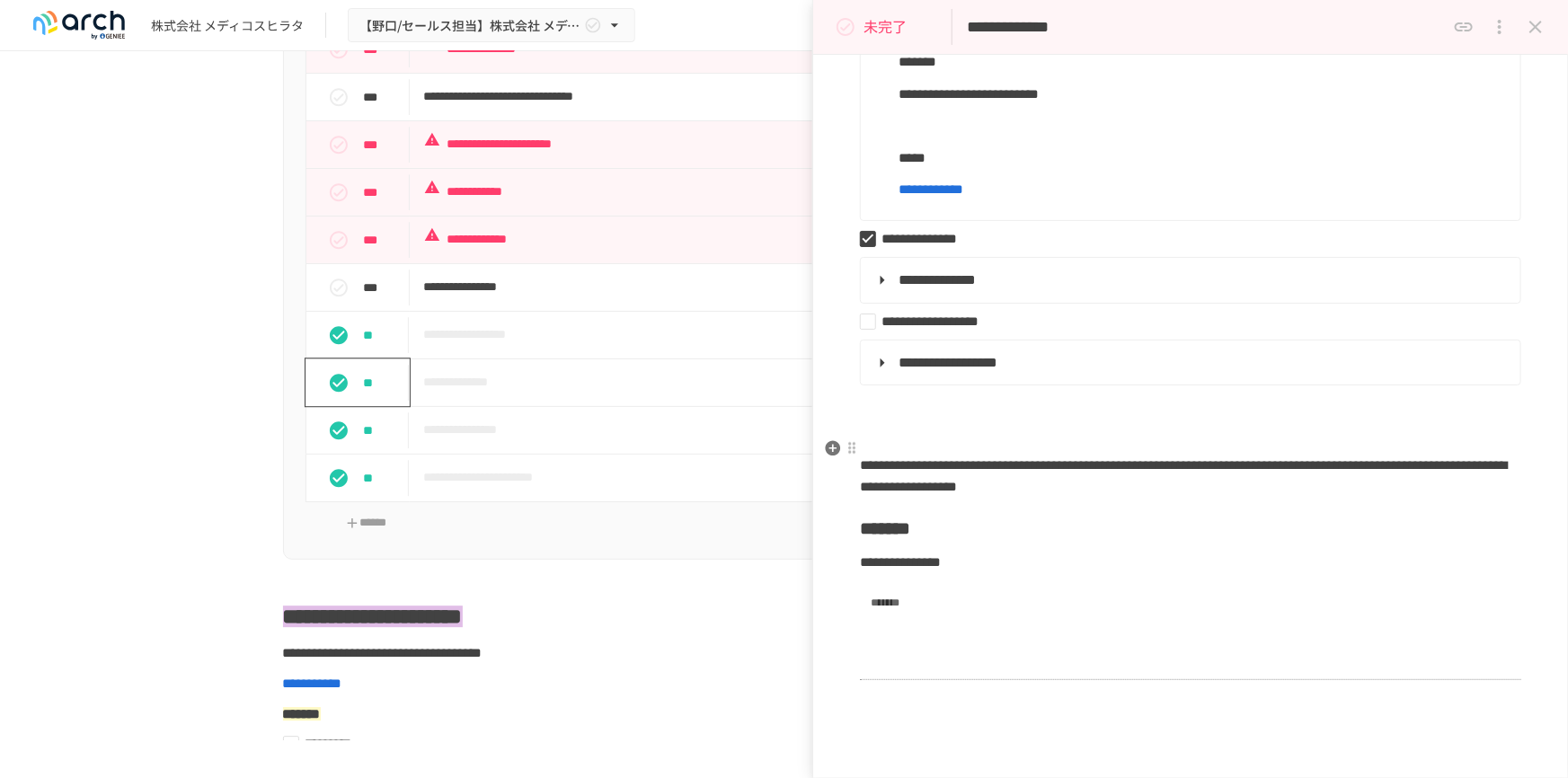 scroll, scrollTop: 979, scrollLeft: 0, axis: vertical 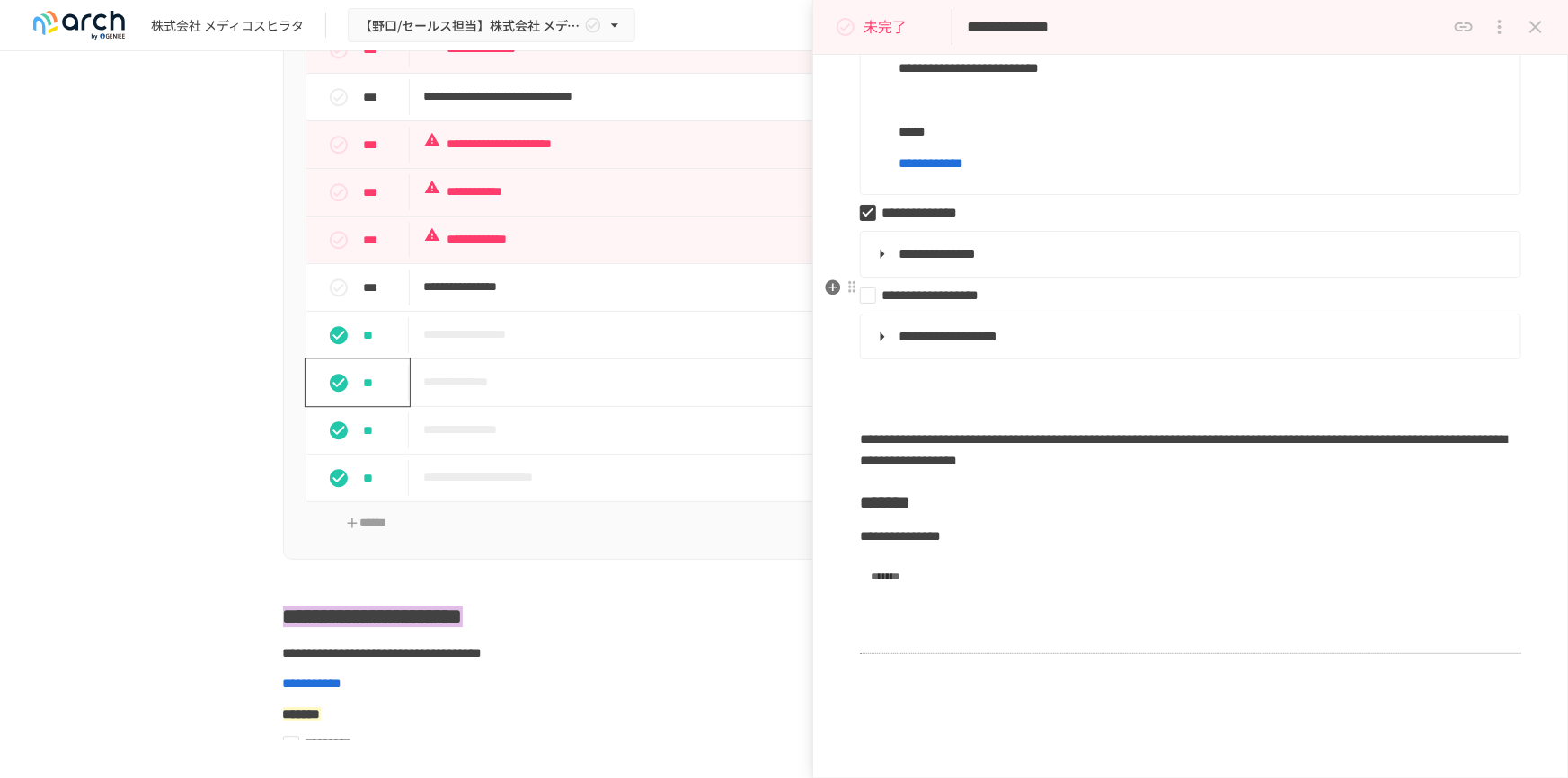 click on "**********" at bounding box center (1189, 254) 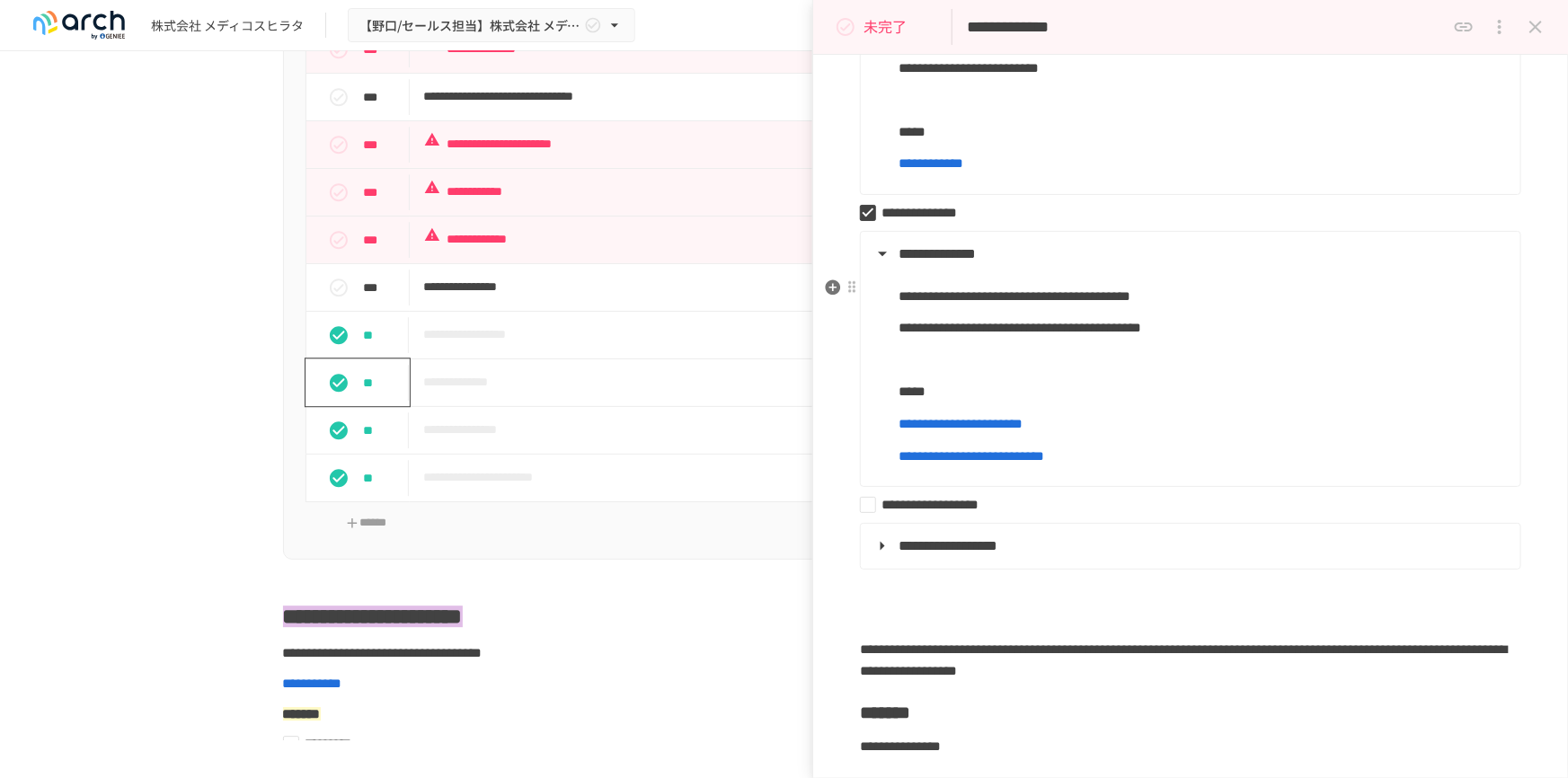 scroll, scrollTop: 1061, scrollLeft: 0, axis: vertical 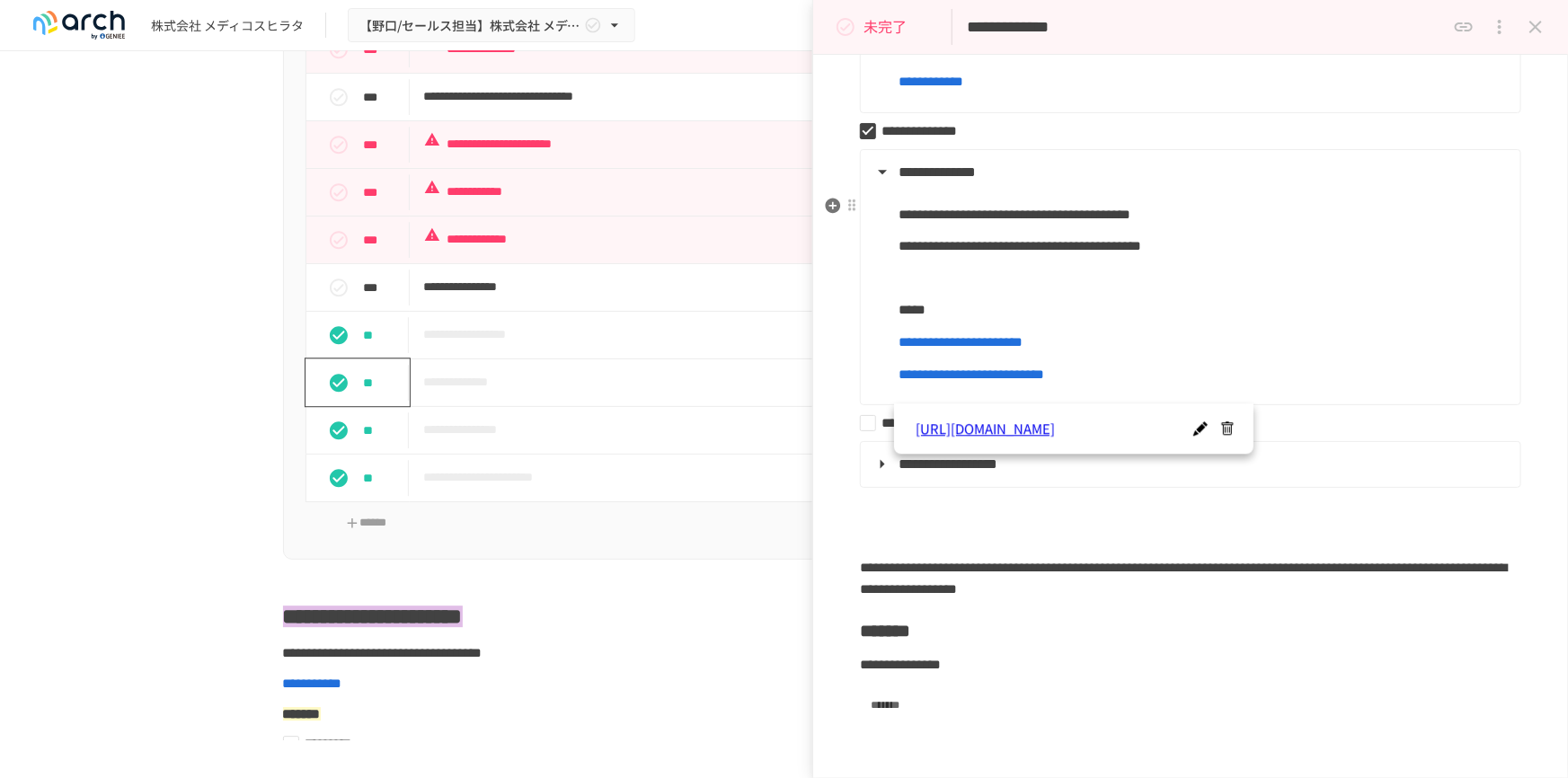 click on "**********" at bounding box center (961, 341) 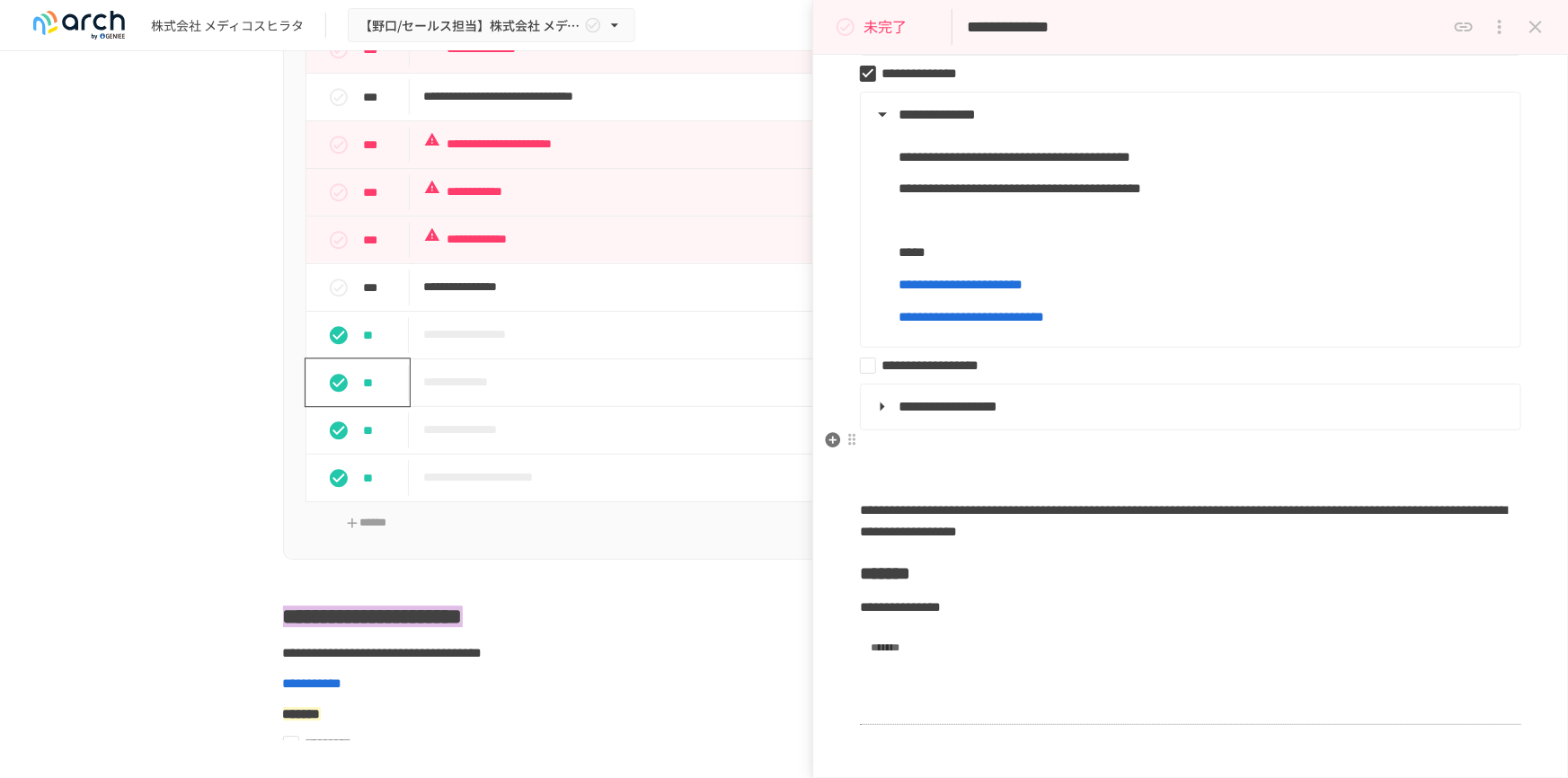 scroll, scrollTop: 1143, scrollLeft: 0, axis: vertical 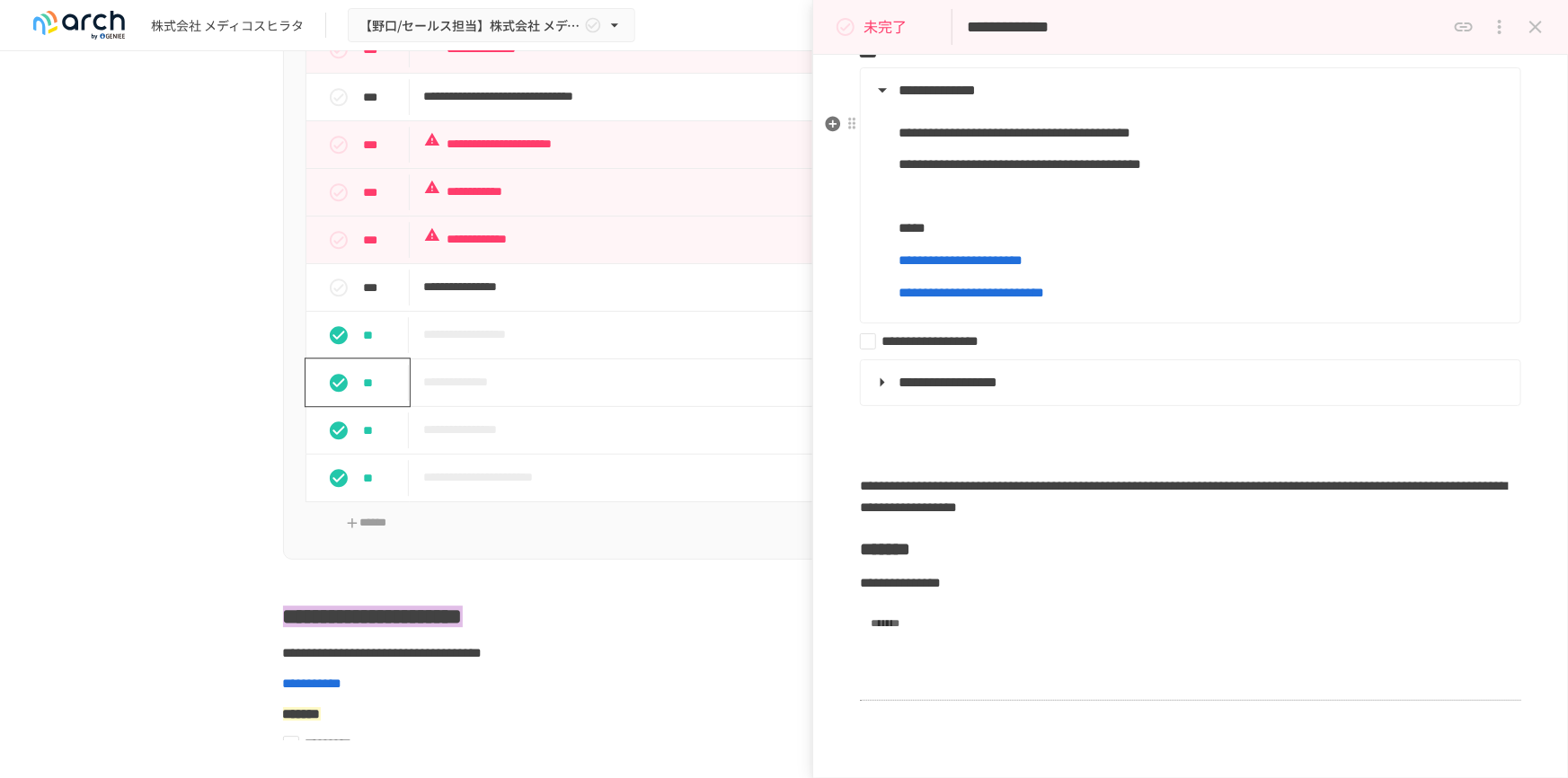 click on "**********" at bounding box center (1202, 293) 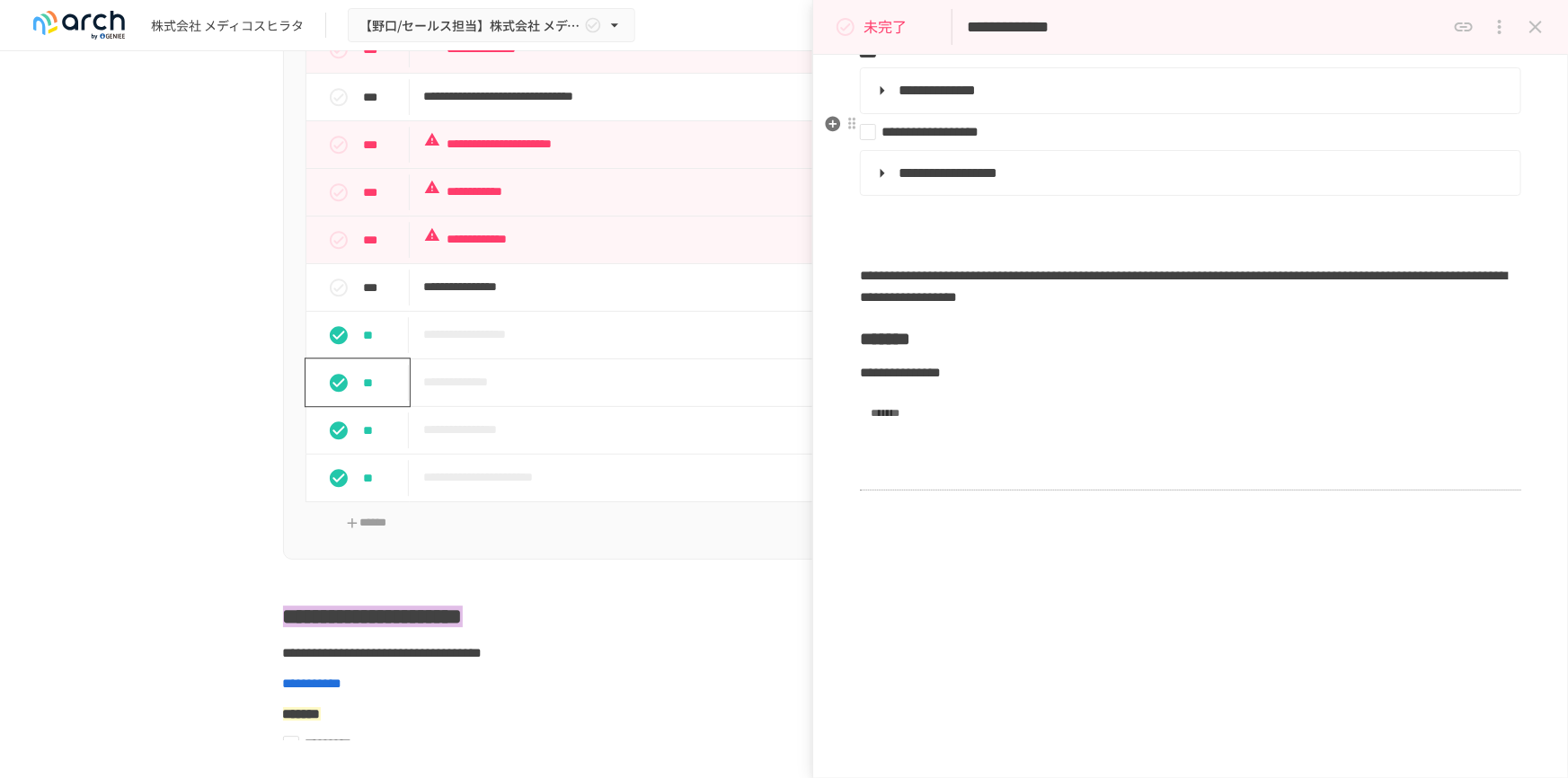 click on "**********" at bounding box center (1189, 91) 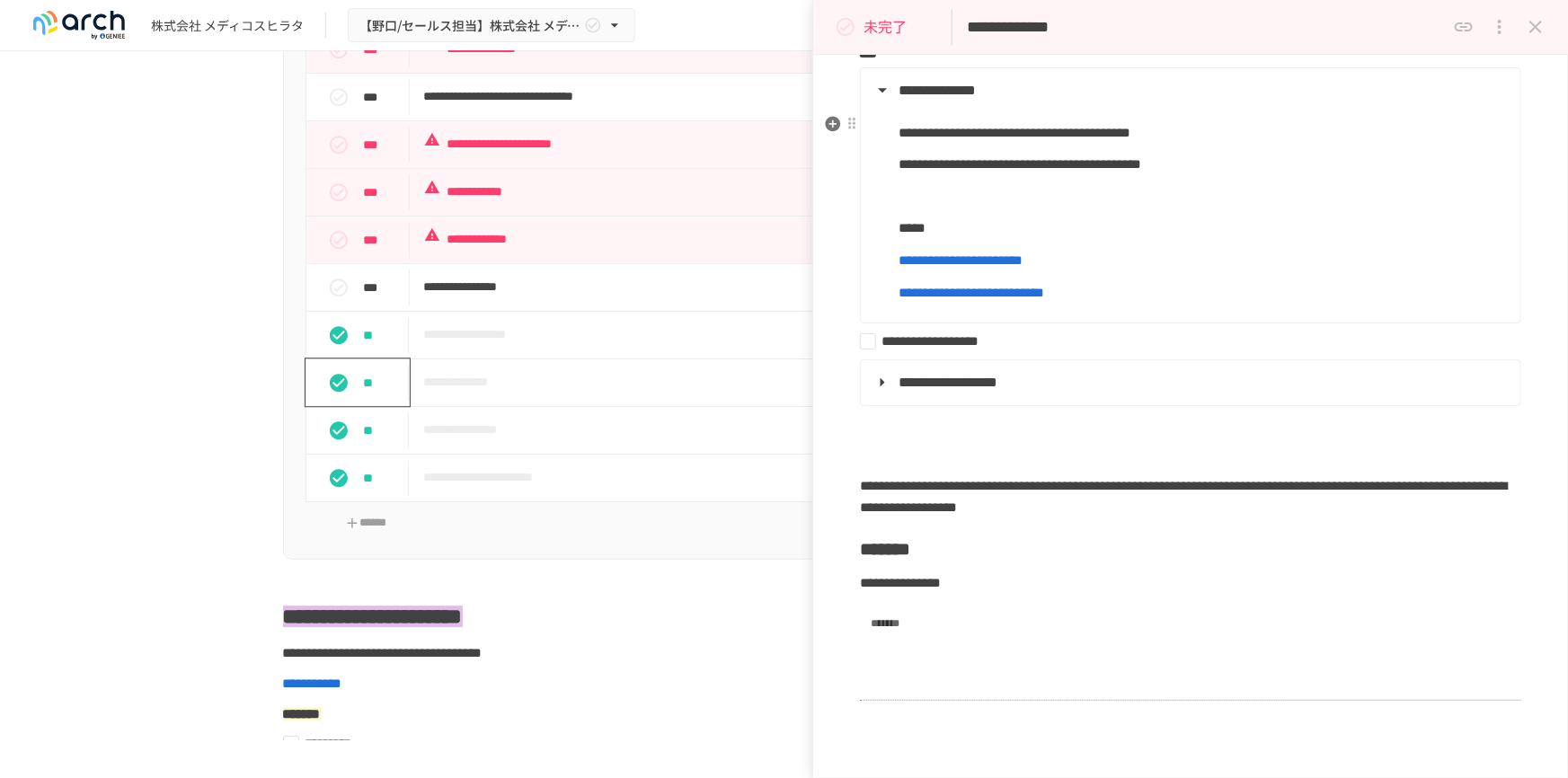 click on "**********" at bounding box center (1189, 91) 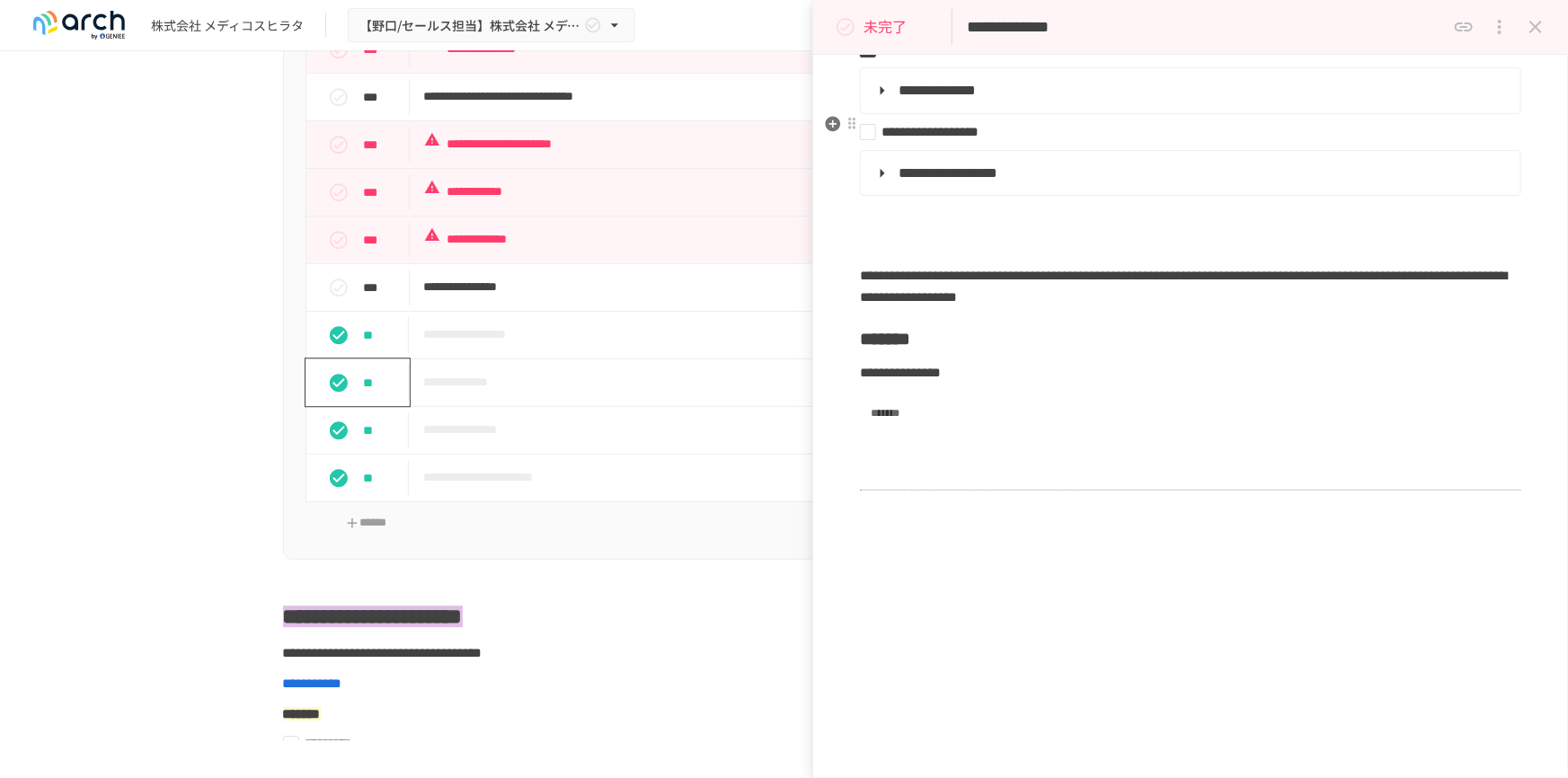 click on "**********" at bounding box center [1191, -185] 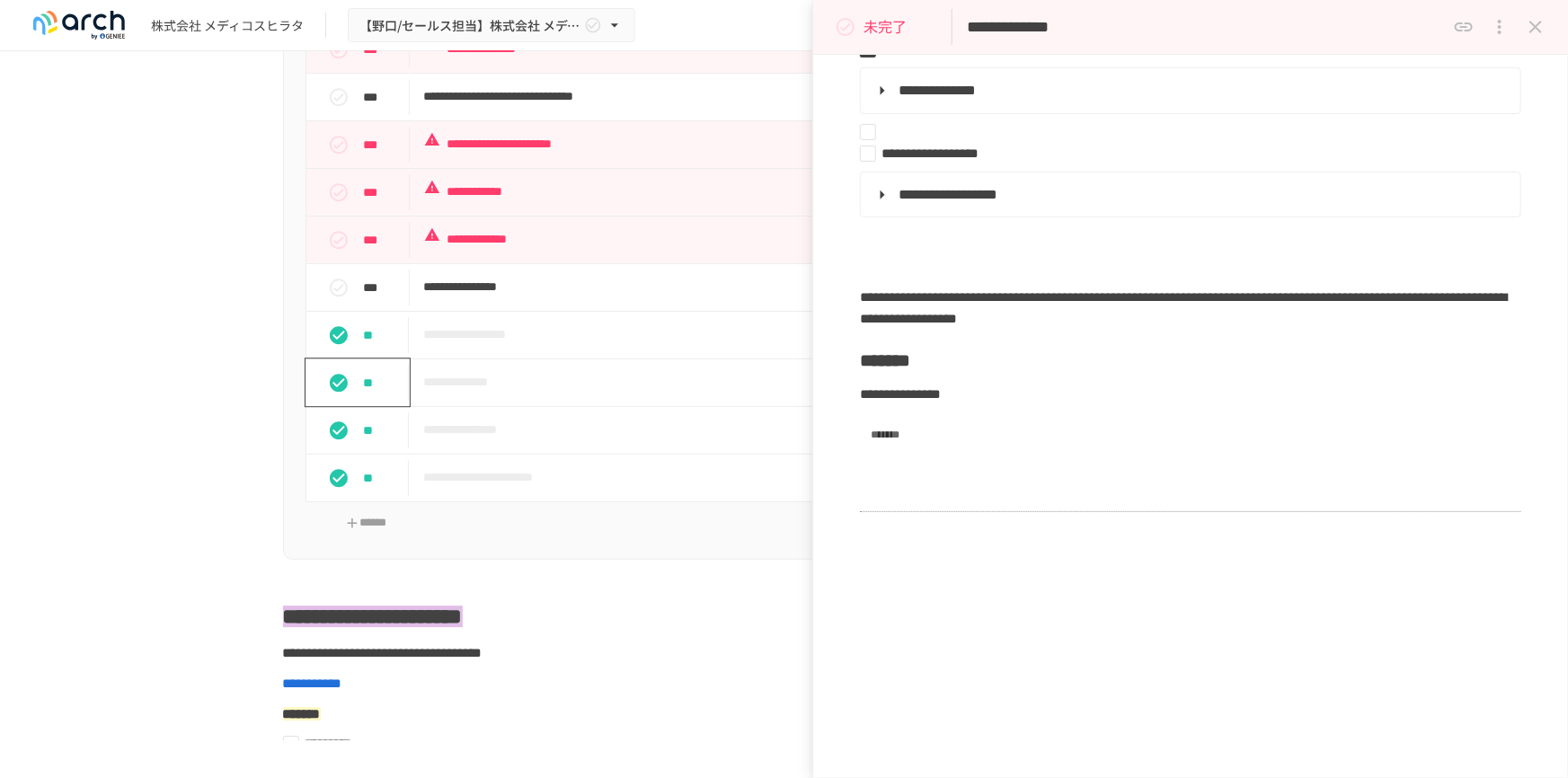 type on "*" 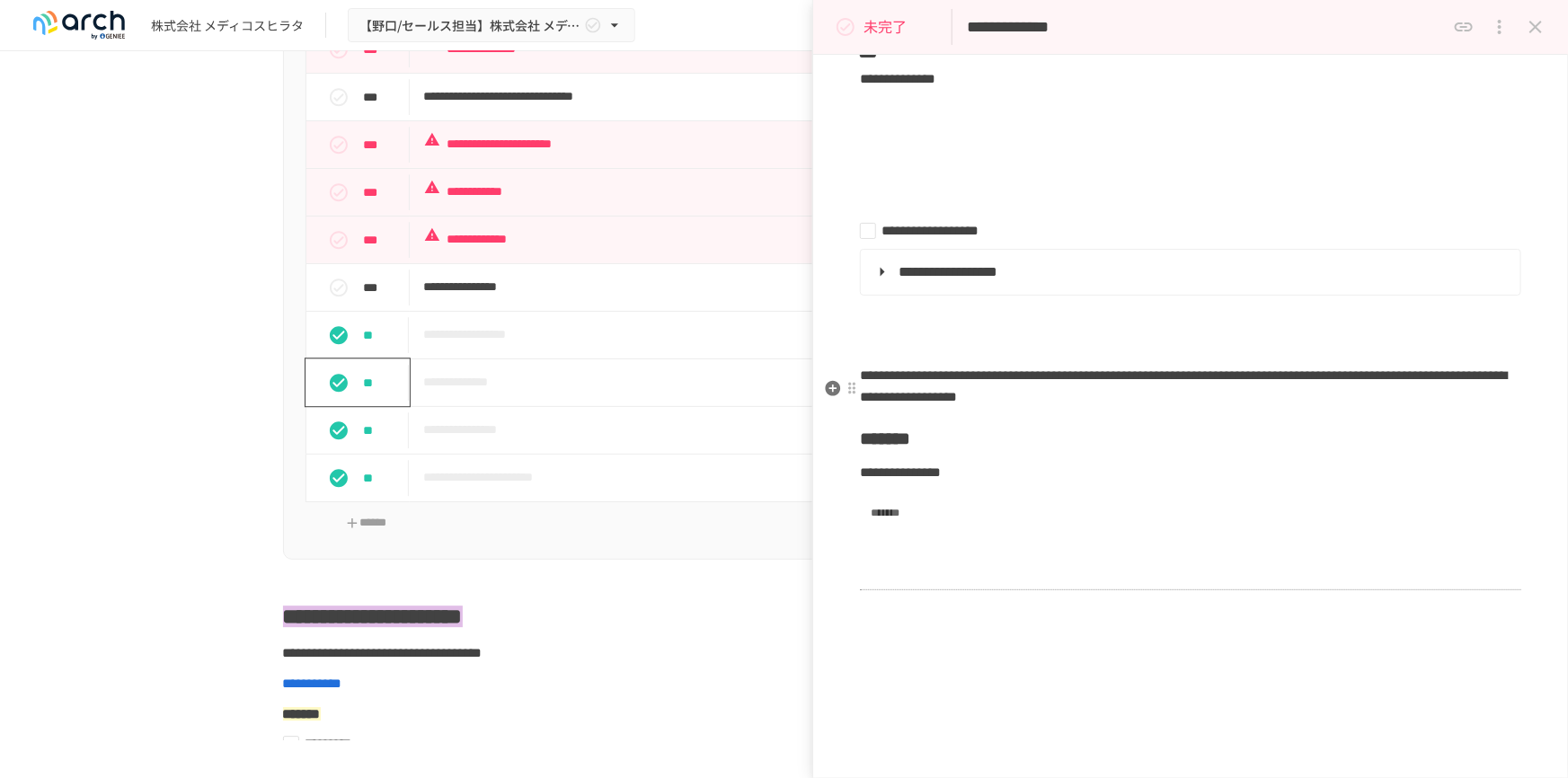 click at bounding box center [1191, 345] 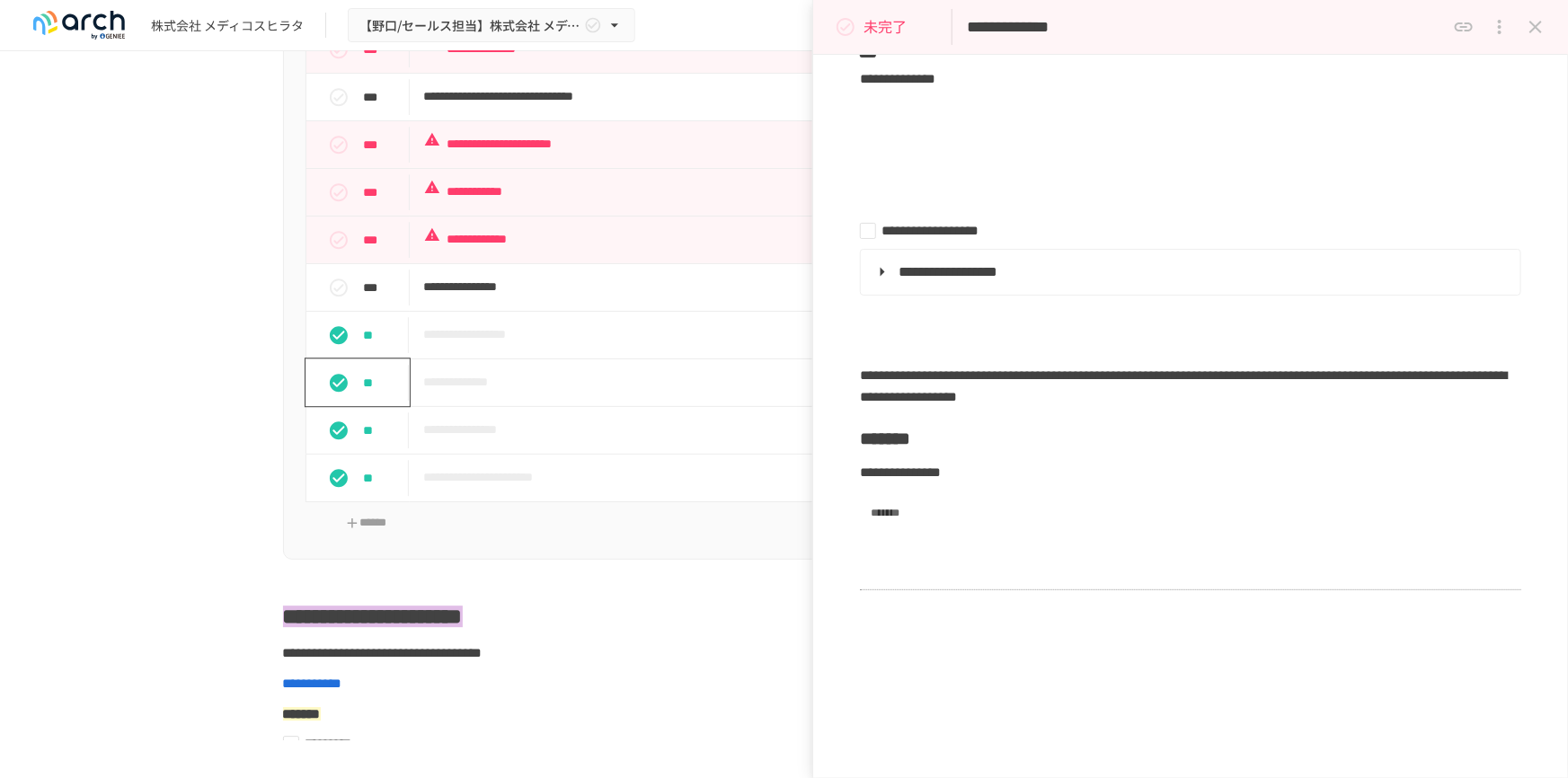click 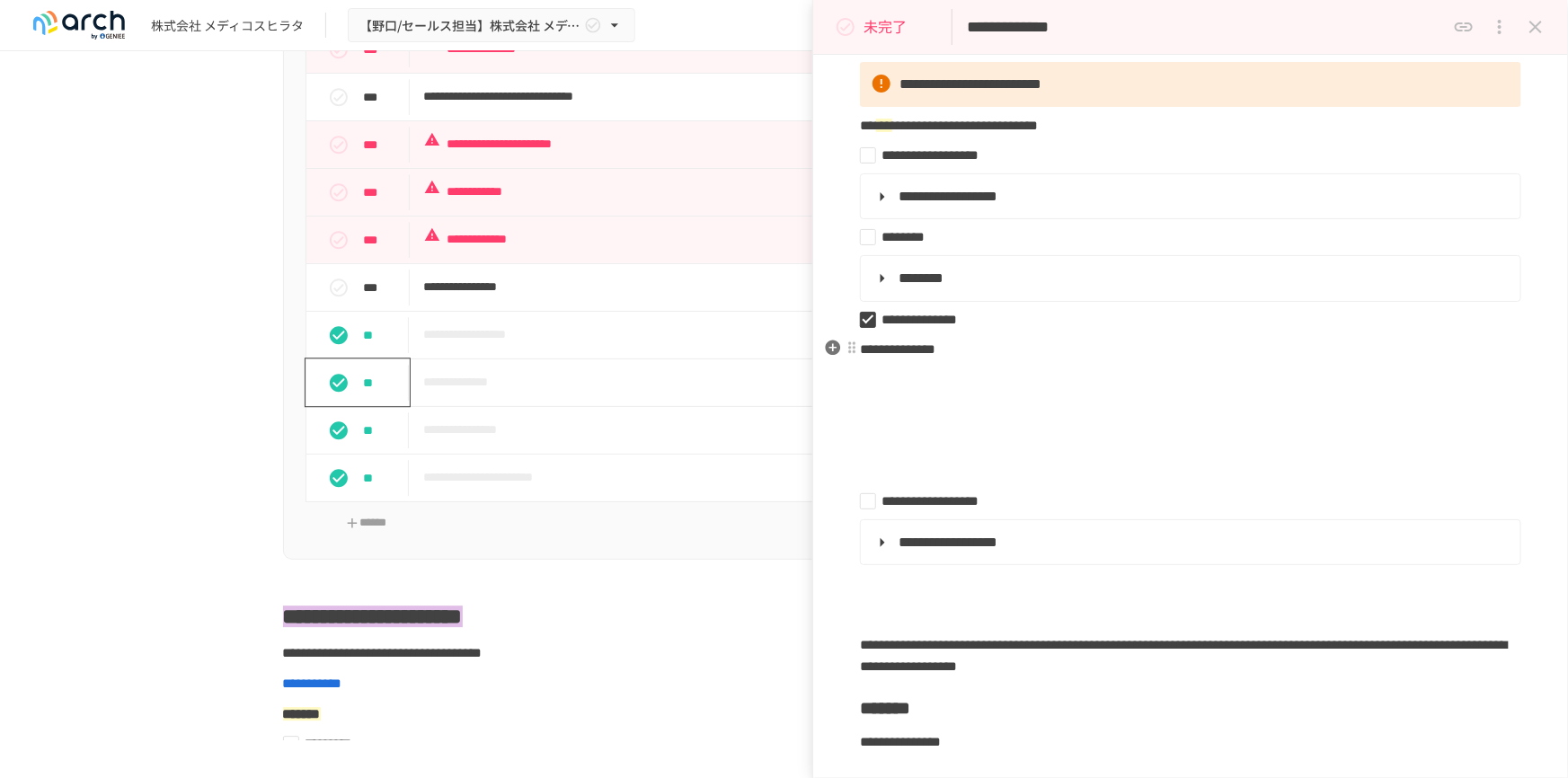 scroll, scrollTop: 326, scrollLeft: 0, axis: vertical 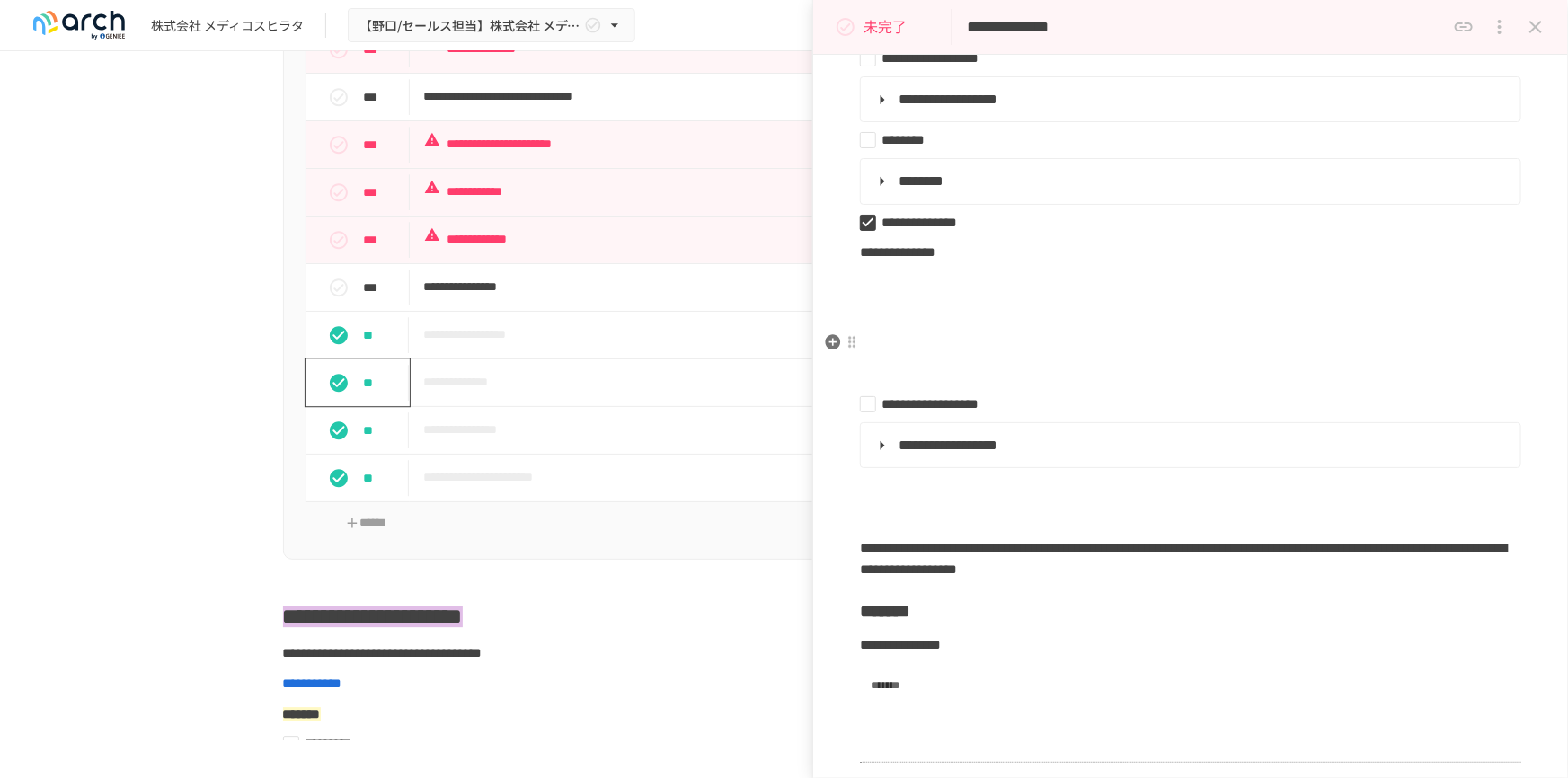 click at bounding box center [1191, 314] 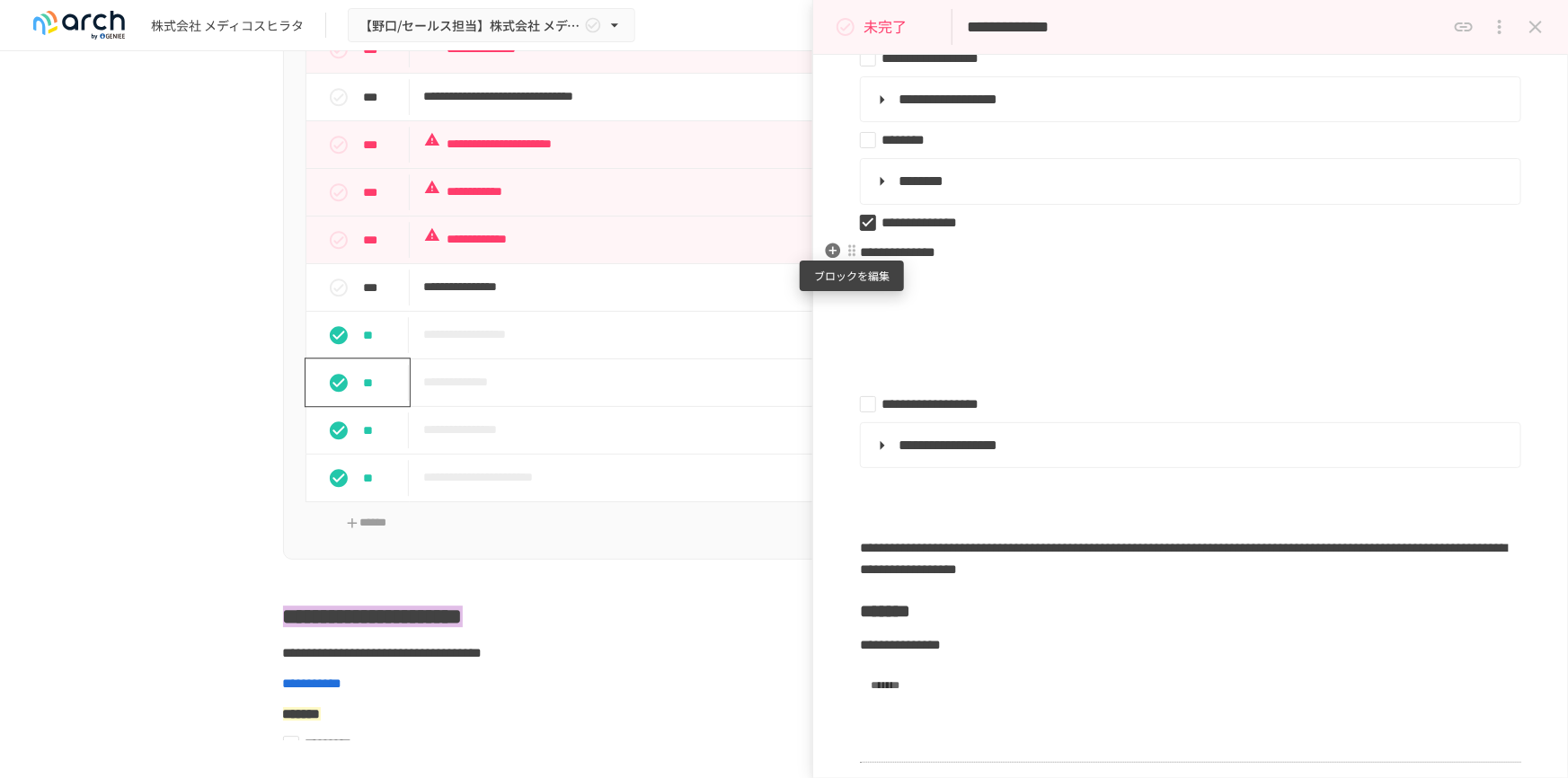 click at bounding box center (852, 251) 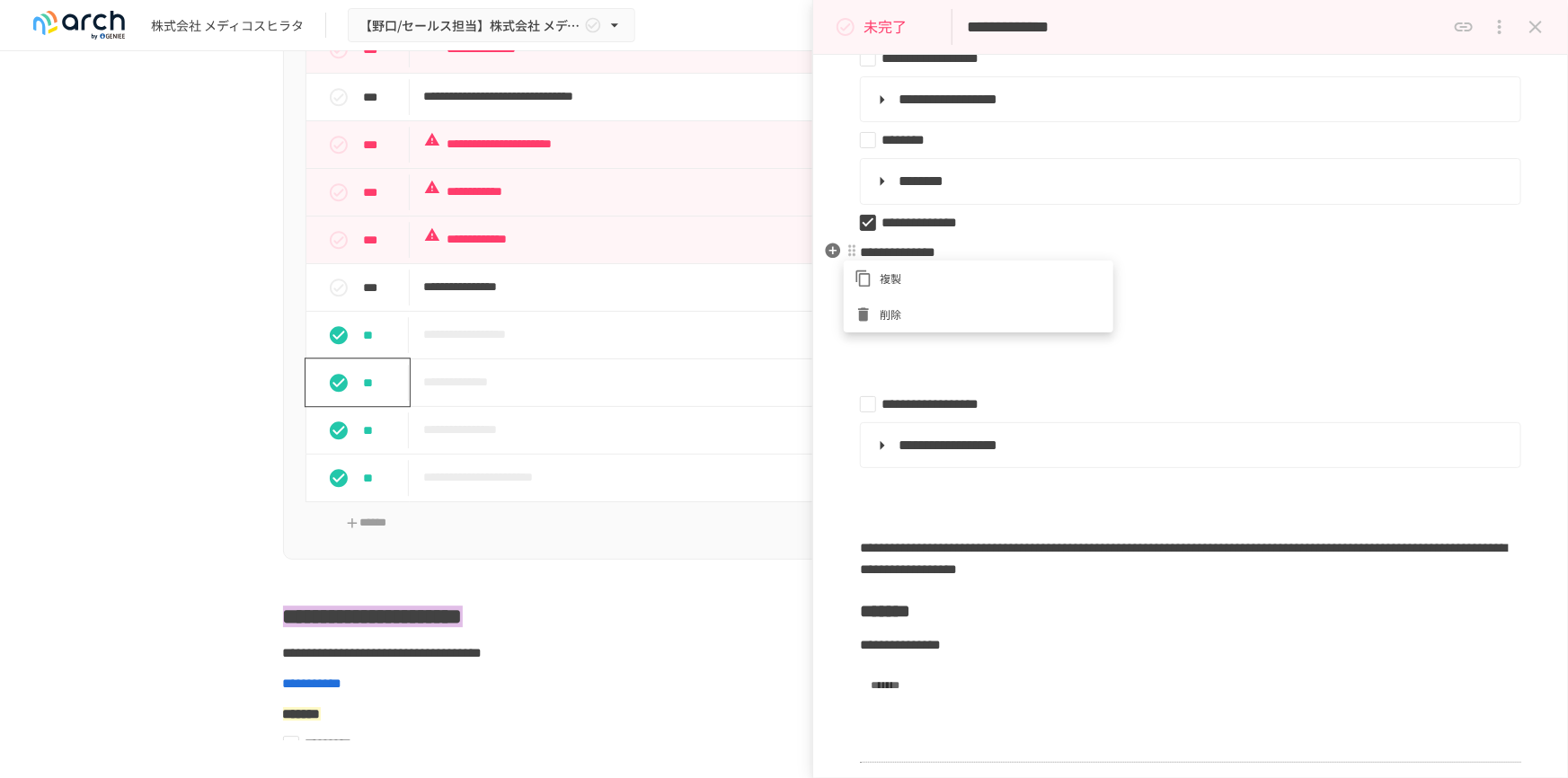 click at bounding box center (784, 389) 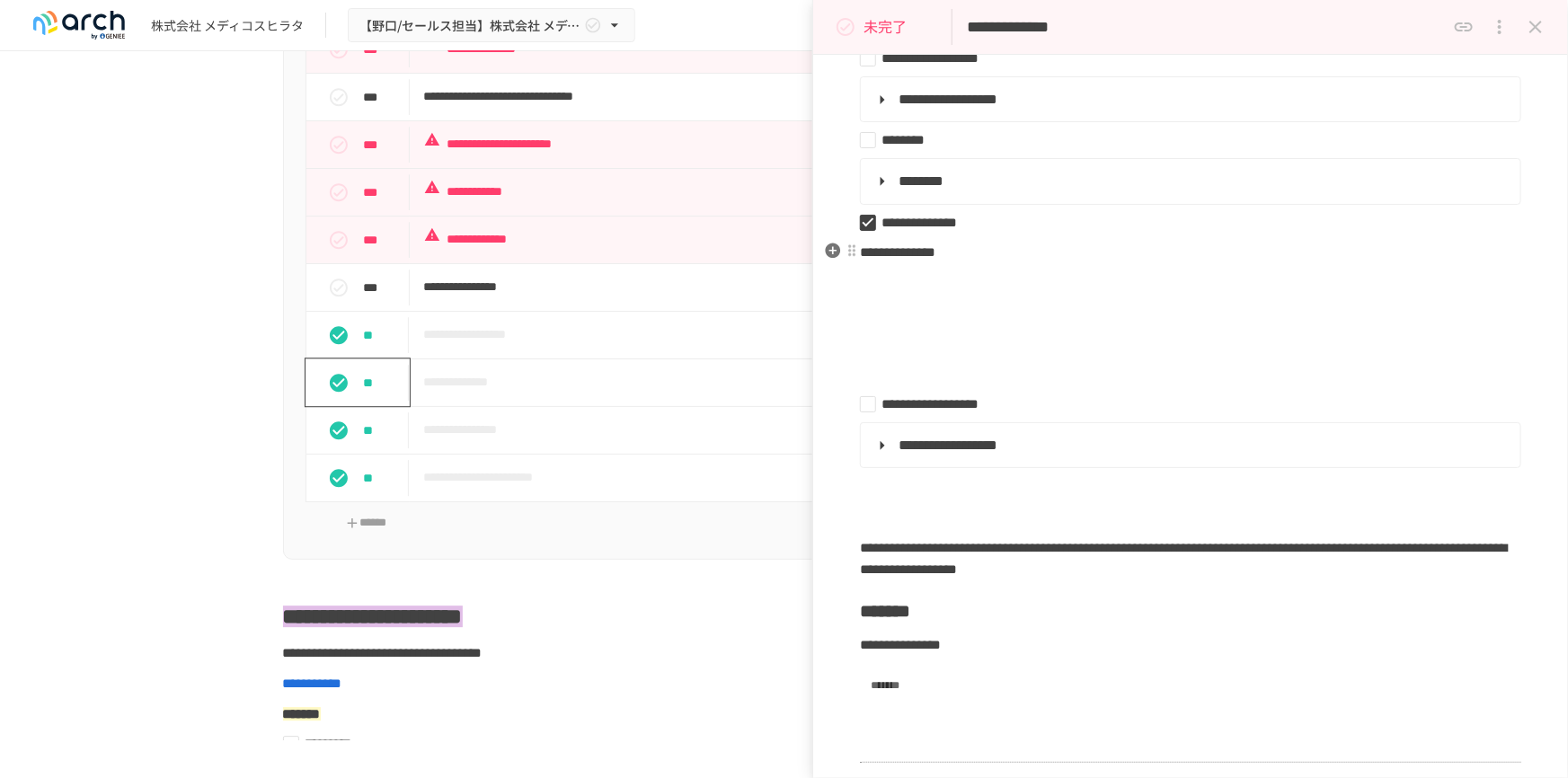 click on "**********" at bounding box center (898, 252) 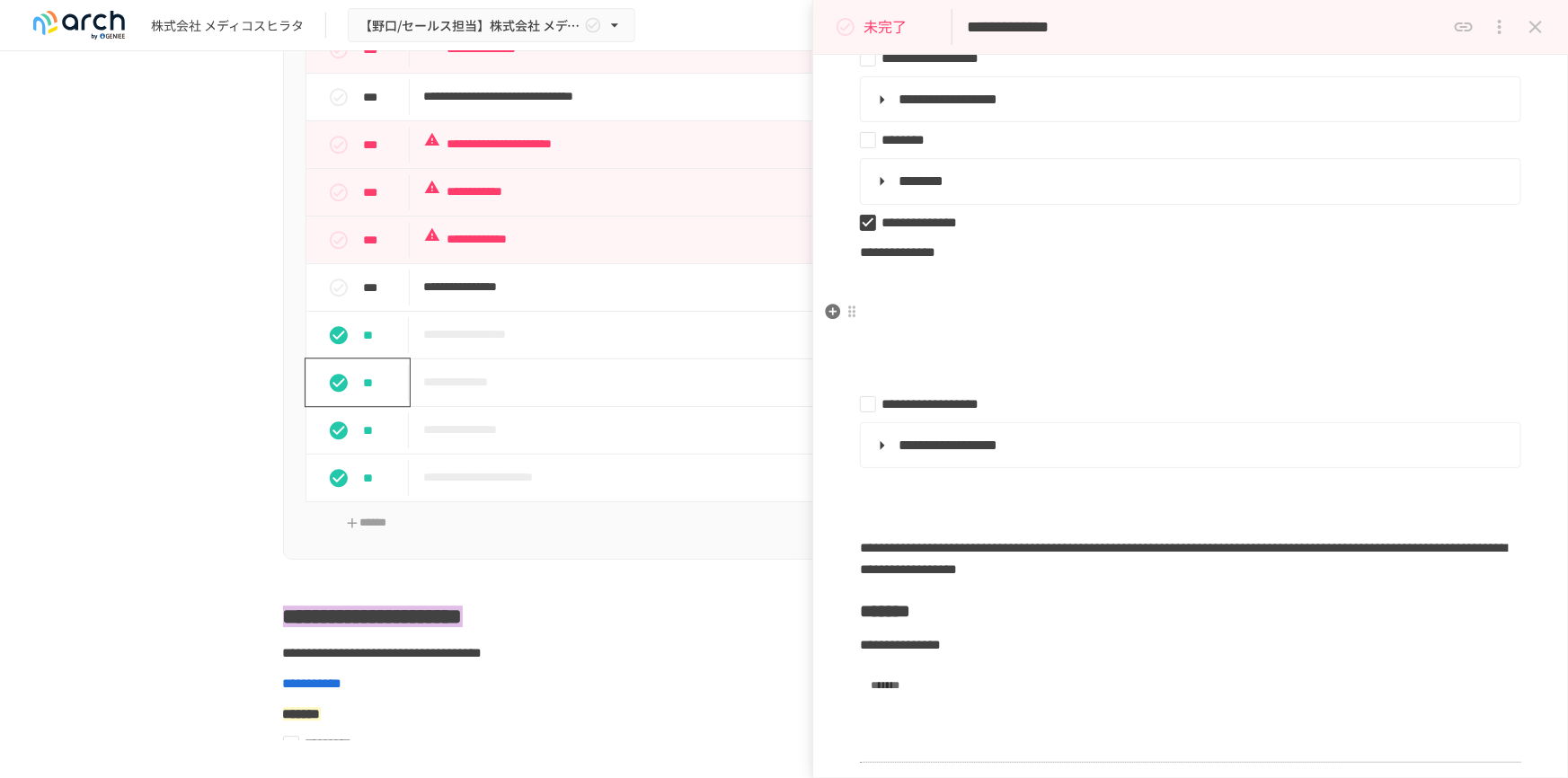 click at bounding box center [1191, 314] 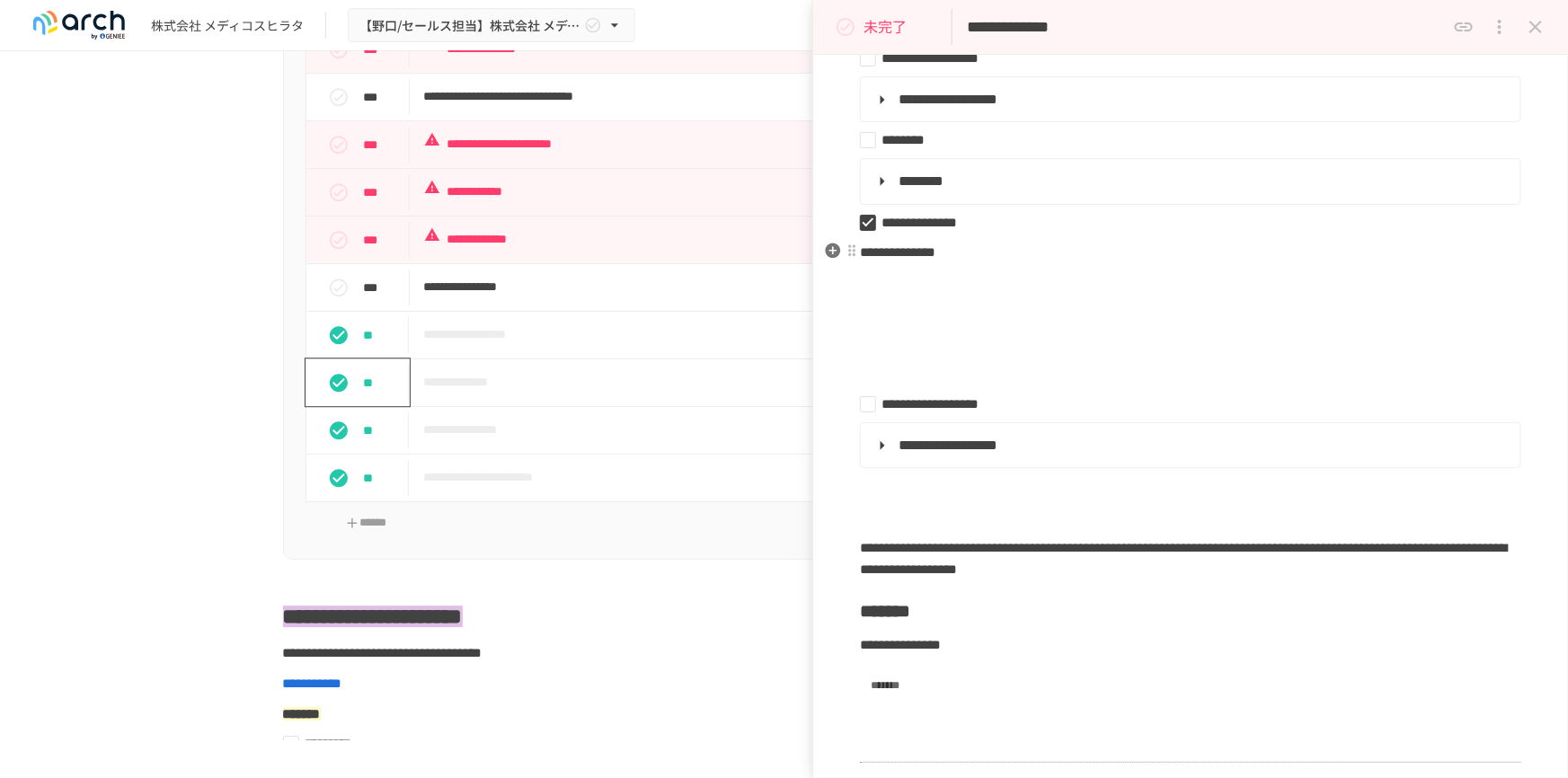 click on "**********" at bounding box center [1191, 252] 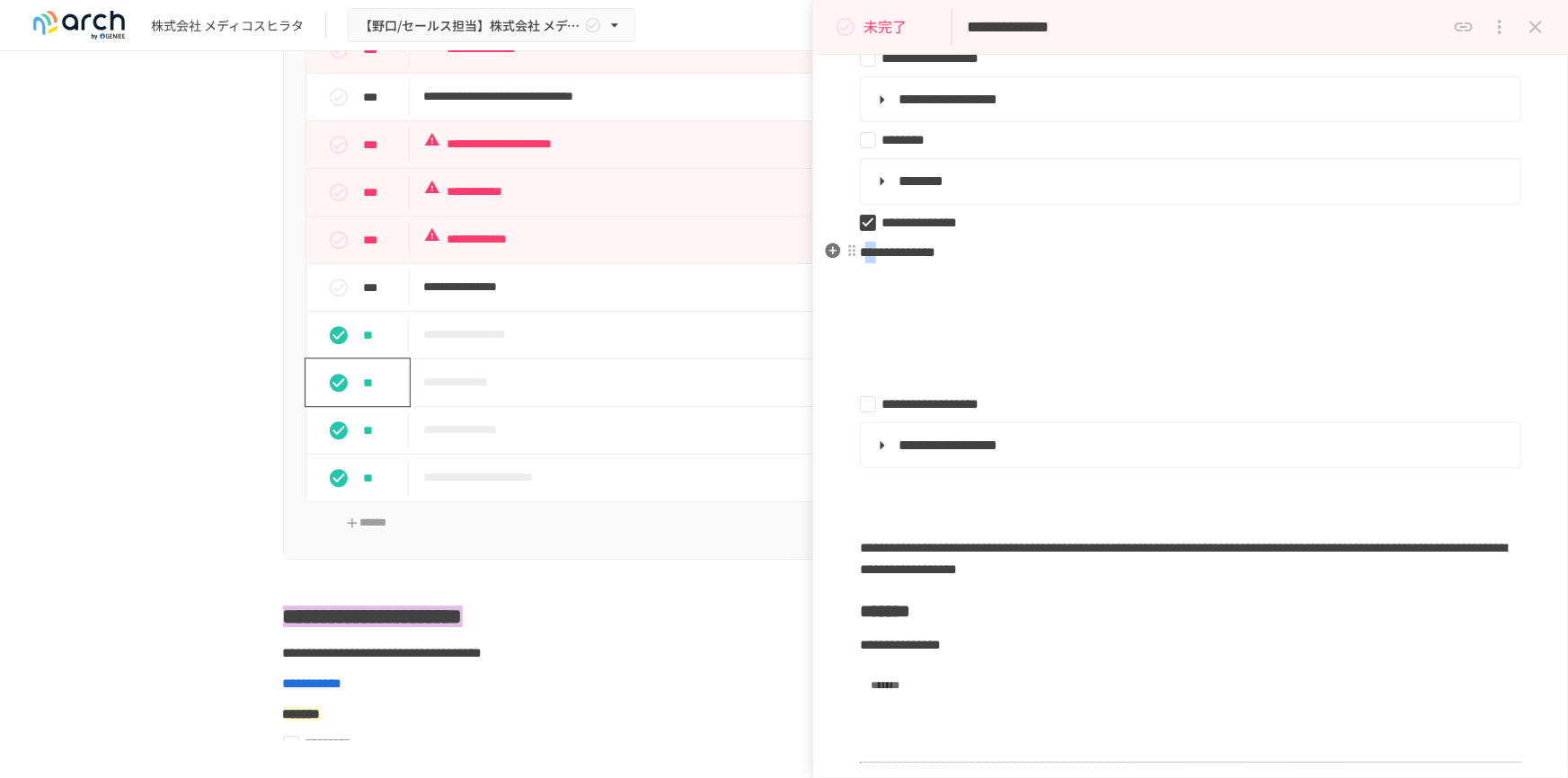 click on "**********" at bounding box center (1191, 252) 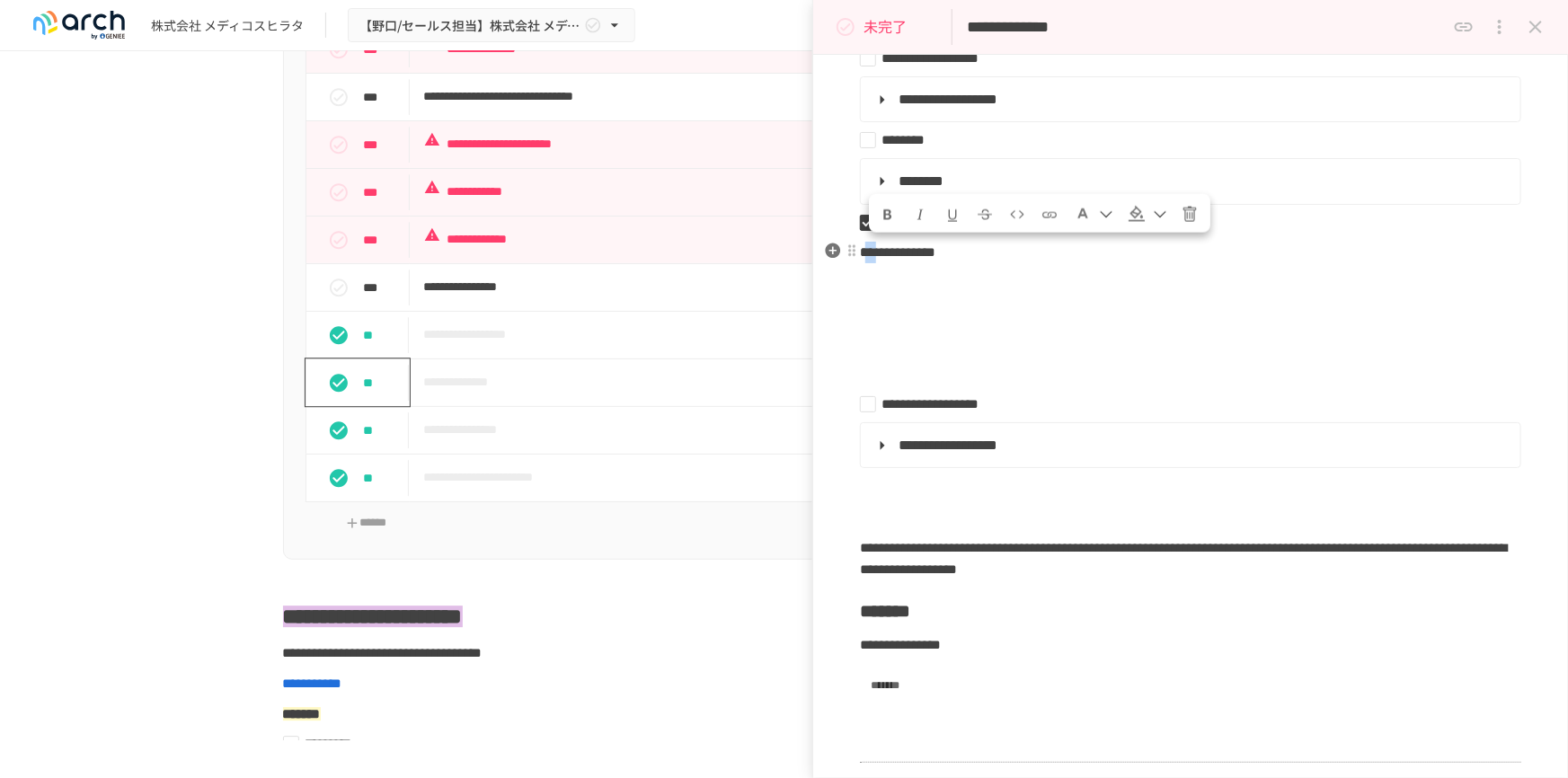click on "**********" at bounding box center [898, 252] 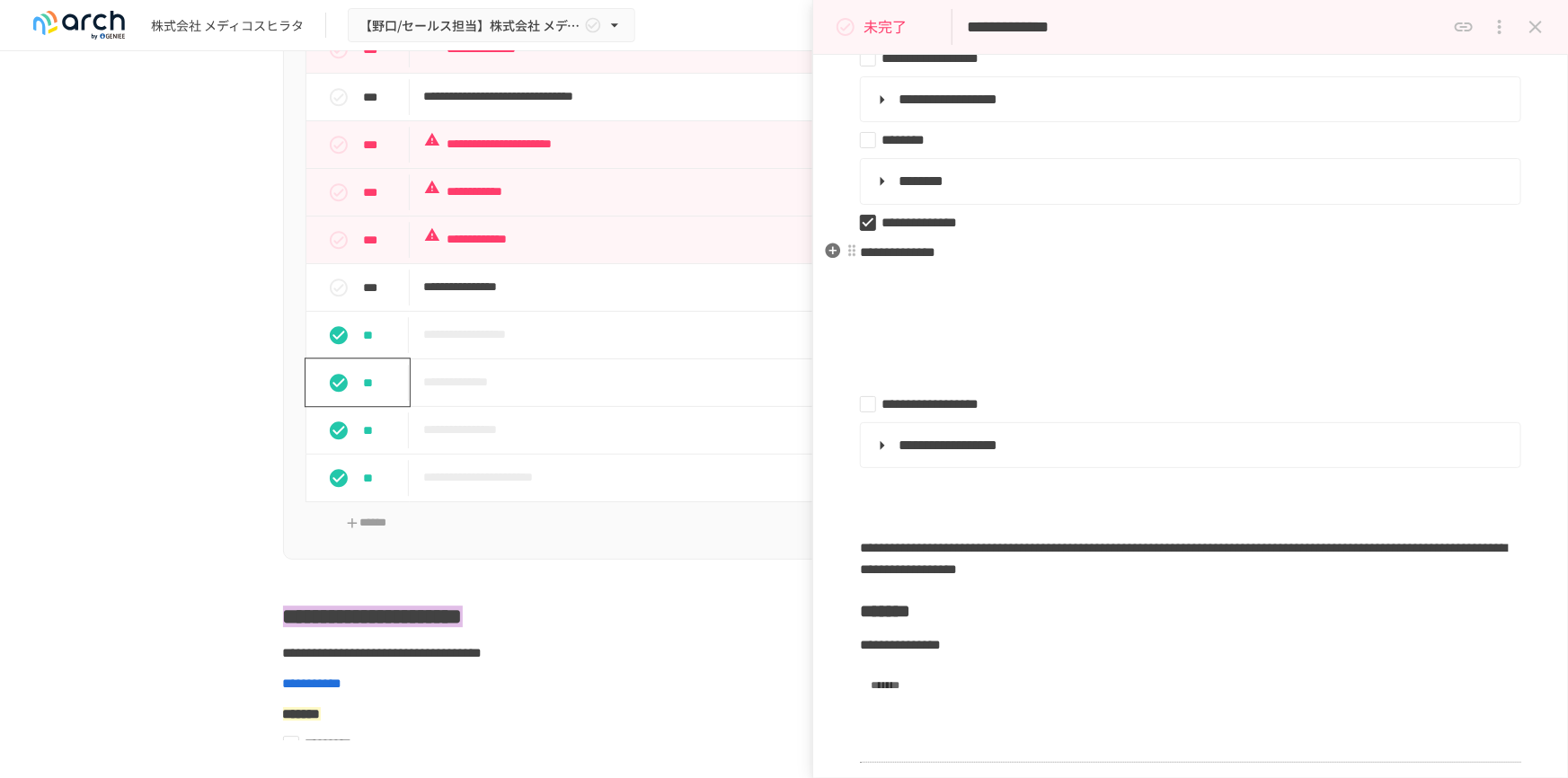 click on "**********" at bounding box center [898, 252] 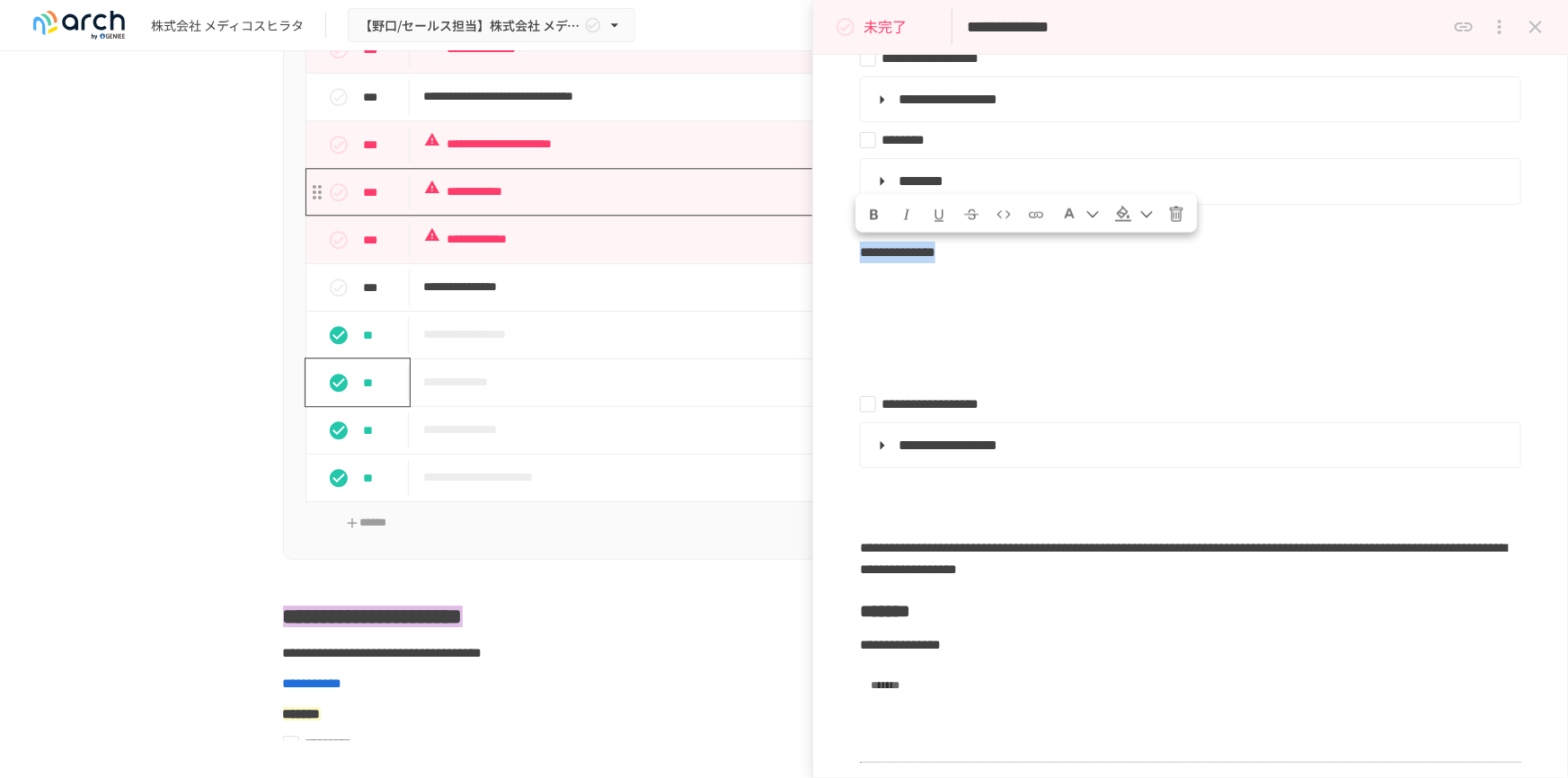 drag, startPoint x: 1032, startPoint y: 253, endPoint x: 802, endPoint y: 238, distance: 230.48861 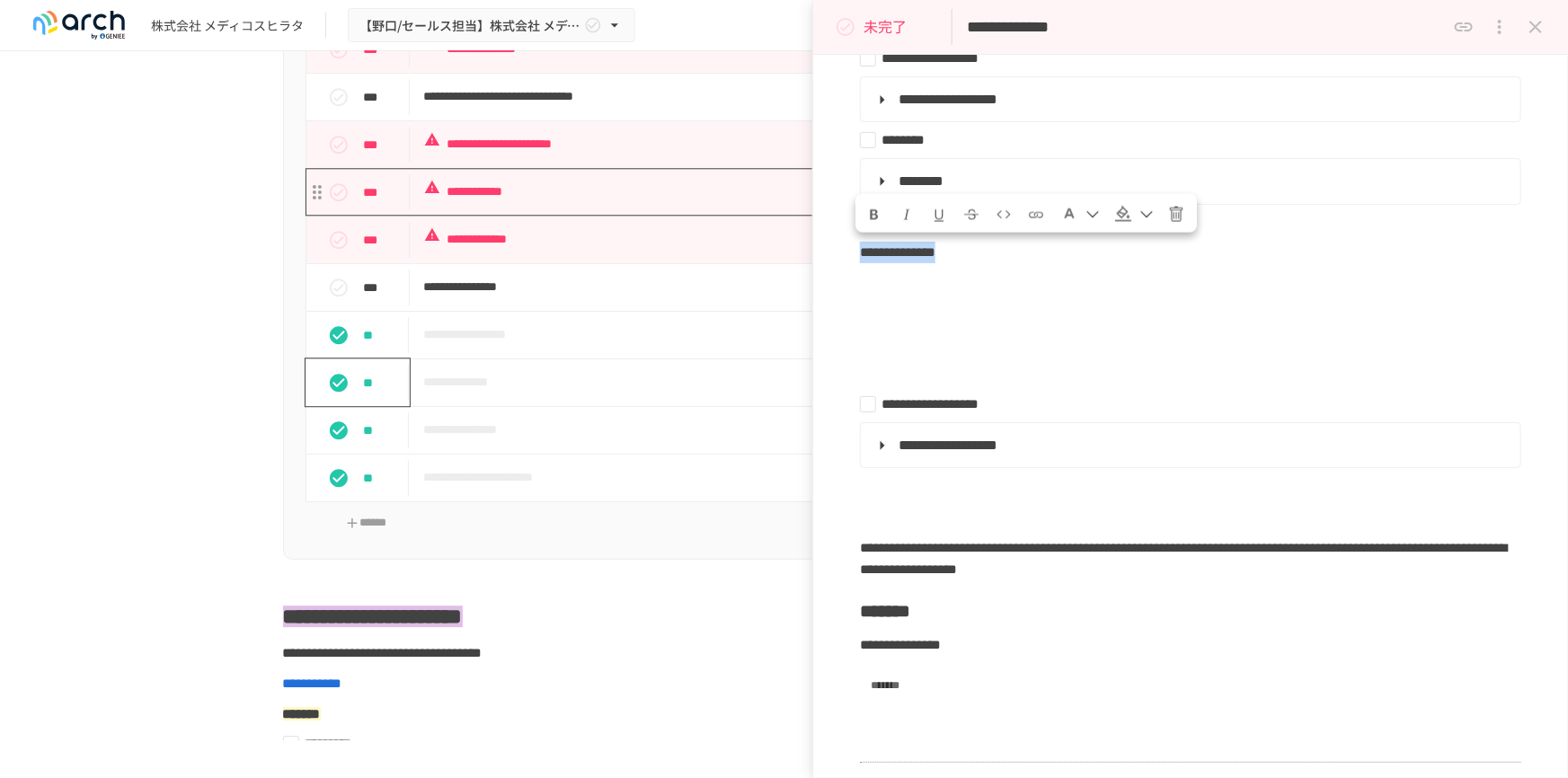 click on "**********" at bounding box center (784, 370) 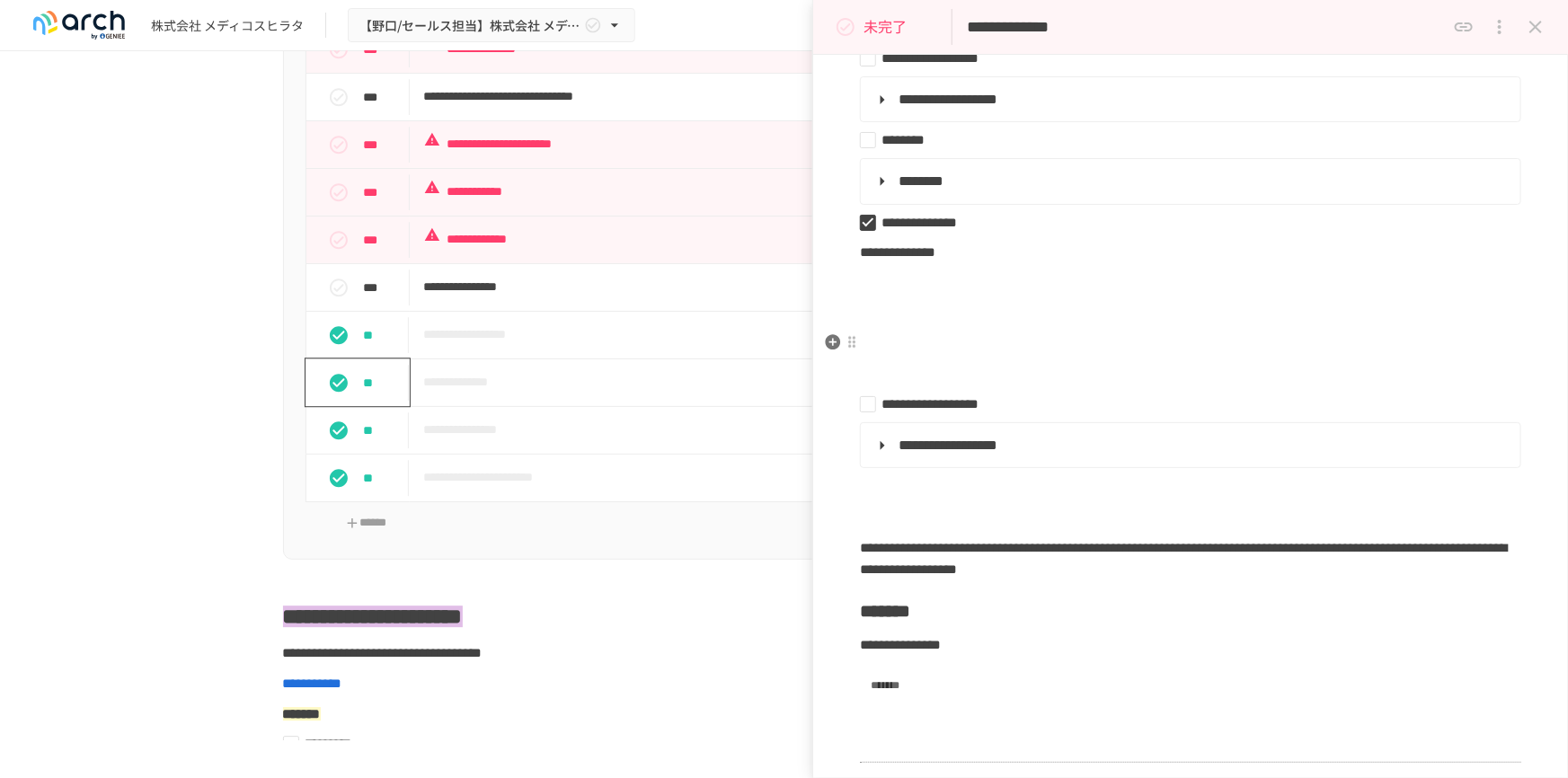 click at bounding box center [1191, 344] 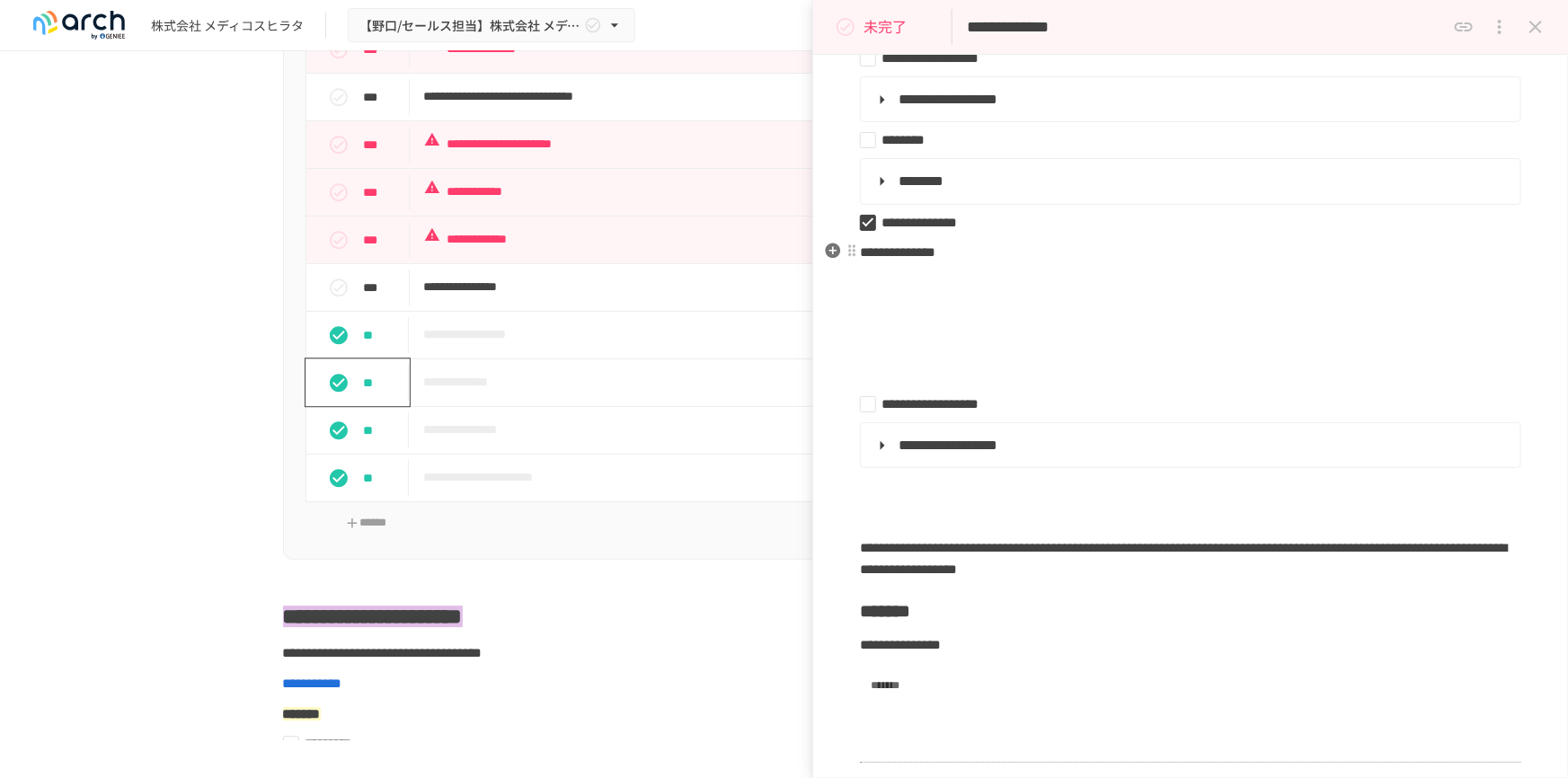 click on "**********" at bounding box center [1191, 252] 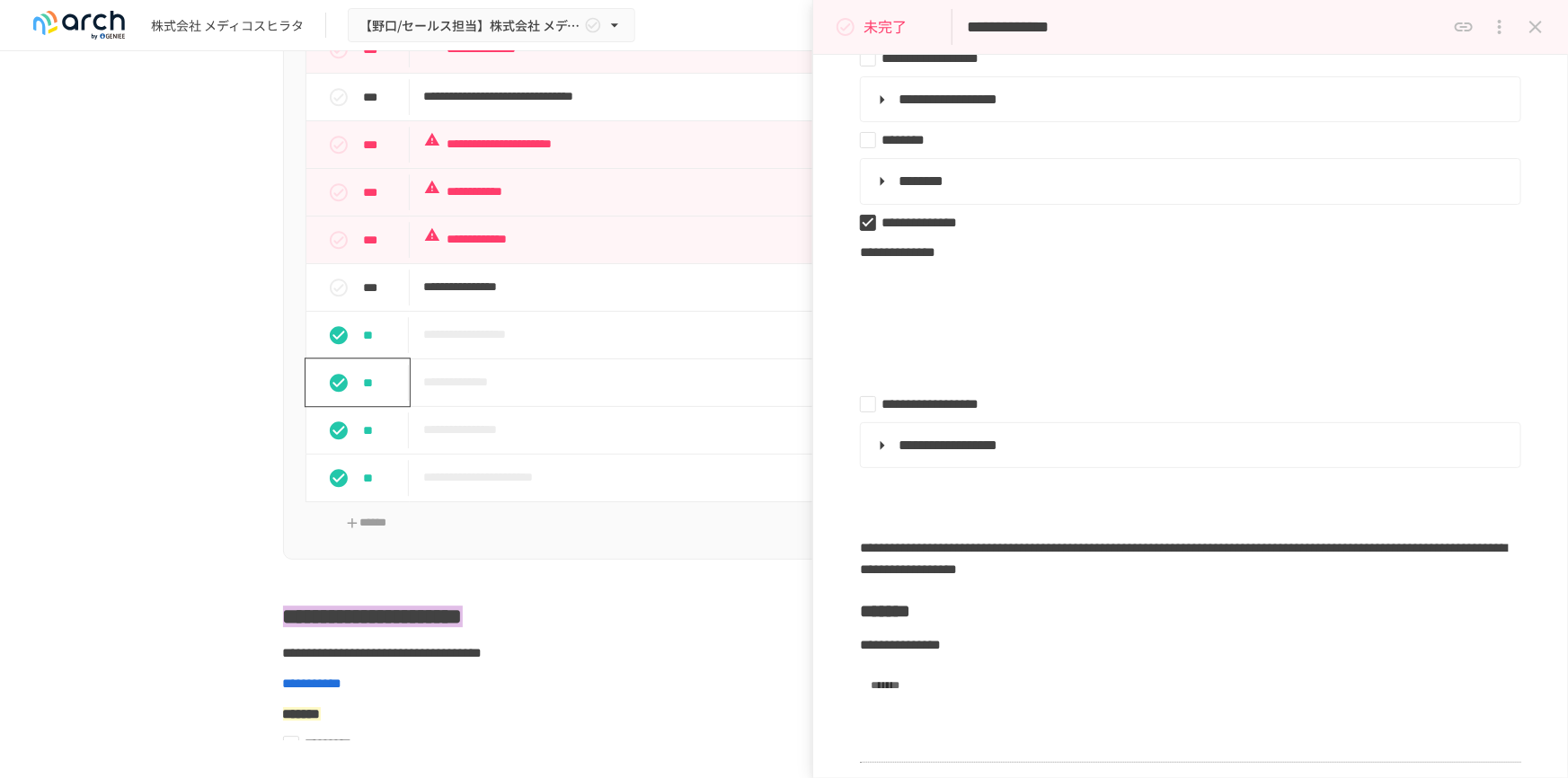 click at bounding box center (1536, 27) 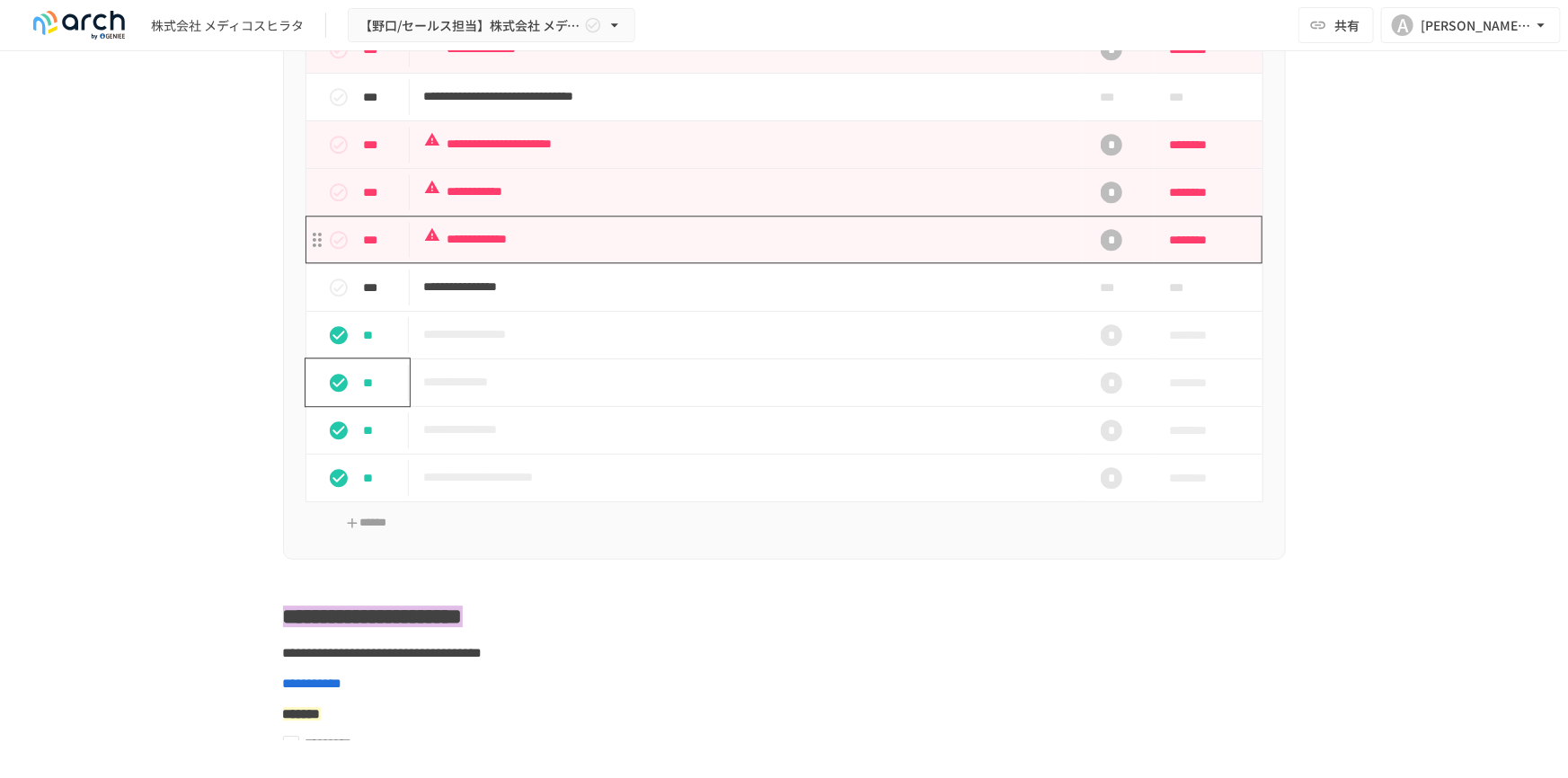 click on "**********" at bounding box center [747, 239] 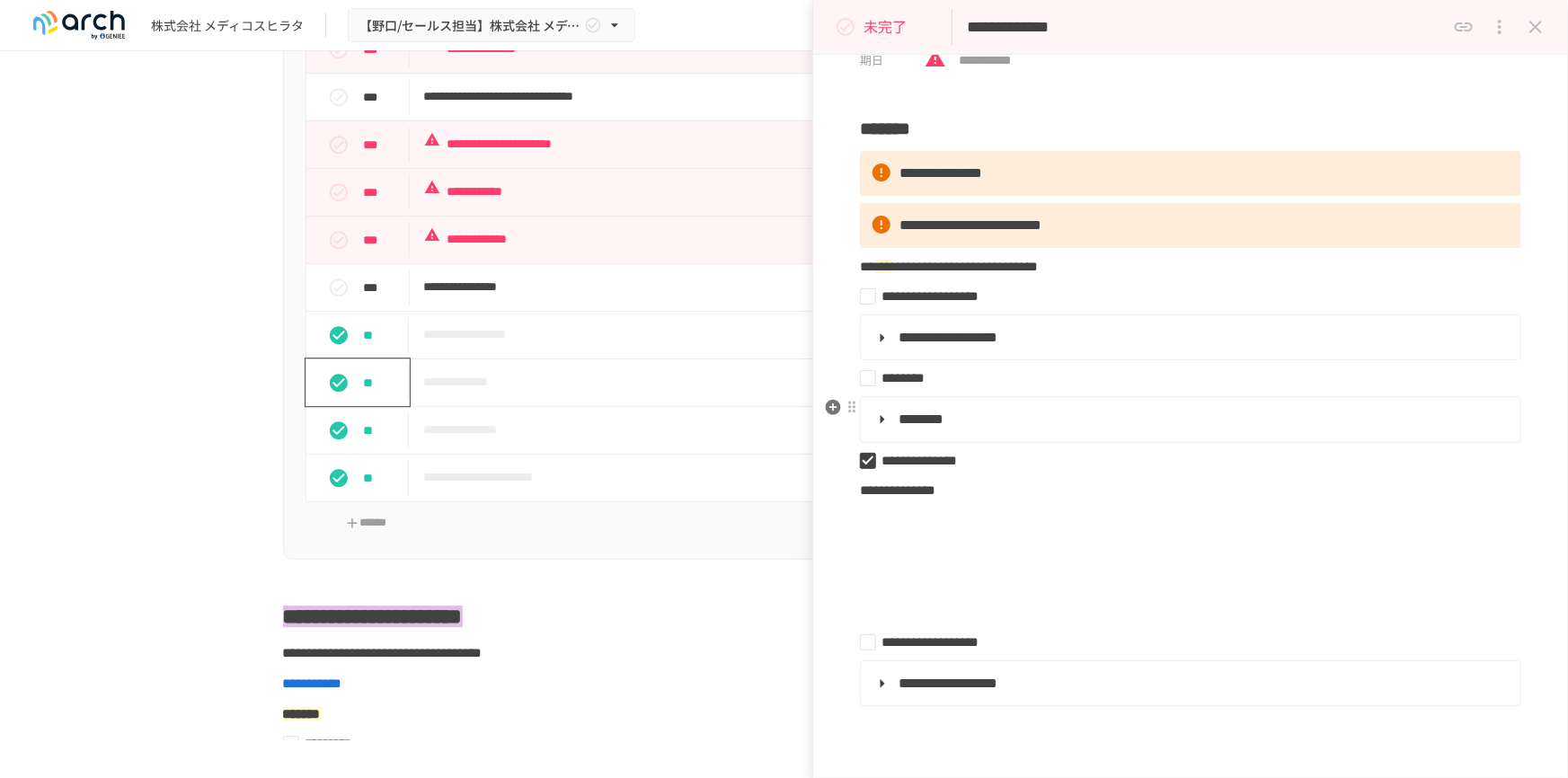 scroll, scrollTop: 244, scrollLeft: 0, axis: vertical 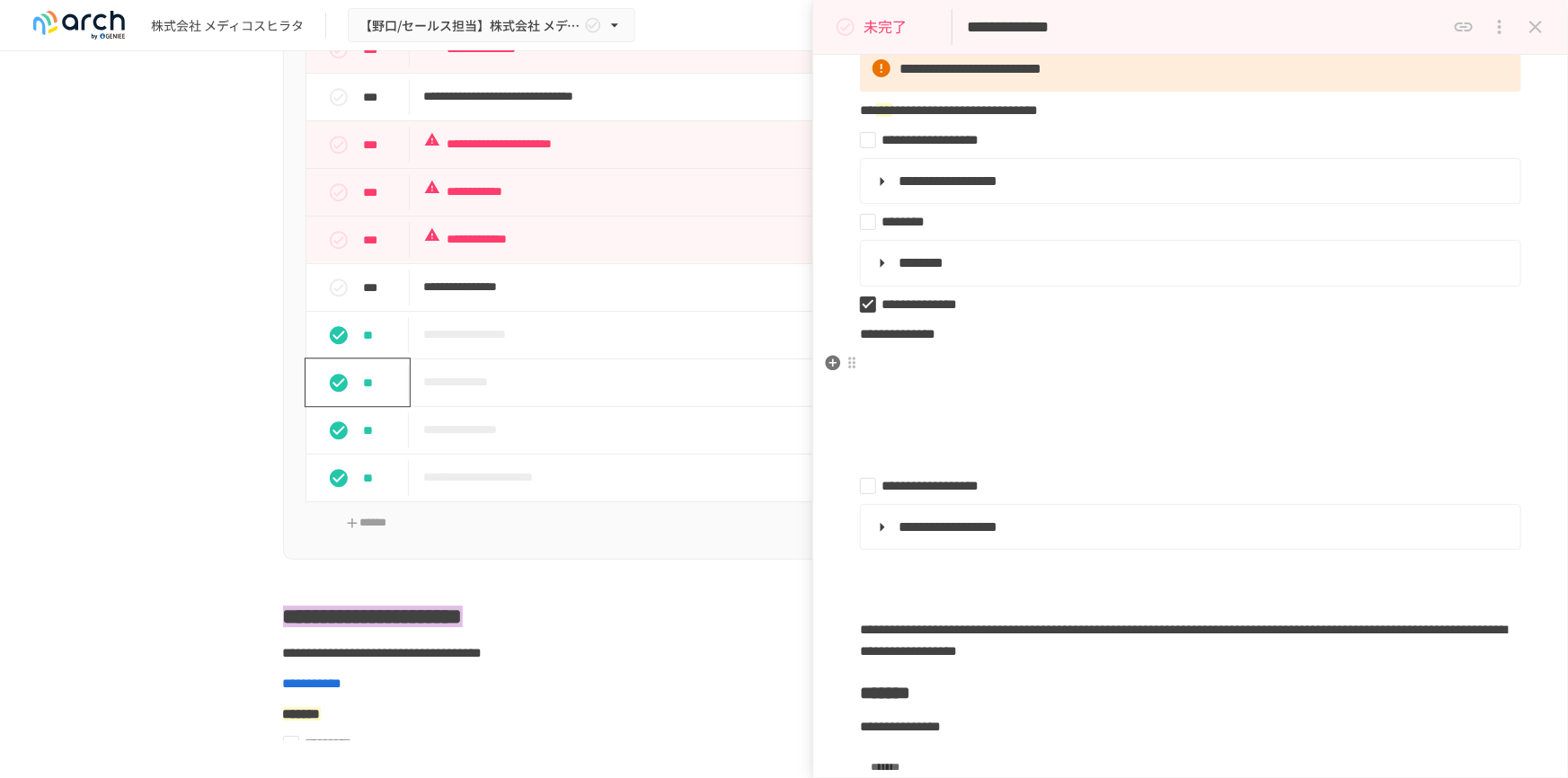 click at bounding box center (1191, 365) 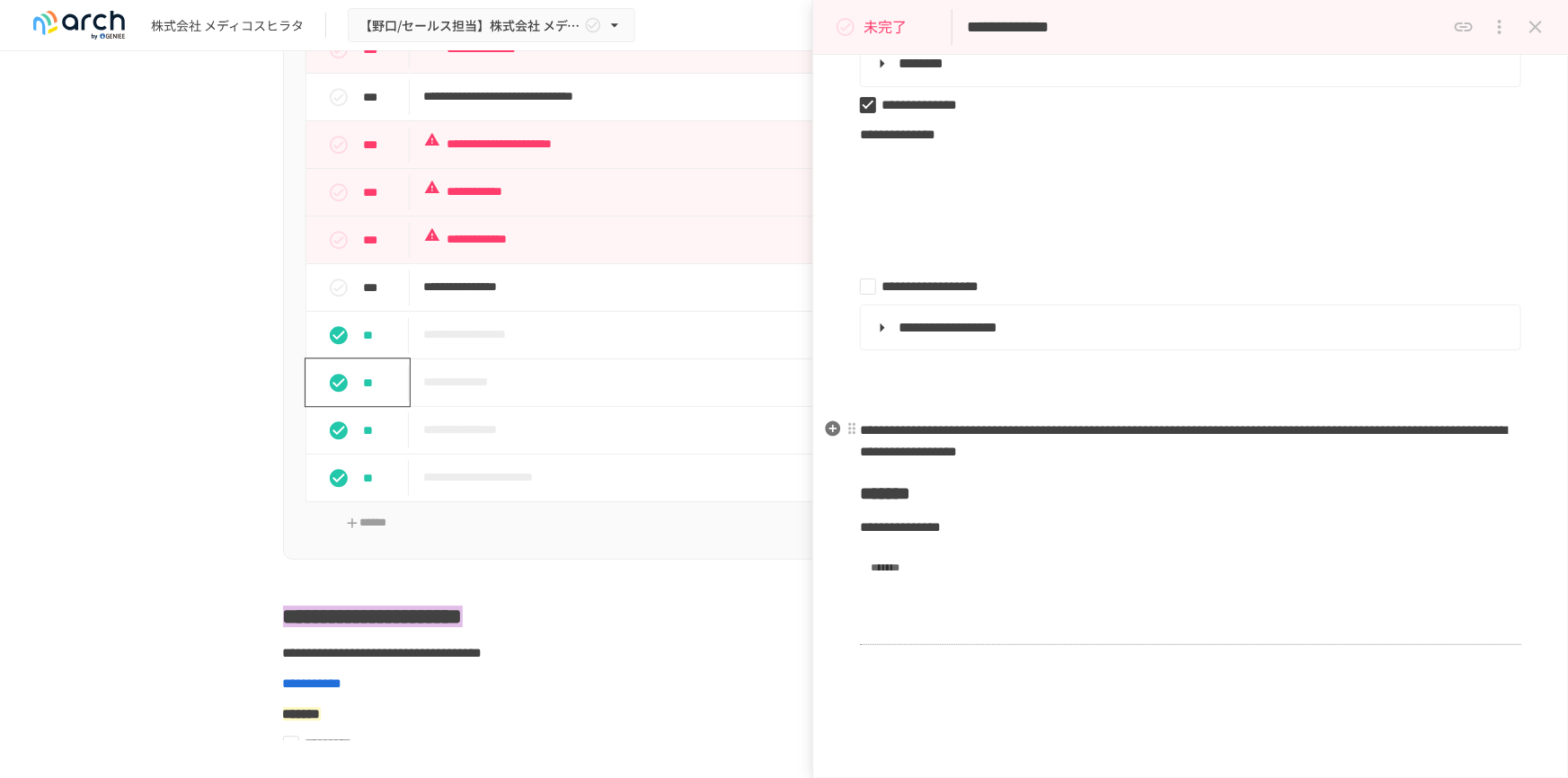 scroll, scrollTop: 483, scrollLeft: 0, axis: vertical 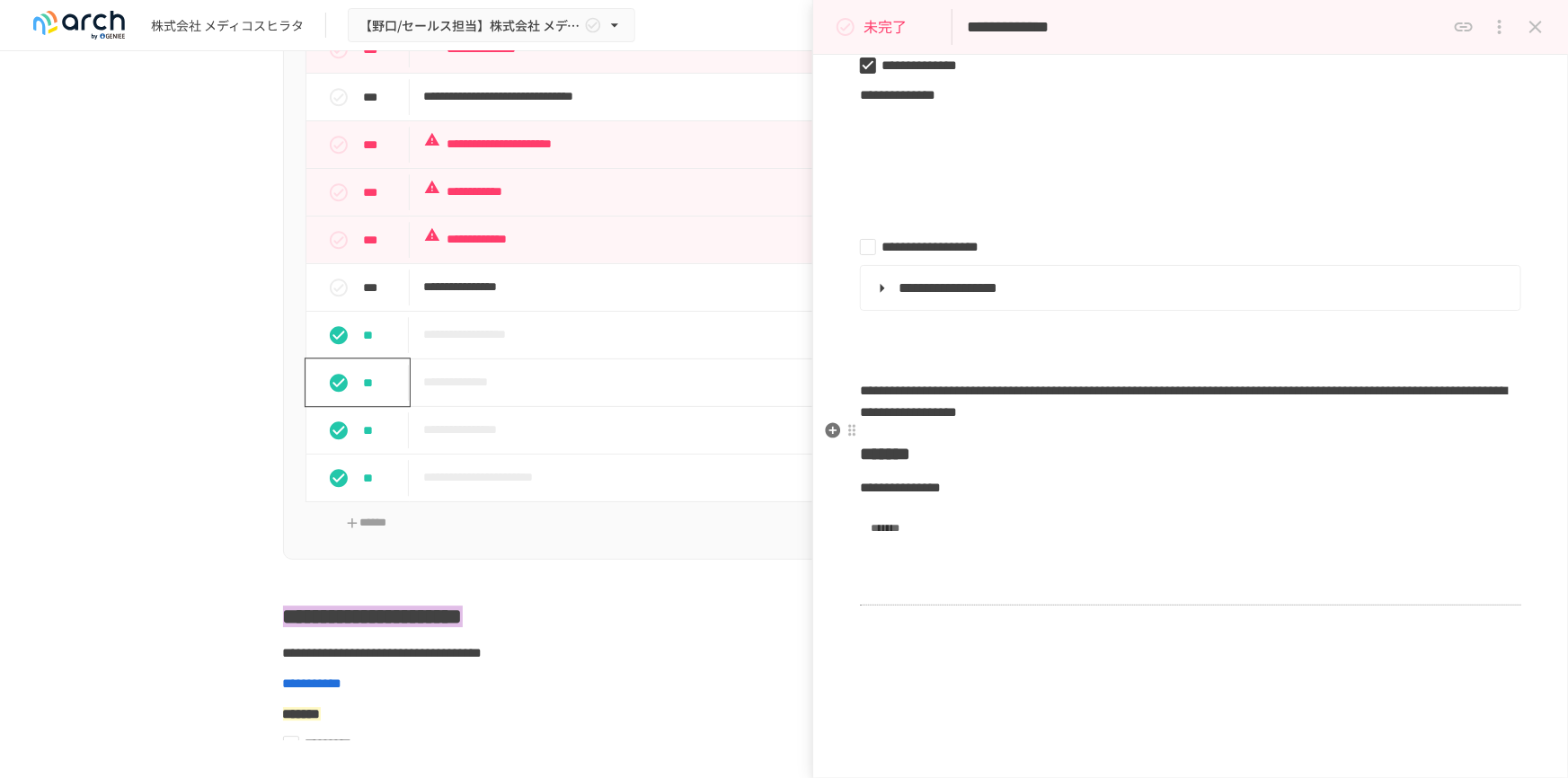 drag, startPoint x: 923, startPoint y: 465, endPoint x: 911, endPoint y: 429, distance: 37.947332 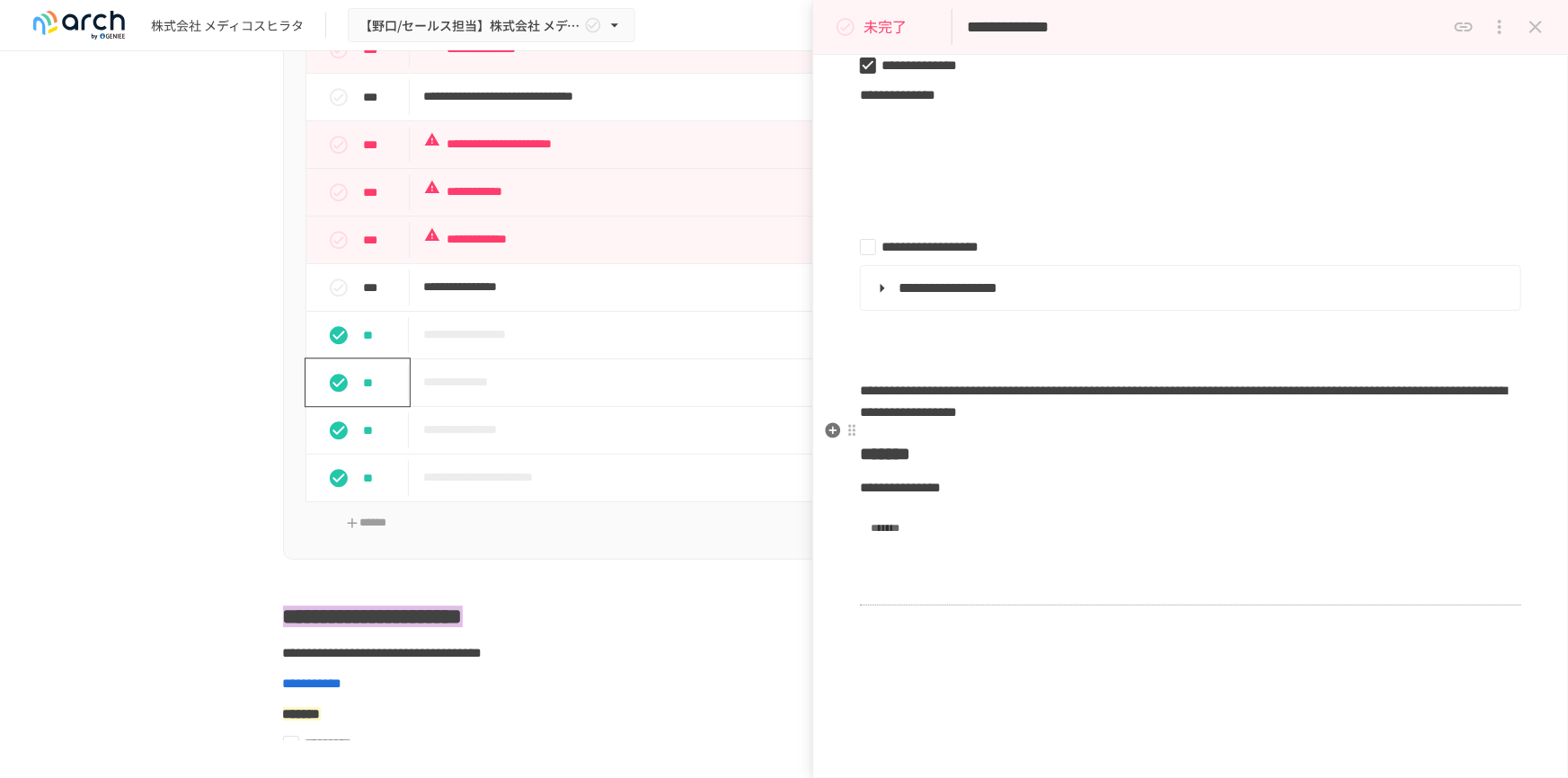 click on "**********" at bounding box center (900, 487) 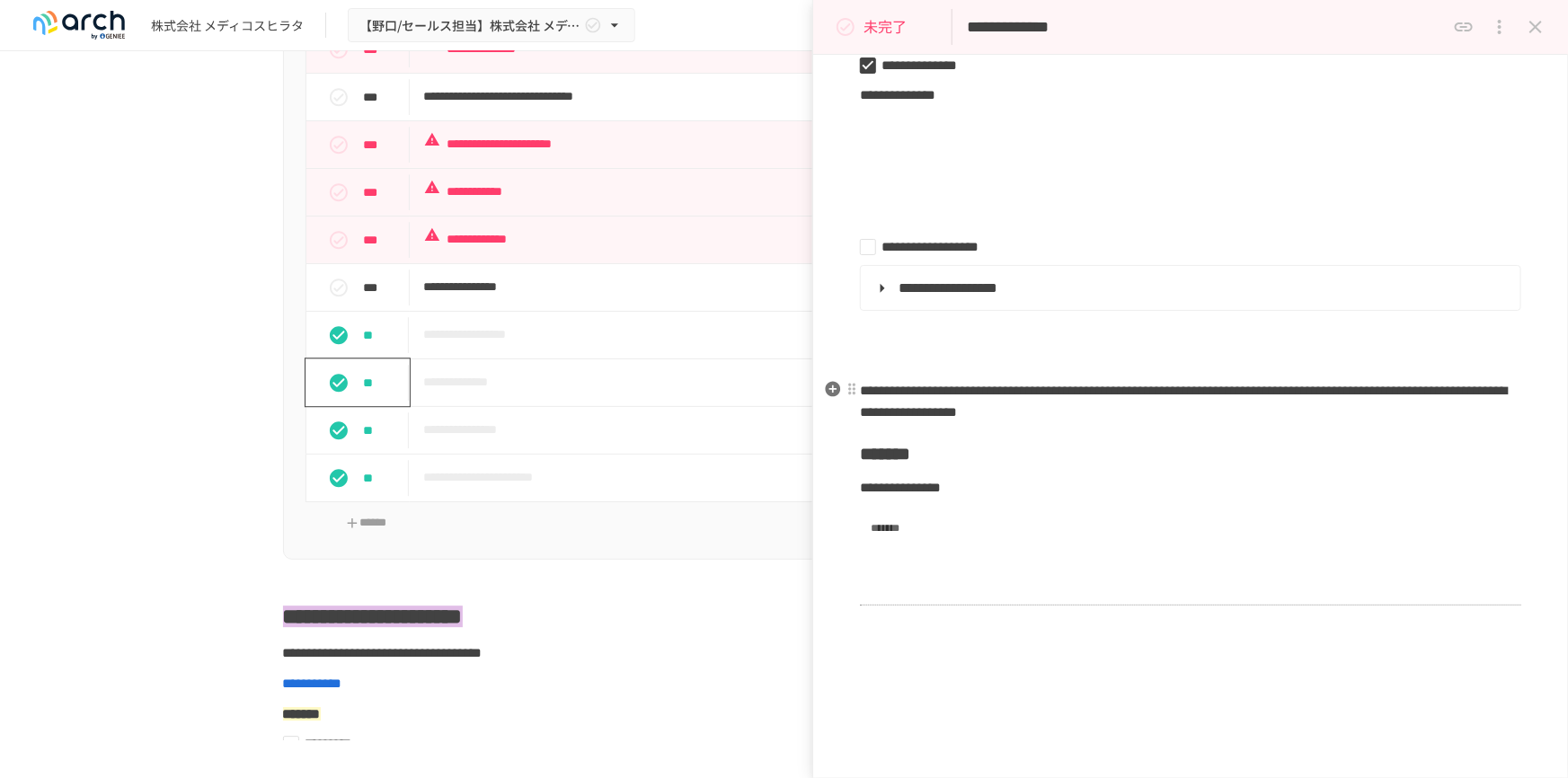 click at bounding box center (1191, 360) 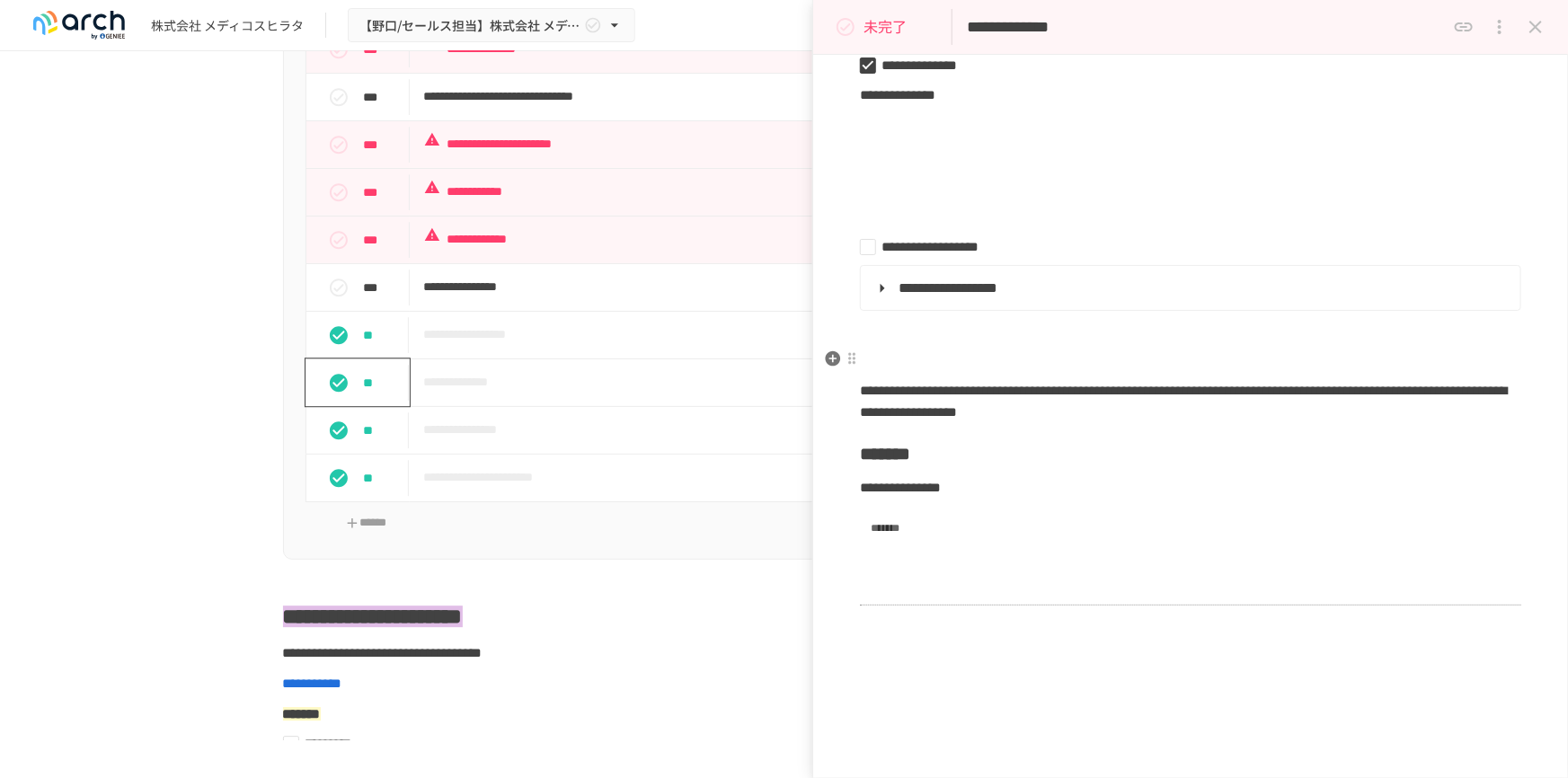 type 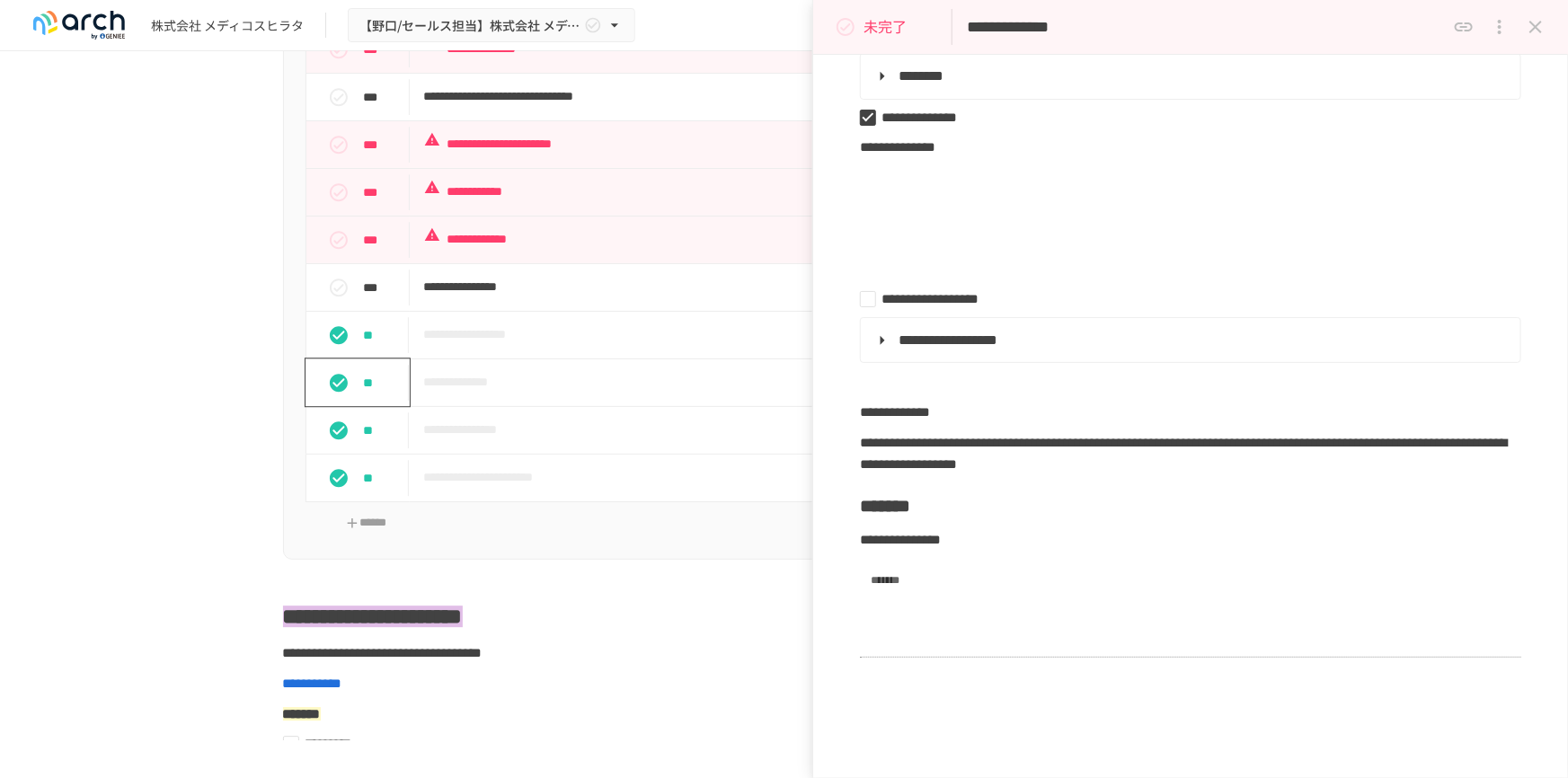 scroll, scrollTop: 571, scrollLeft: 0, axis: vertical 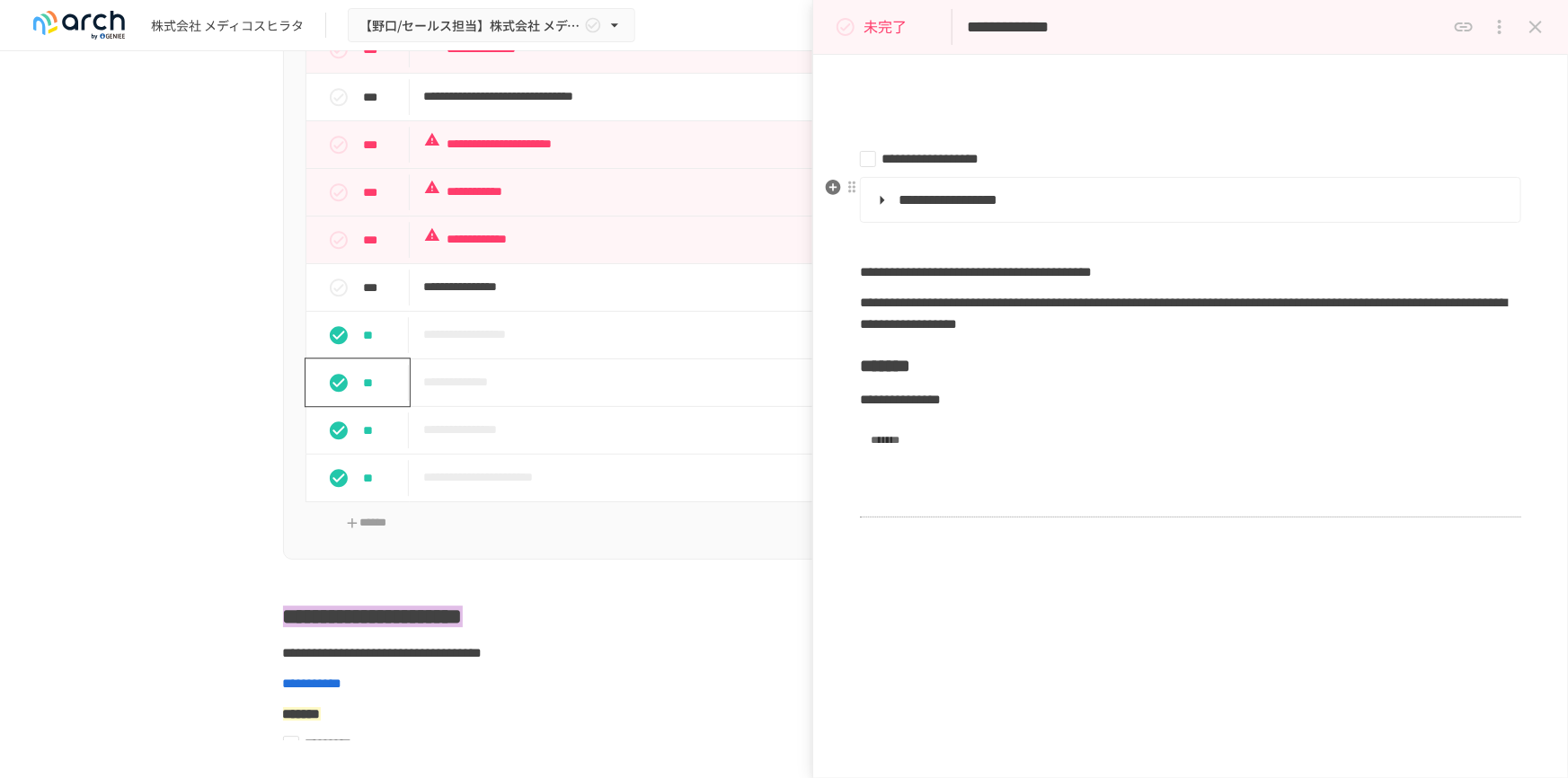 click on "**********" at bounding box center (948, 199) 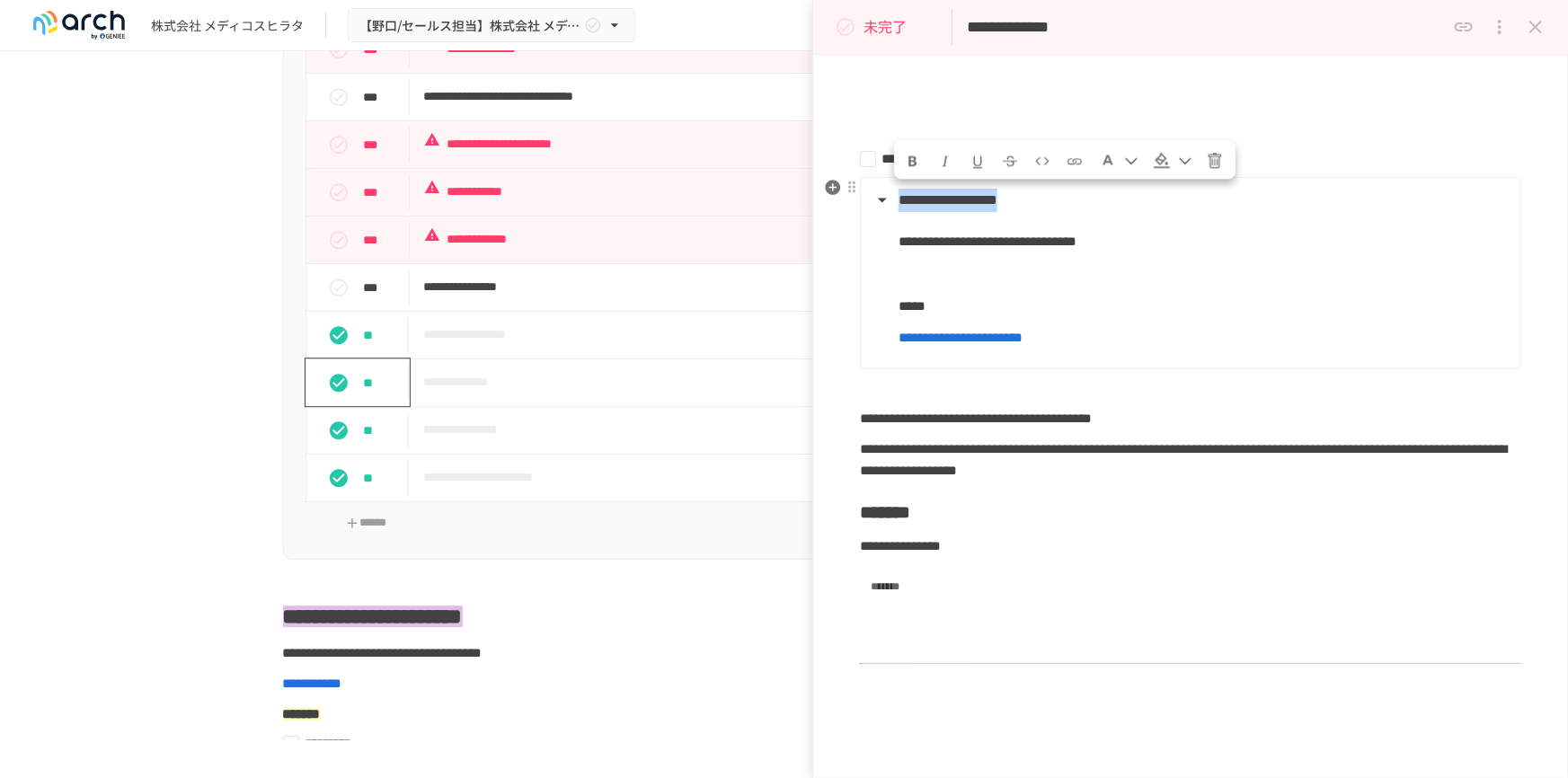 drag, startPoint x: 900, startPoint y: 193, endPoint x: 1168, endPoint y: 358, distance: 314.72051 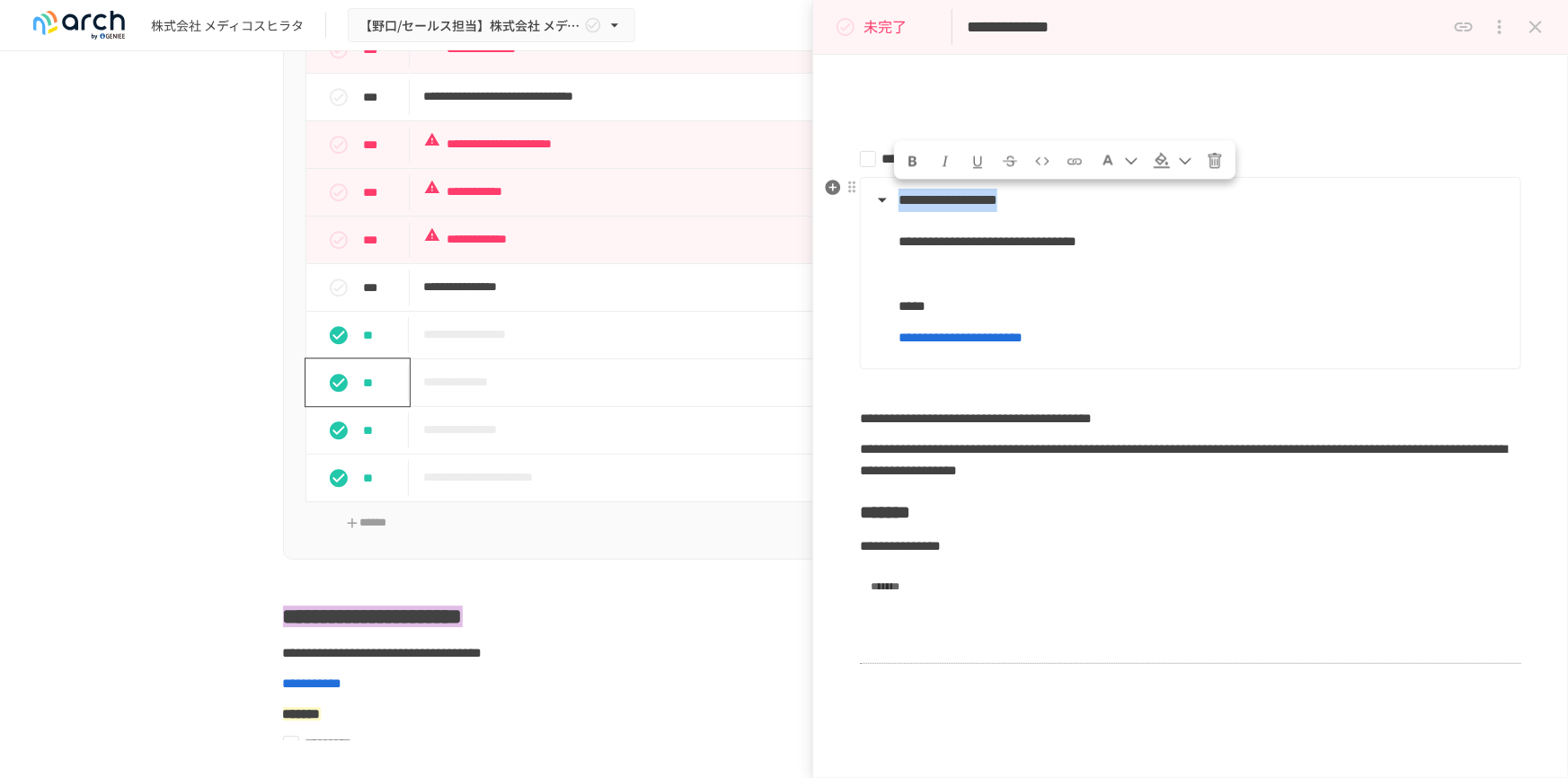 click on "**********" at bounding box center (1191, 273) 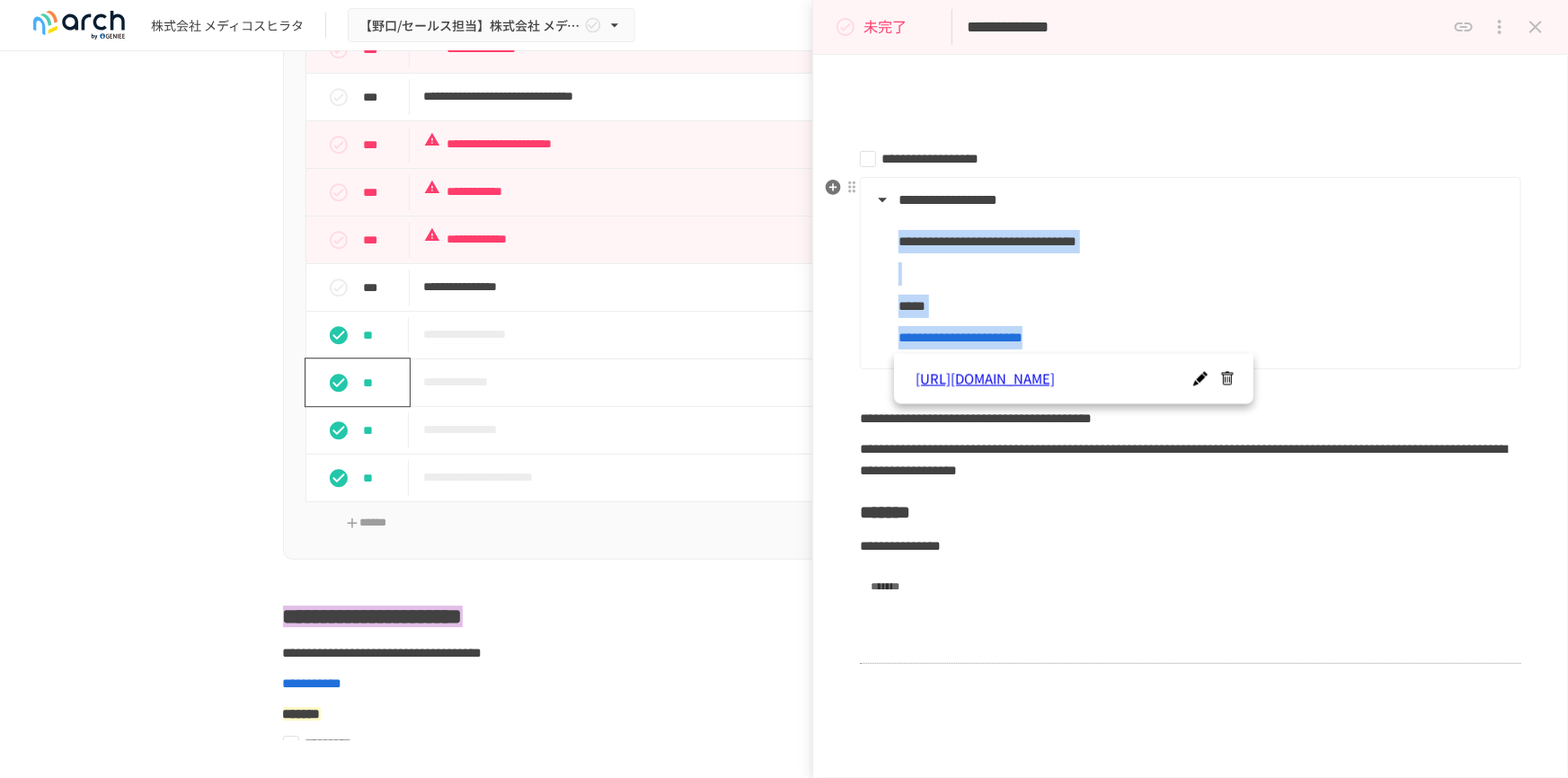 drag, startPoint x: 900, startPoint y: 240, endPoint x: 1169, endPoint y: 325, distance: 282.1099 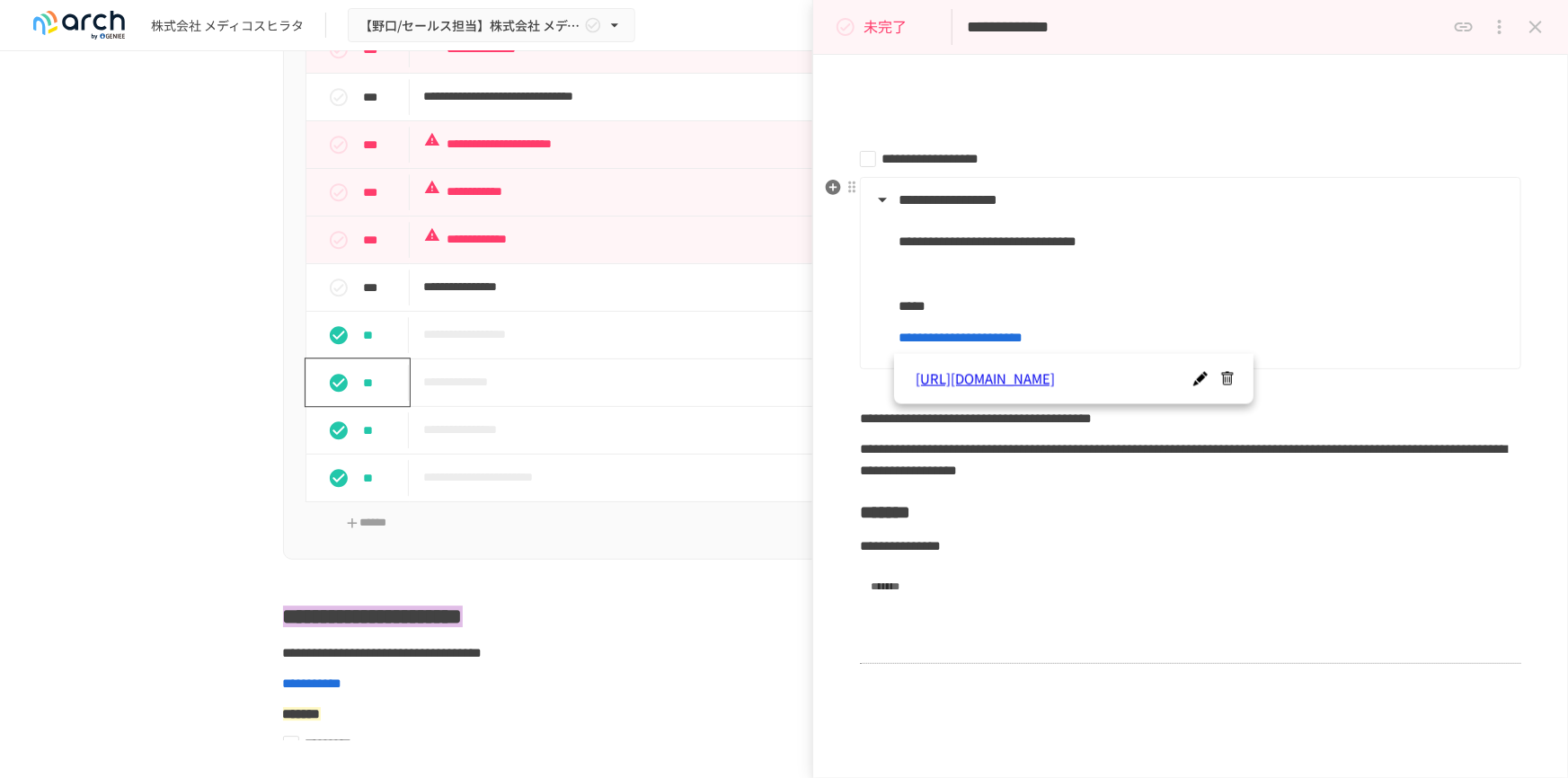 click on "**********" at bounding box center [961, 337] 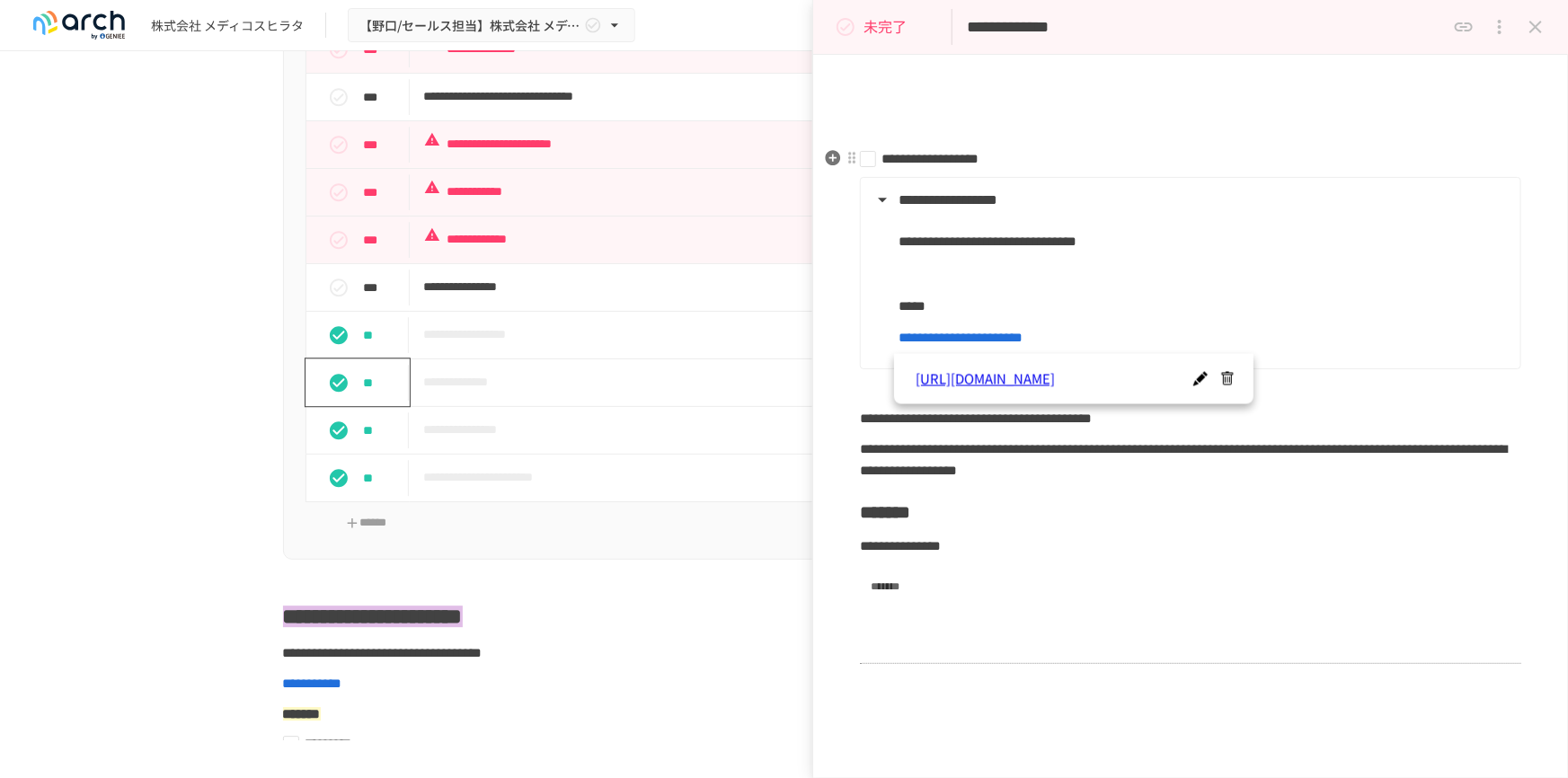 click on "**********" at bounding box center [1183, 159] 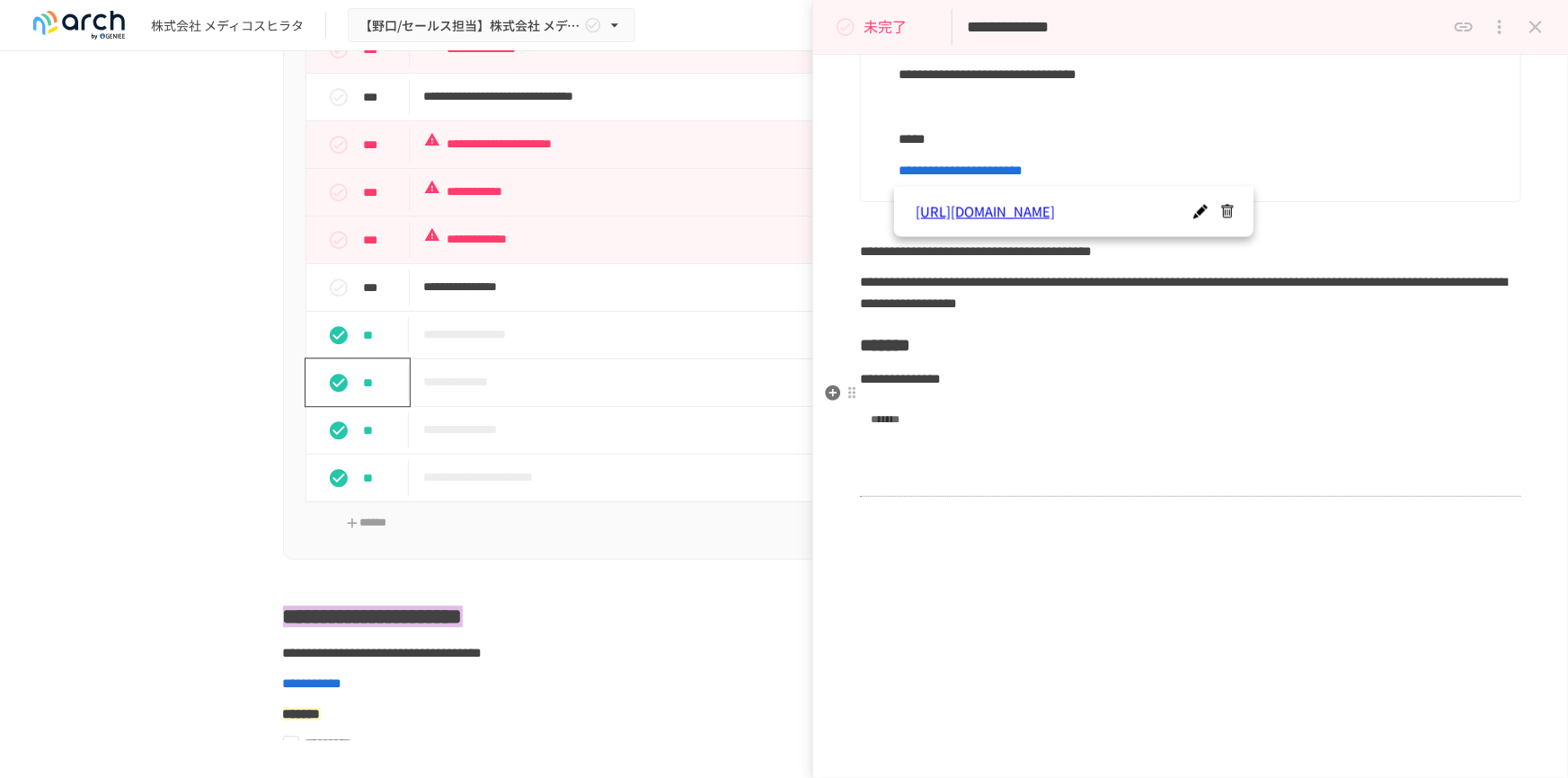 scroll, scrollTop: 710, scrollLeft: 0, axis: vertical 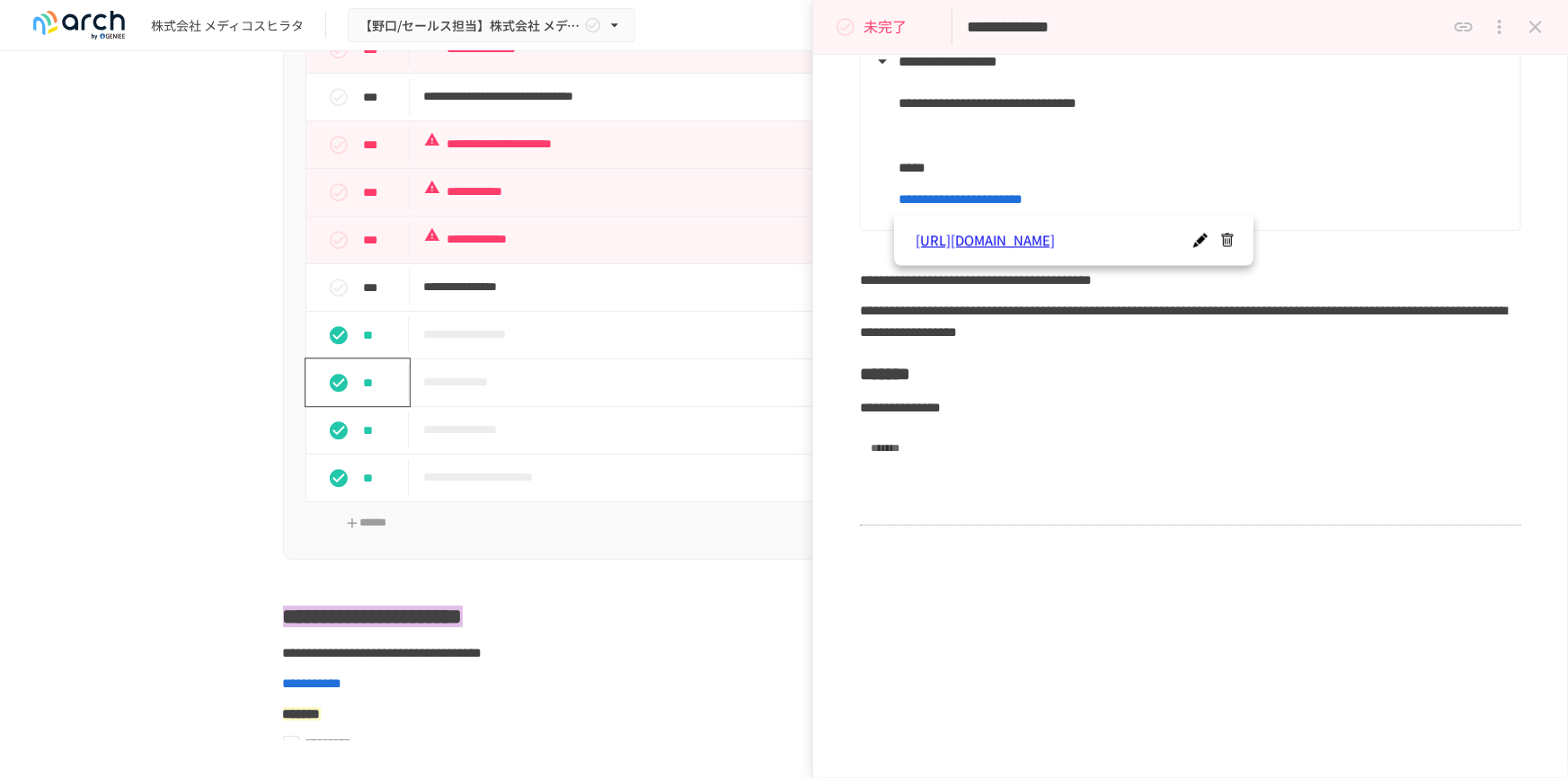 click on "未完了" at bounding box center (885, 27) 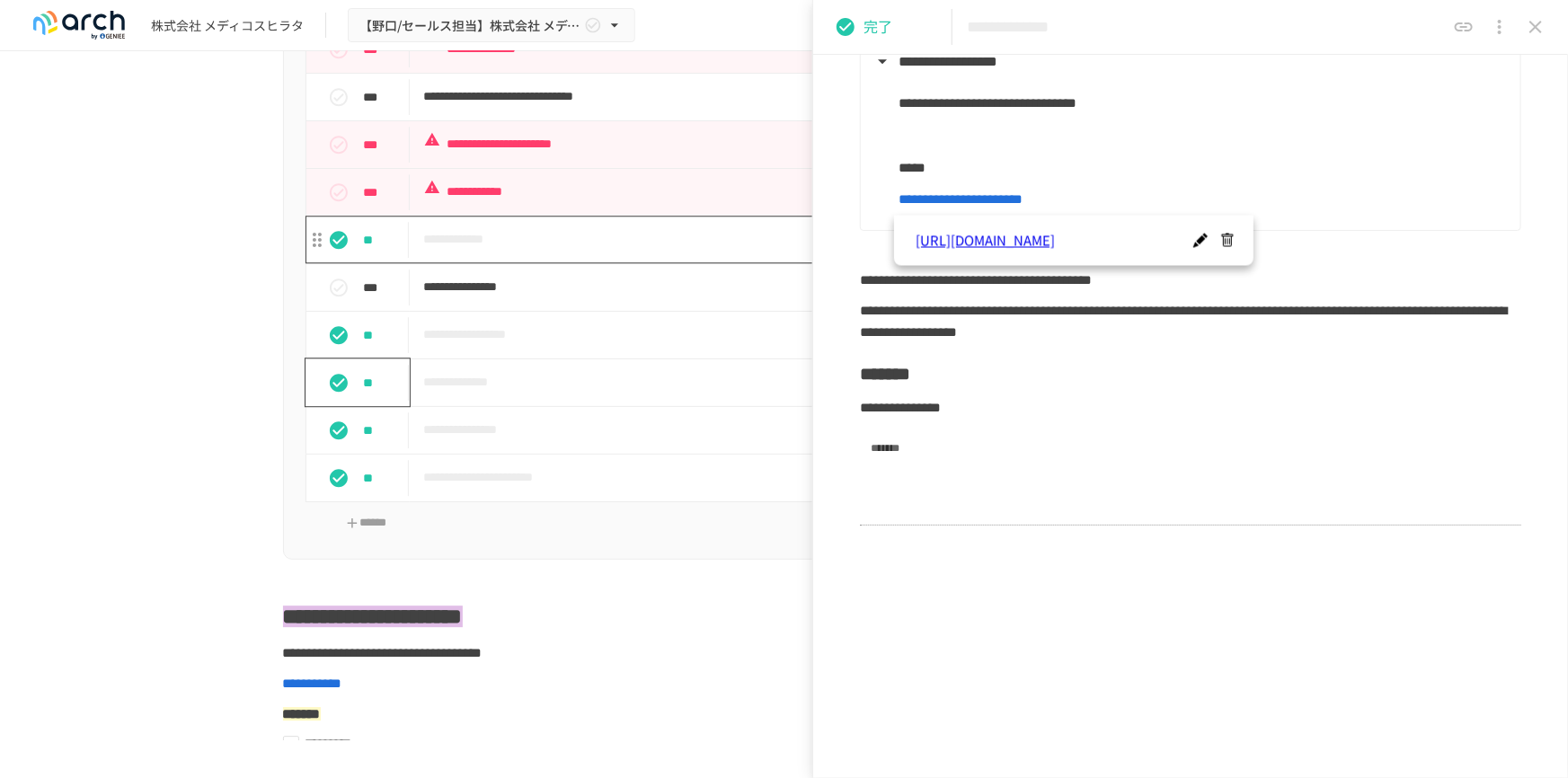 click on "**********" at bounding box center [747, 191] 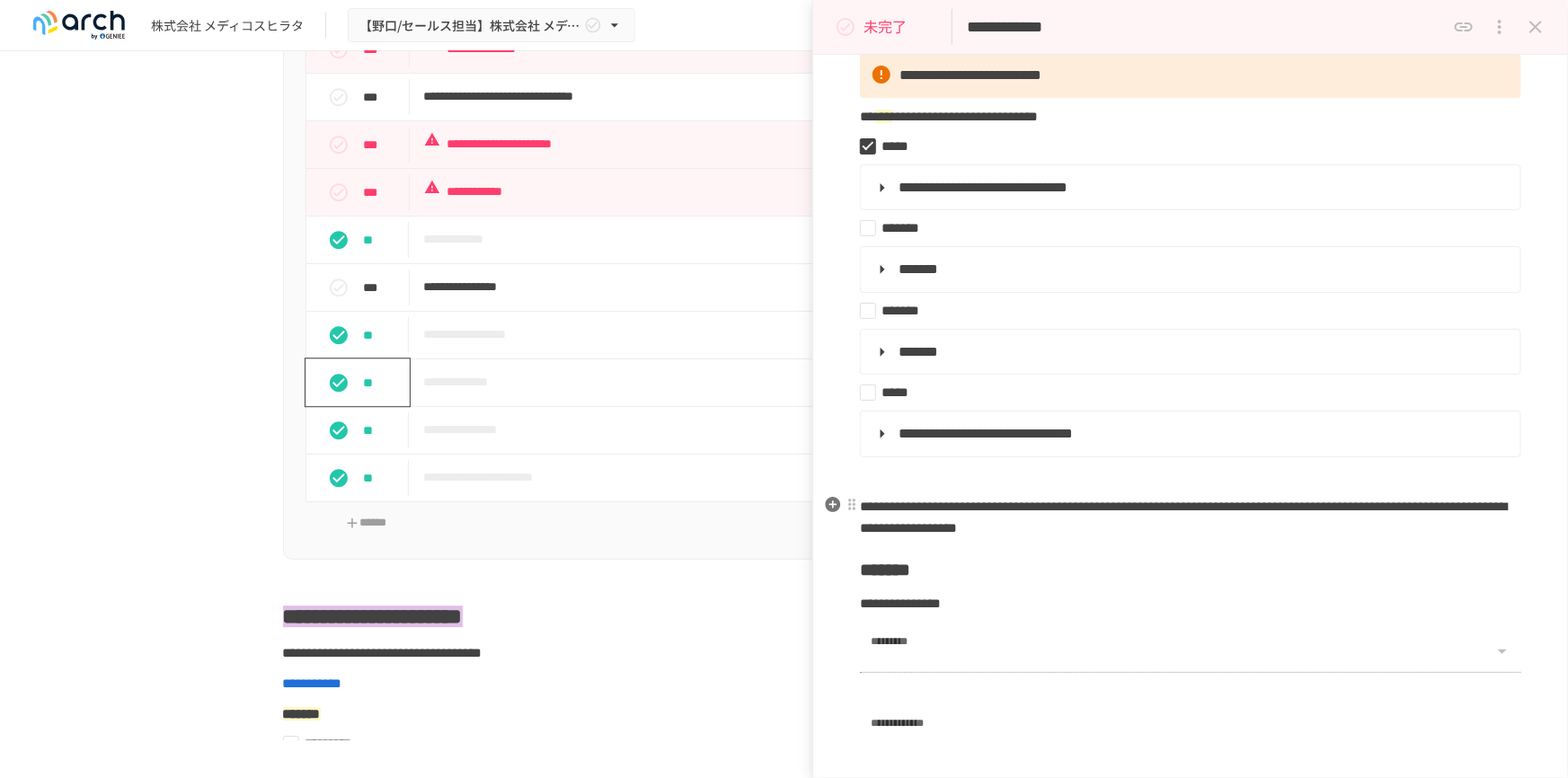 scroll, scrollTop: 244, scrollLeft: 0, axis: vertical 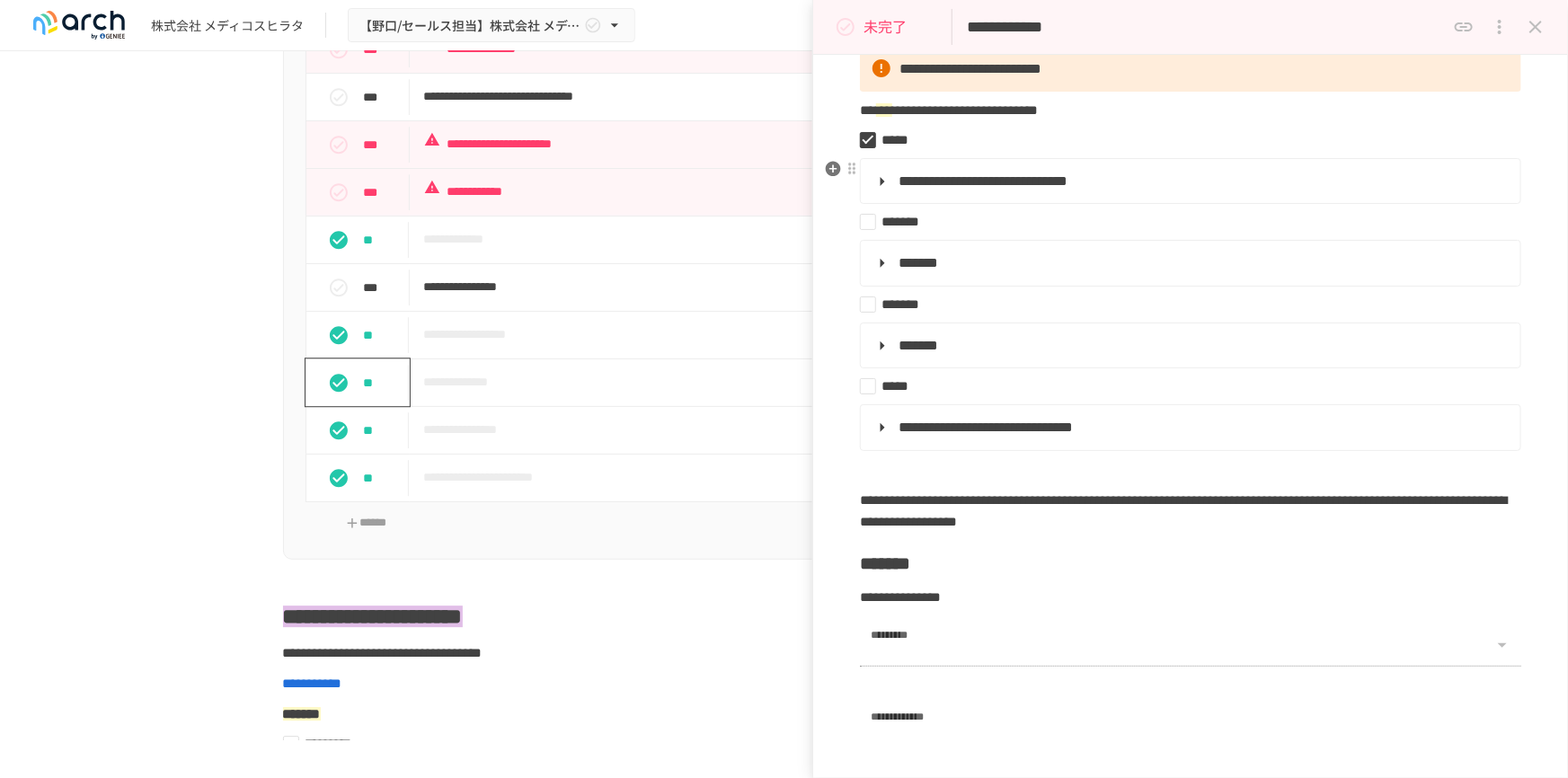 click on "**********" at bounding box center [1189, 181] 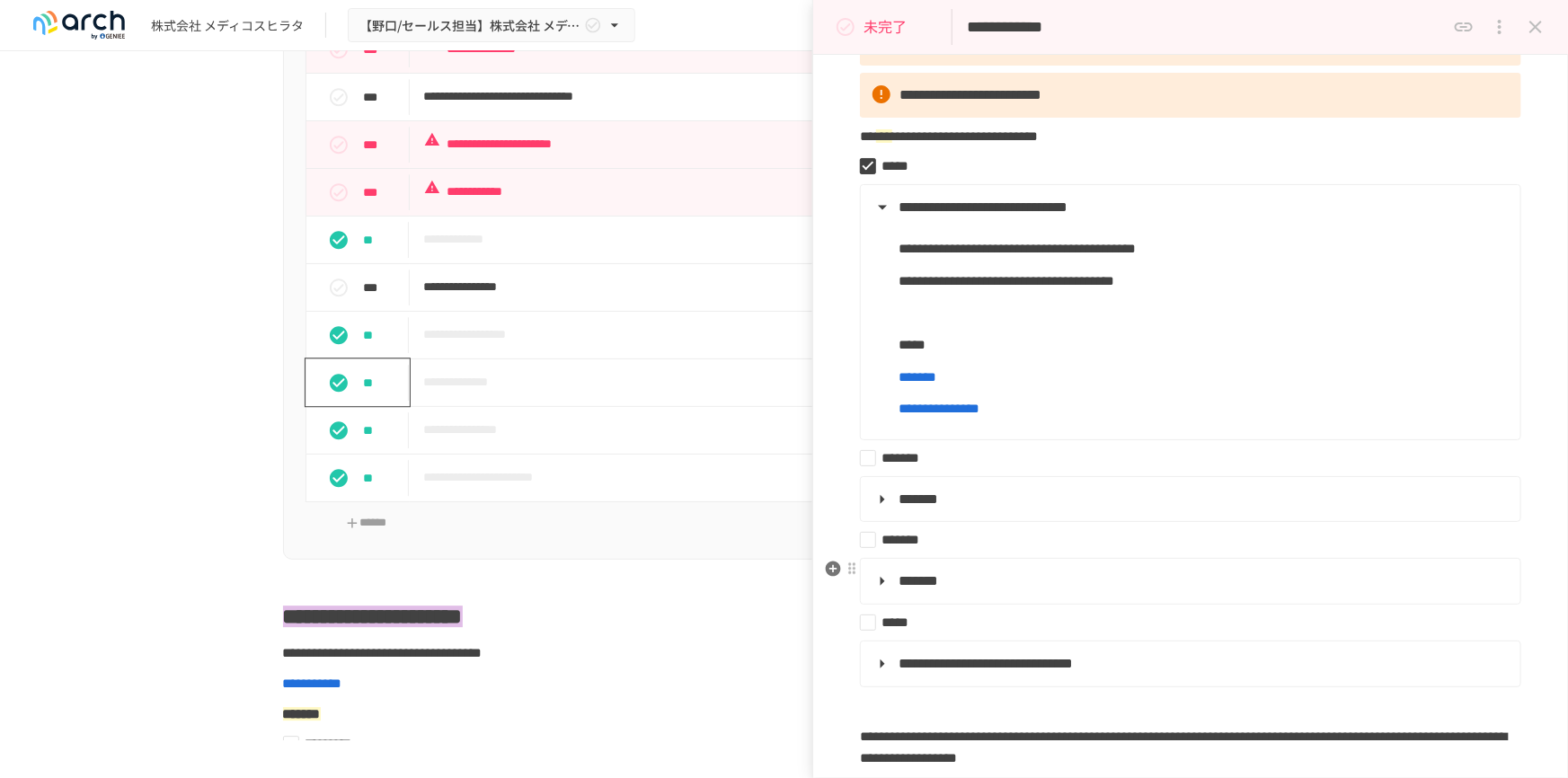 scroll, scrollTop: 244, scrollLeft: 0, axis: vertical 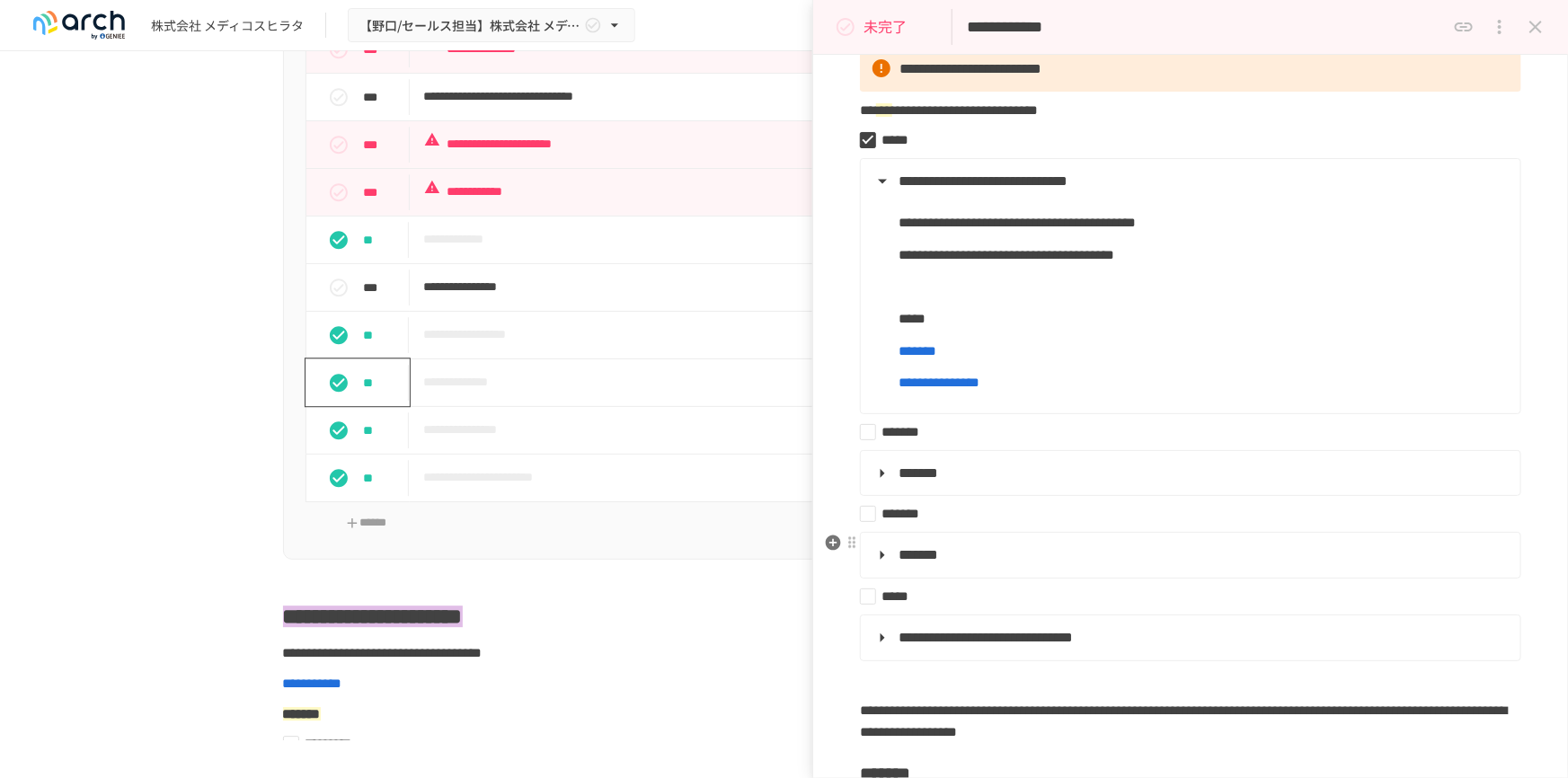 click on "**********" at bounding box center (986, 637) 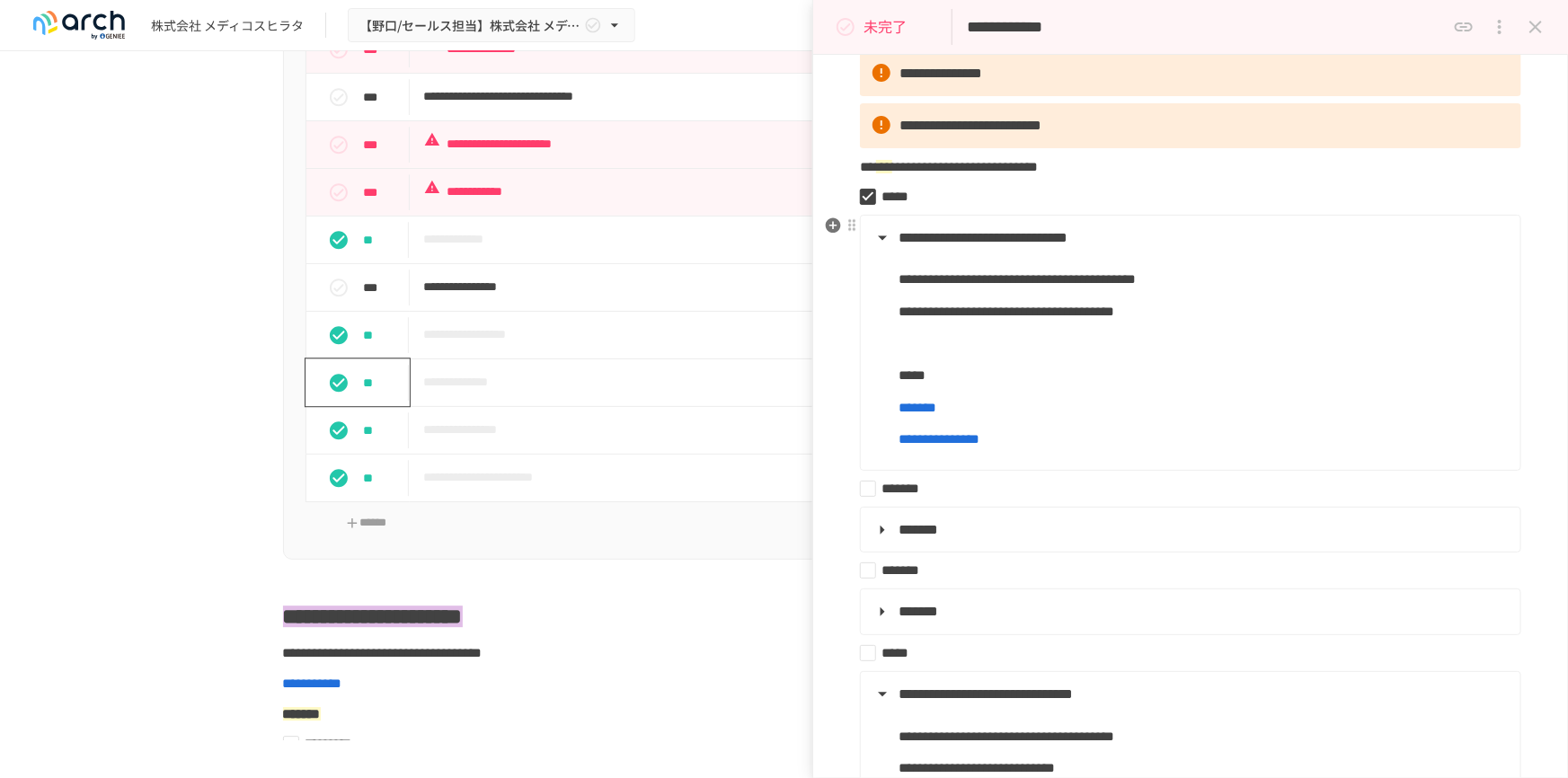 scroll, scrollTop: 163, scrollLeft: 0, axis: vertical 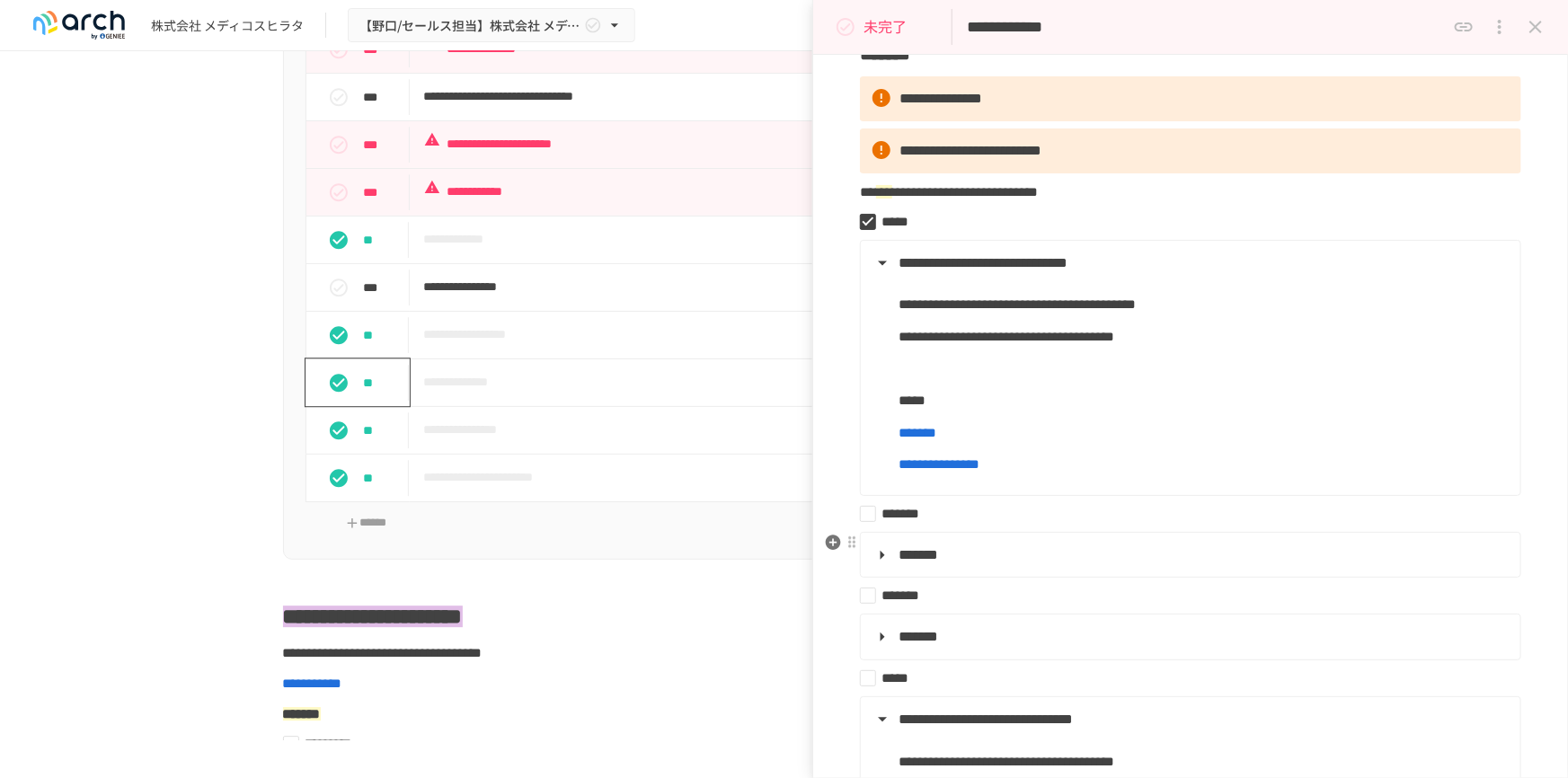 click on "**********" at bounding box center [1191, 367] 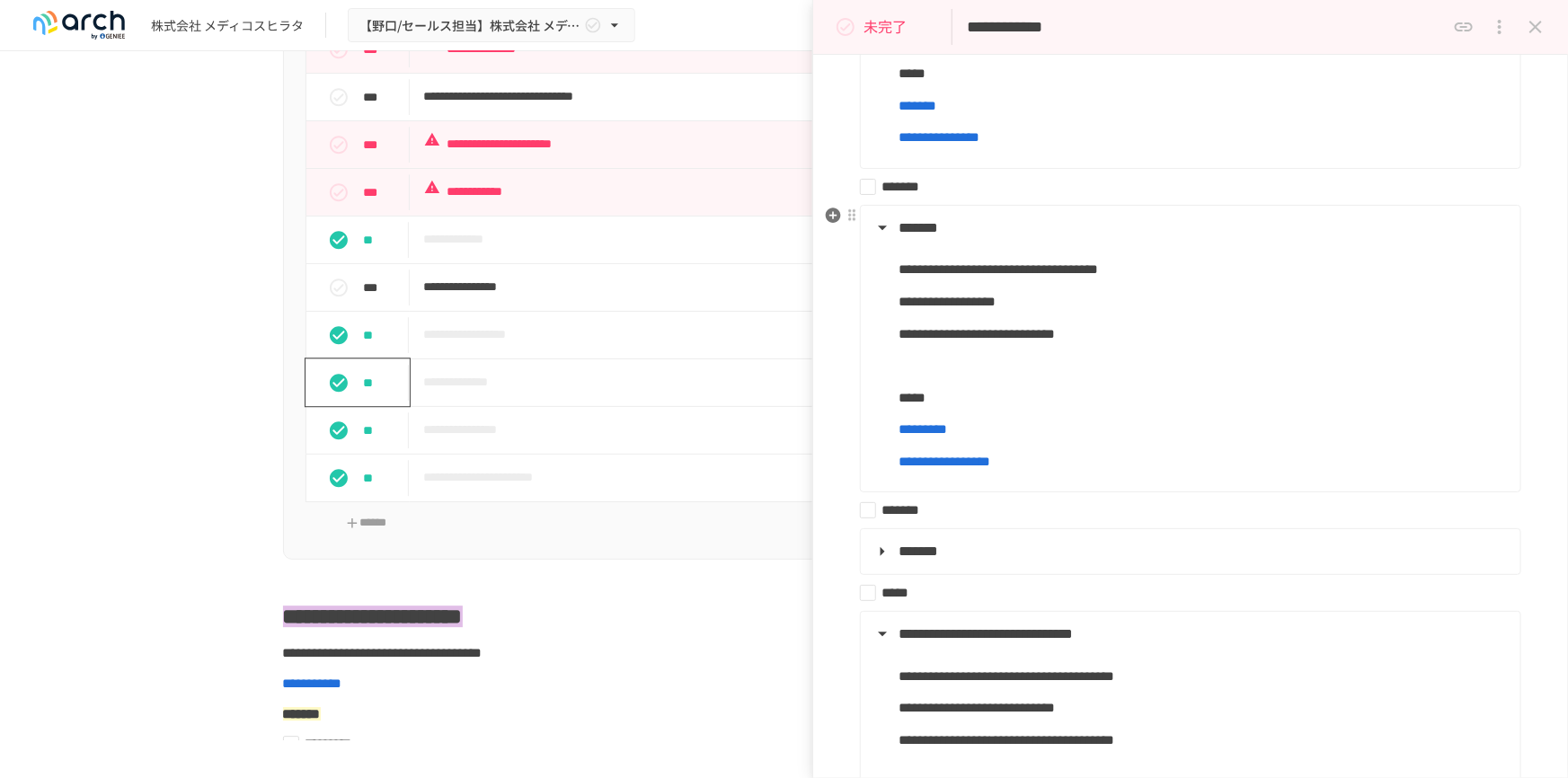scroll, scrollTop: 571, scrollLeft: 0, axis: vertical 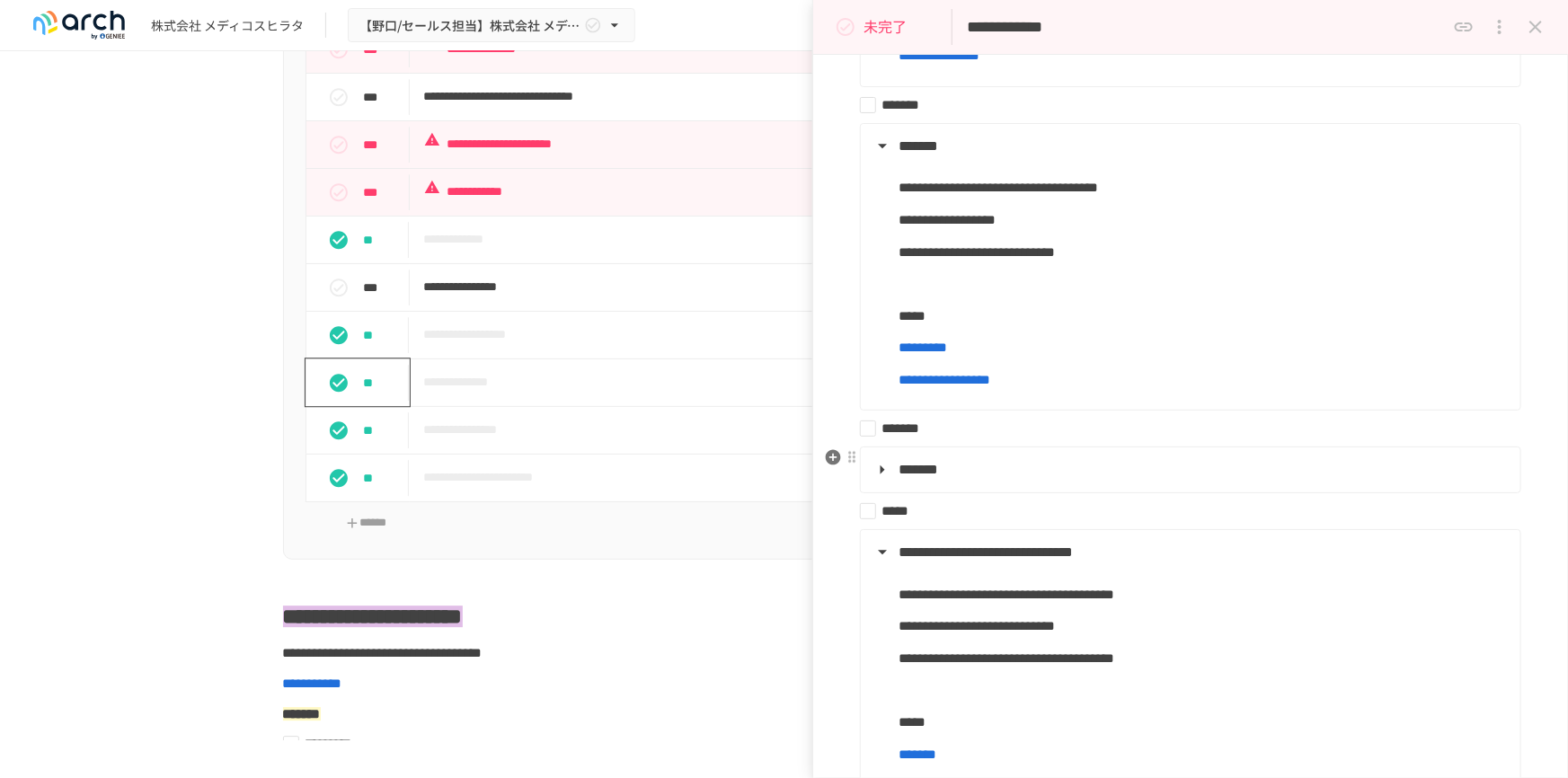 click on "*******" at bounding box center (918, 469) 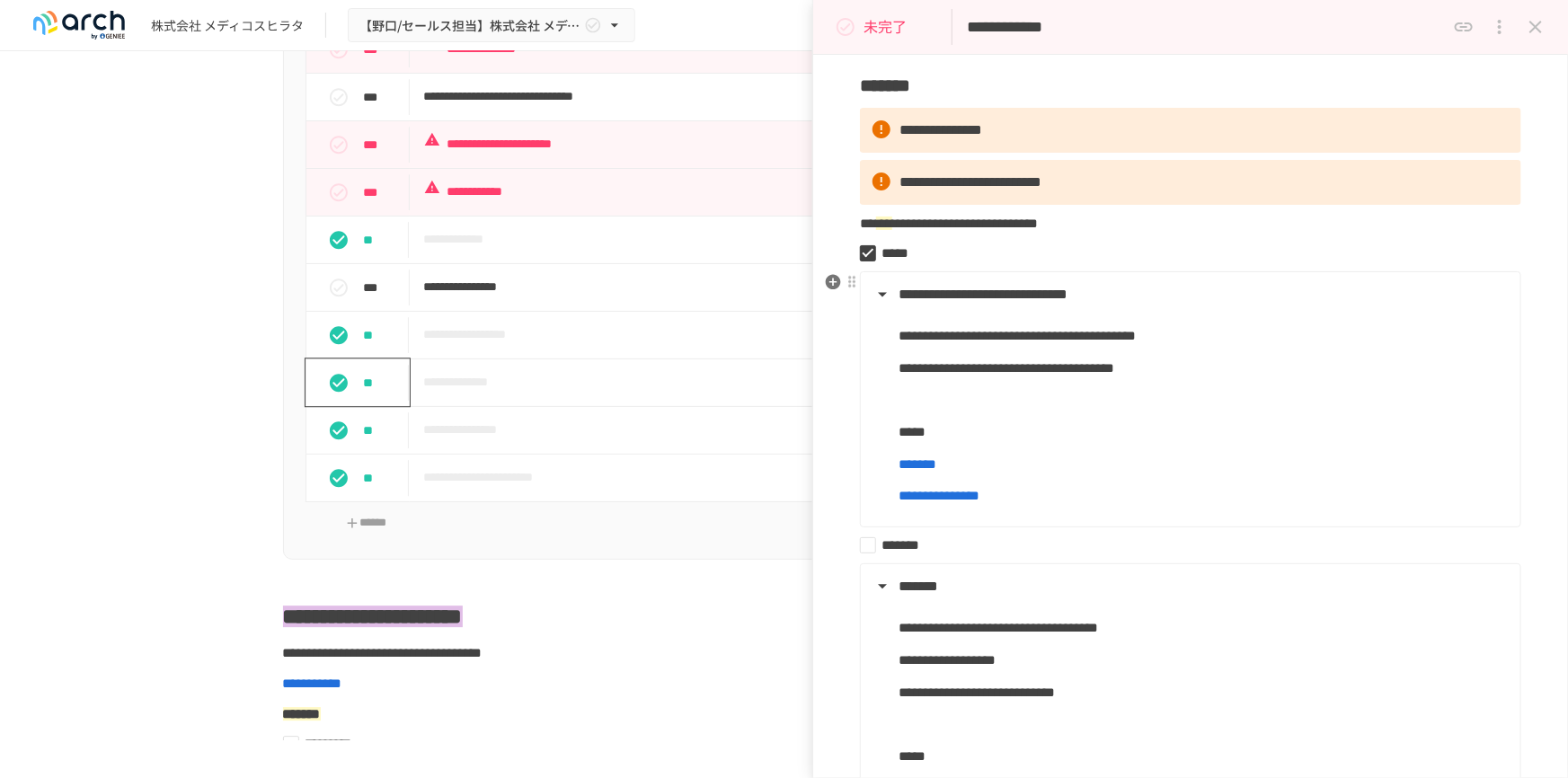 scroll, scrollTop: 163, scrollLeft: 0, axis: vertical 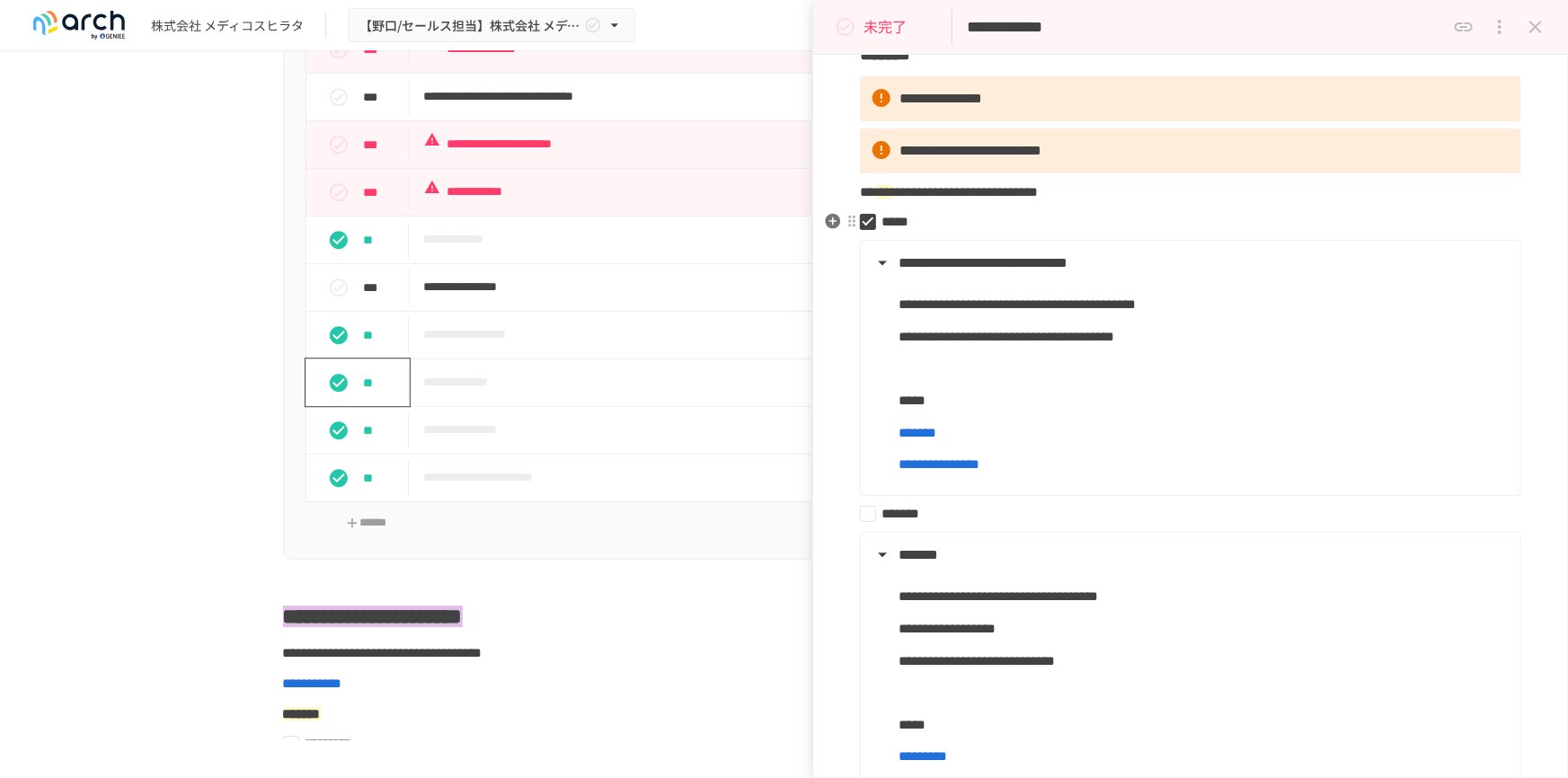 click on "*****" at bounding box center [1183, 222] 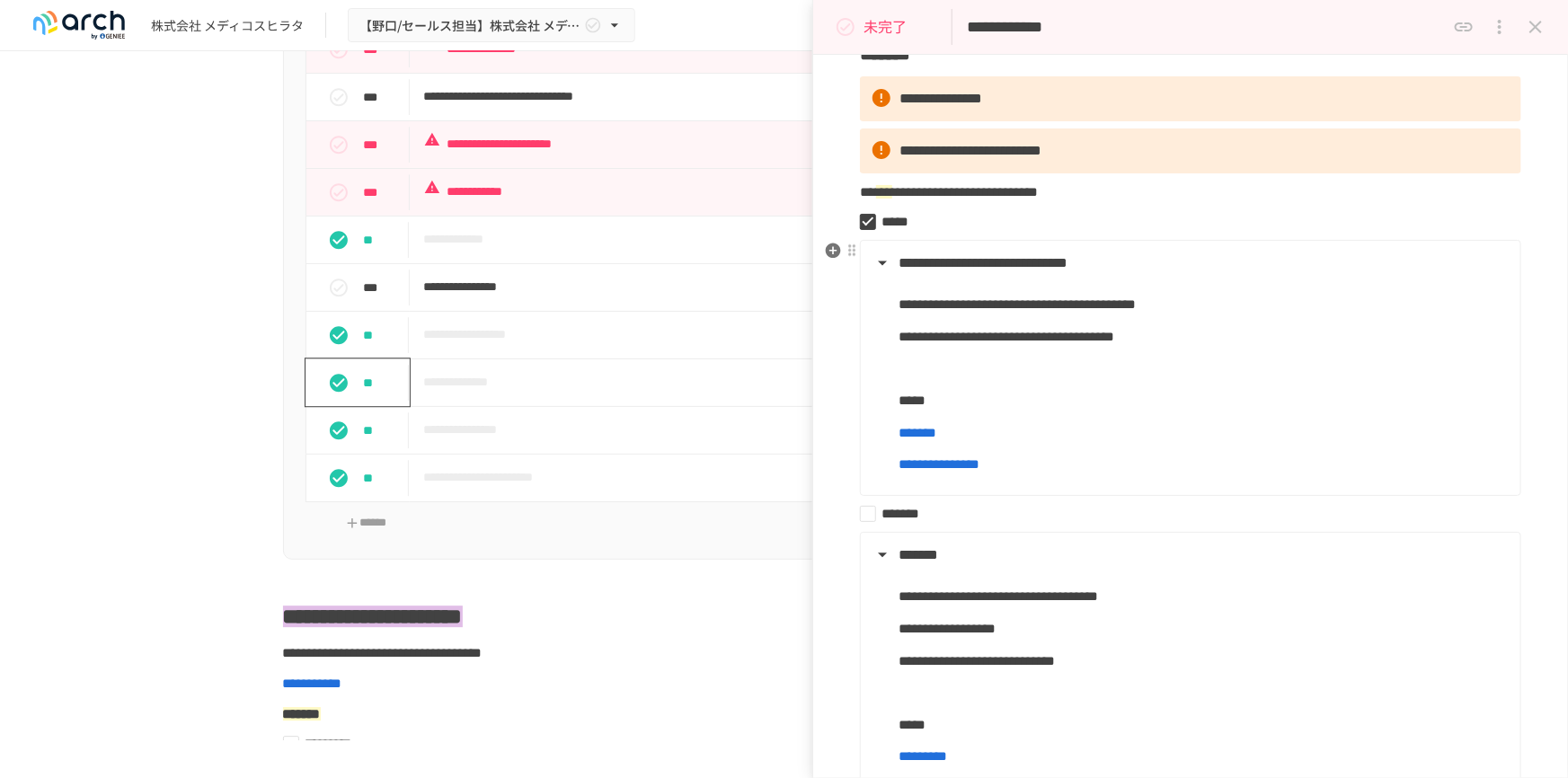 type 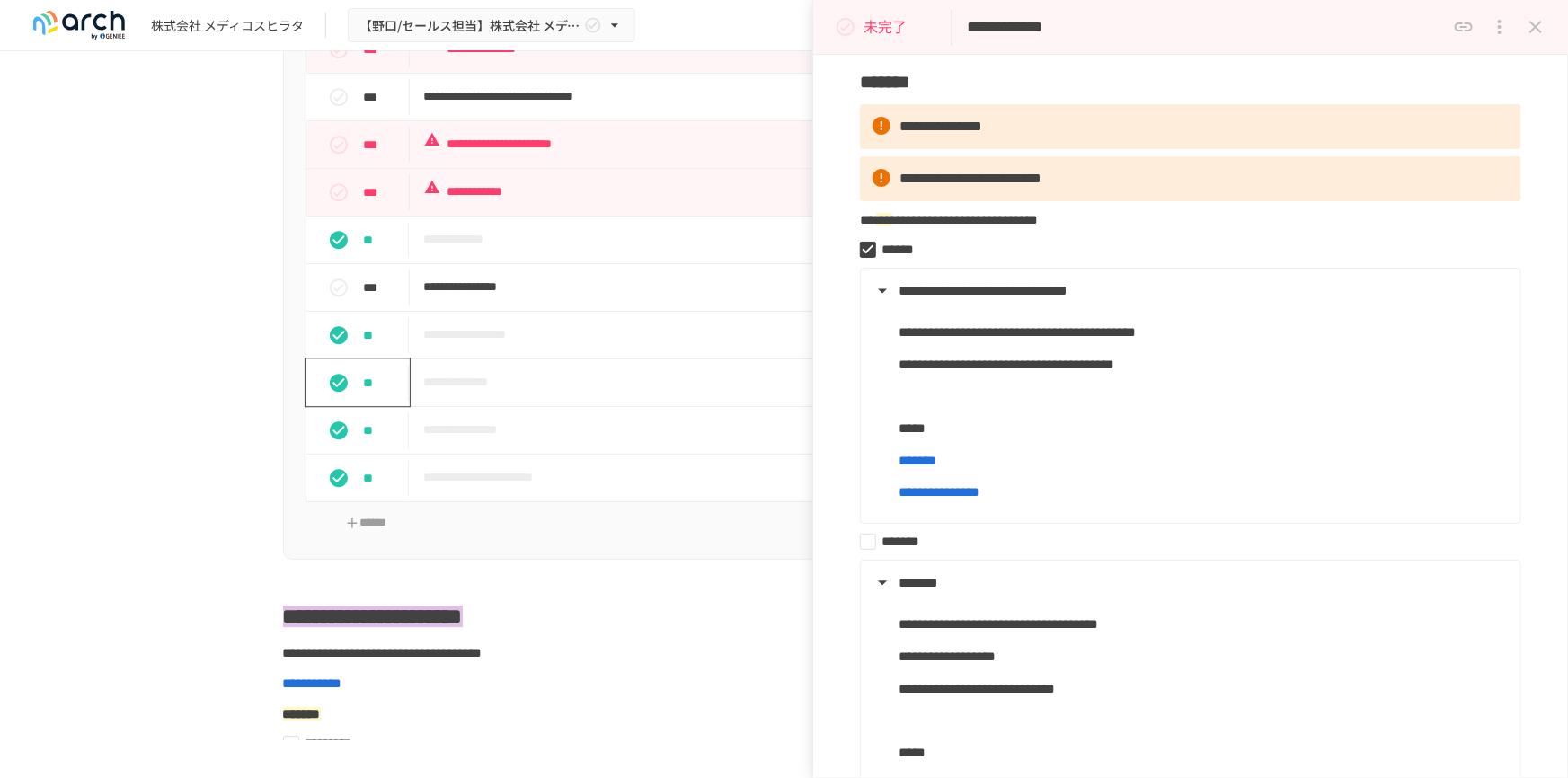 scroll, scrollTop: 163, scrollLeft: 0, axis: vertical 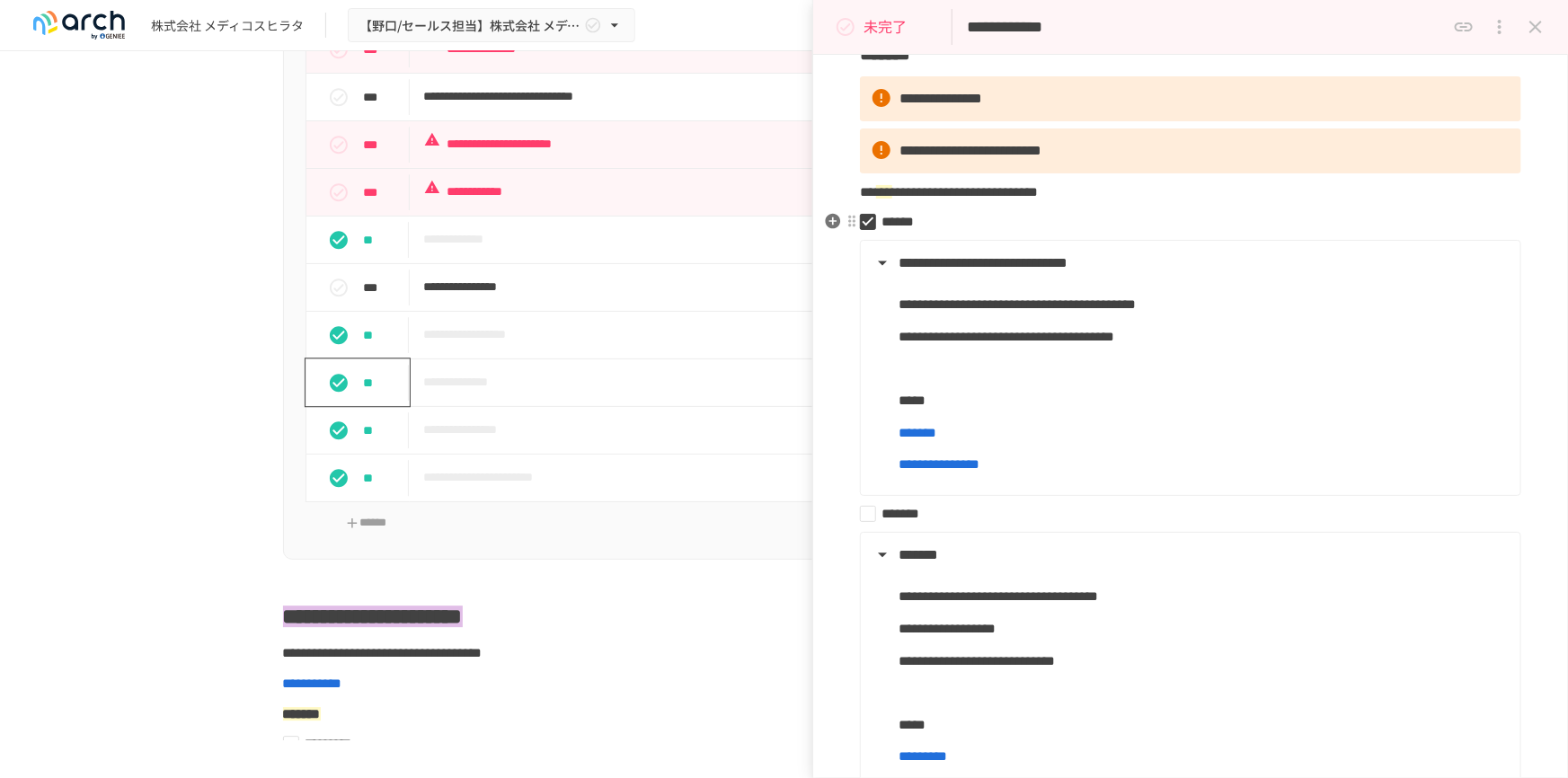 click on "*****" at bounding box center [1183, 222] 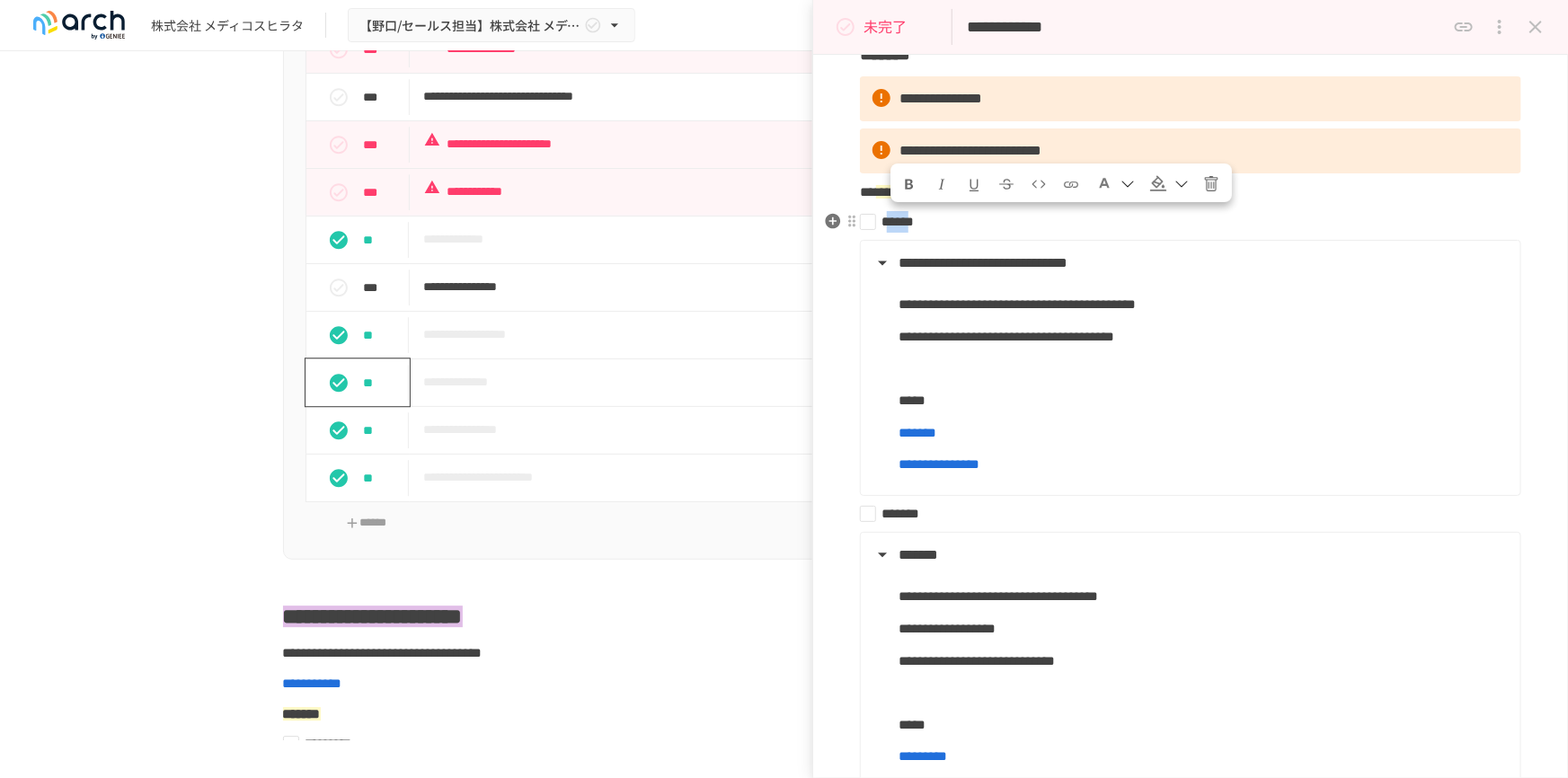 drag, startPoint x: 898, startPoint y: 222, endPoint x: 948, endPoint y: 231, distance: 50.80354 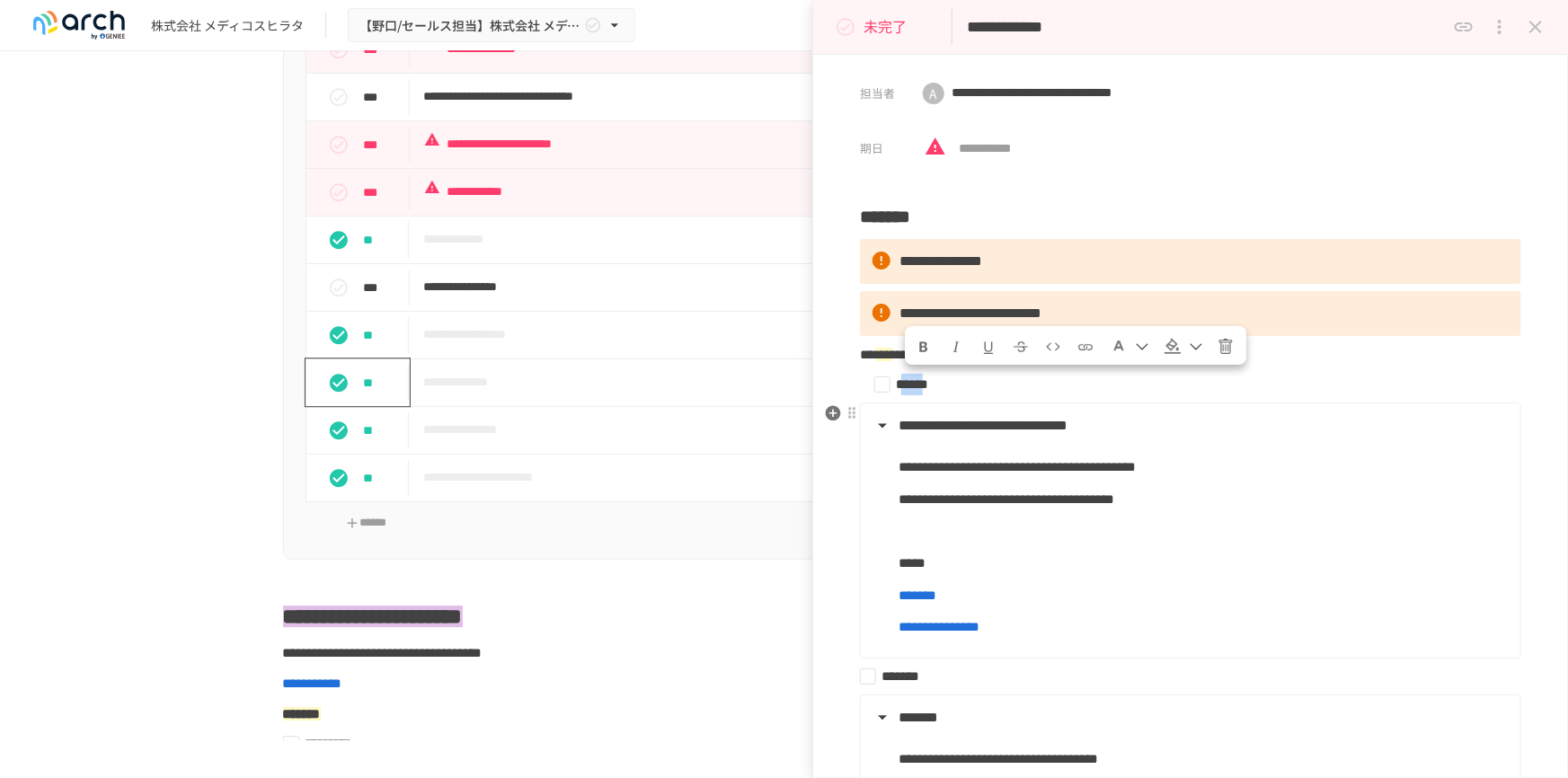 scroll, scrollTop: 0, scrollLeft: 0, axis: both 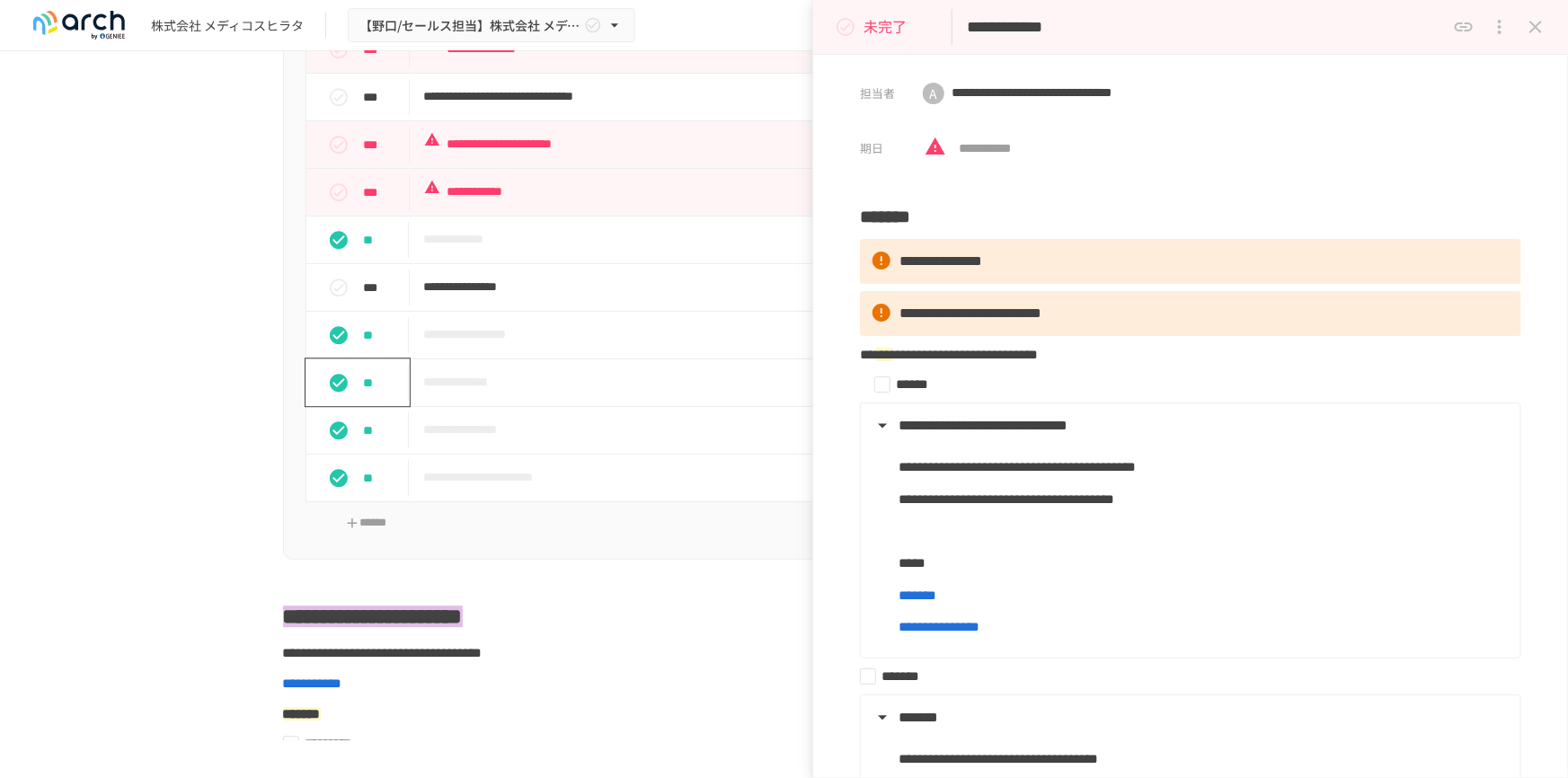 click on "未完了" at bounding box center (885, 27) 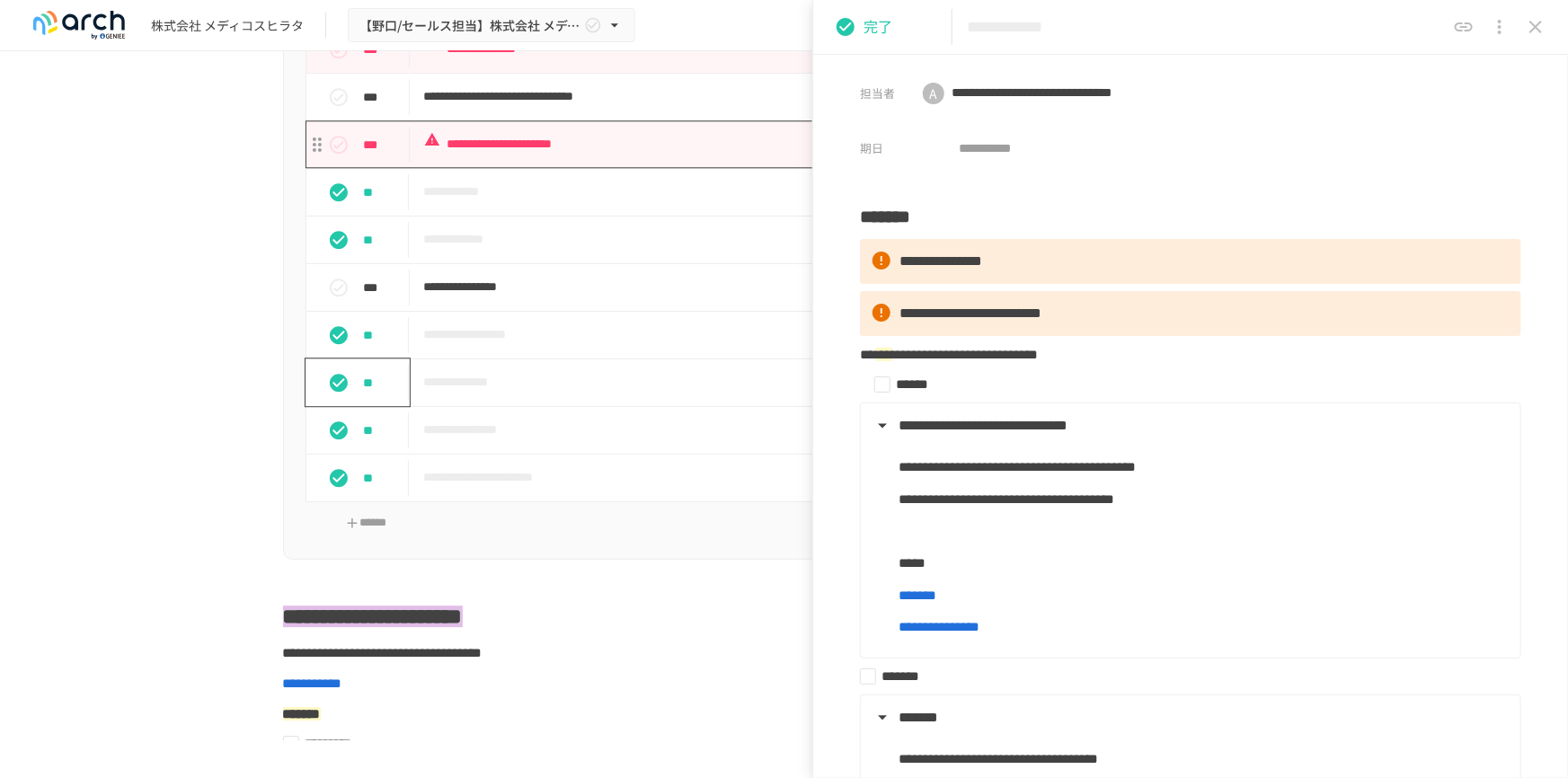 click on "**********" at bounding box center (747, 144) 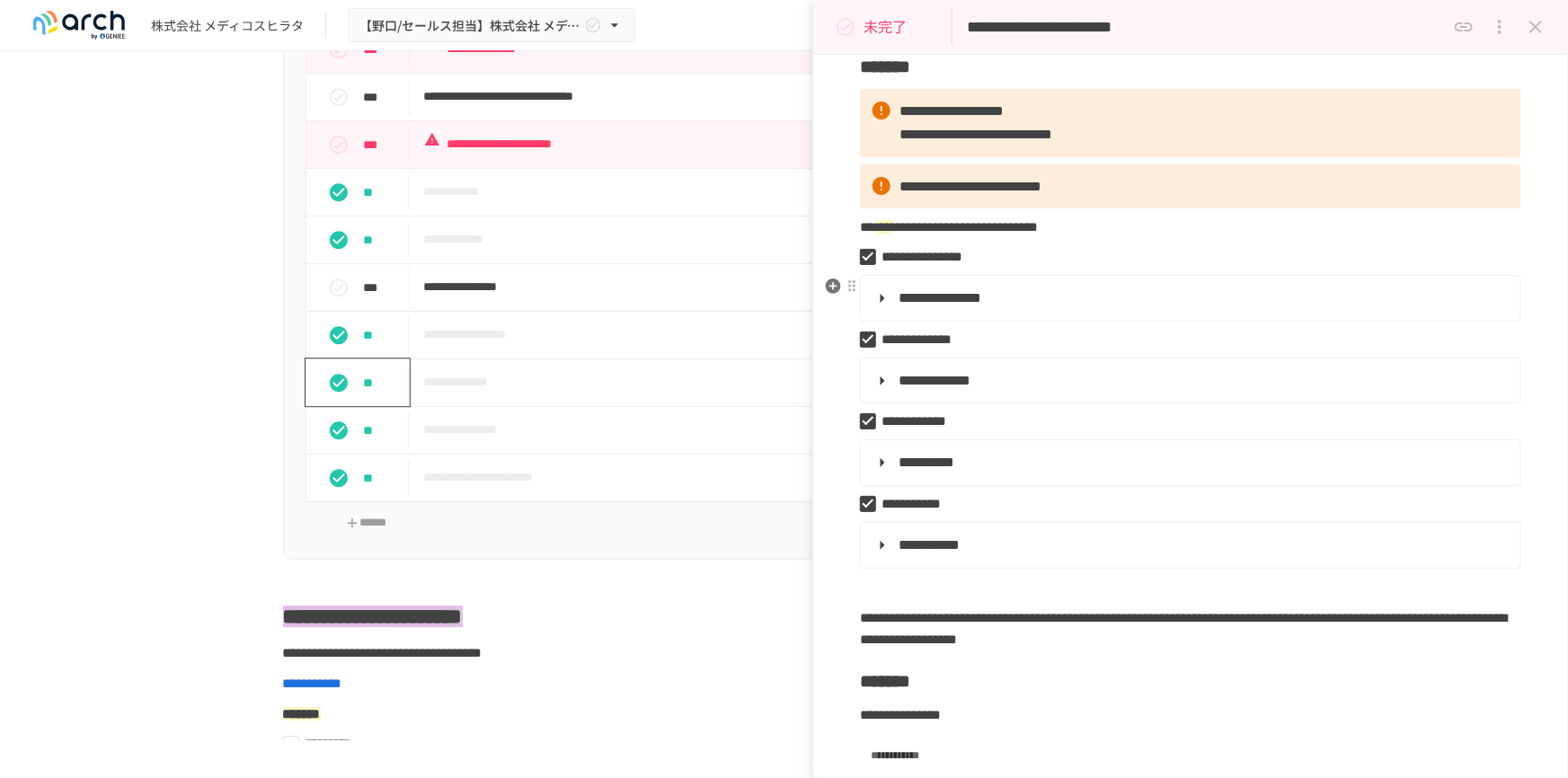 scroll, scrollTop: 163, scrollLeft: 0, axis: vertical 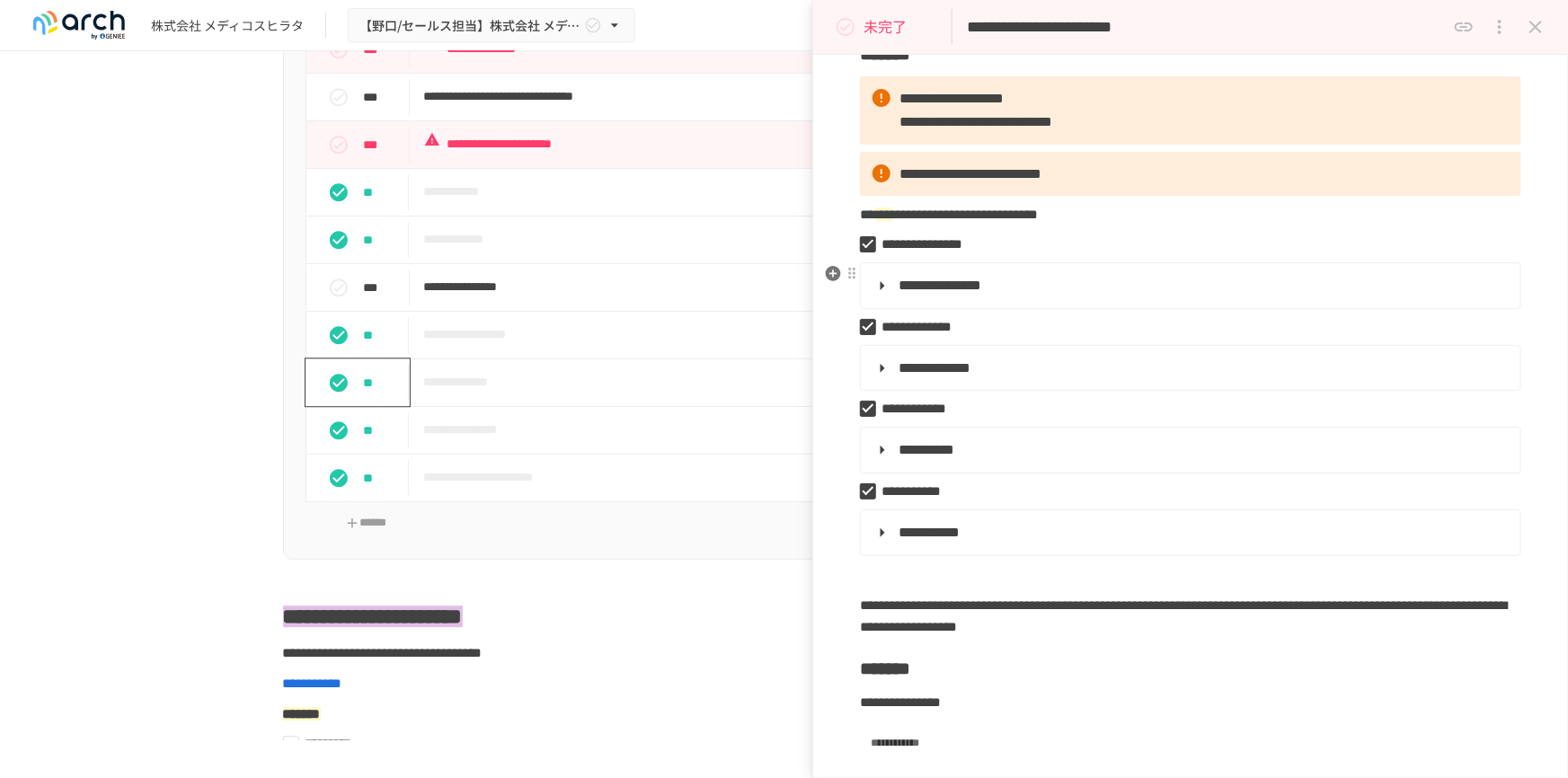 click on "**********" at bounding box center (940, 285) 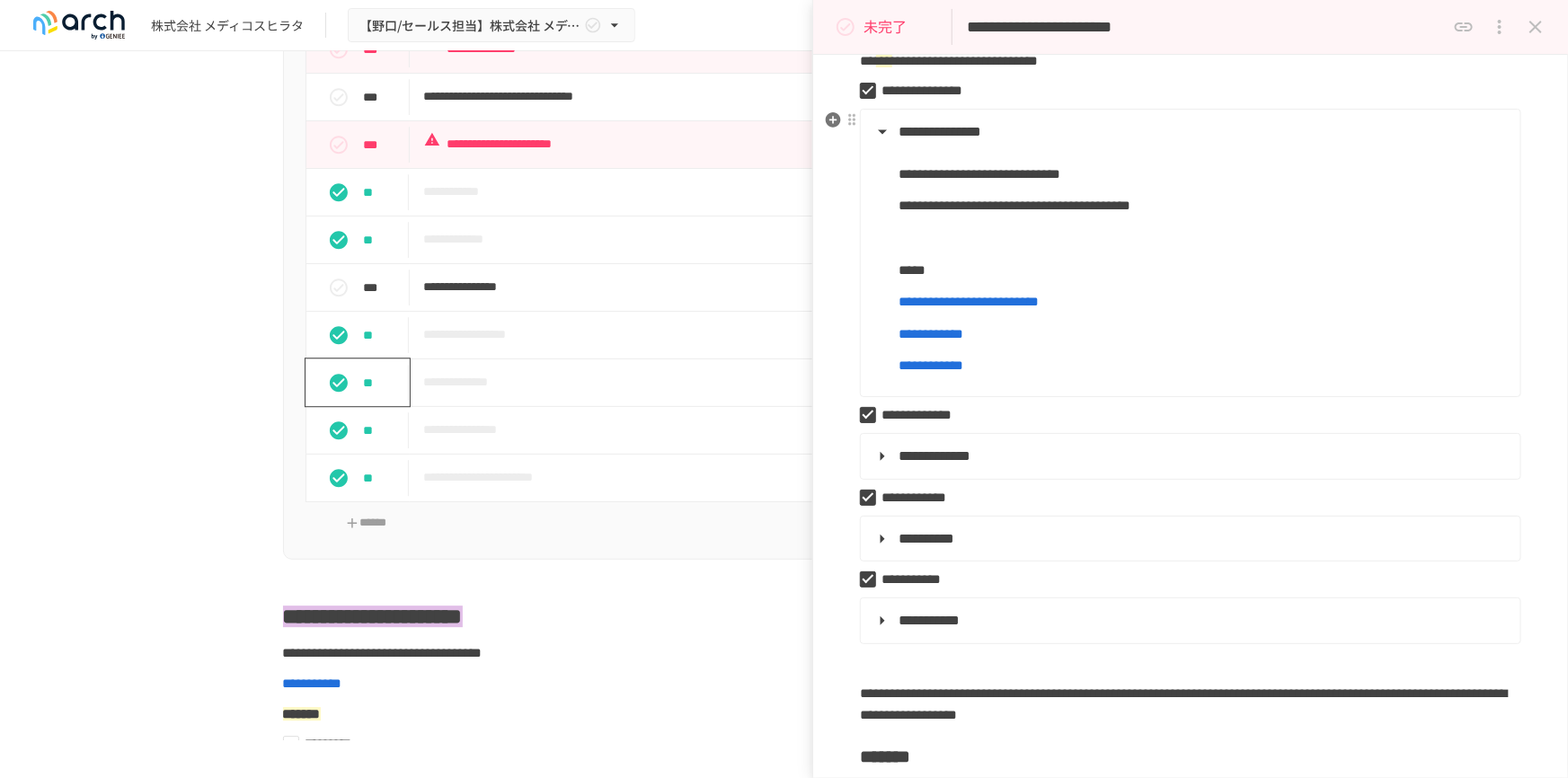 scroll, scrollTop: 326, scrollLeft: 0, axis: vertical 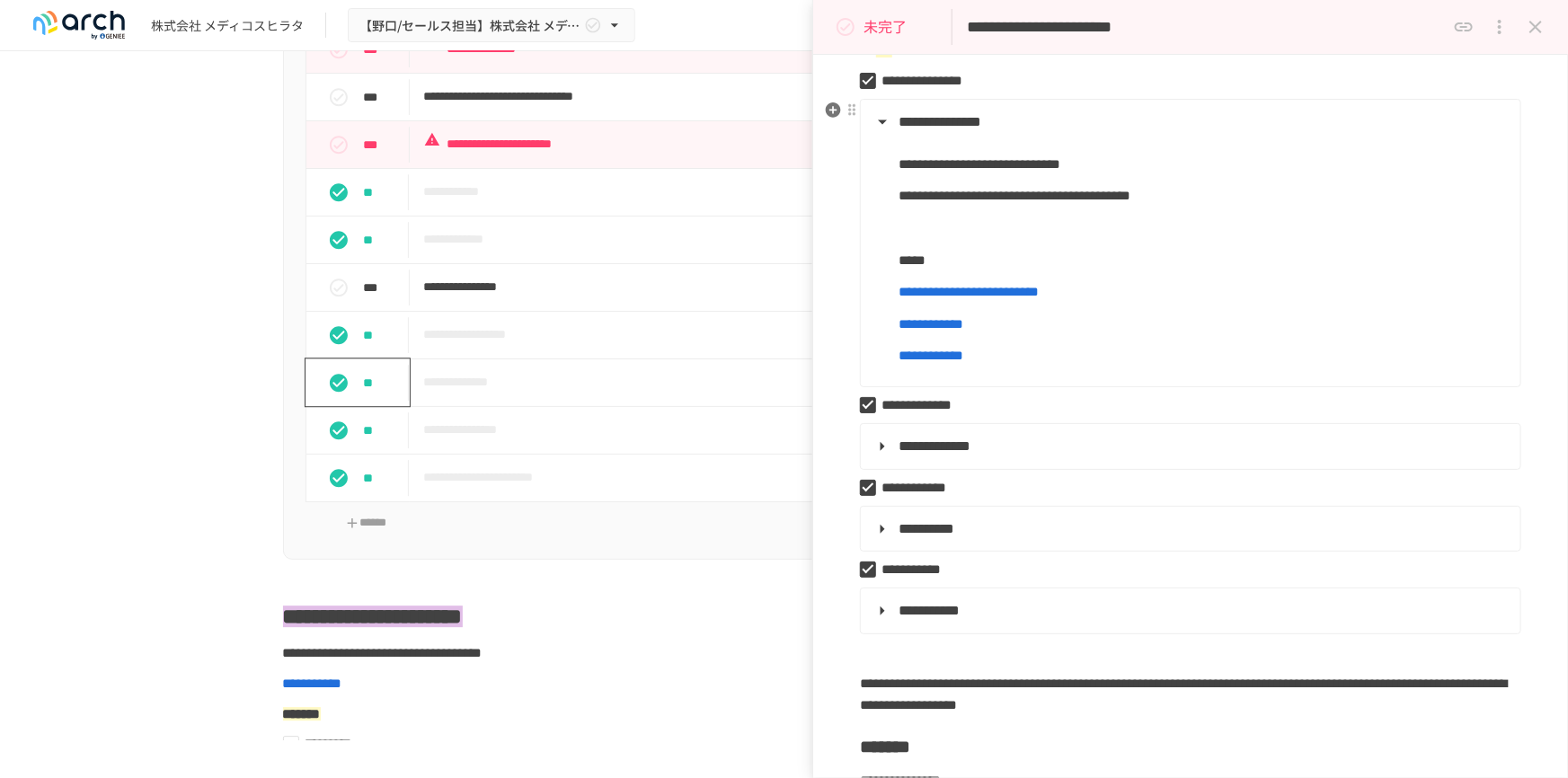 click on "**********" at bounding box center [931, 323] 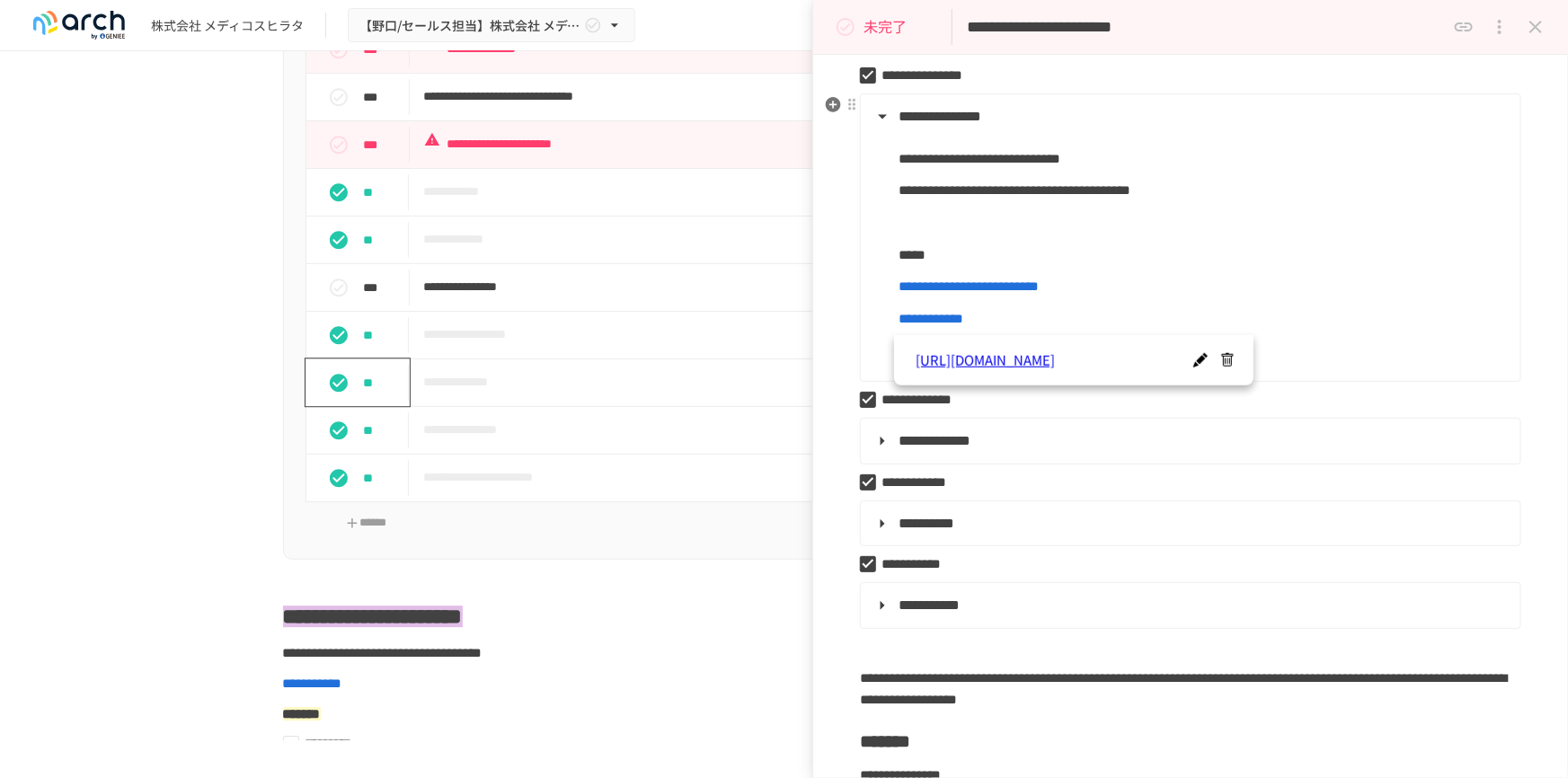 scroll, scrollTop: 244, scrollLeft: 0, axis: vertical 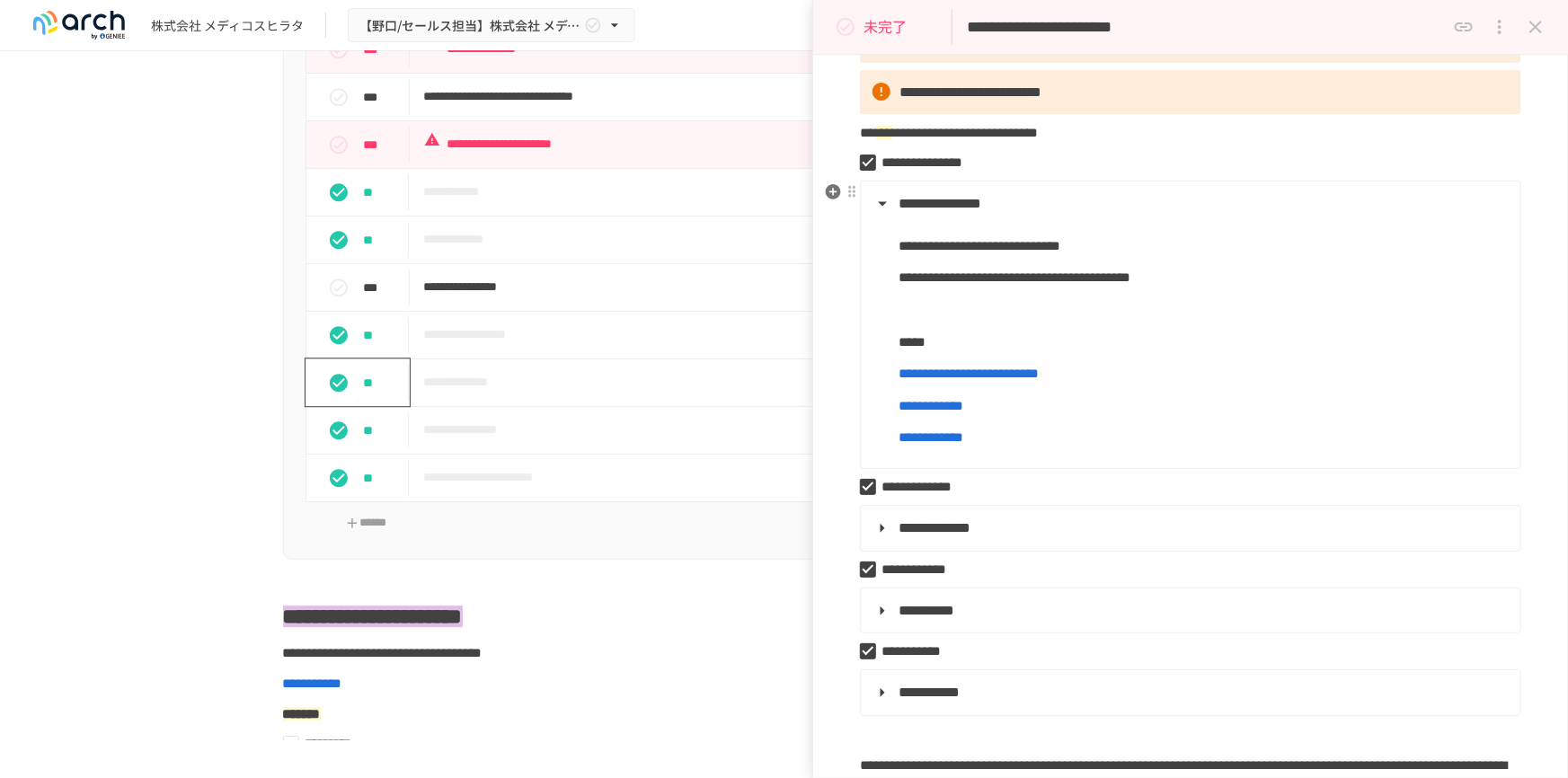 click on "*****" at bounding box center (1202, 342) 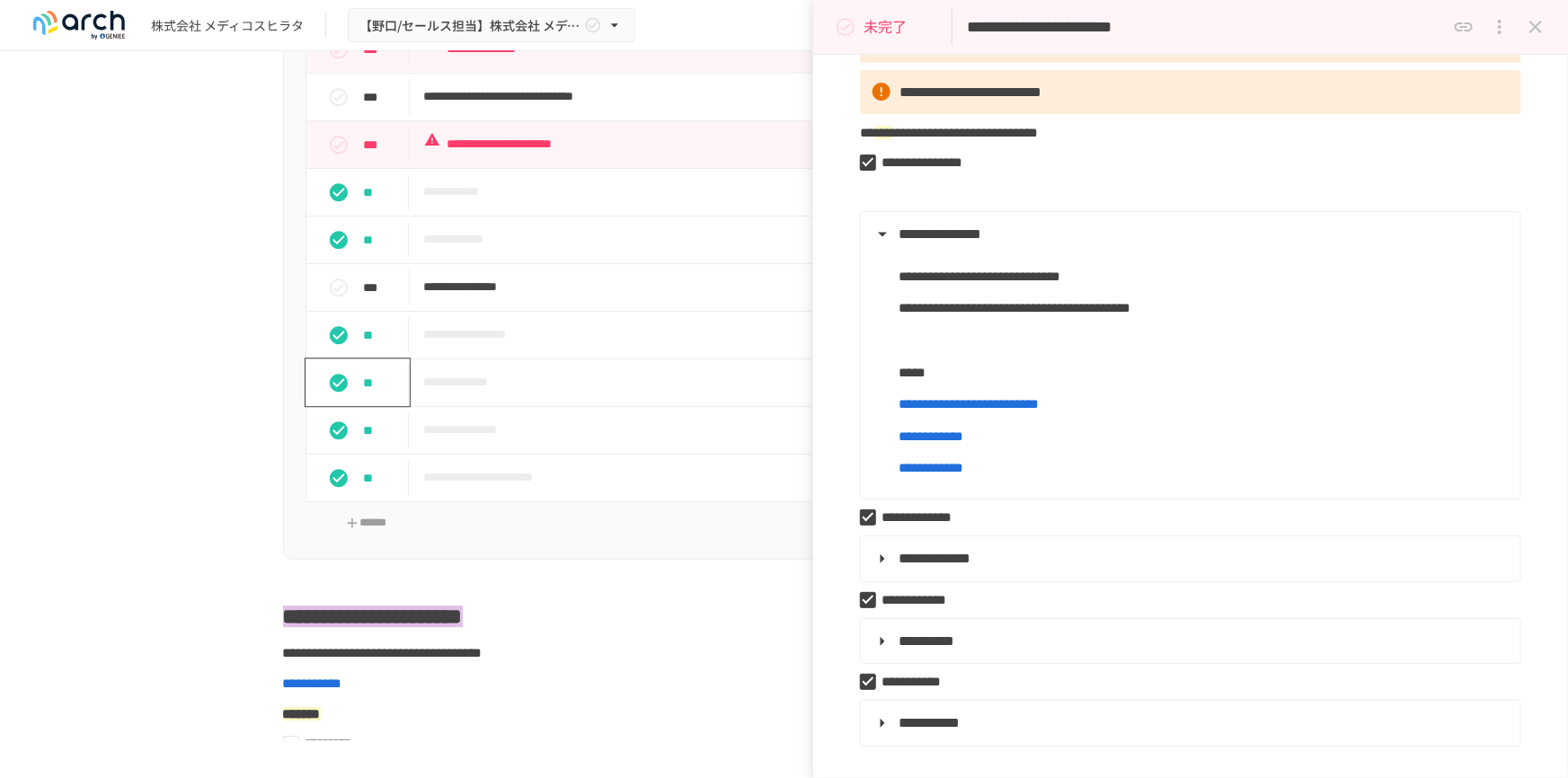 type 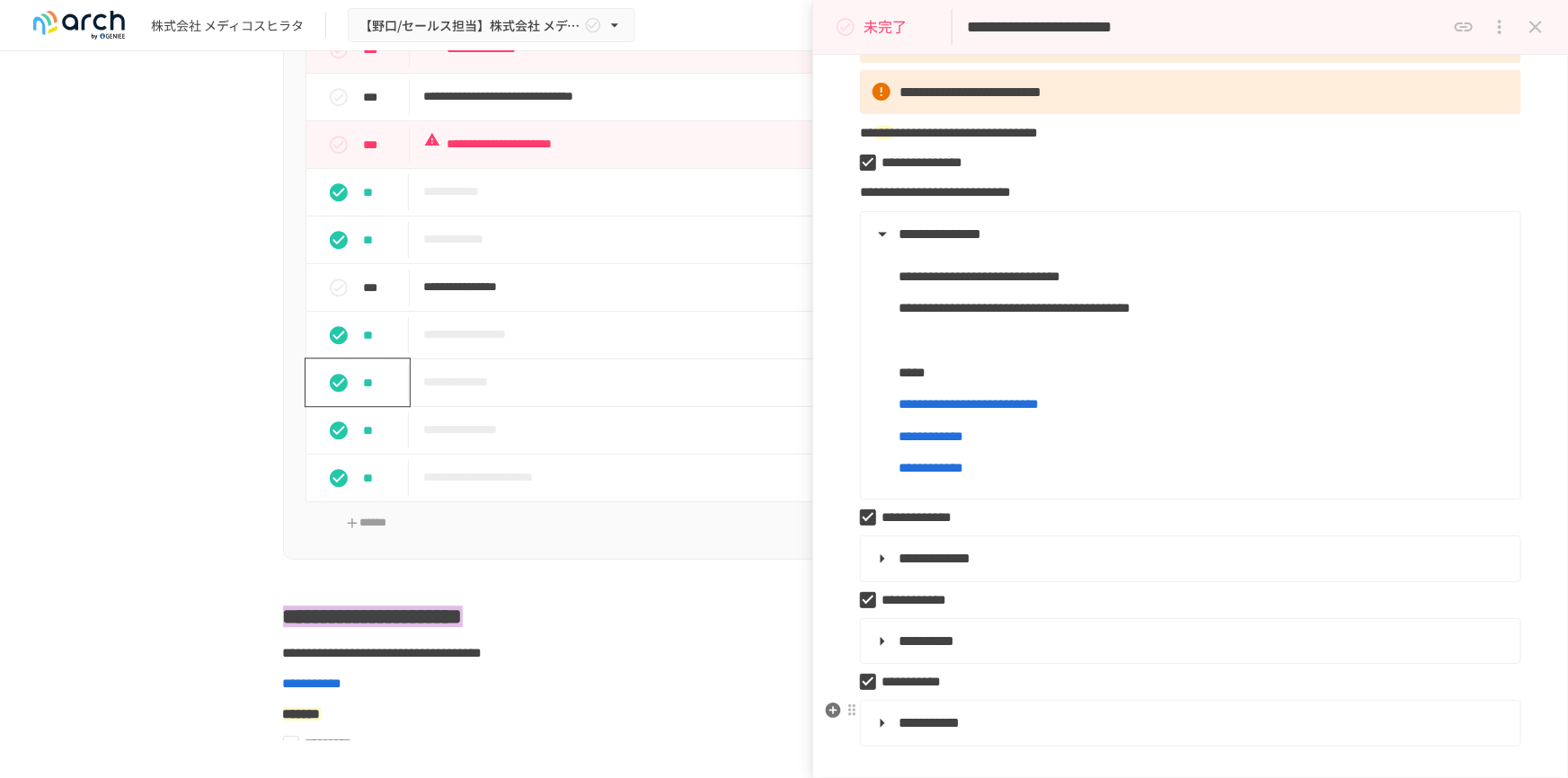scroll, scrollTop: 163, scrollLeft: 0, axis: vertical 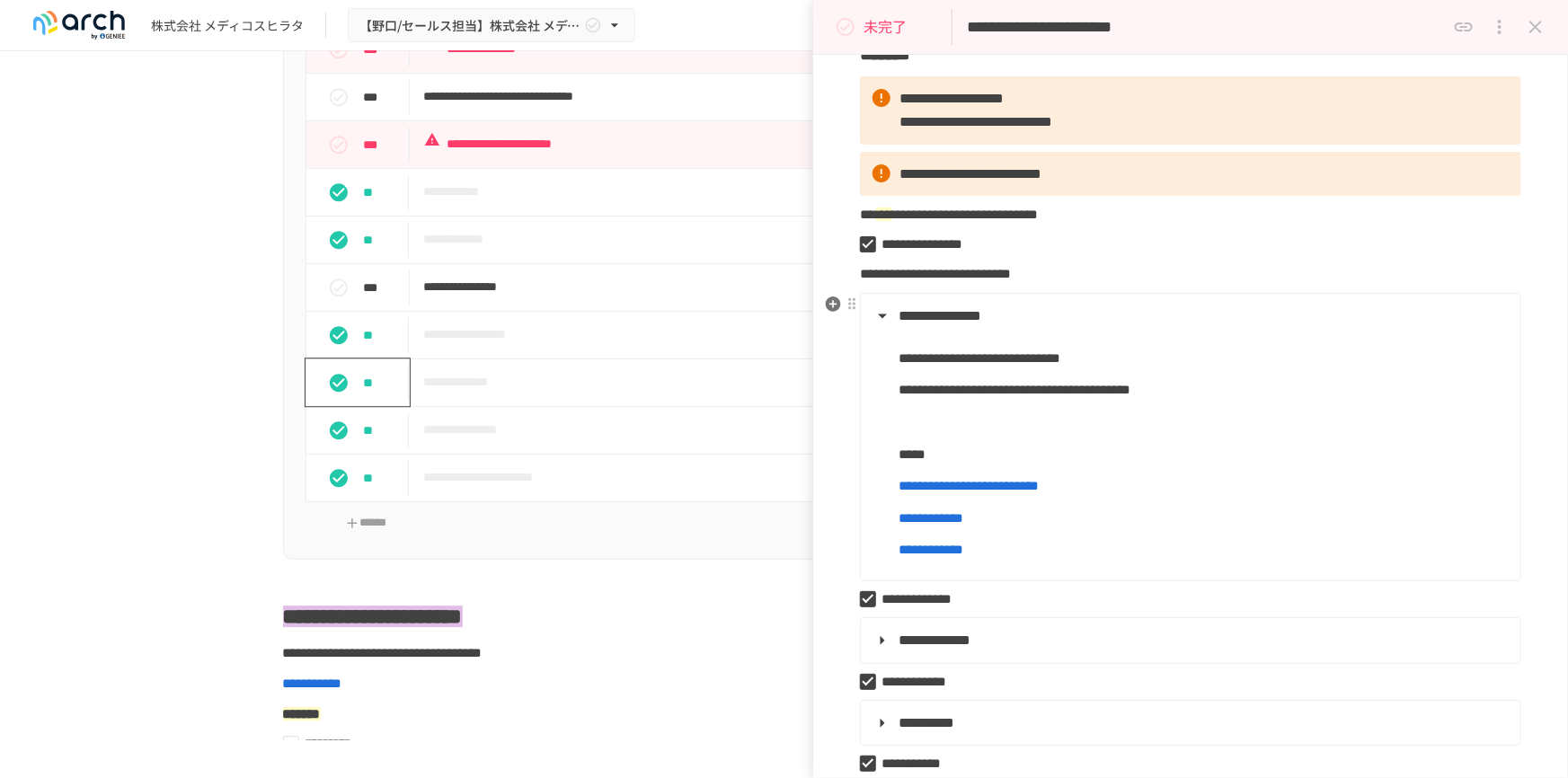 click on "**********" at bounding box center (931, 549) 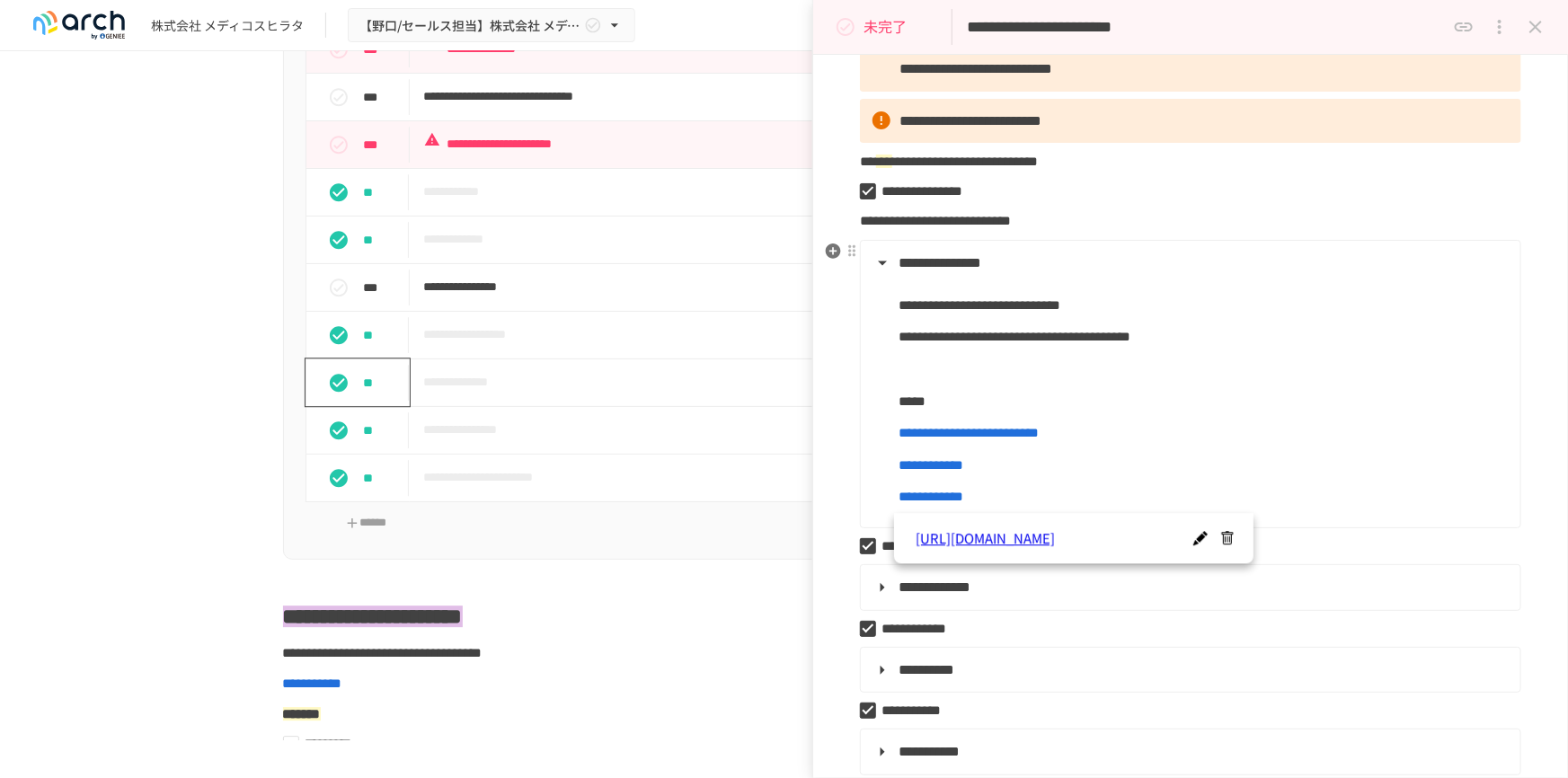 scroll, scrollTop: 244, scrollLeft: 0, axis: vertical 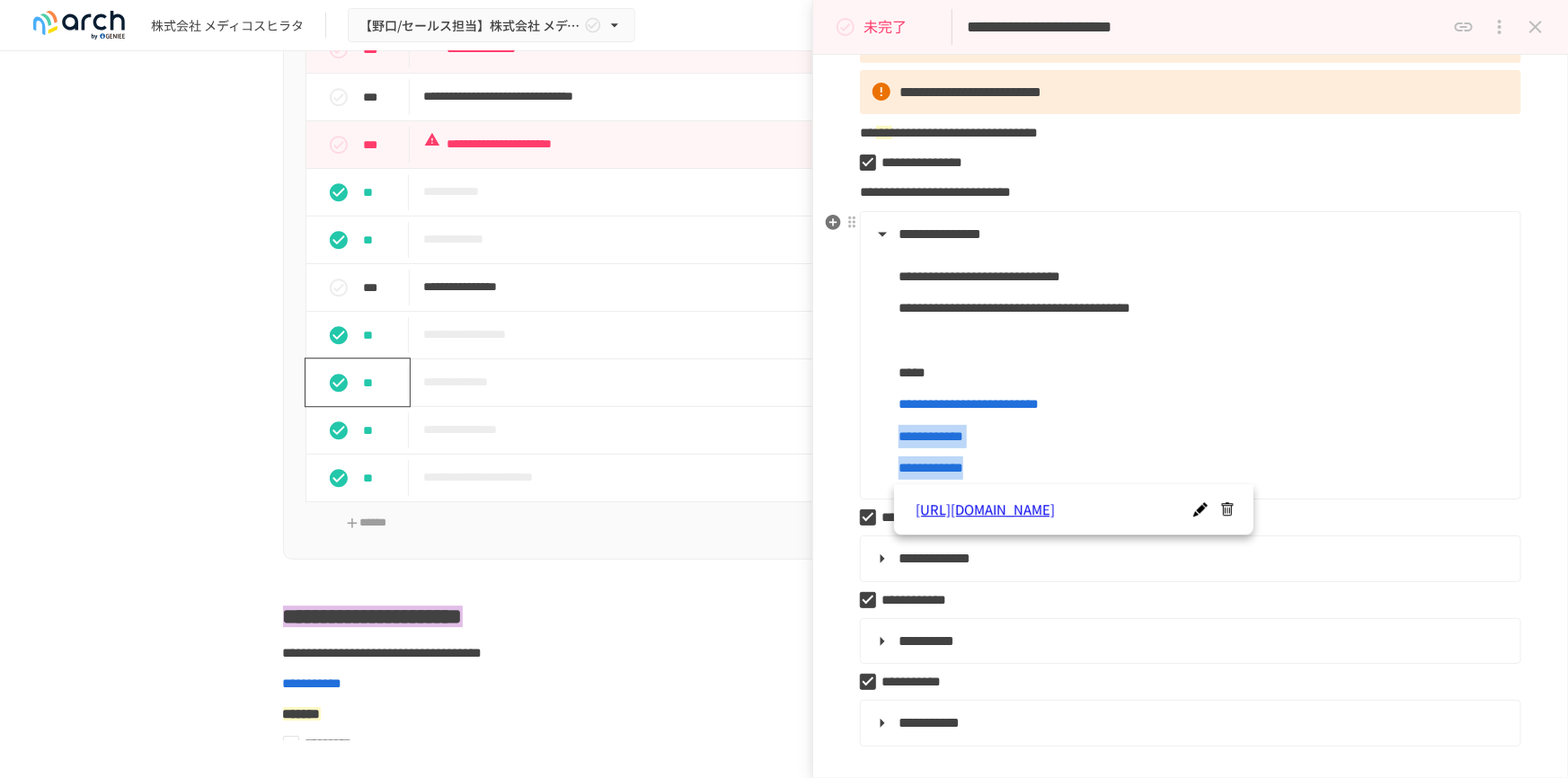 drag, startPoint x: 877, startPoint y: 437, endPoint x: 1140, endPoint y: 475, distance: 265.7311 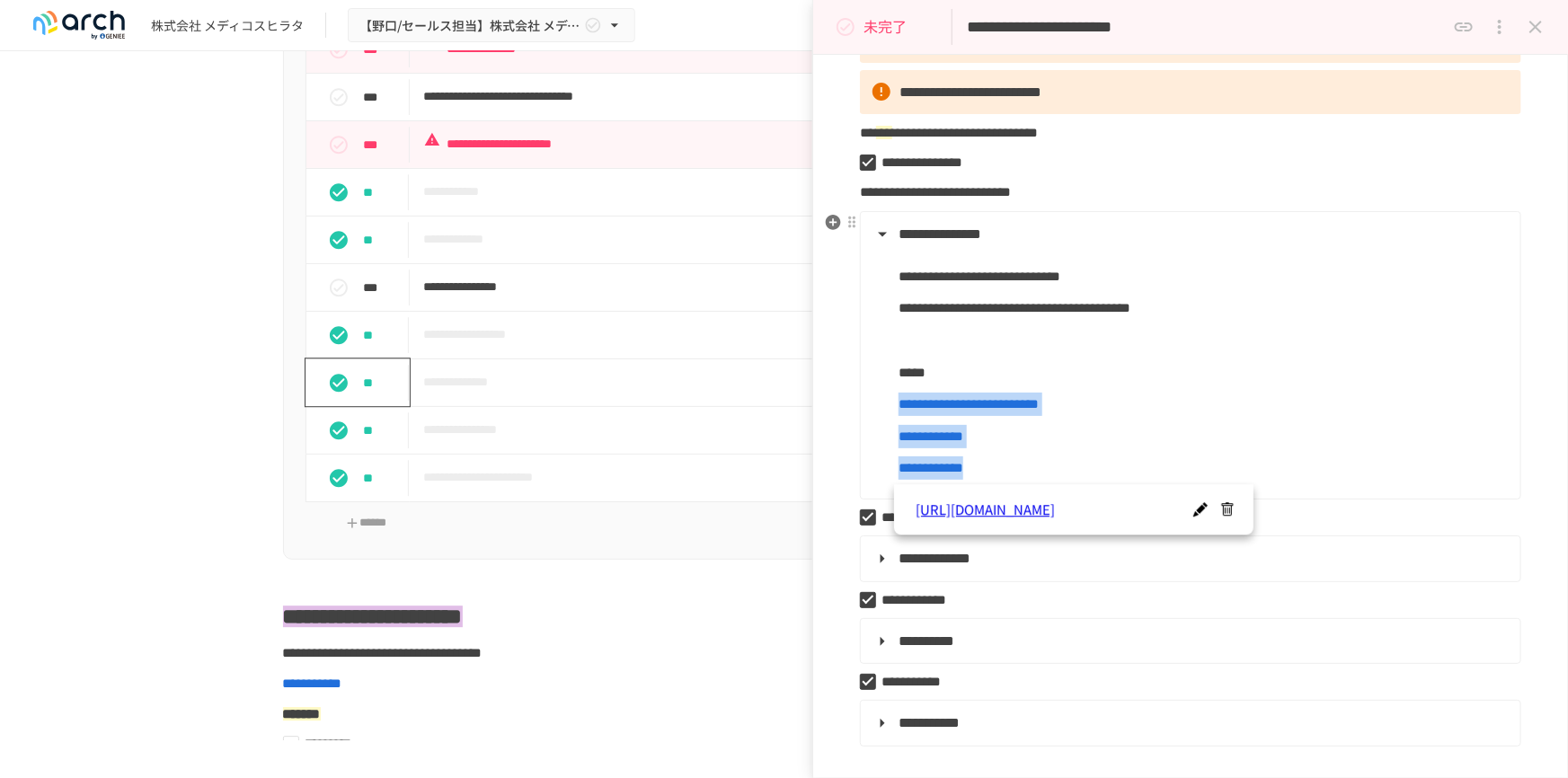 drag, startPoint x: 881, startPoint y: 402, endPoint x: 1103, endPoint y: 477, distance: 234.3267 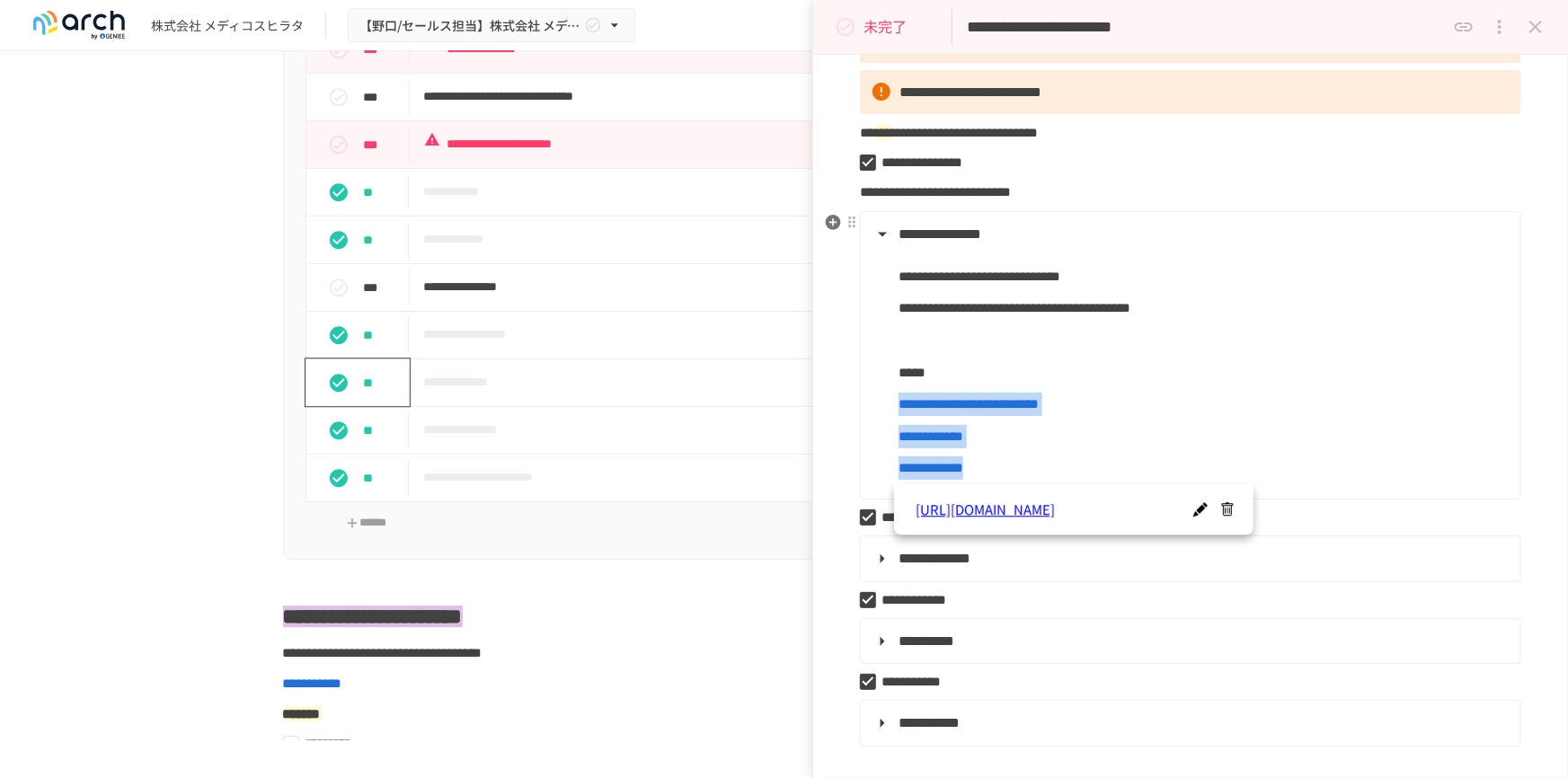 click on "**********" at bounding box center [1189, 363] 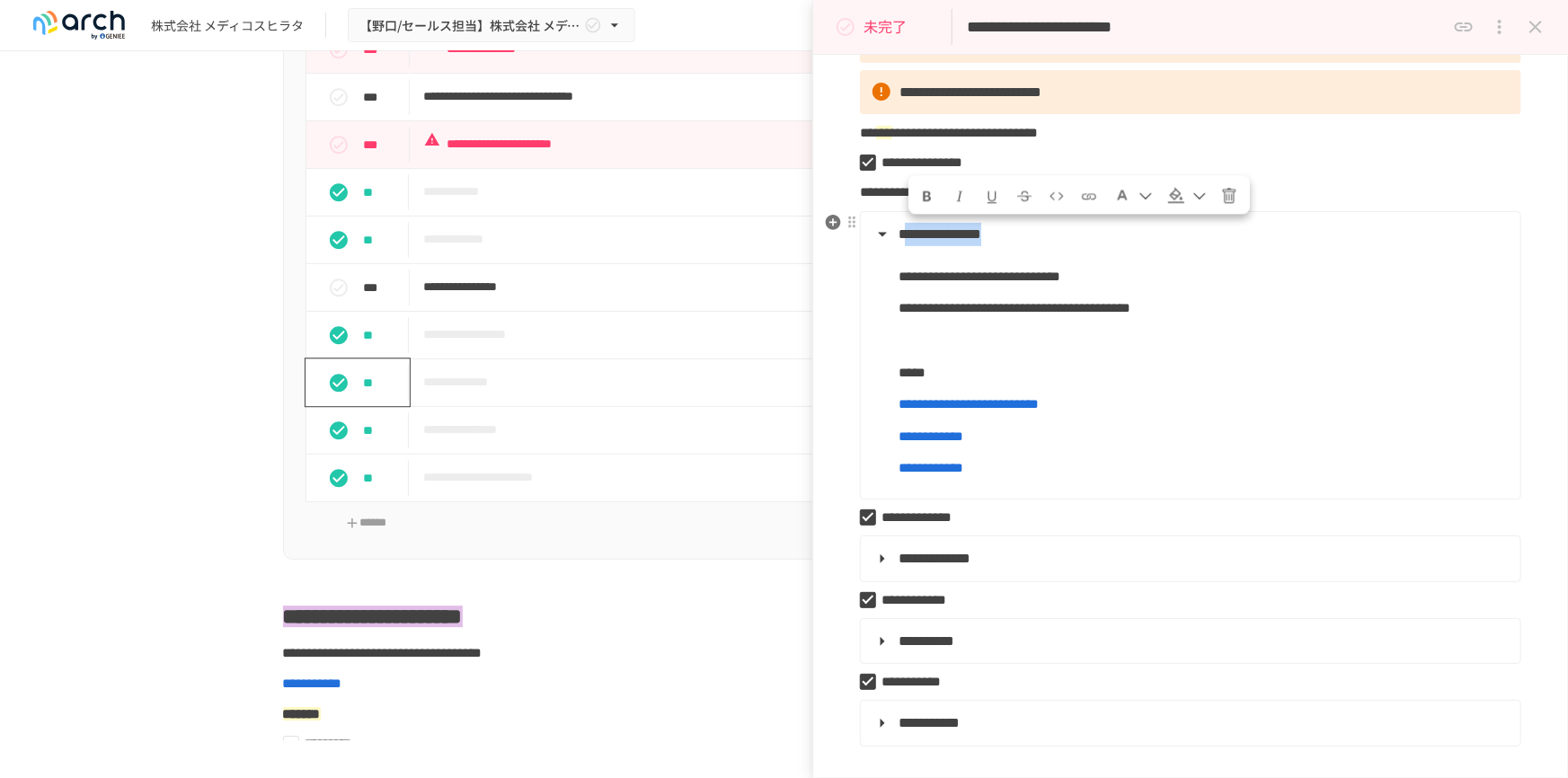 drag, startPoint x: 915, startPoint y: 233, endPoint x: 1115, endPoint y: 236, distance: 200.0225 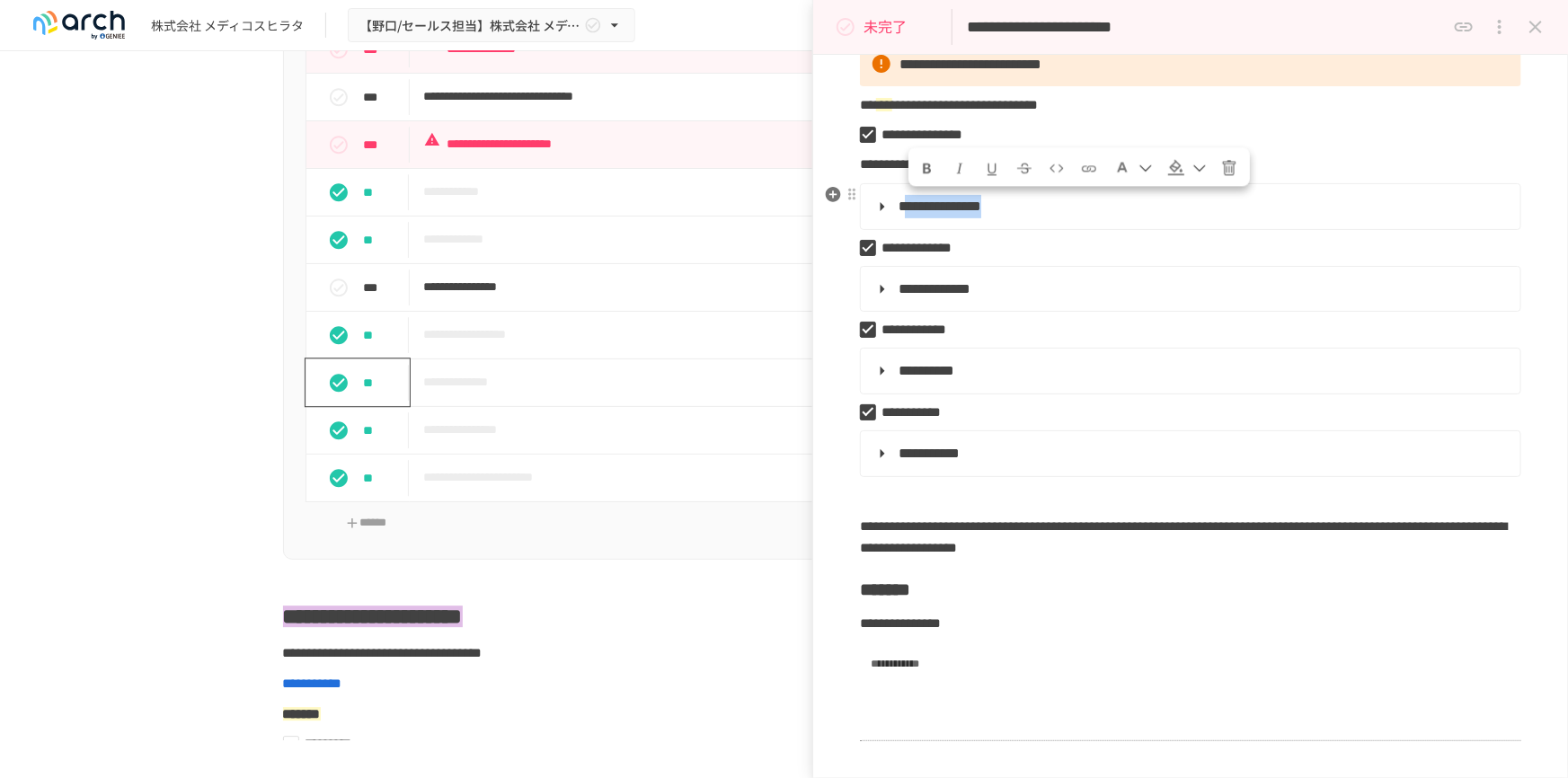 scroll, scrollTop: 244, scrollLeft: 0, axis: vertical 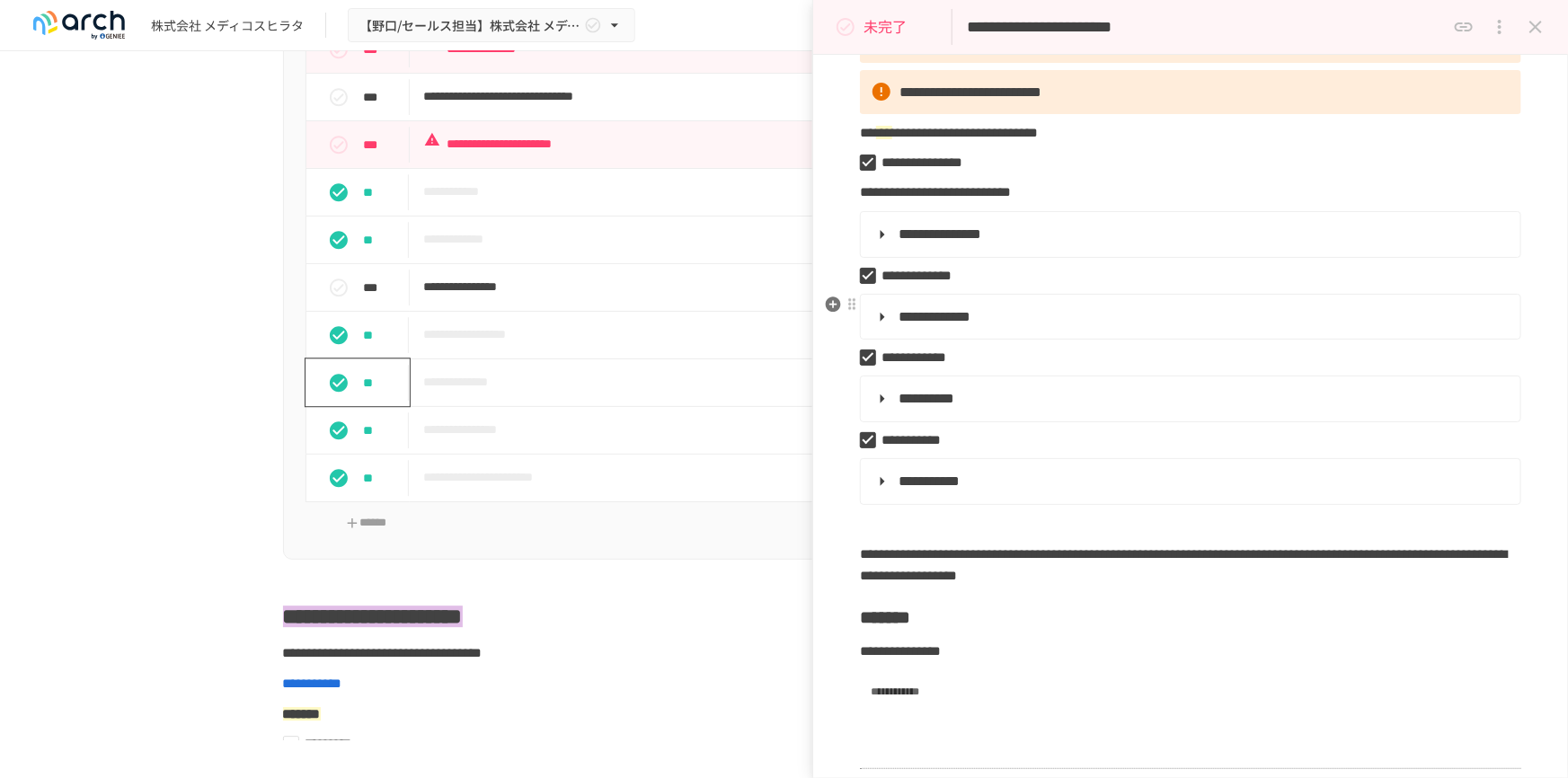 click on "**********" at bounding box center [1191, 317] 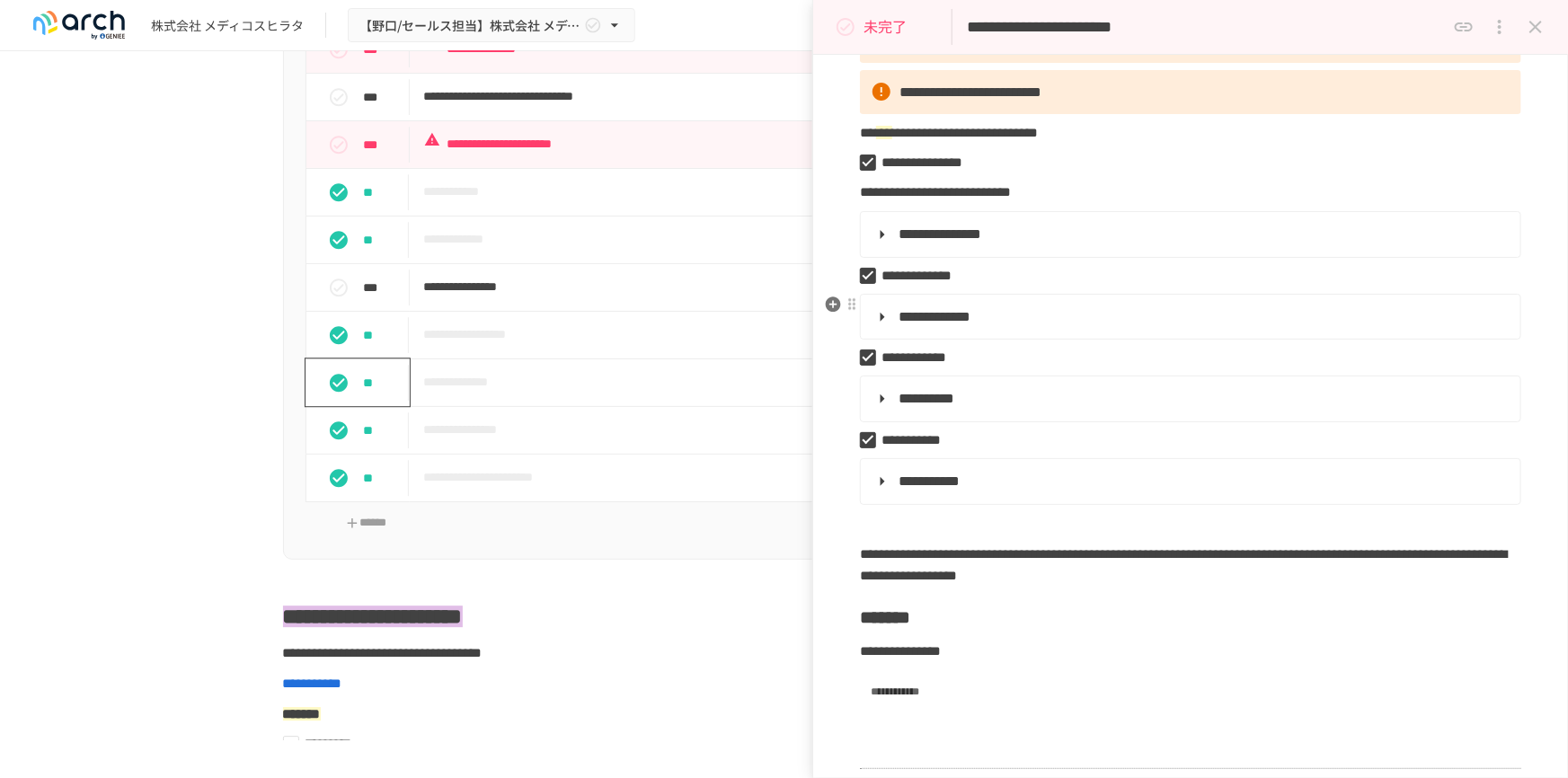 click on "**********" at bounding box center (1189, 317) 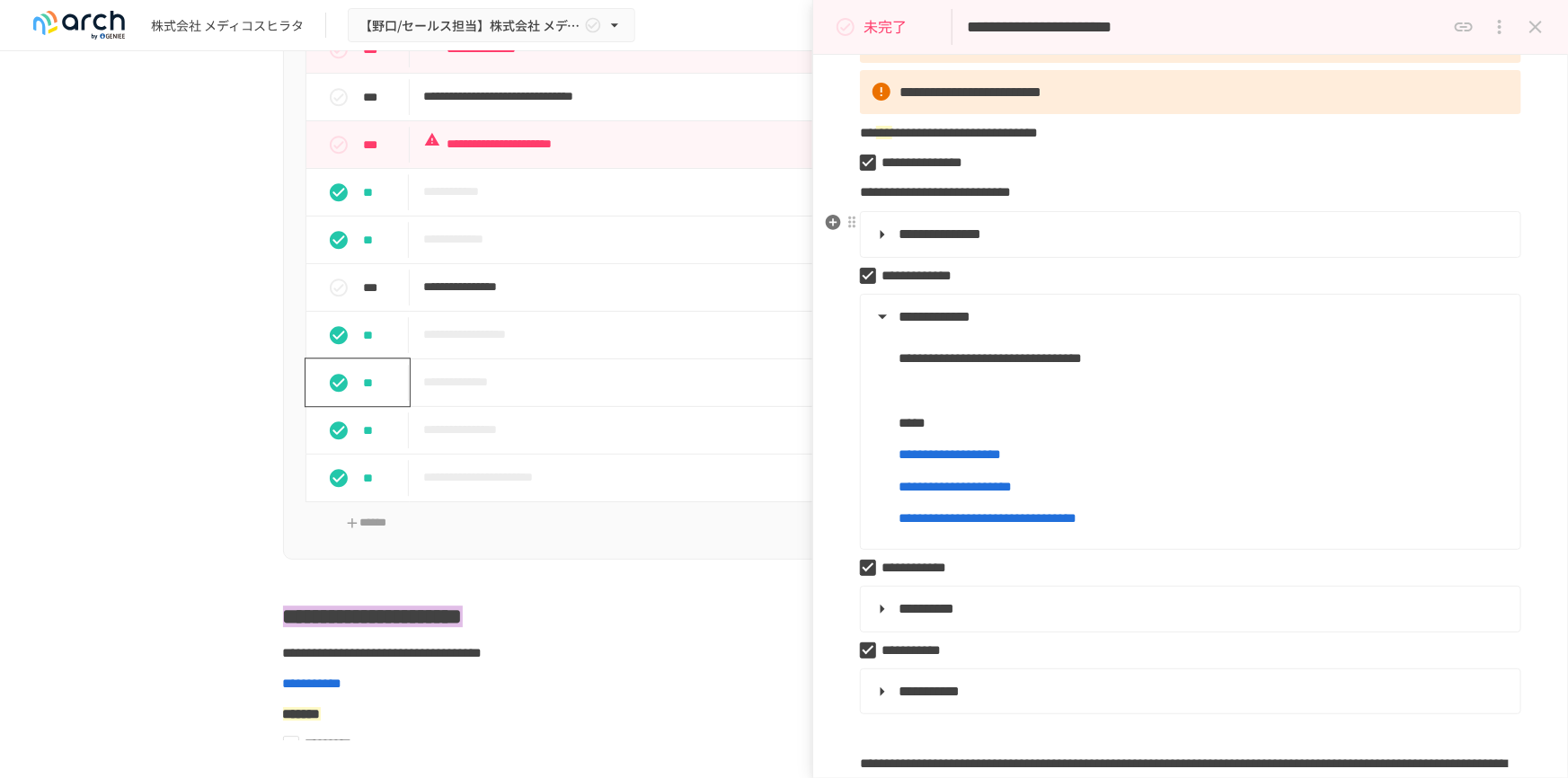 click on "**********" at bounding box center [1189, 234] 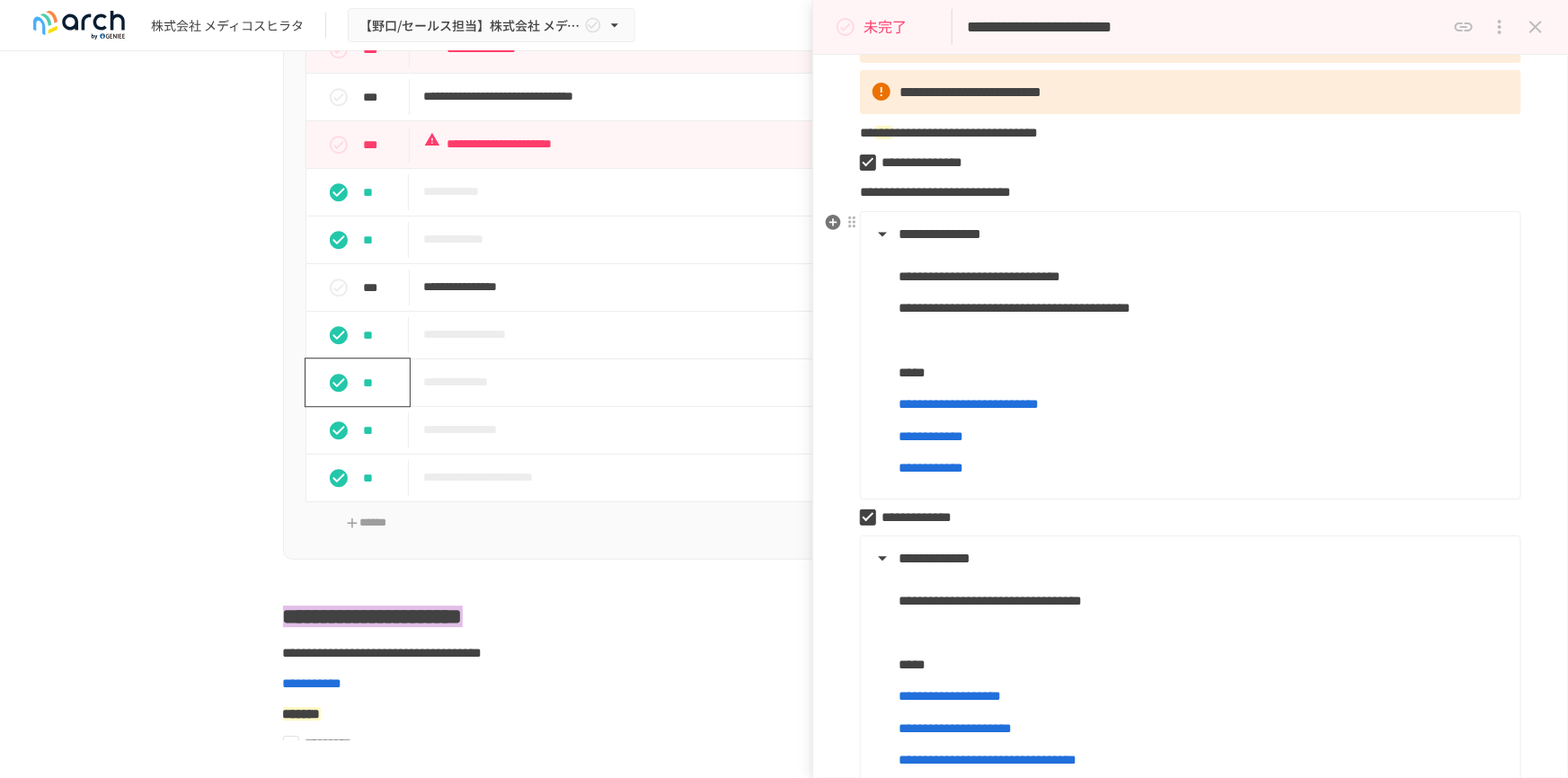 click on "**********" at bounding box center (1202, 468) 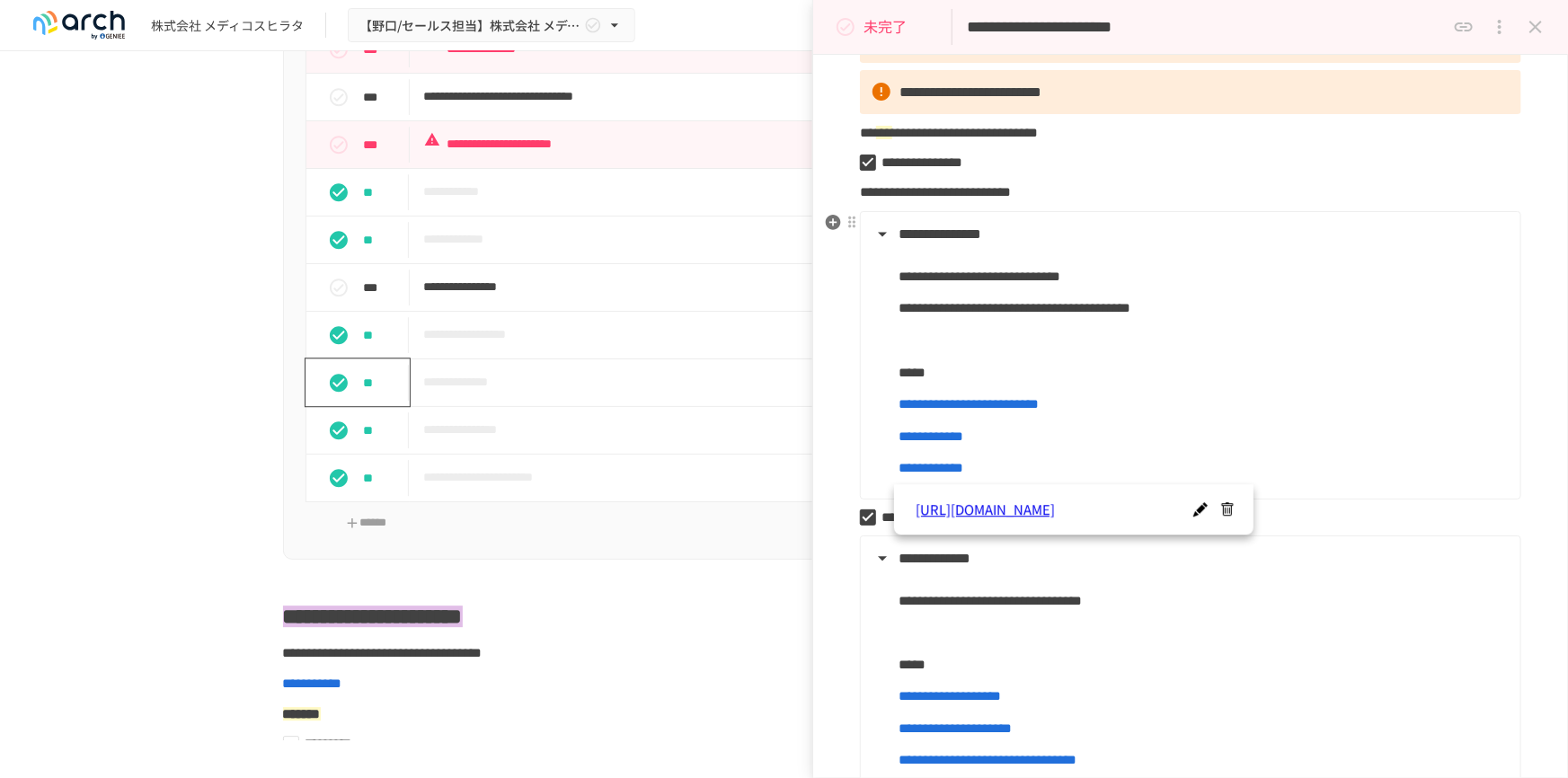 click on "**********" at bounding box center [931, 467] 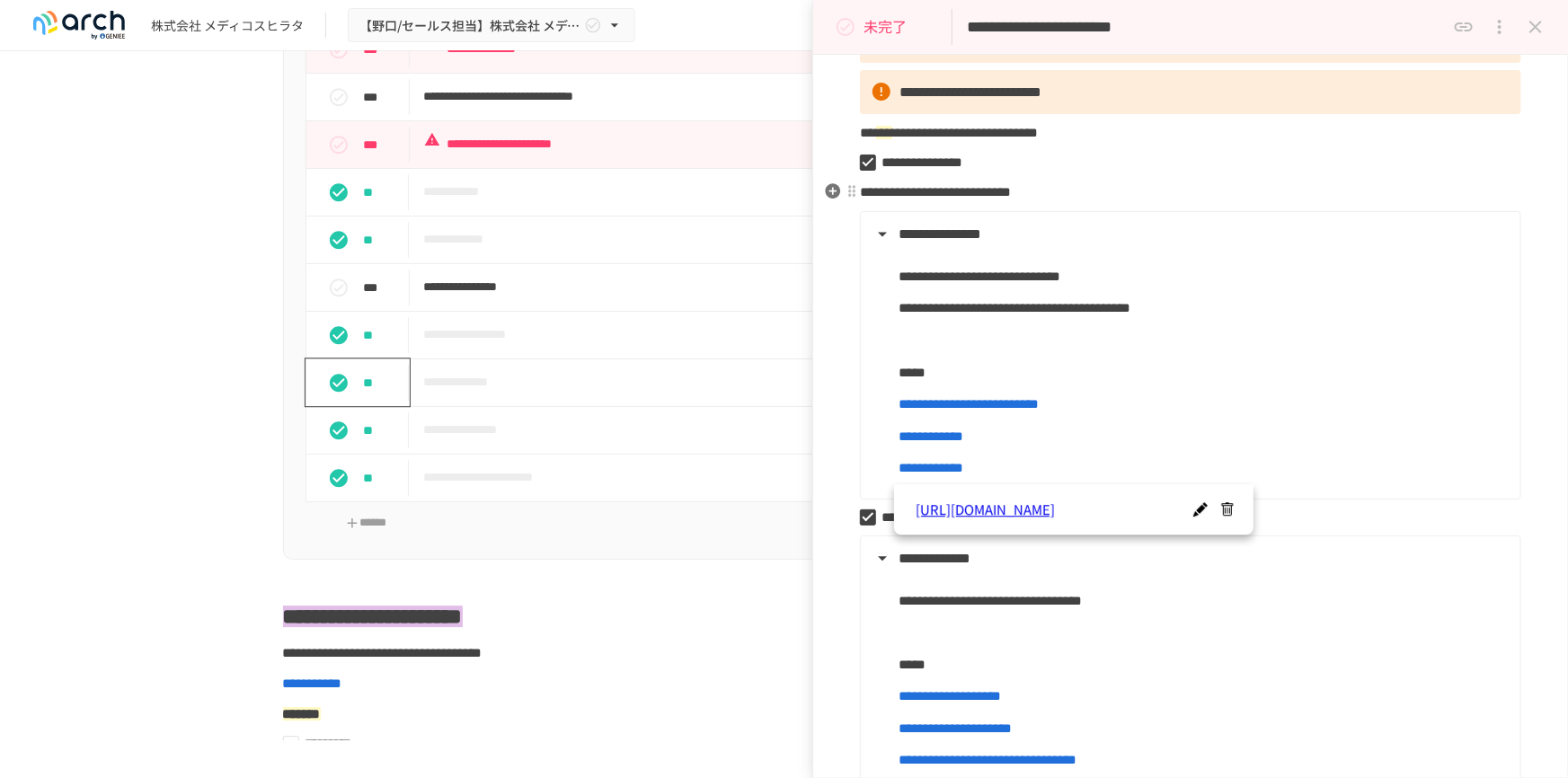 click on "**********" at bounding box center (1191, 192) 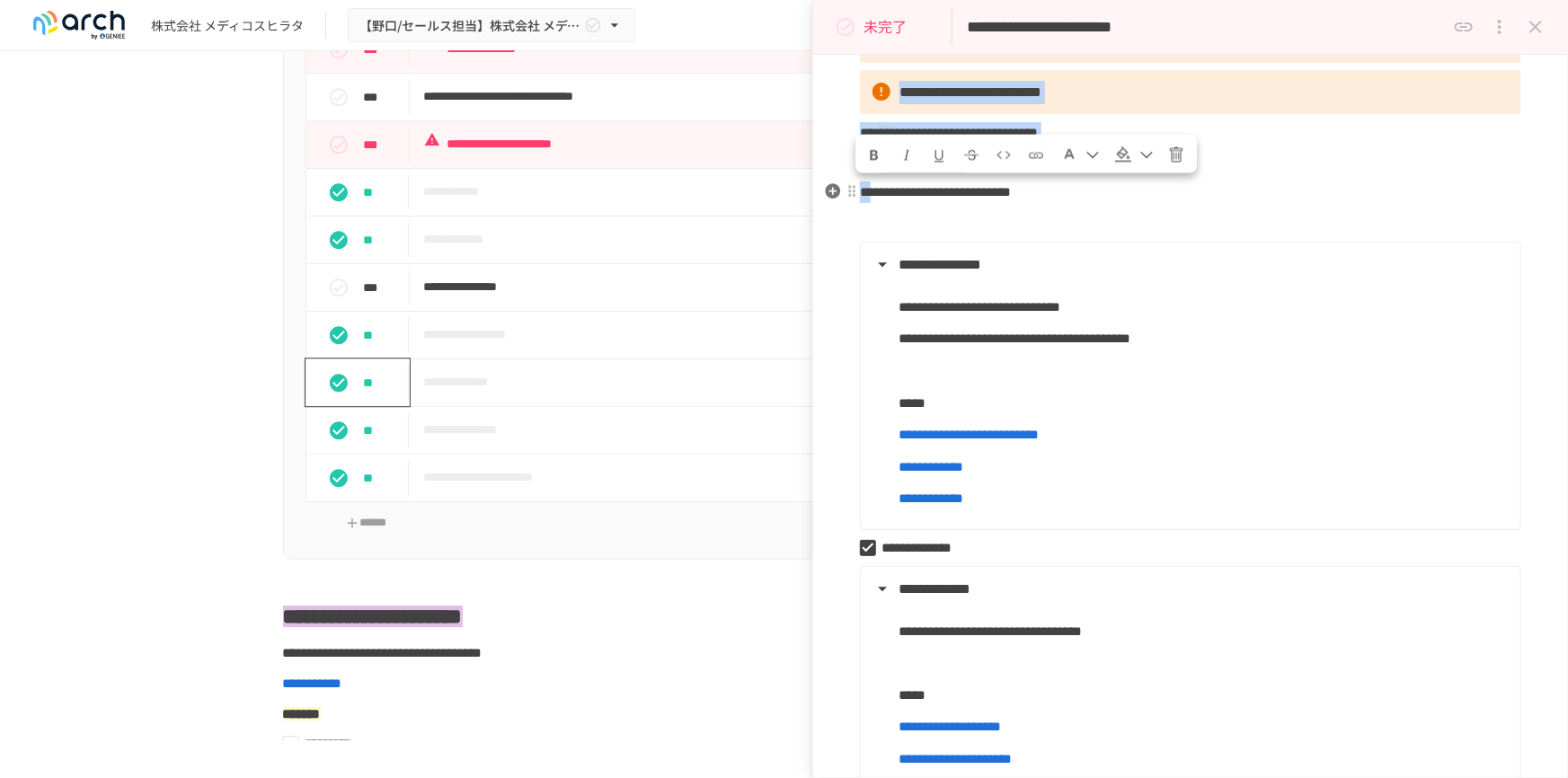 drag, startPoint x: 875, startPoint y: 192, endPoint x: 859, endPoint y: 192, distance: 16 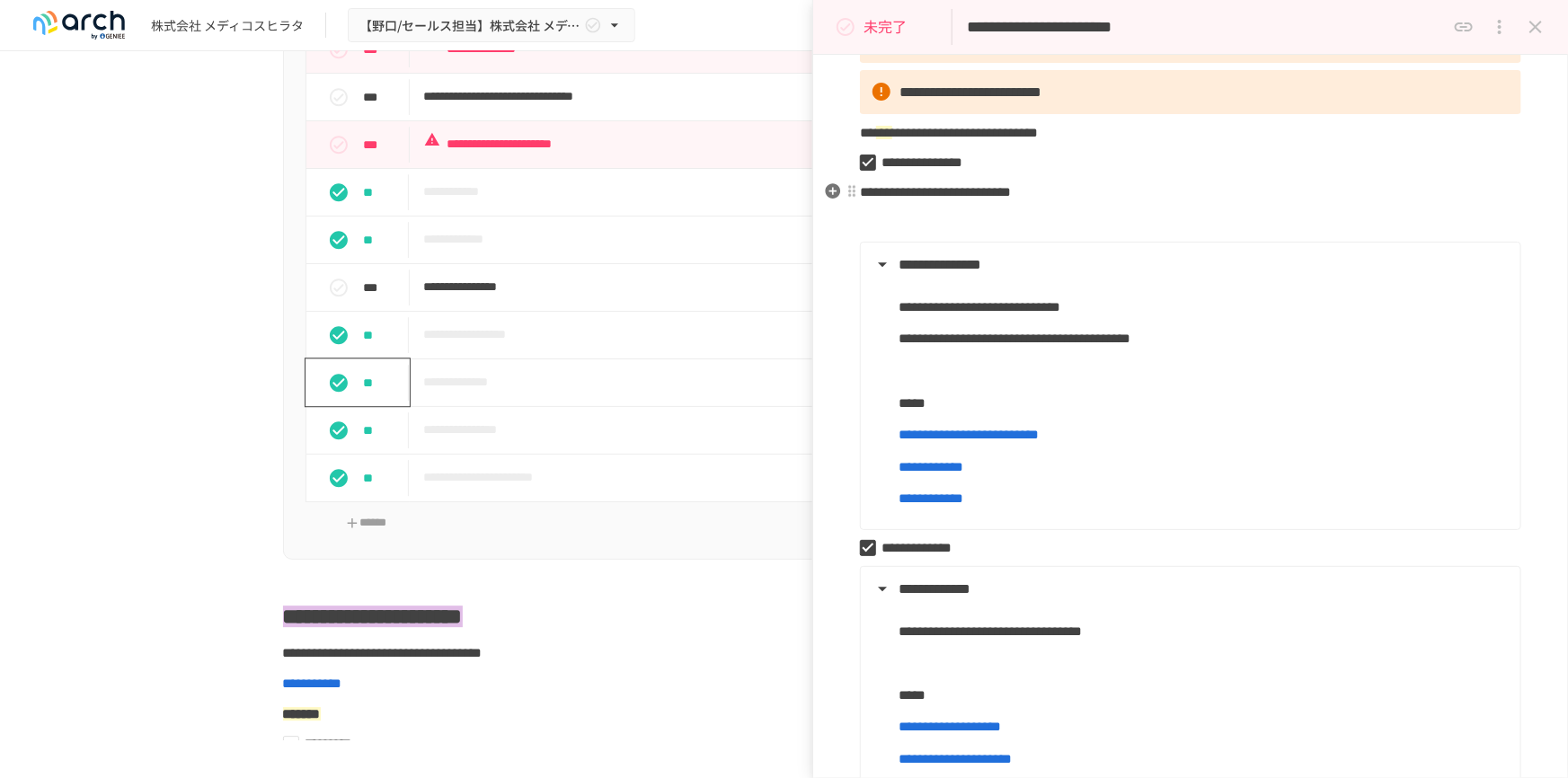 click on "**********" at bounding box center [935, 191] 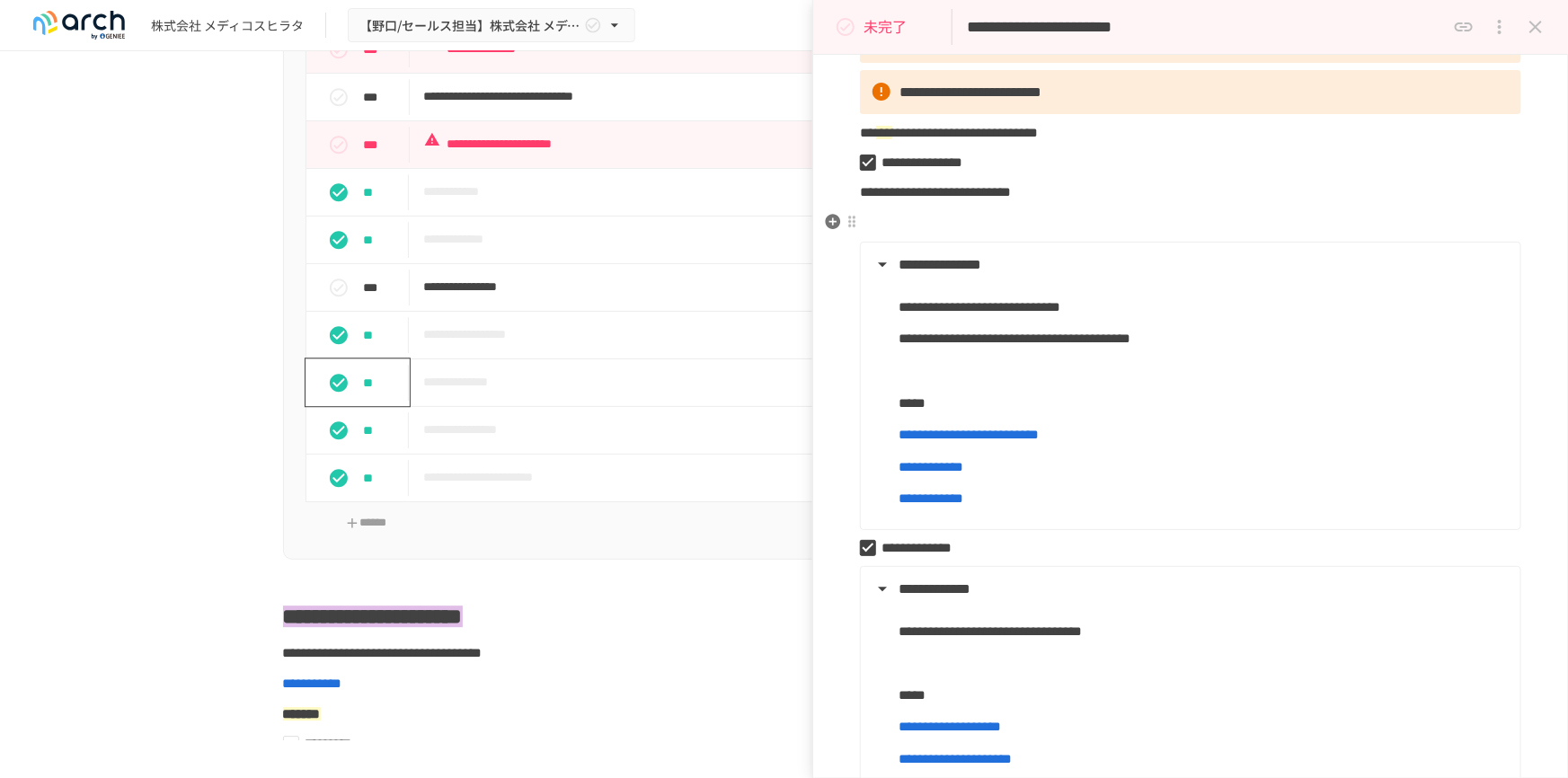 click at bounding box center (1191, 223) 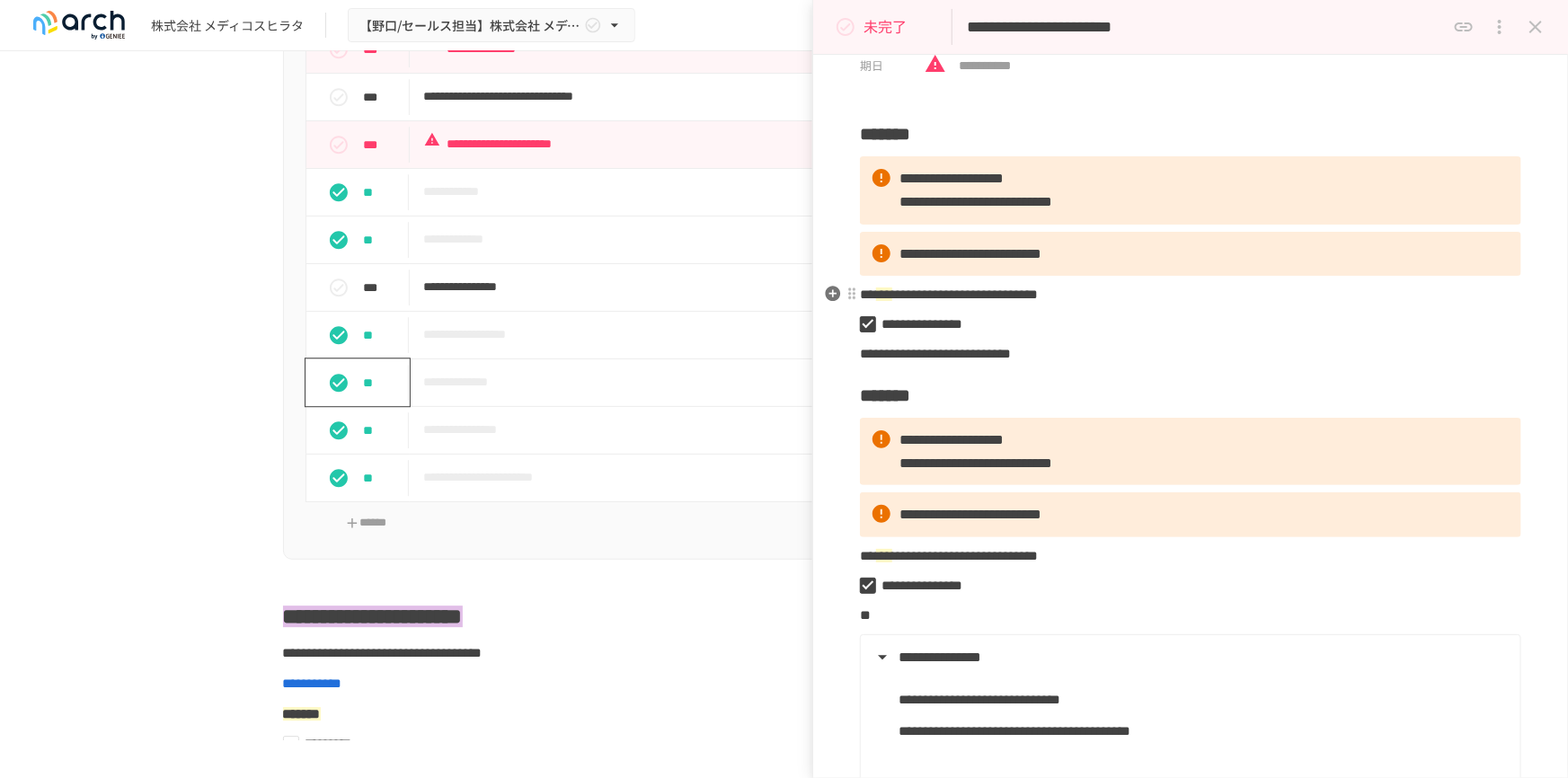 scroll, scrollTop: 81, scrollLeft: 0, axis: vertical 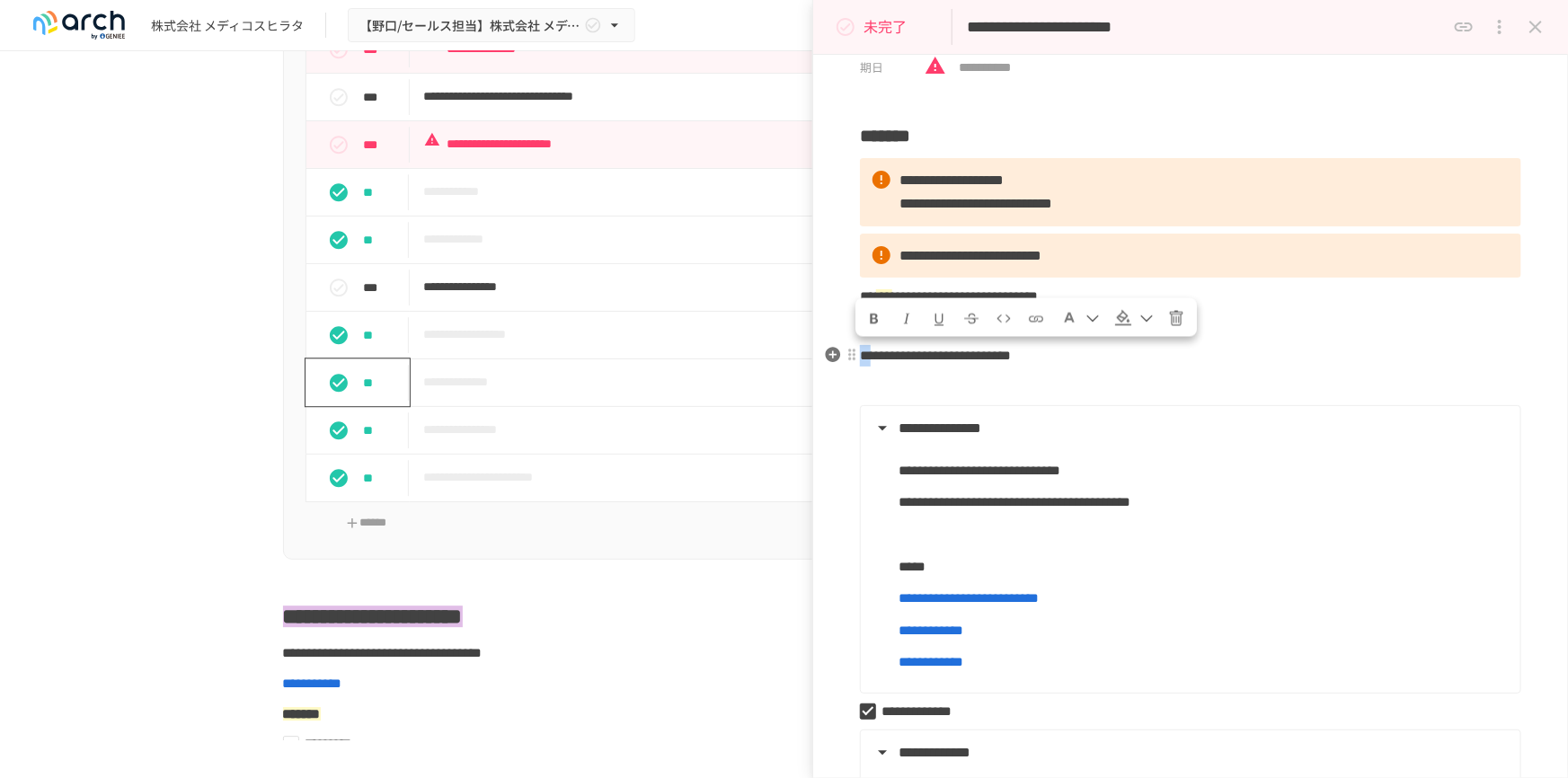 drag, startPoint x: 874, startPoint y: 358, endPoint x: 861, endPoint y: 358, distance: 13 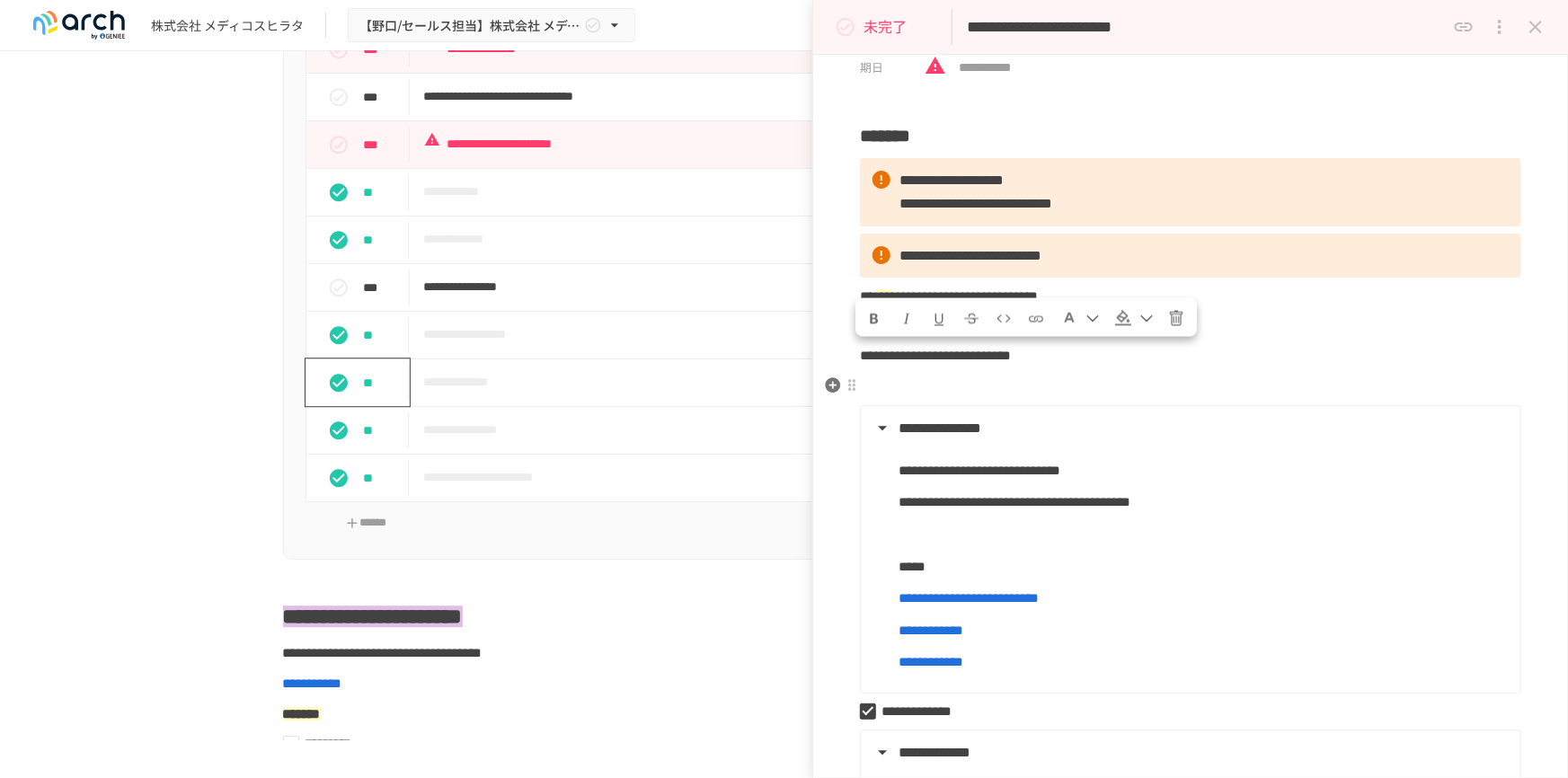 click at bounding box center [1191, 386] 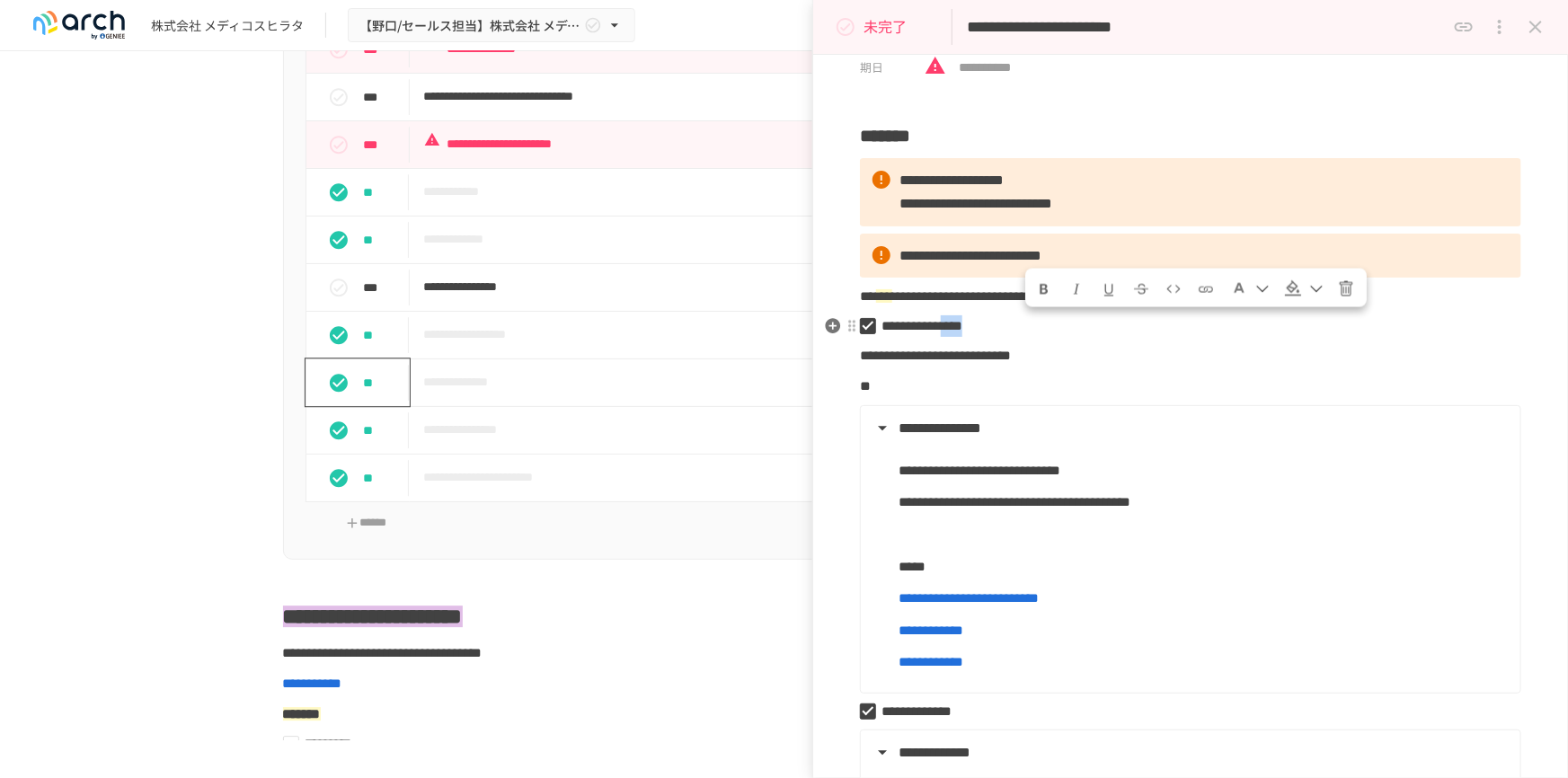 drag, startPoint x: 1075, startPoint y: 318, endPoint x: 1116, endPoint y: 323, distance: 41.303753 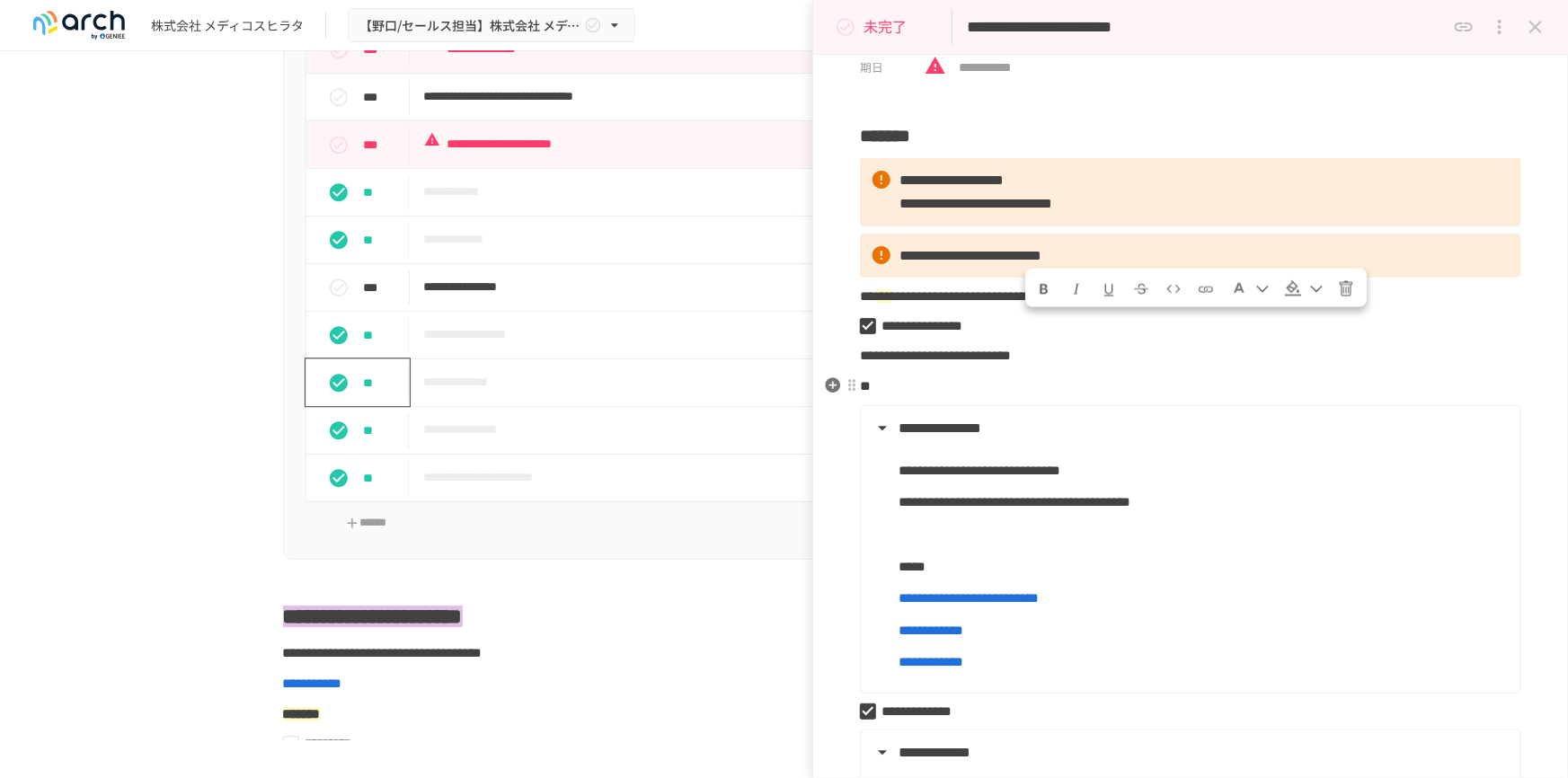click on "**" at bounding box center (1191, 386) 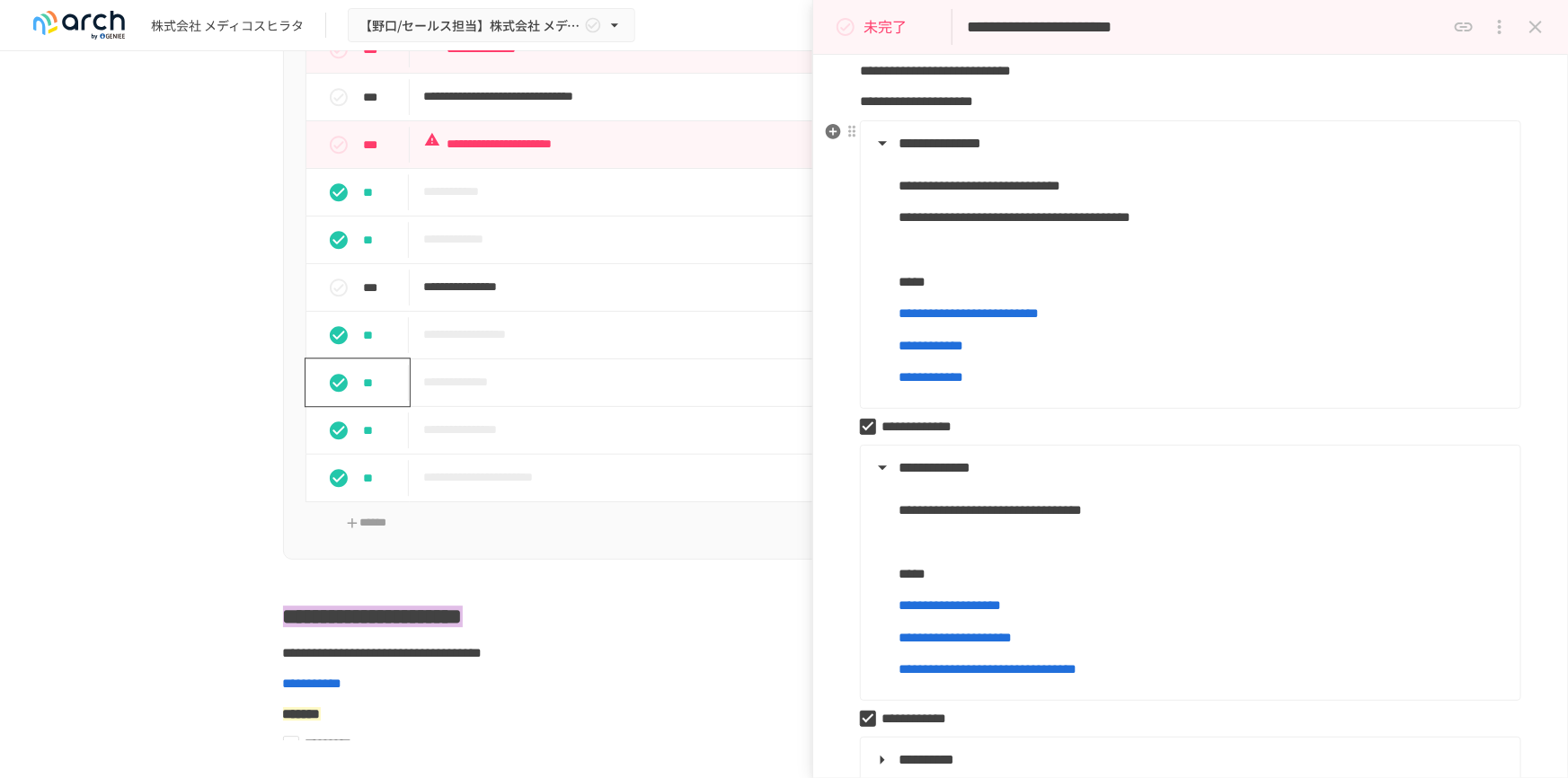 scroll, scrollTop: 326, scrollLeft: 0, axis: vertical 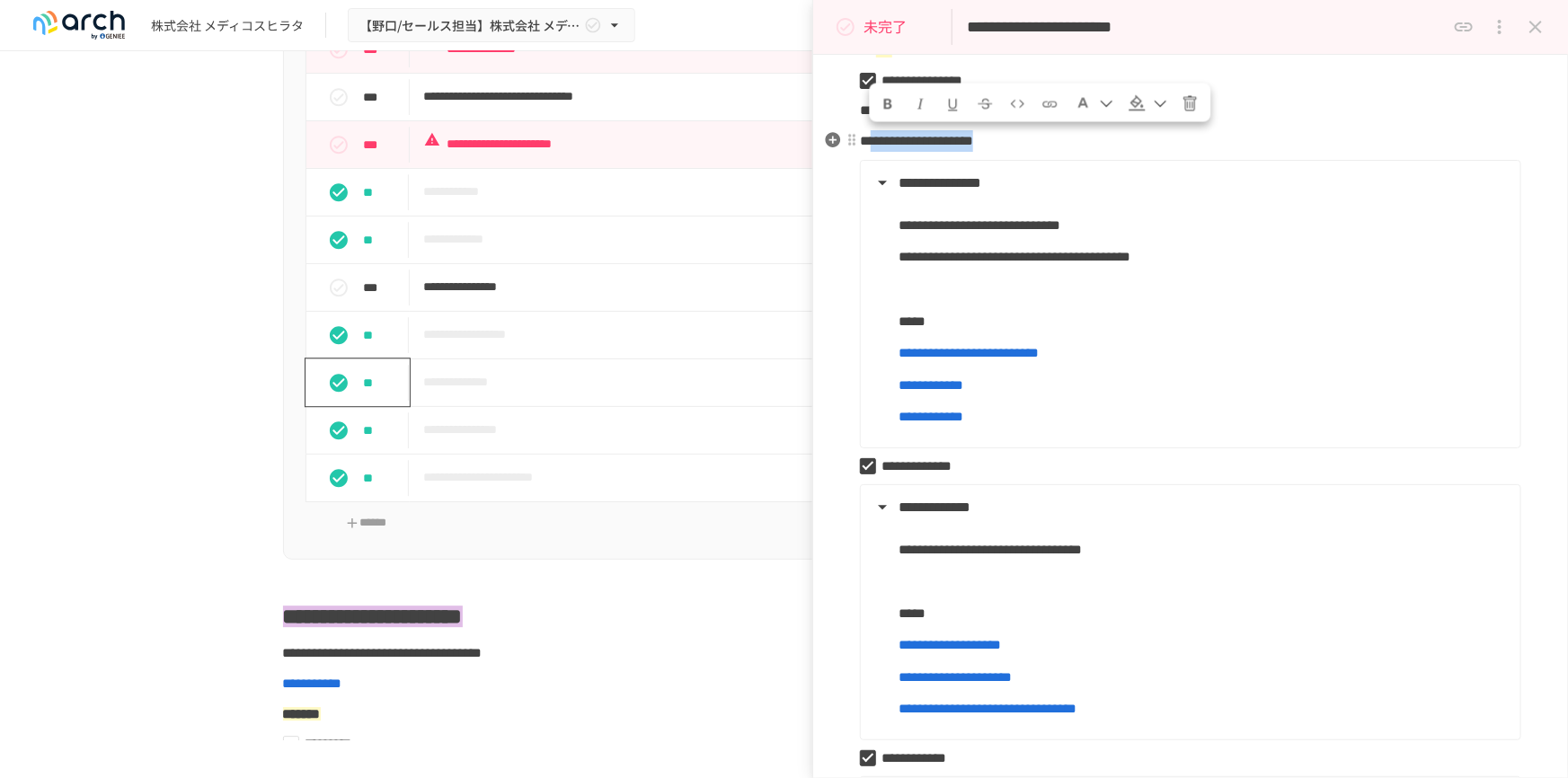 drag, startPoint x: 875, startPoint y: 143, endPoint x: 1126, endPoint y: 131, distance: 251.2867 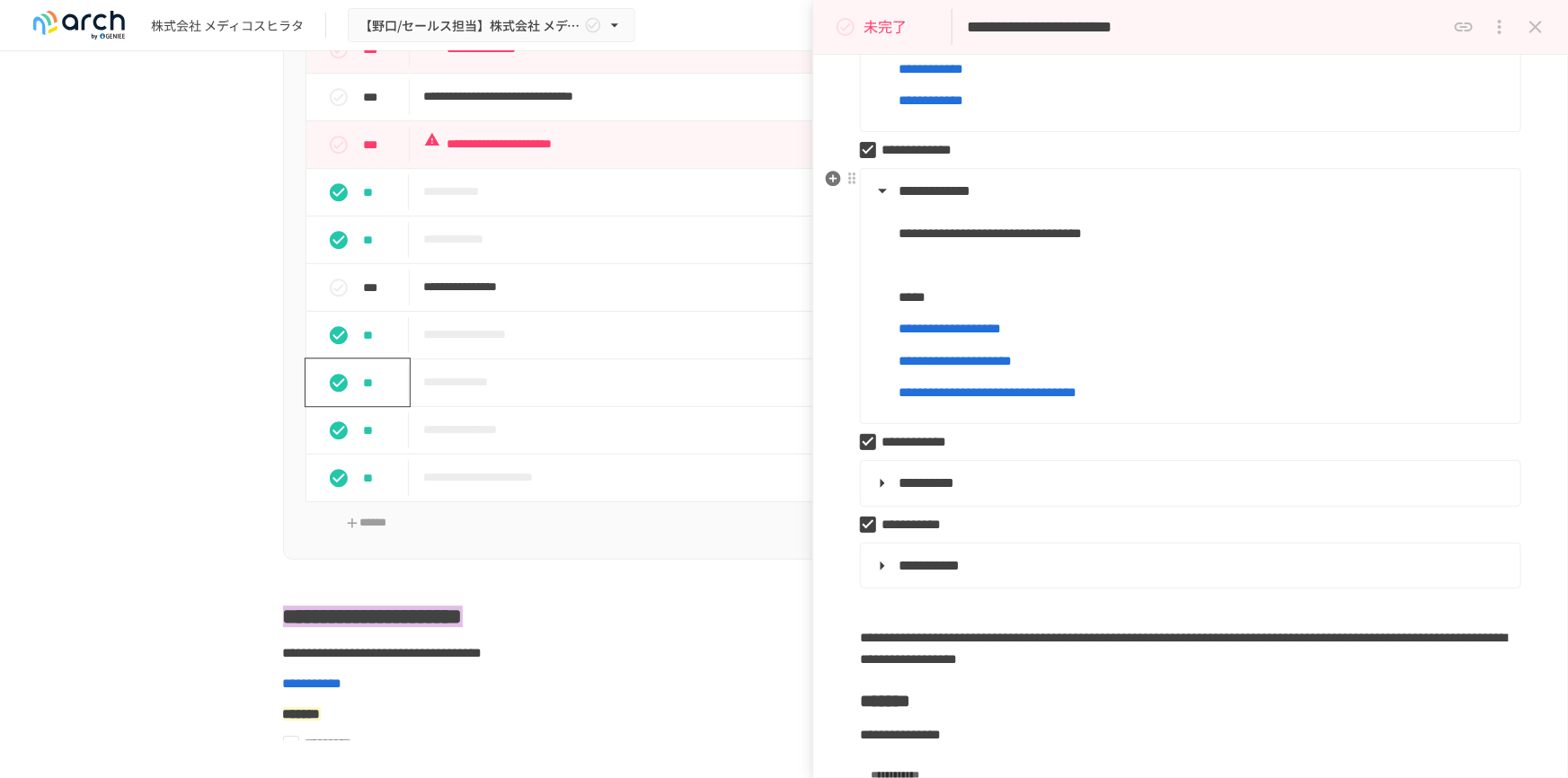 scroll, scrollTop: 653, scrollLeft: 0, axis: vertical 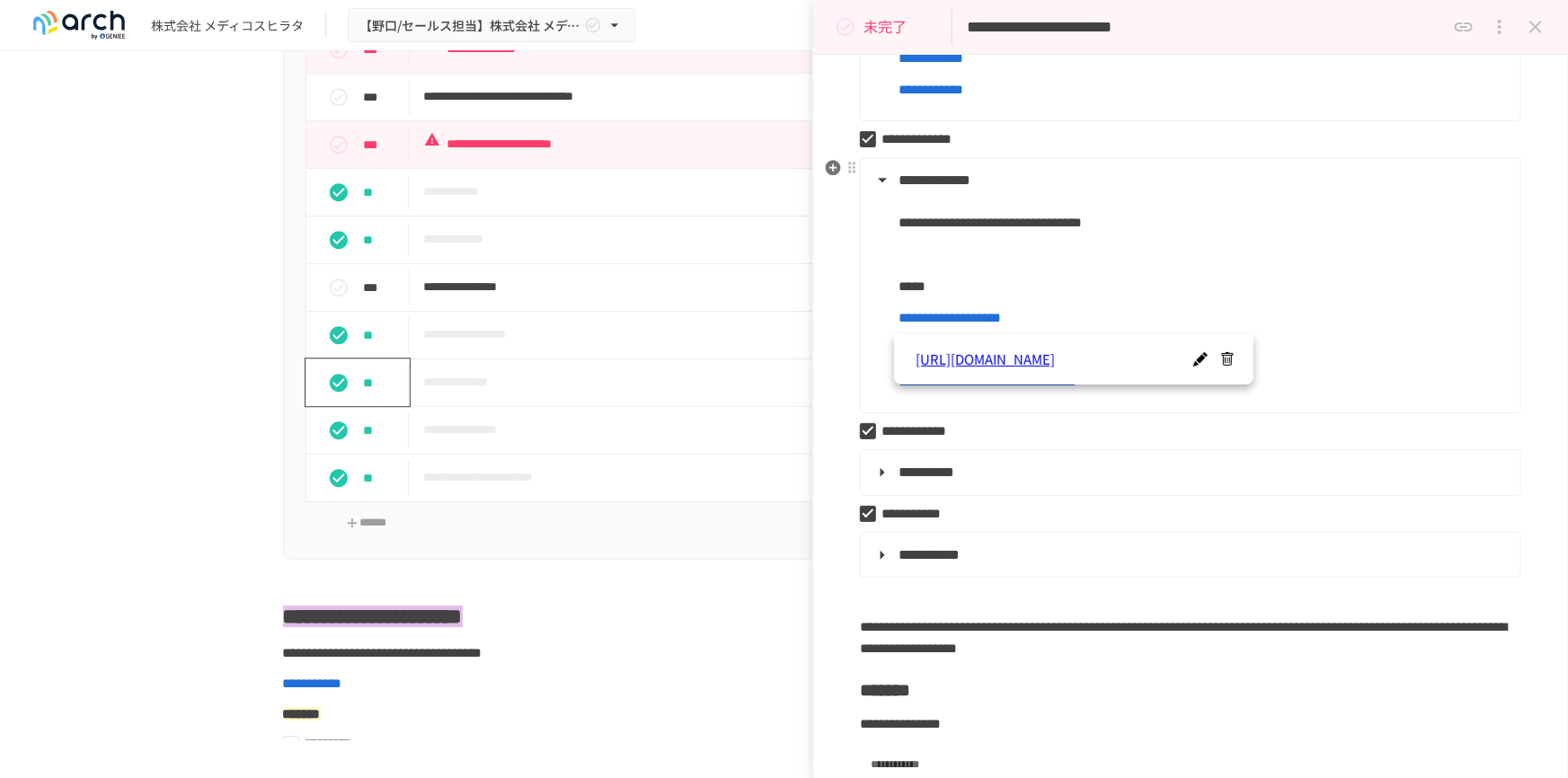 click on "**********" at bounding box center (950, 317) 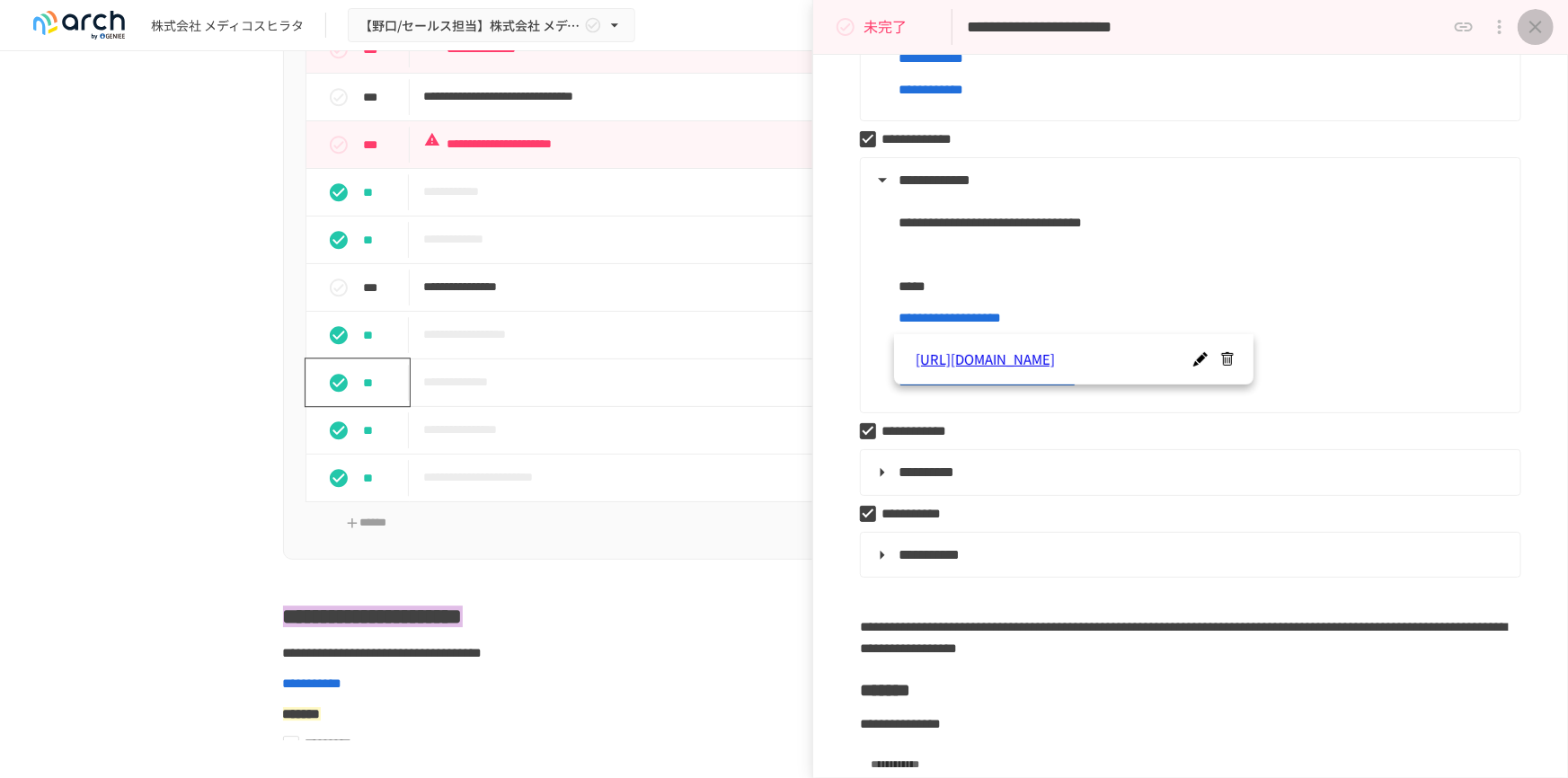 click 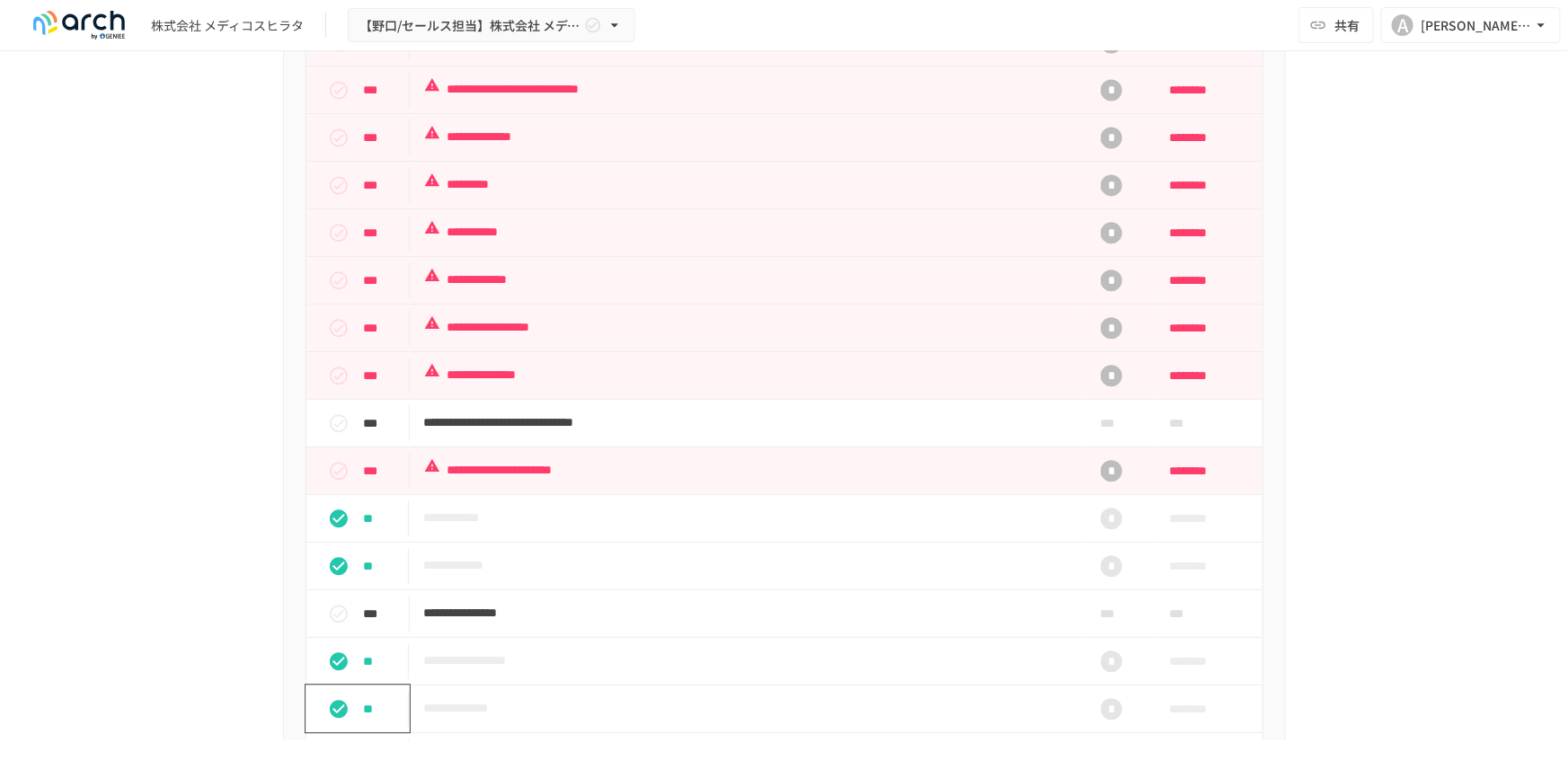 scroll, scrollTop: 1994, scrollLeft: 0, axis: vertical 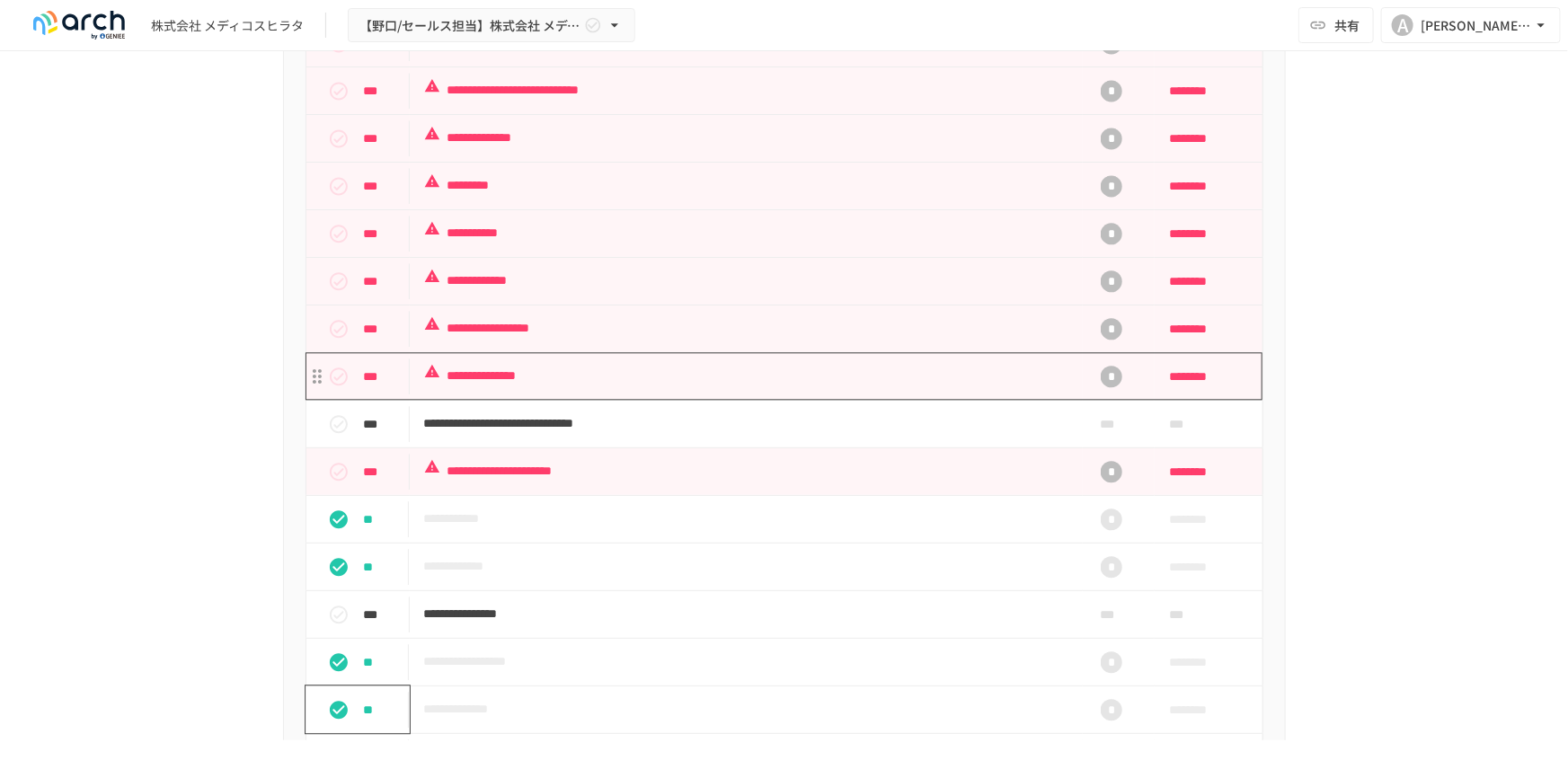 click on "**********" at bounding box center (747, 376) 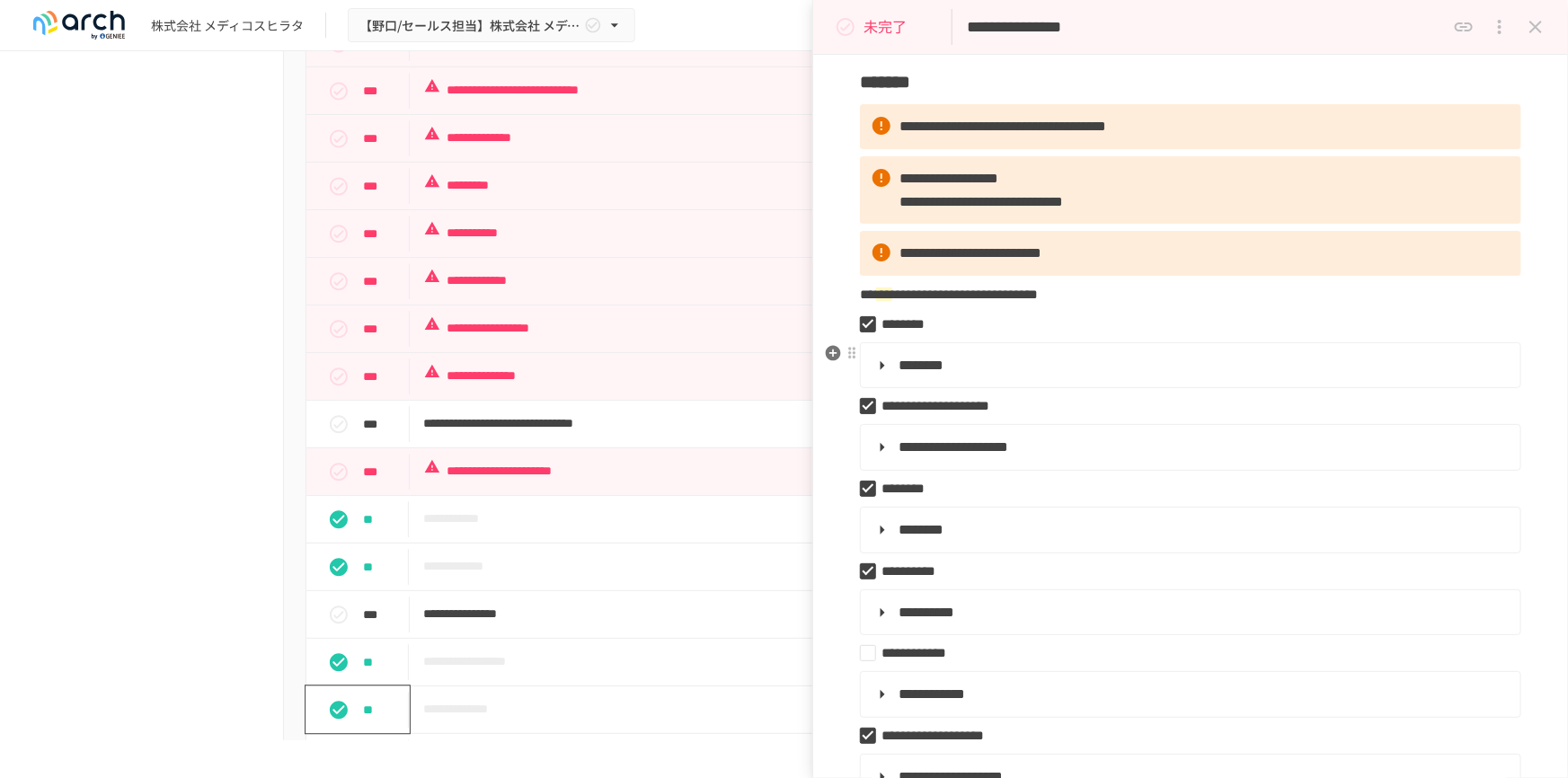 scroll, scrollTop: 163, scrollLeft: 0, axis: vertical 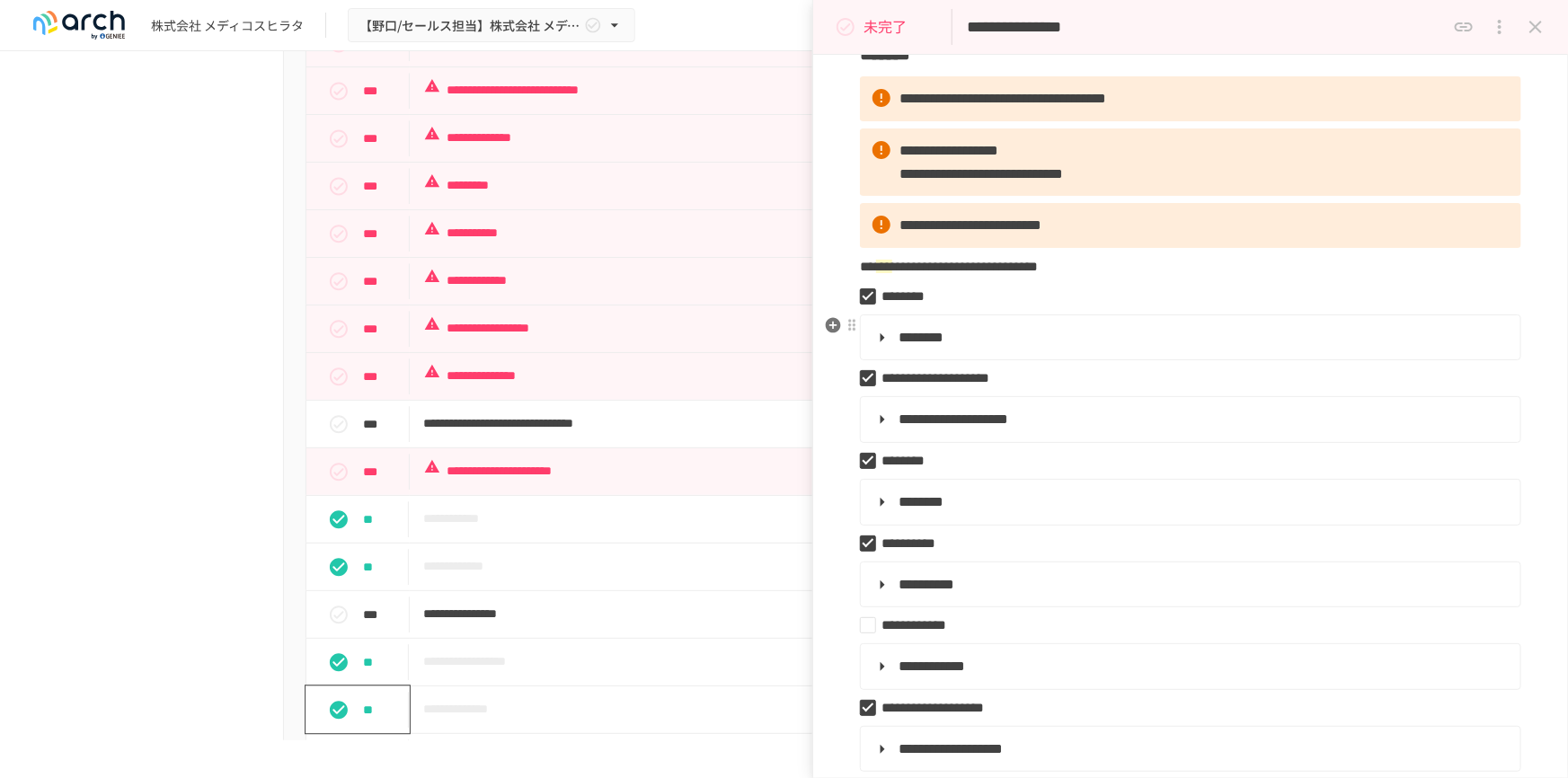 click on "********" at bounding box center (921, 337) 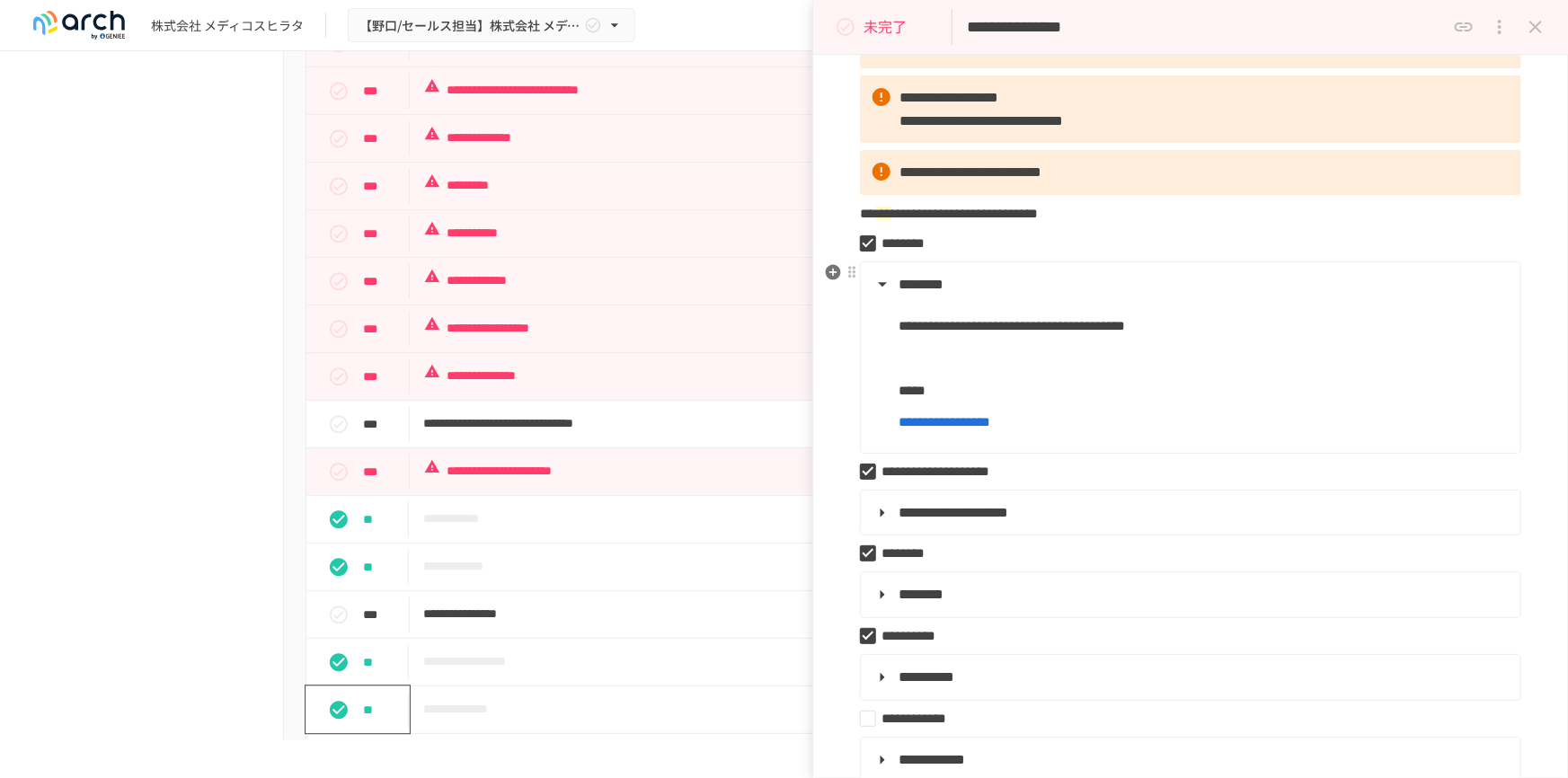 scroll, scrollTop: 244, scrollLeft: 0, axis: vertical 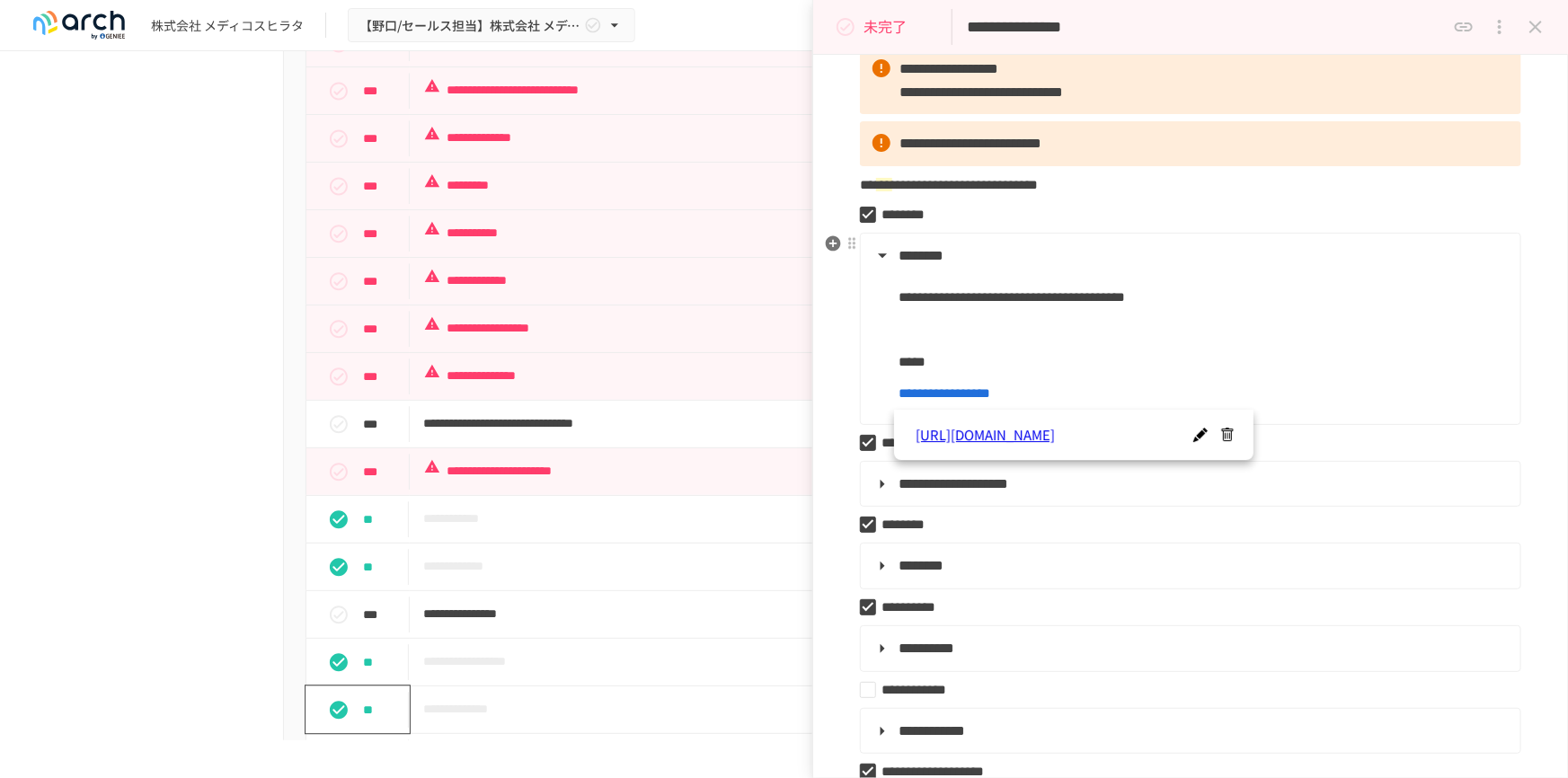 click on "**********" at bounding box center (944, 393) 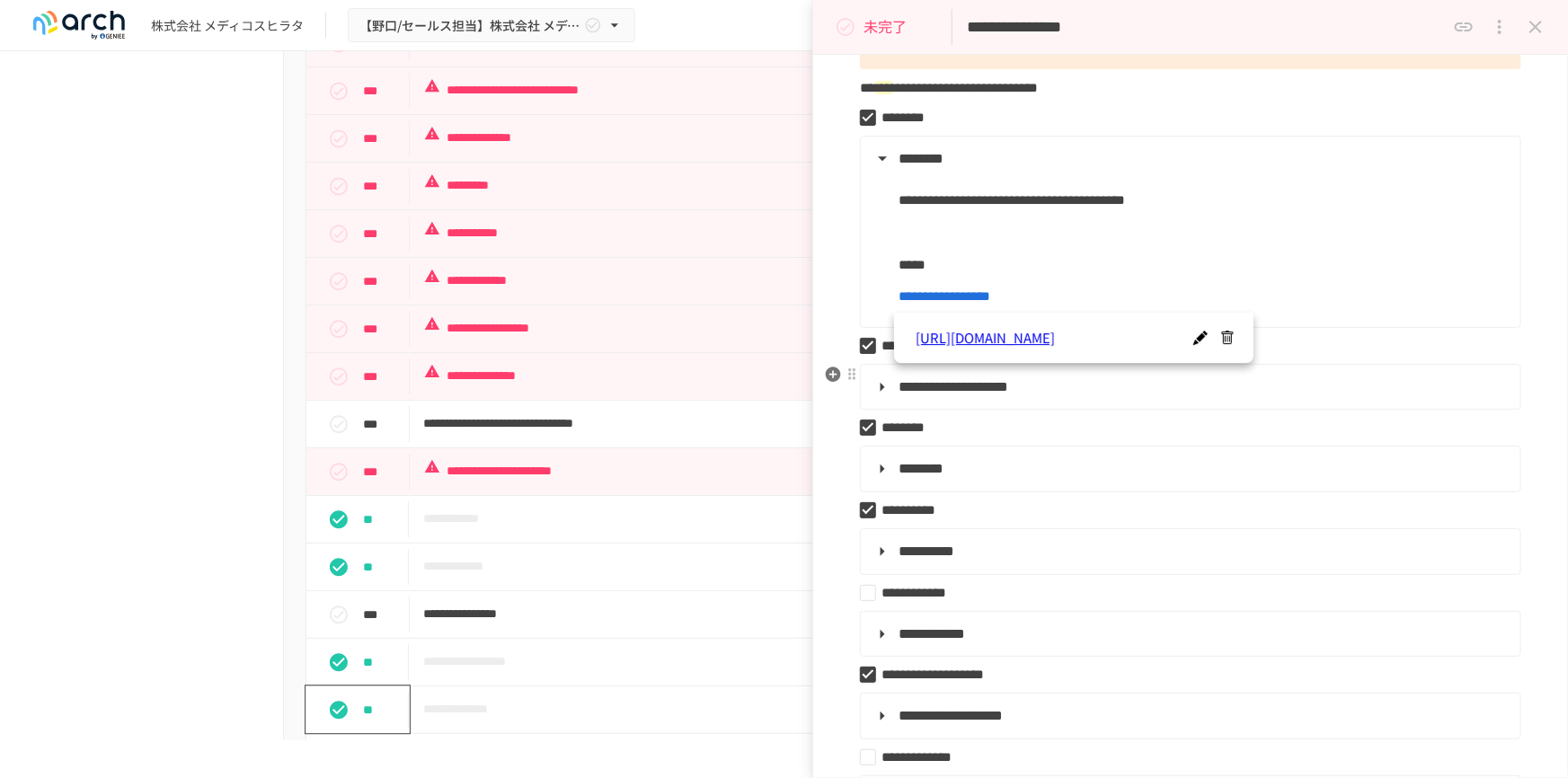 scroll, scrollTop: 244, scrollLeft: 0, axis: vertical 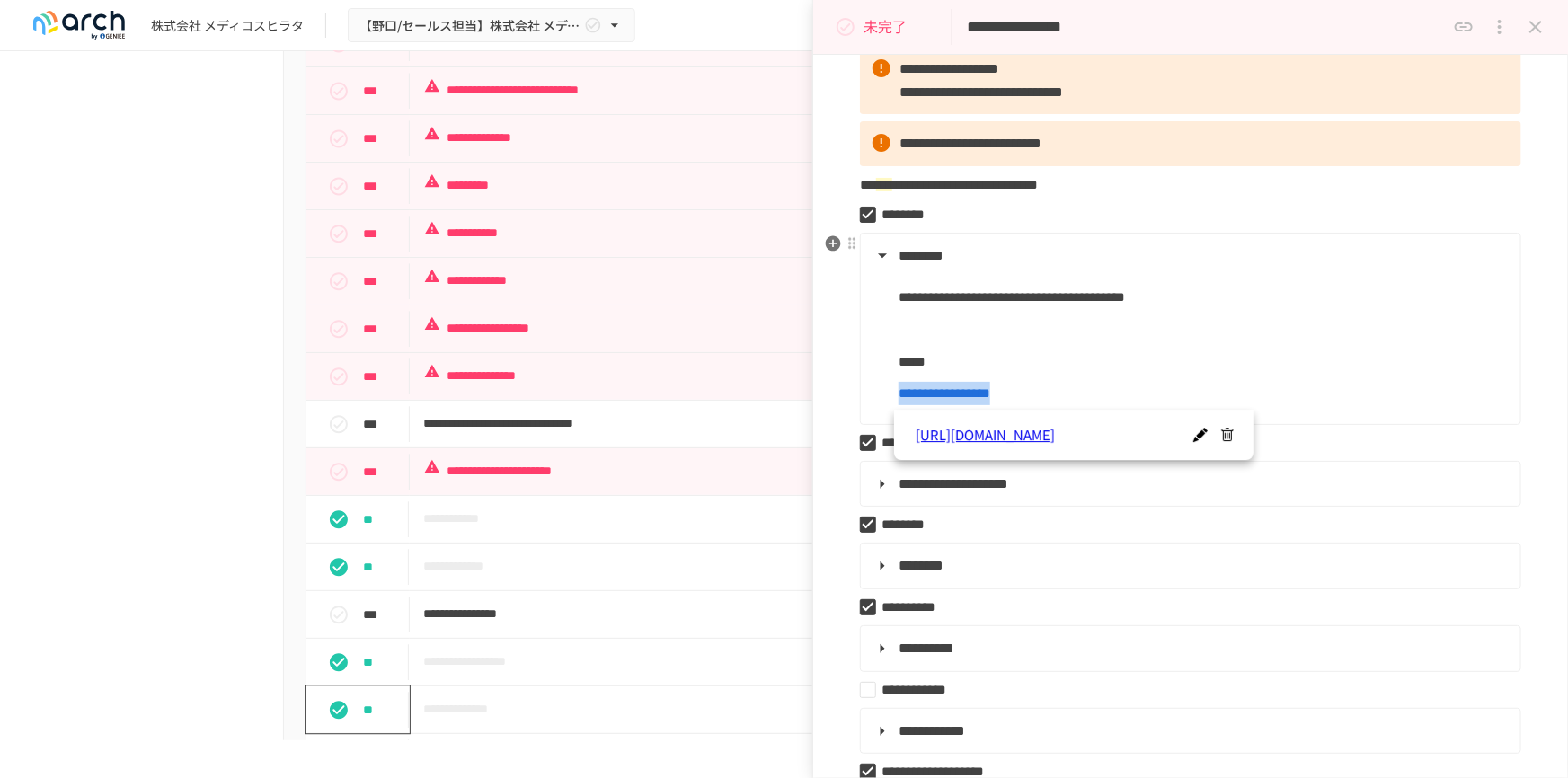 drag, startPoint x: 894, startPoint y: 396, endPoint x: 1177, endPoint y: 389, distance: 283.08656 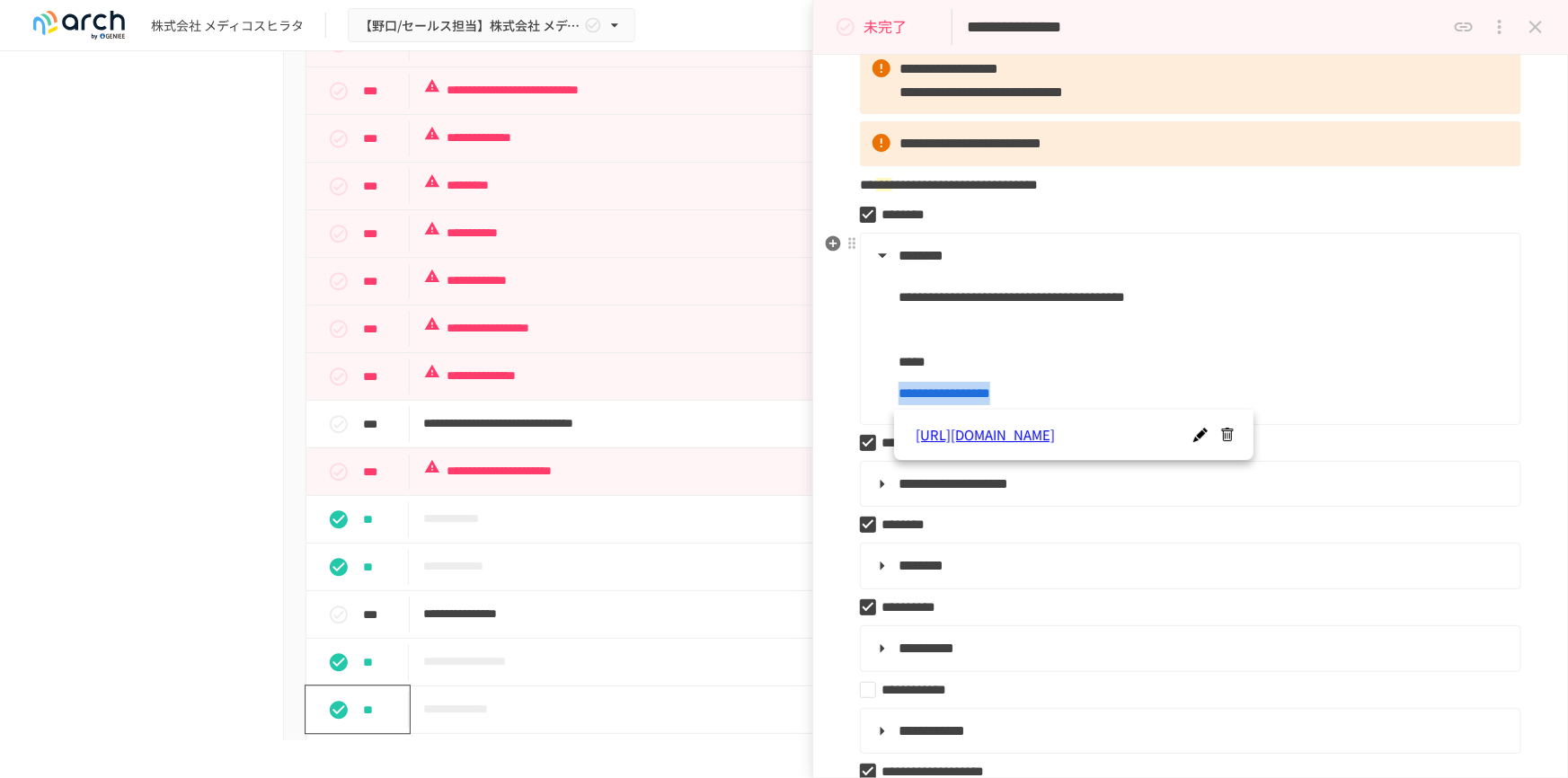 click on "**********" at bounding box center (1189, 336) 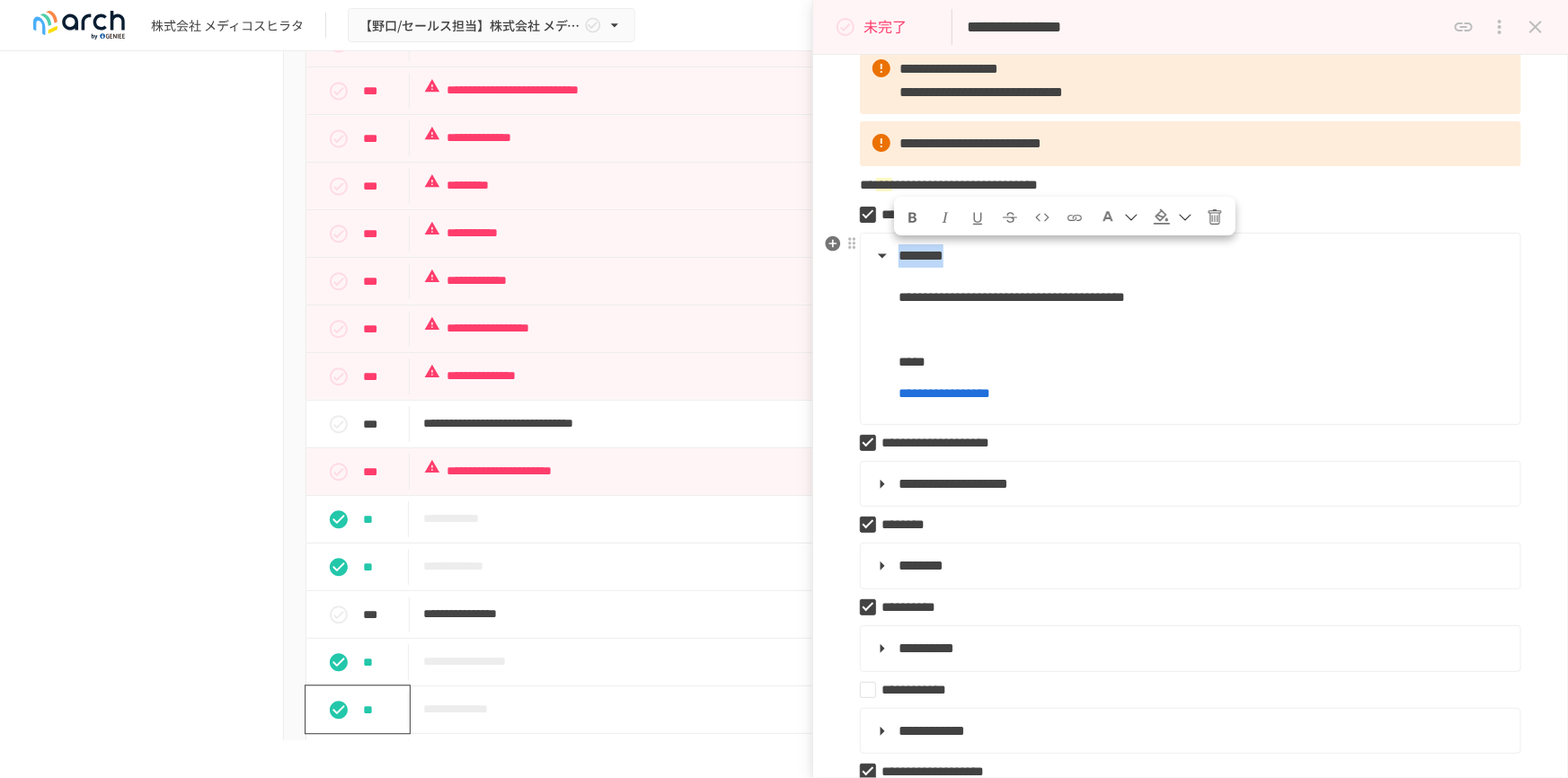 drag, startPoint x: 899, startPoint y: 252, endPoint x: 1149, endPoint y: 424, distance: 303.45346 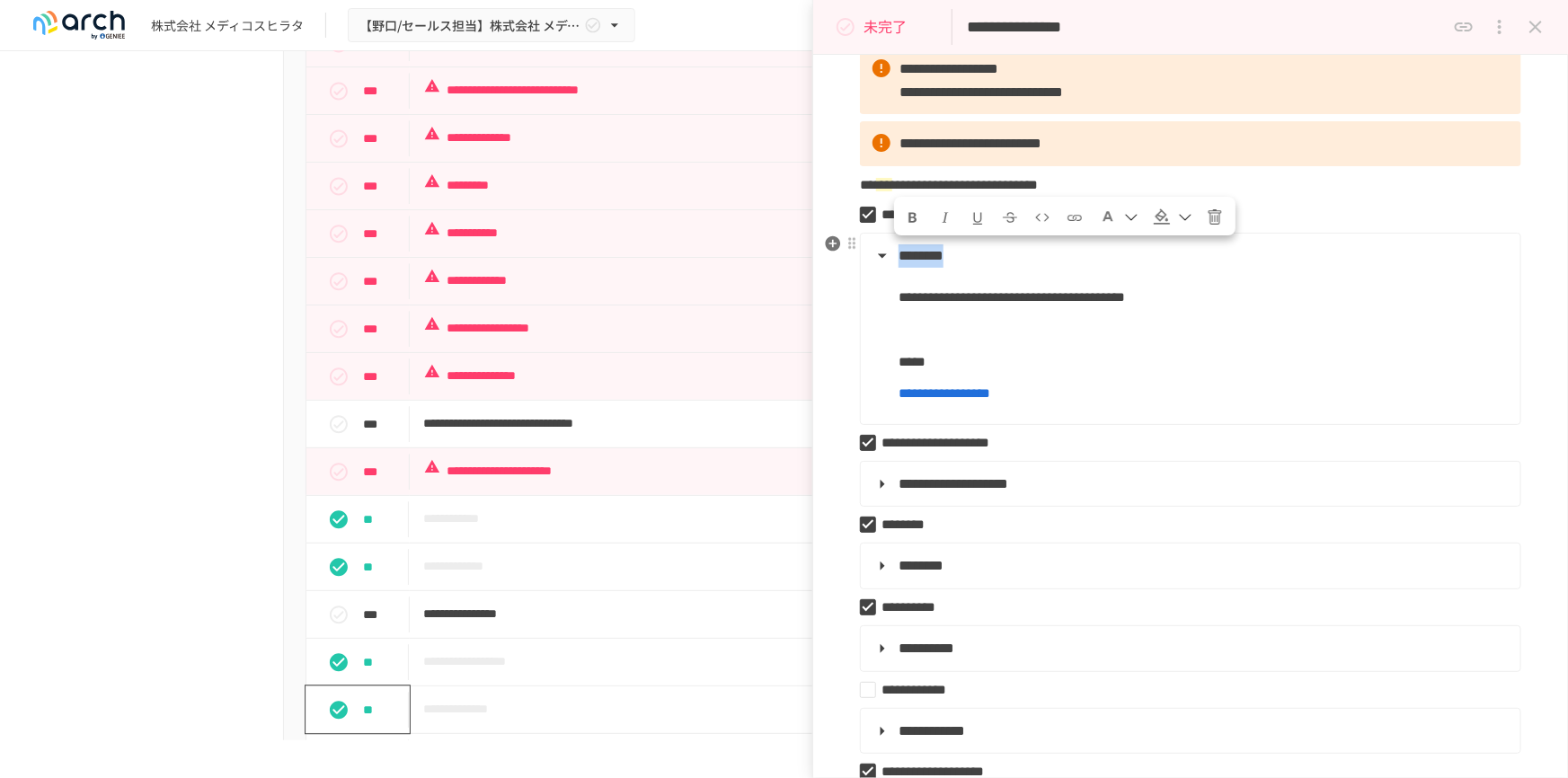 click on "**********" at bounding box center [1191, 729] 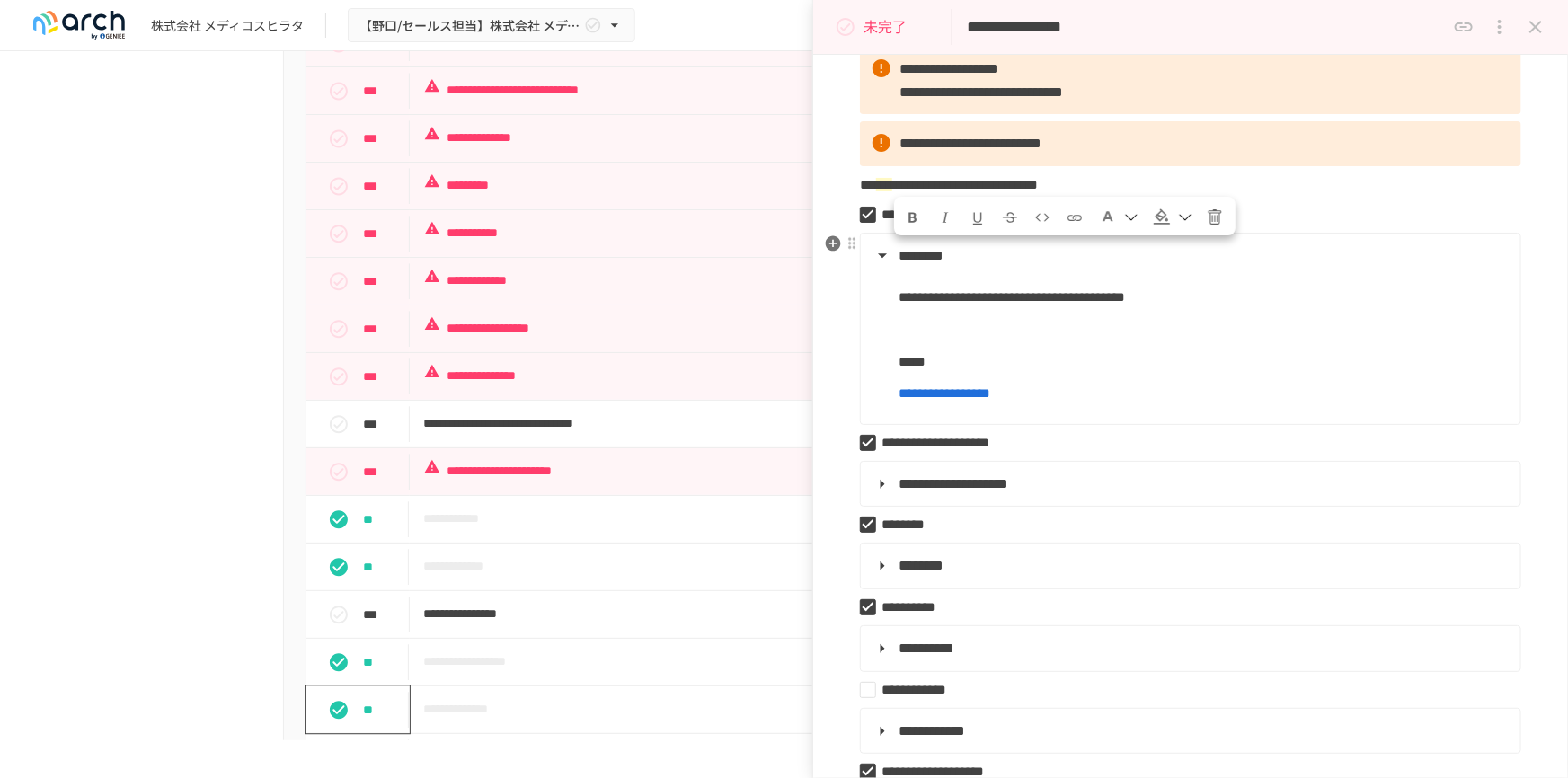 click on "**********" at bounding box center [1012, 296] 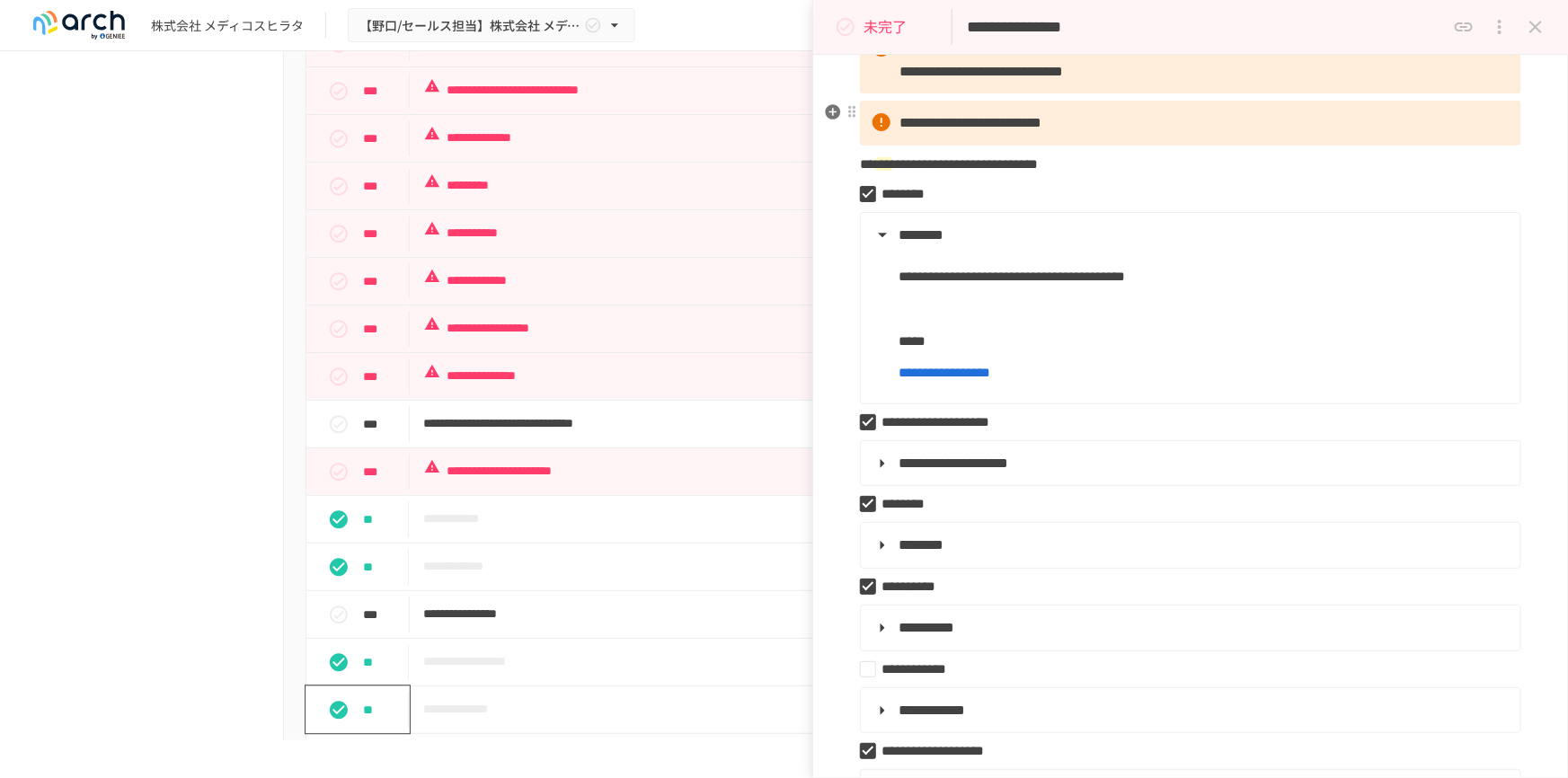 scroll, scrollTop: 326, scrollLeft: 0, axis: vertical 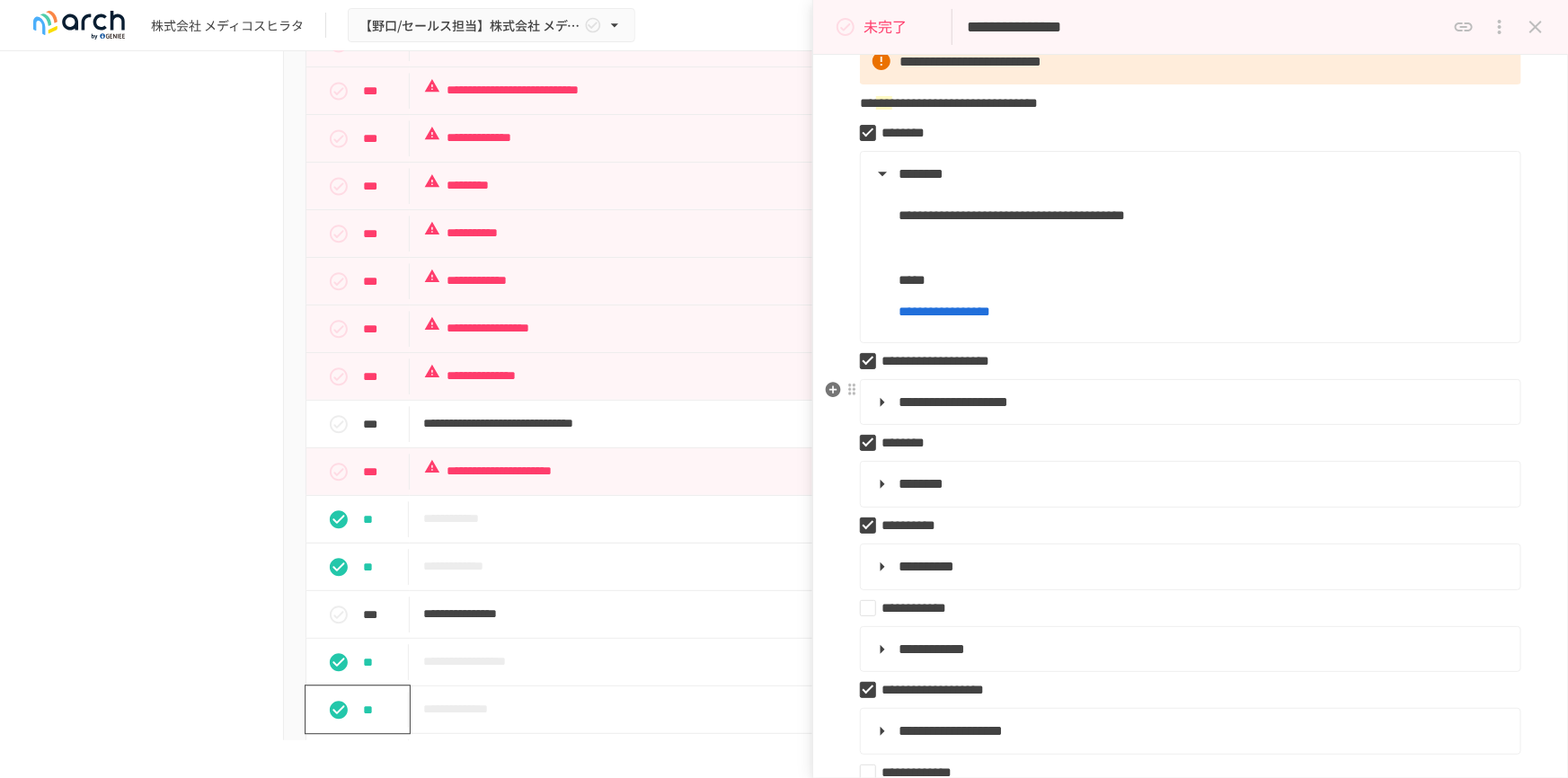 click on "**********" at bounding box center [1189, 402] 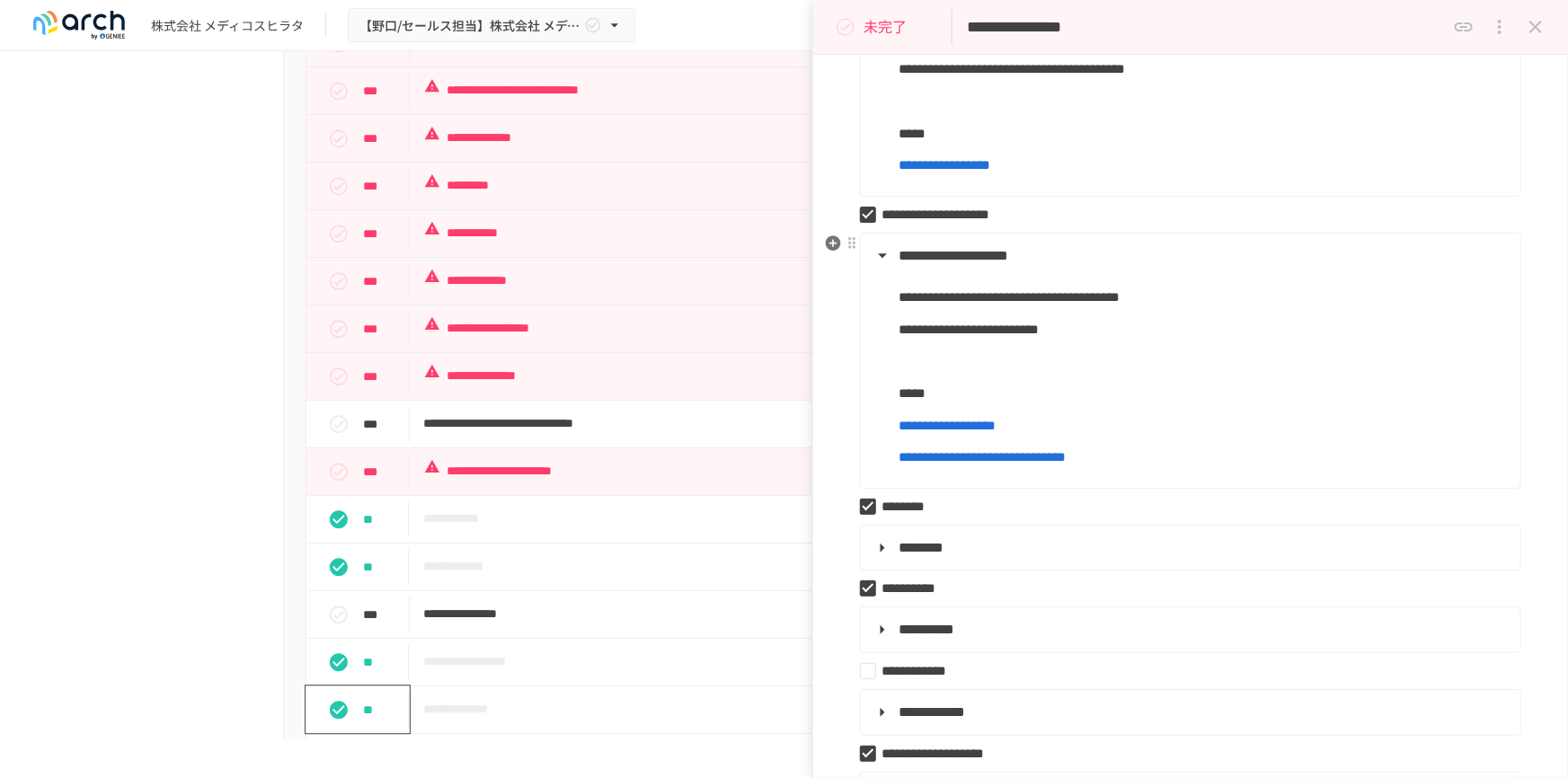 scroll, scrollTop: 490, scrollLeft: 0, axis: vertical 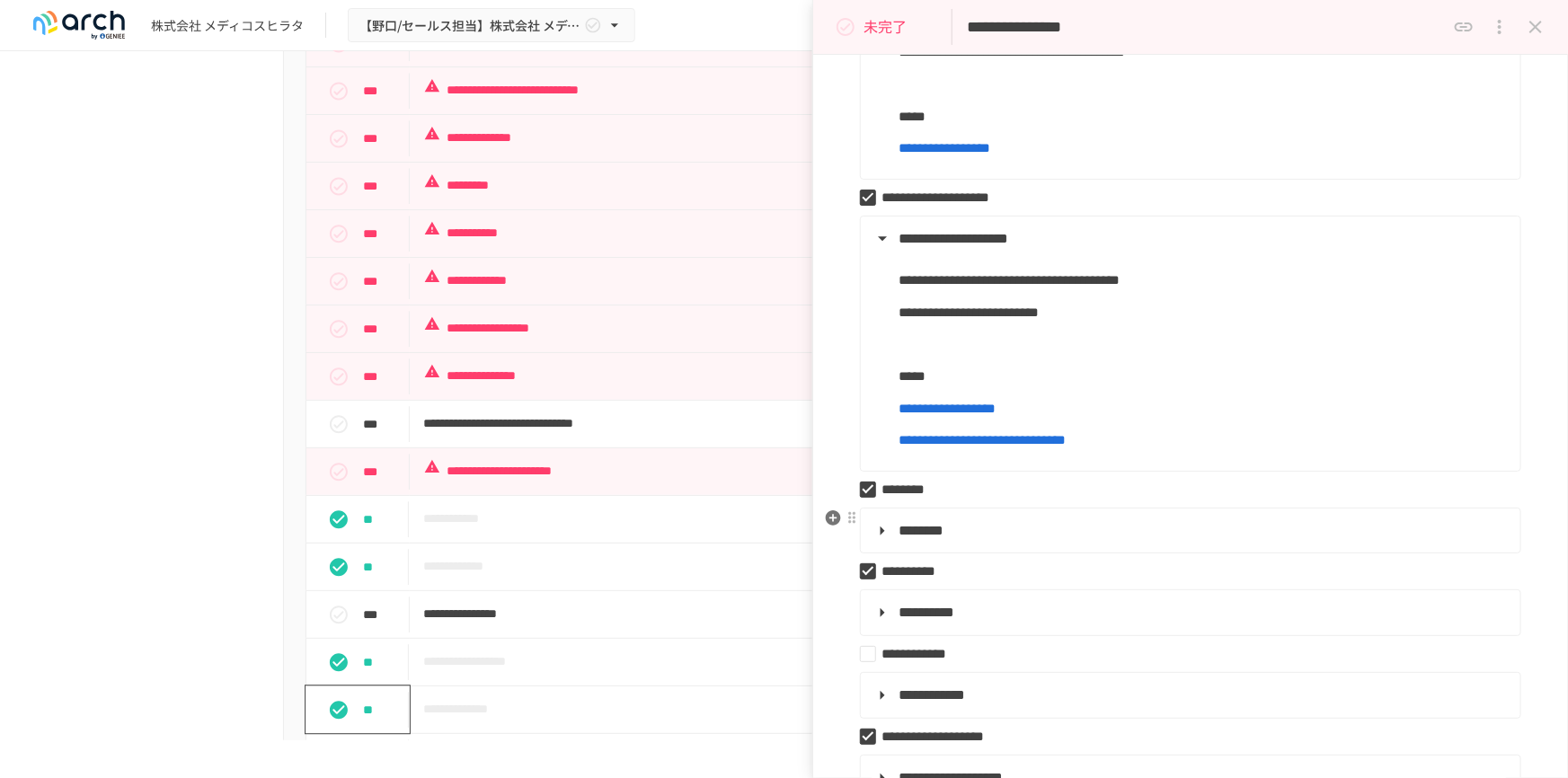 click on "********" at bounding box center (1189, 531) 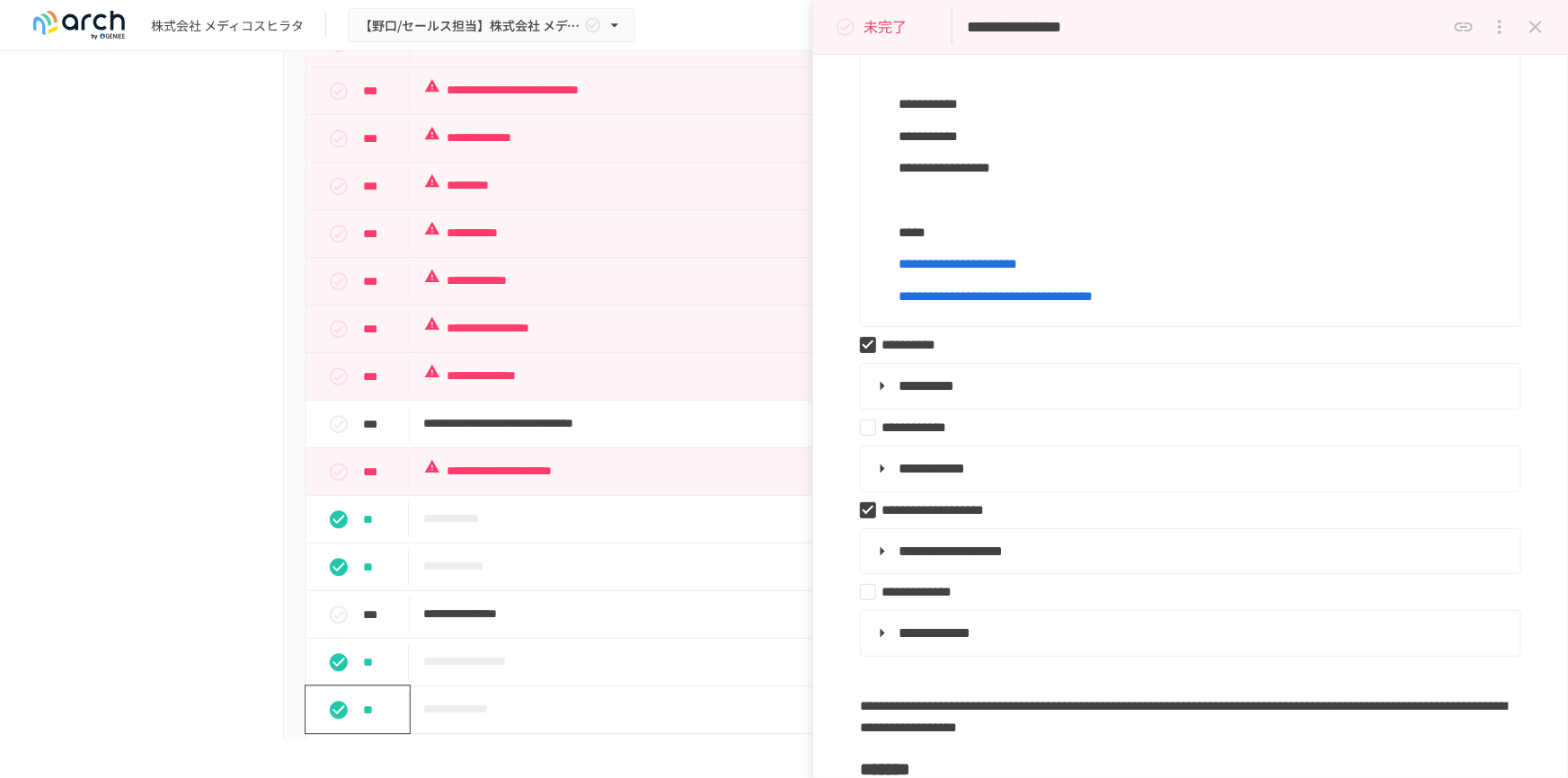 scroll, scrollTop: 1061, scrollLeft: 0, axis: vertical 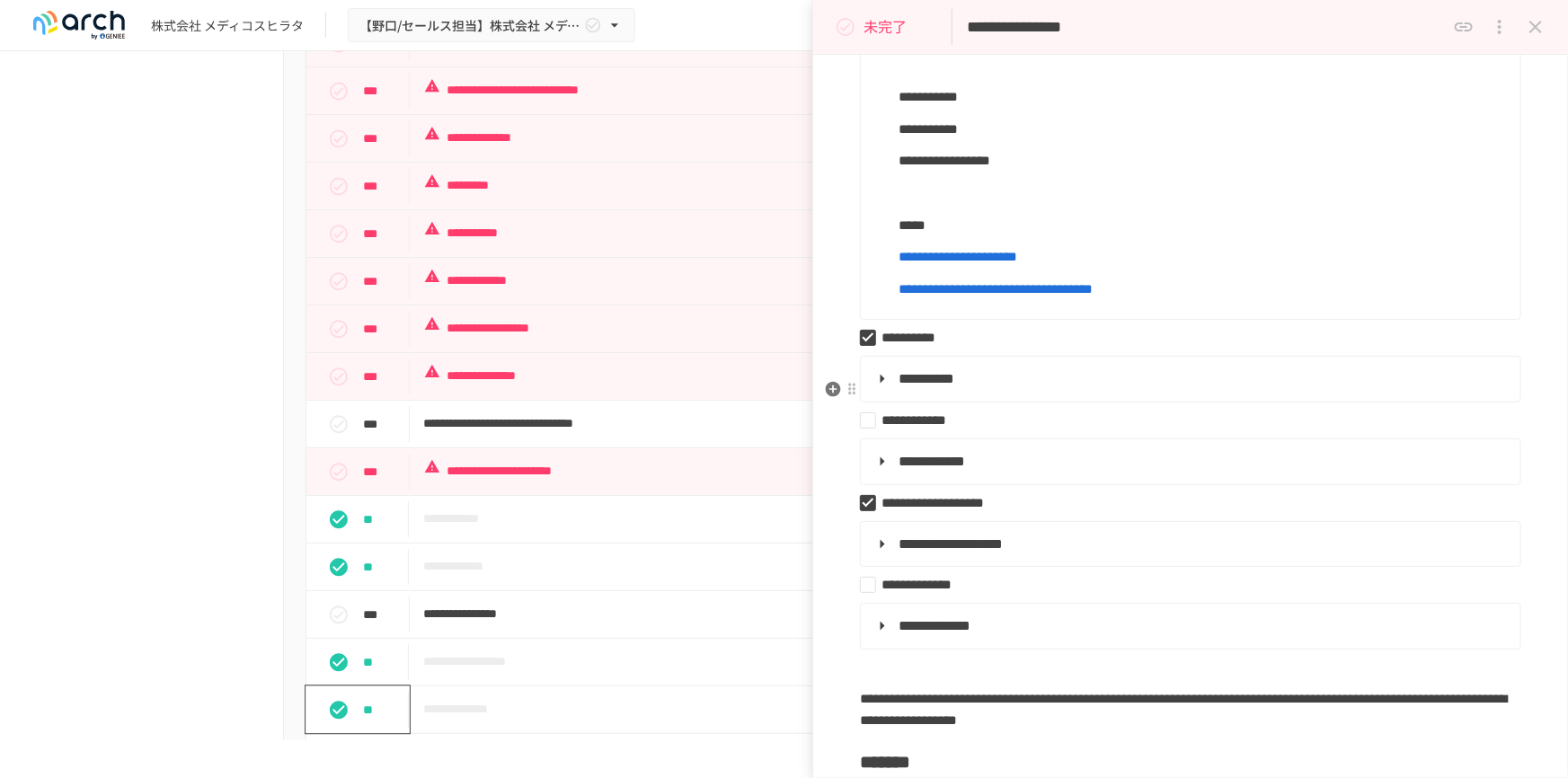 click on "**********" at bounding box center (1189, 379) 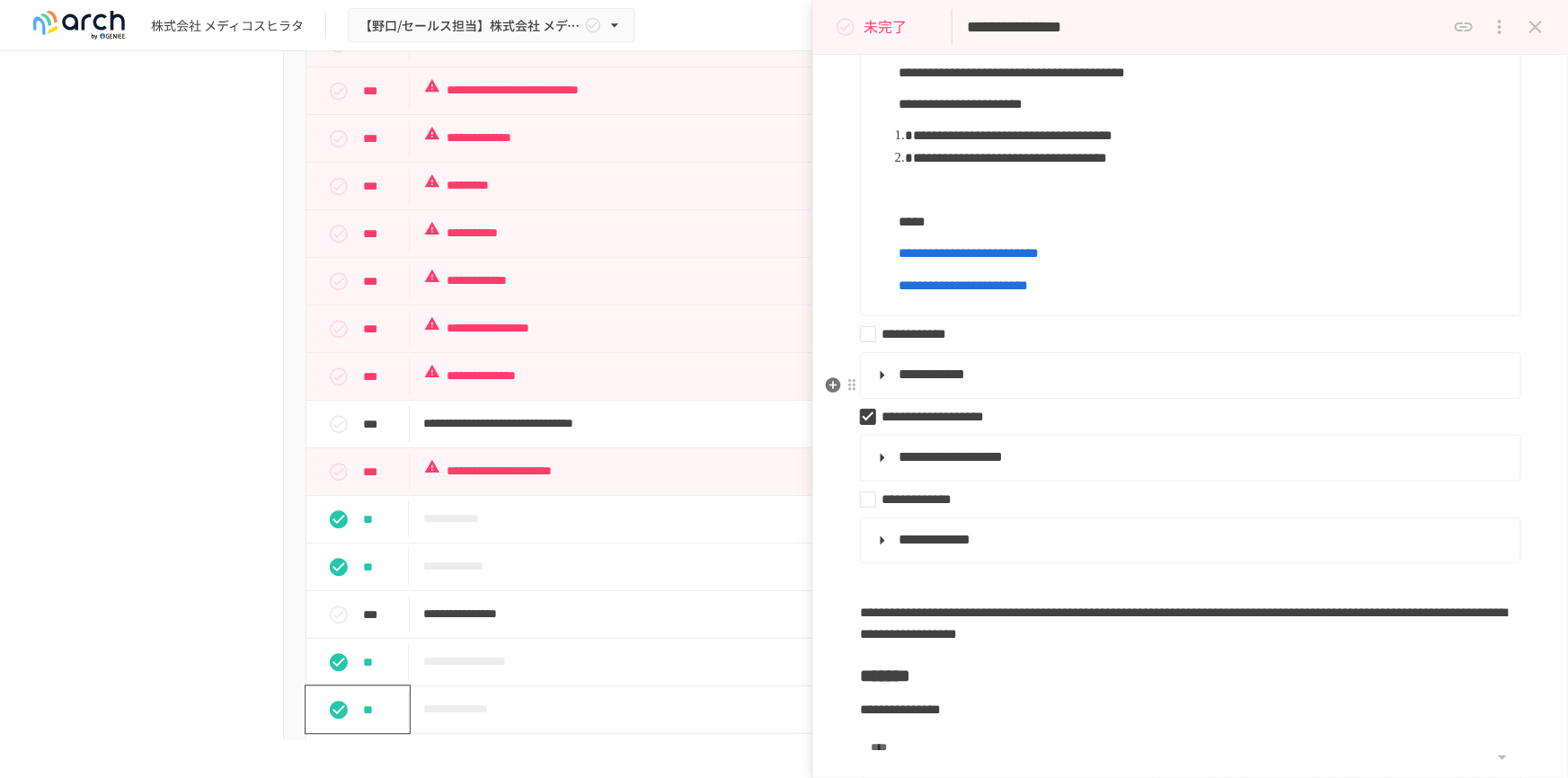scroll, scrollTop: 1470, scrollLeft: 0, axis: vertical 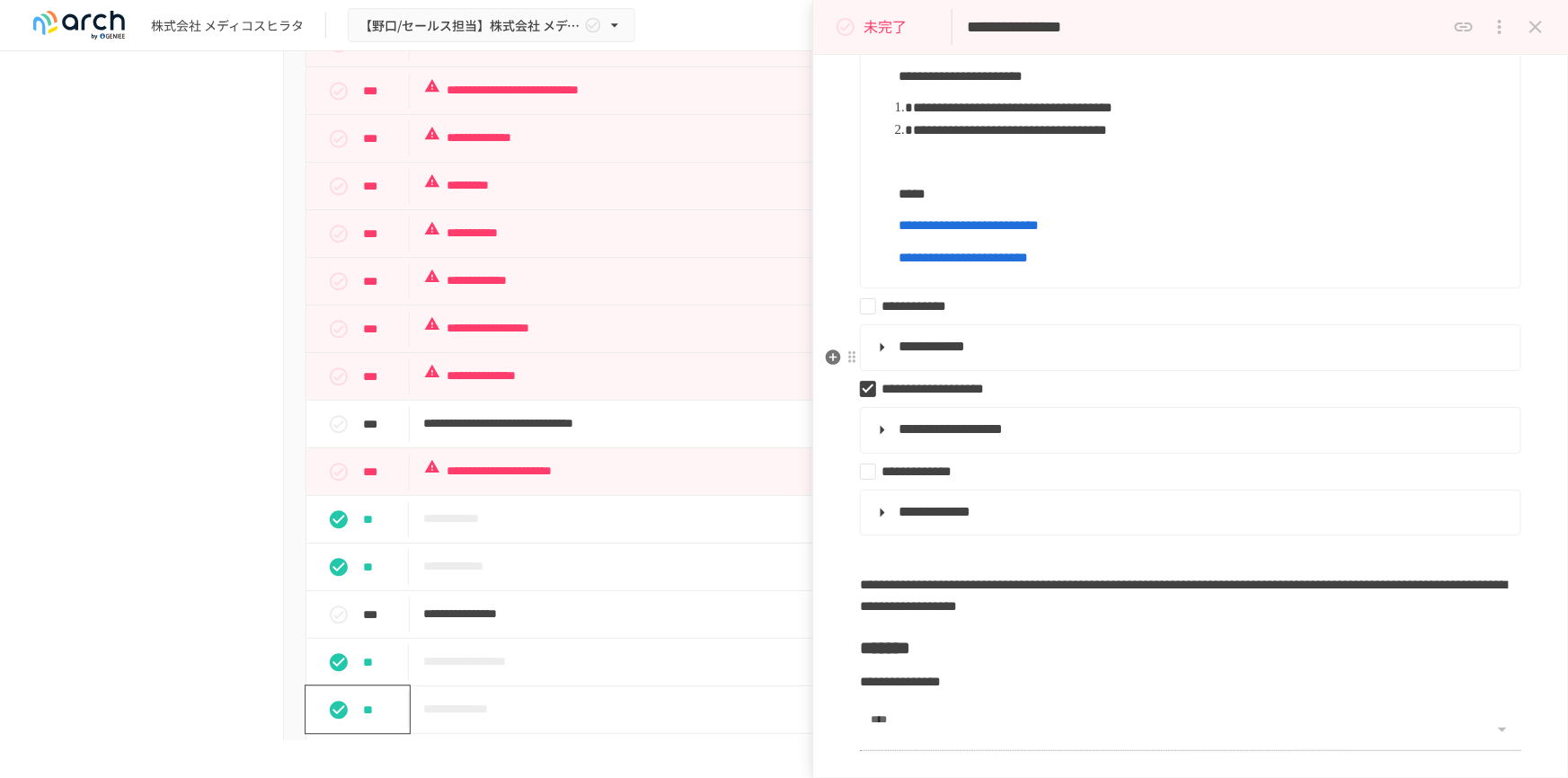 click on "**********" at bounding box center (1189, 348) 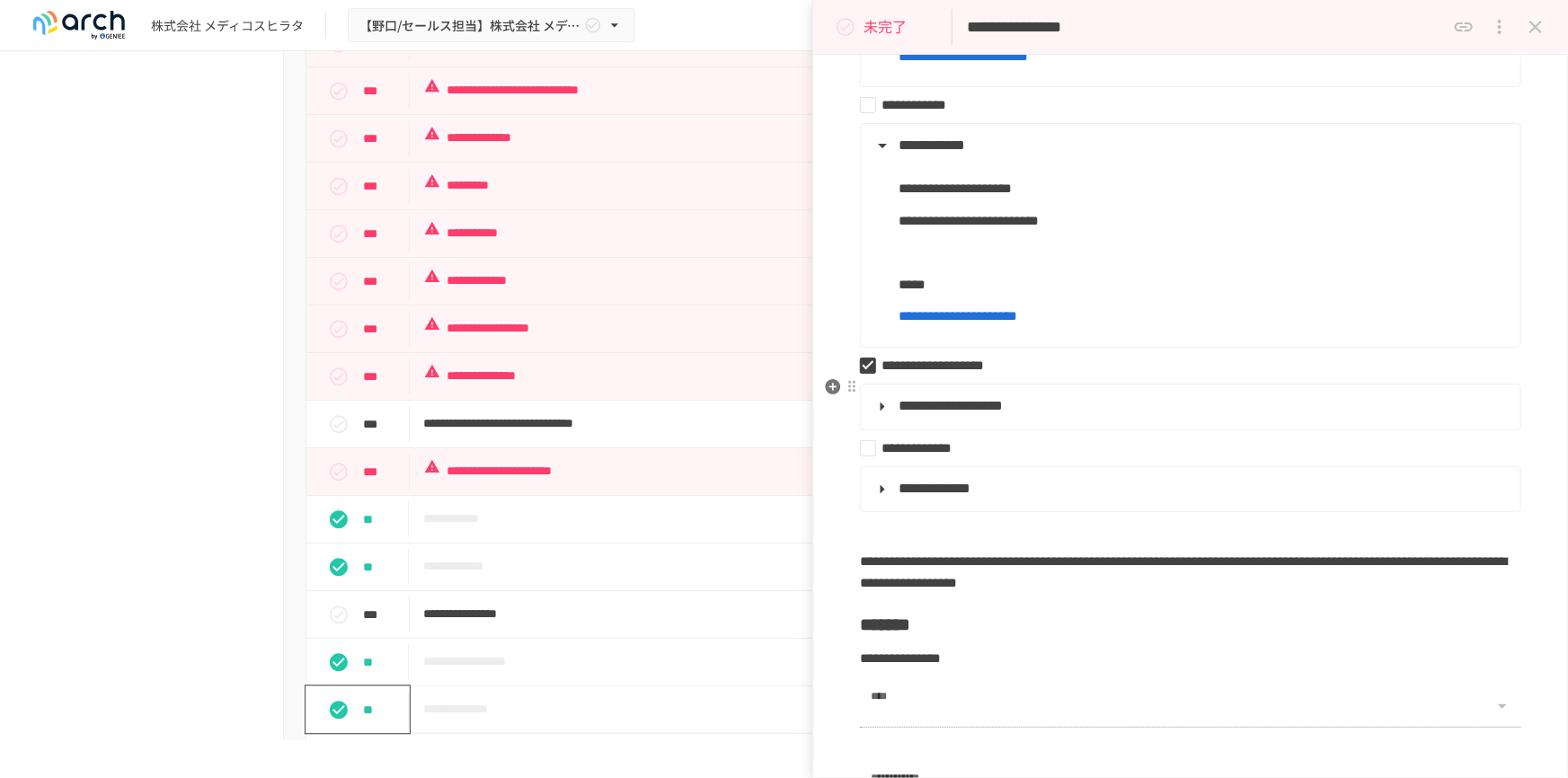 scroll, scrollTop: 1633, scrollLeft: 0, axis: vertical 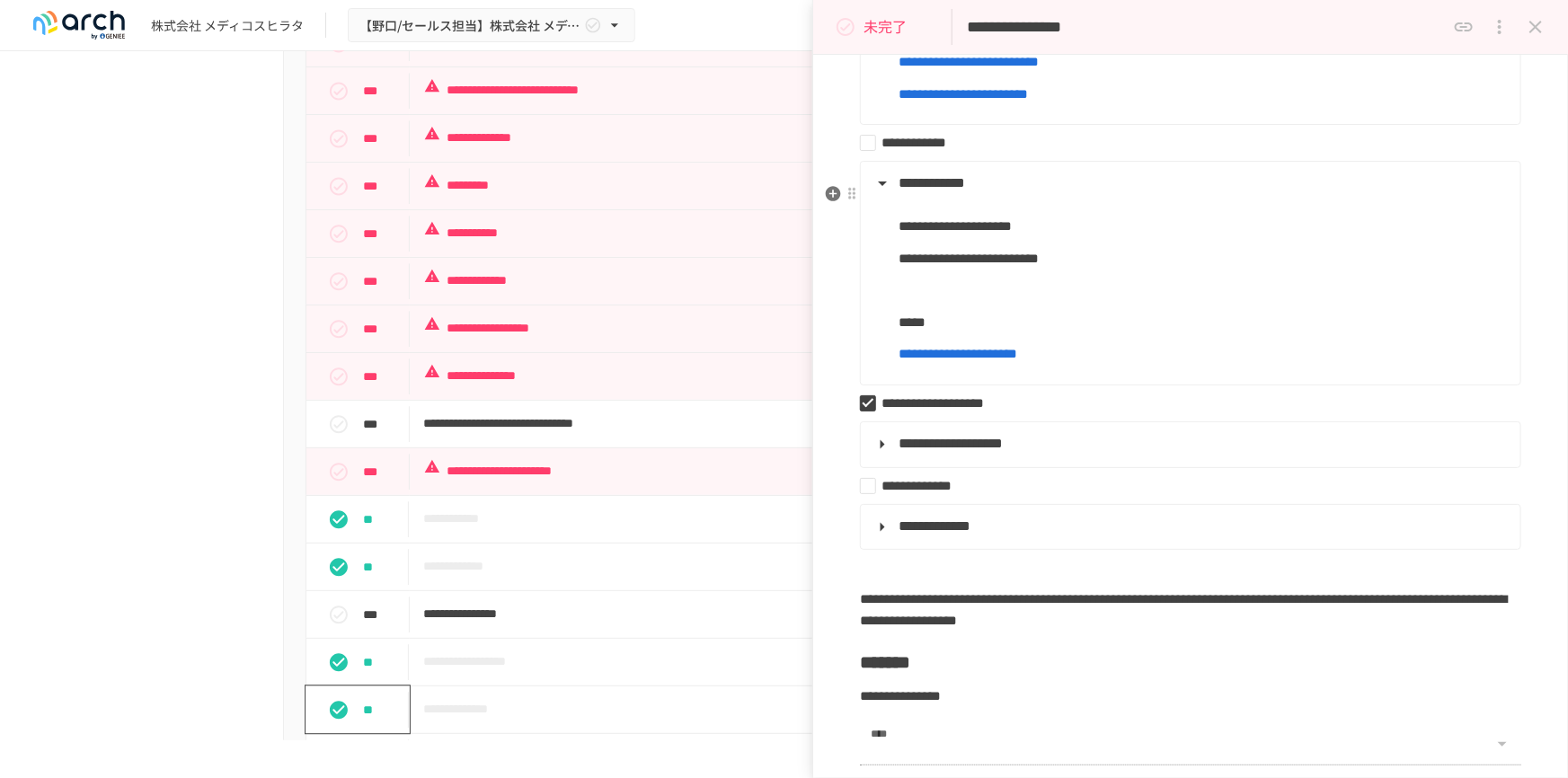 click on "**********" at bounding box center (1189, 184) 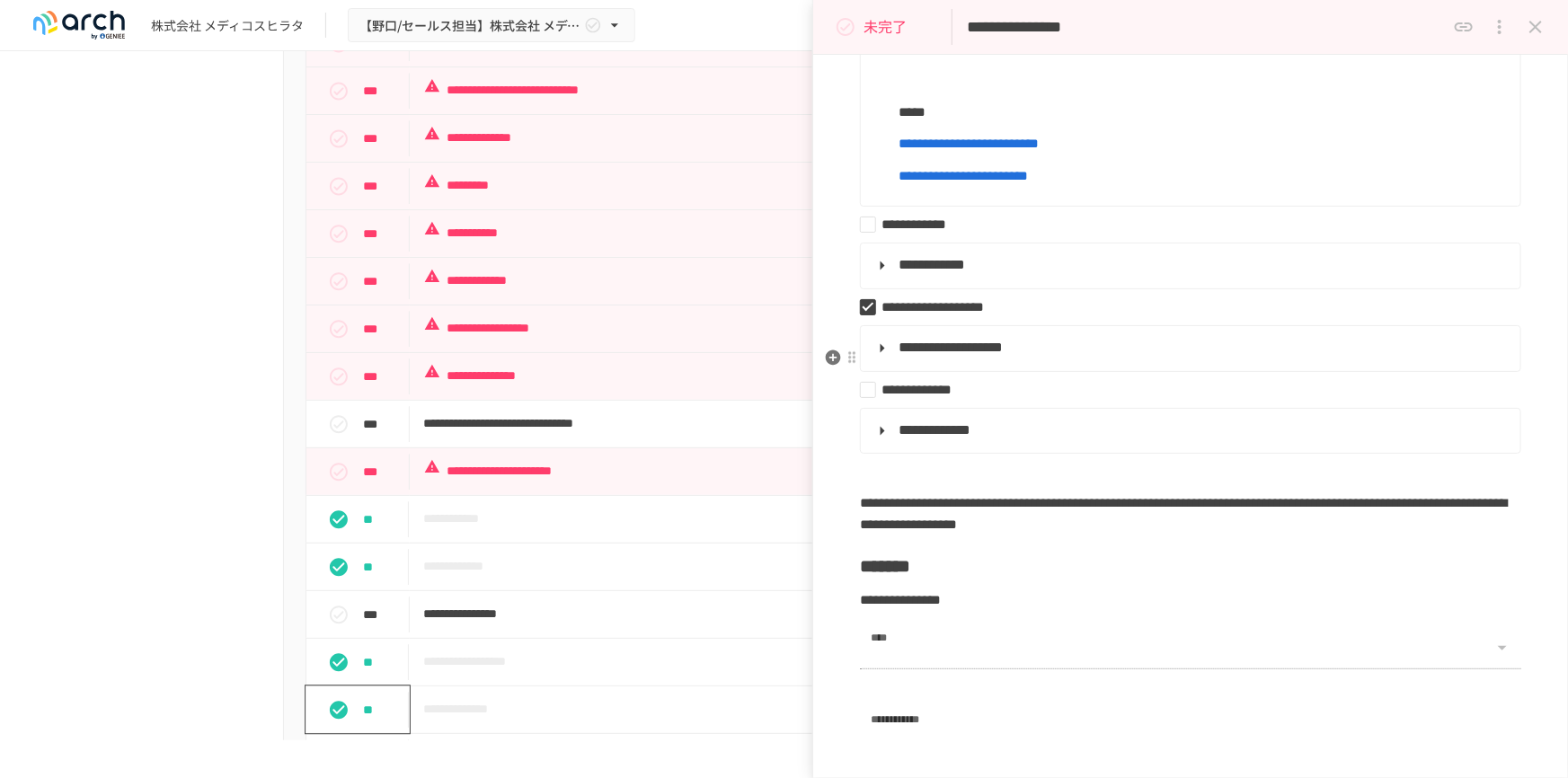 click on "**********" at bounding box center (1189, 349) 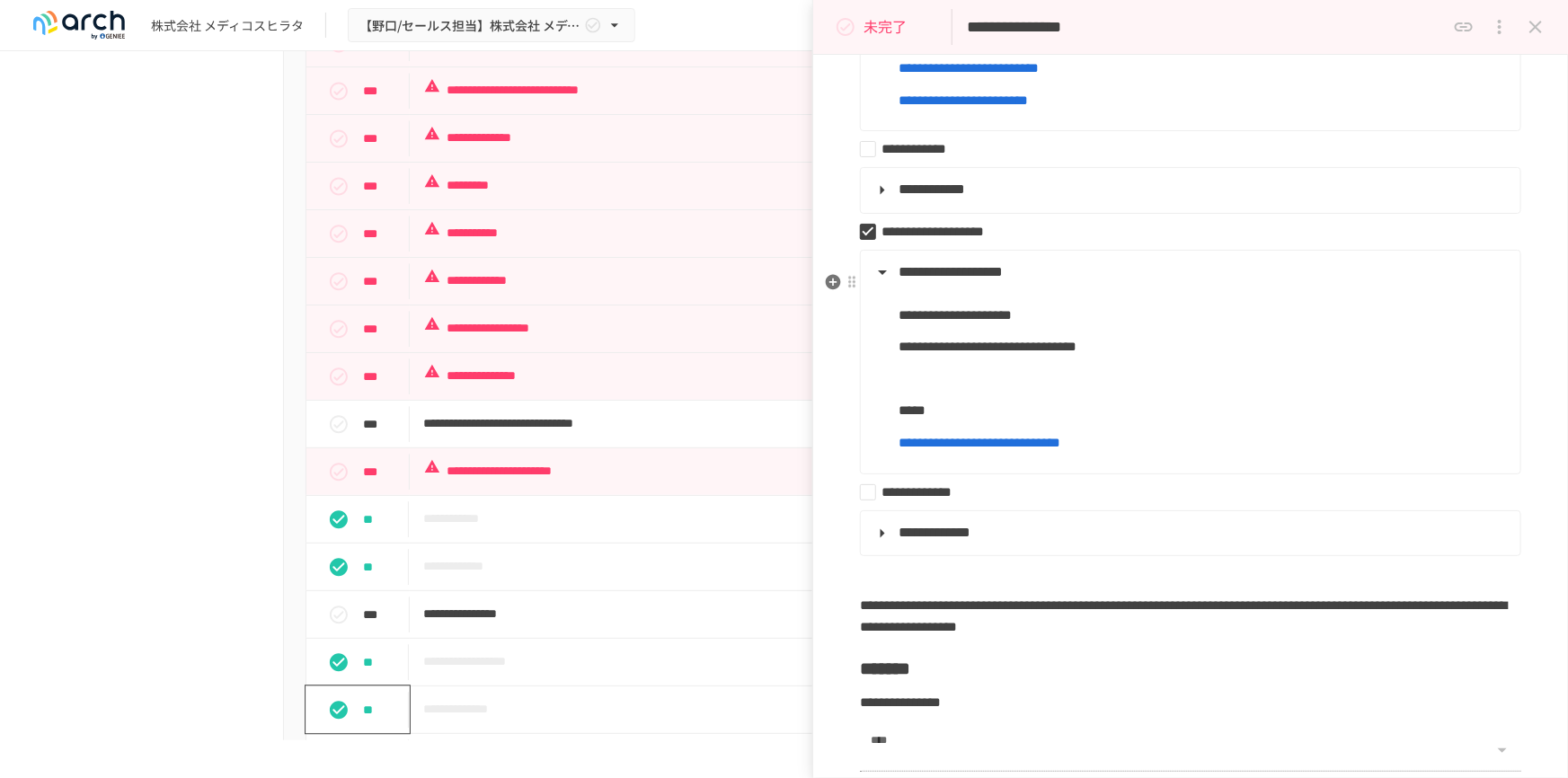 scroll, scrollTop: 1715, scrollLeft: 0, axis: vertical 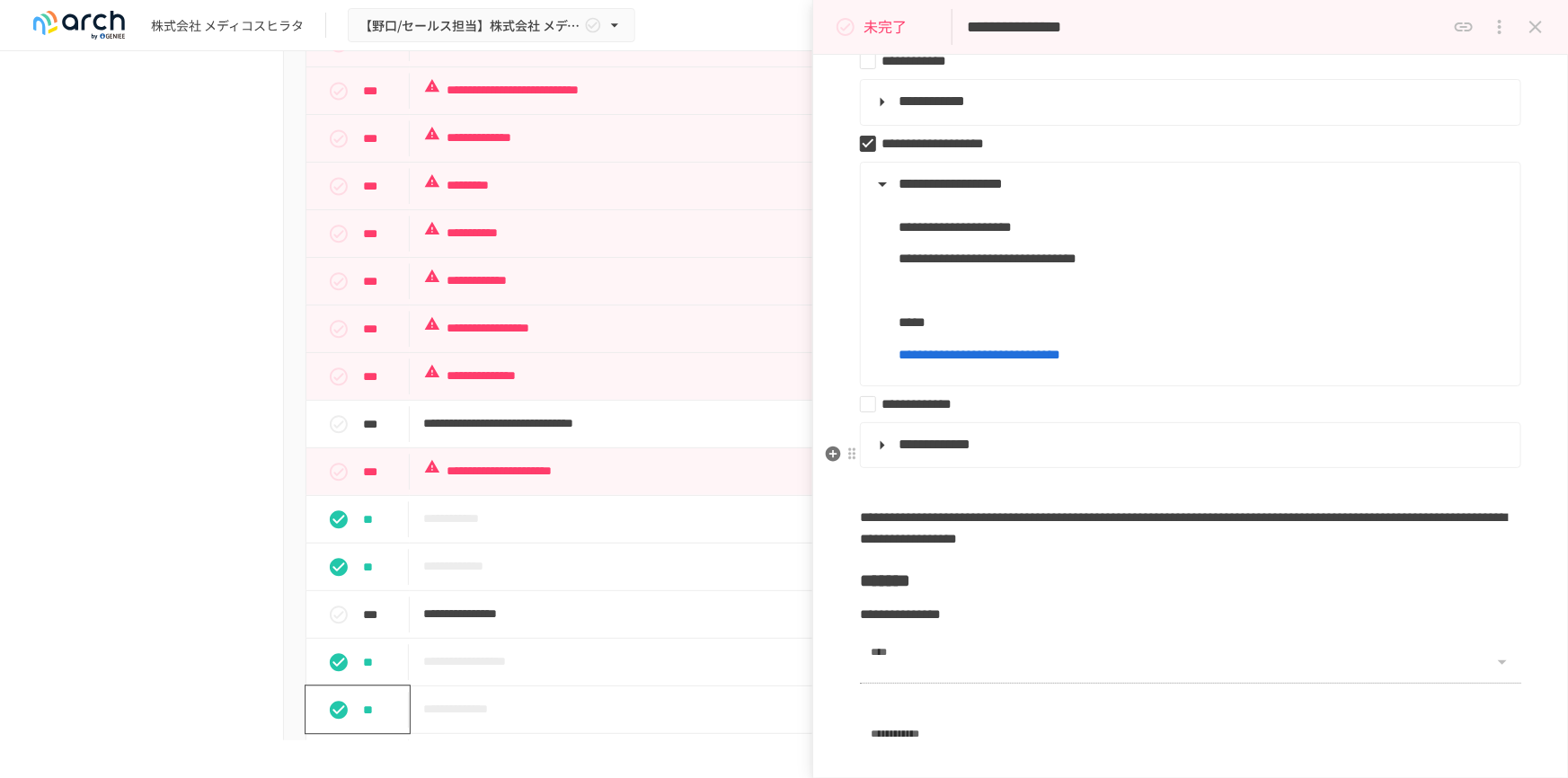 click on "**********" at bounding box center (1189, 446) 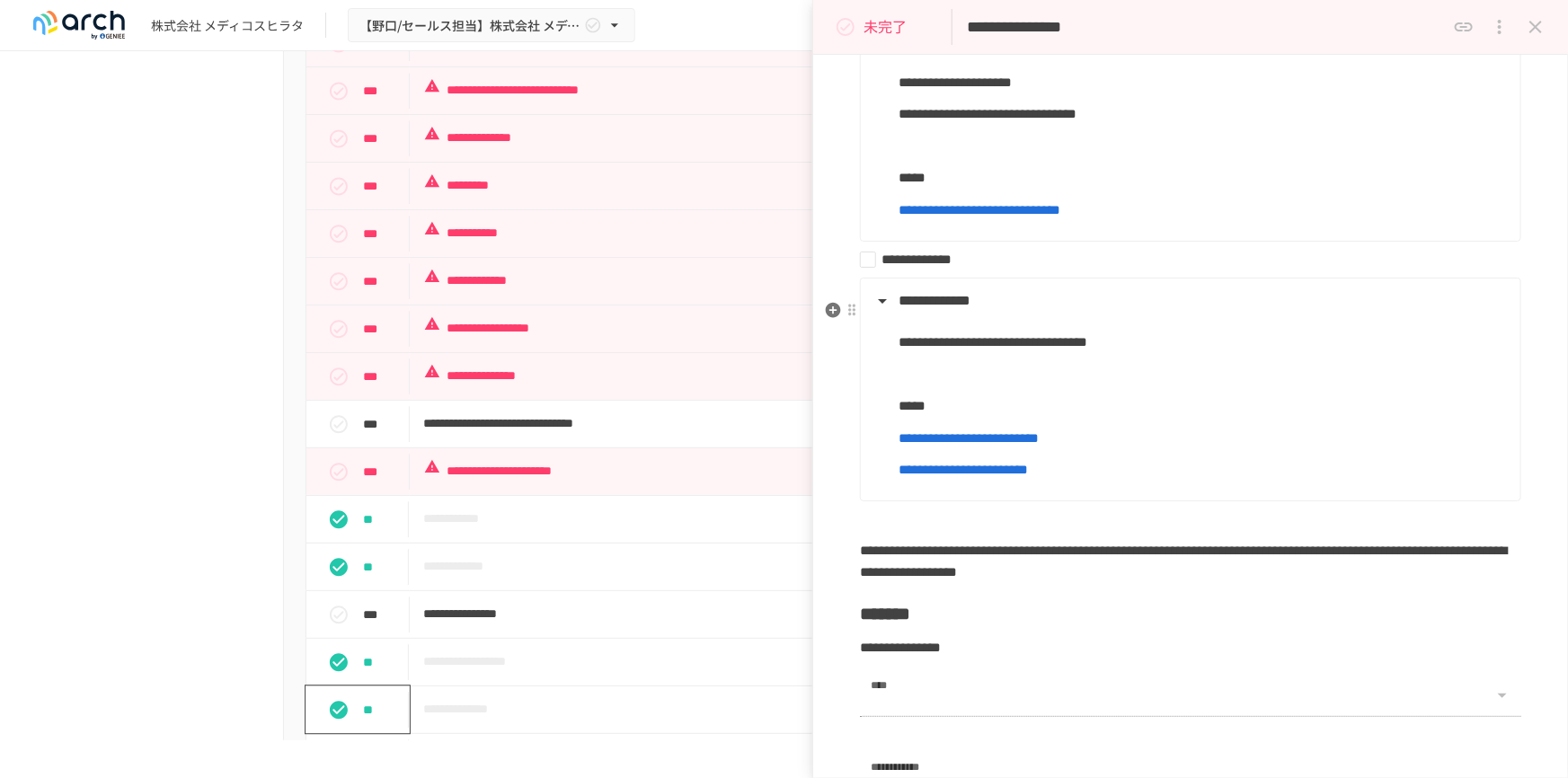 scroll, scrollTop: 1878, scrollLeft: 0, axis: vertical 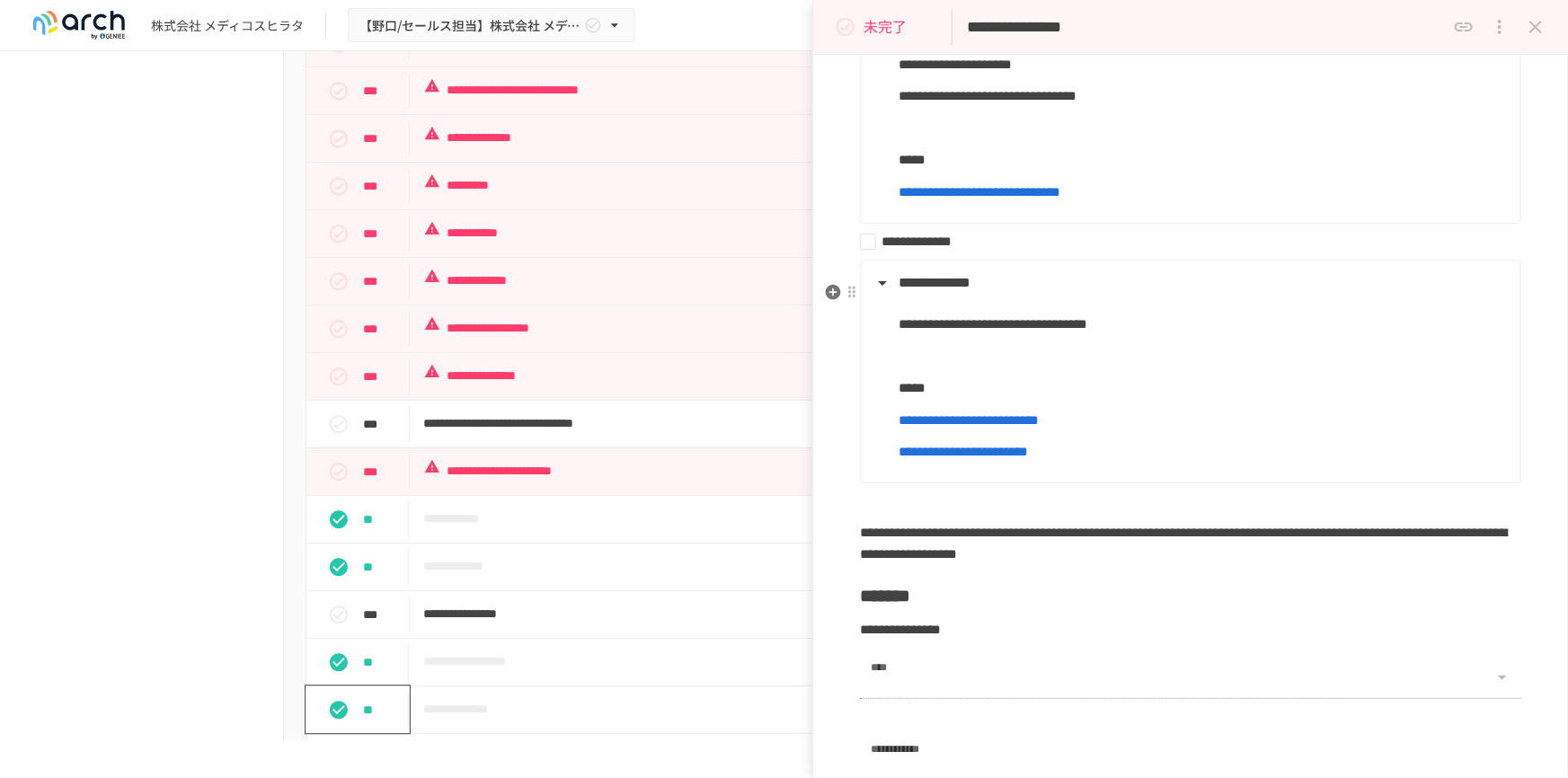 click on "**********" at bounding box center [935, 282] 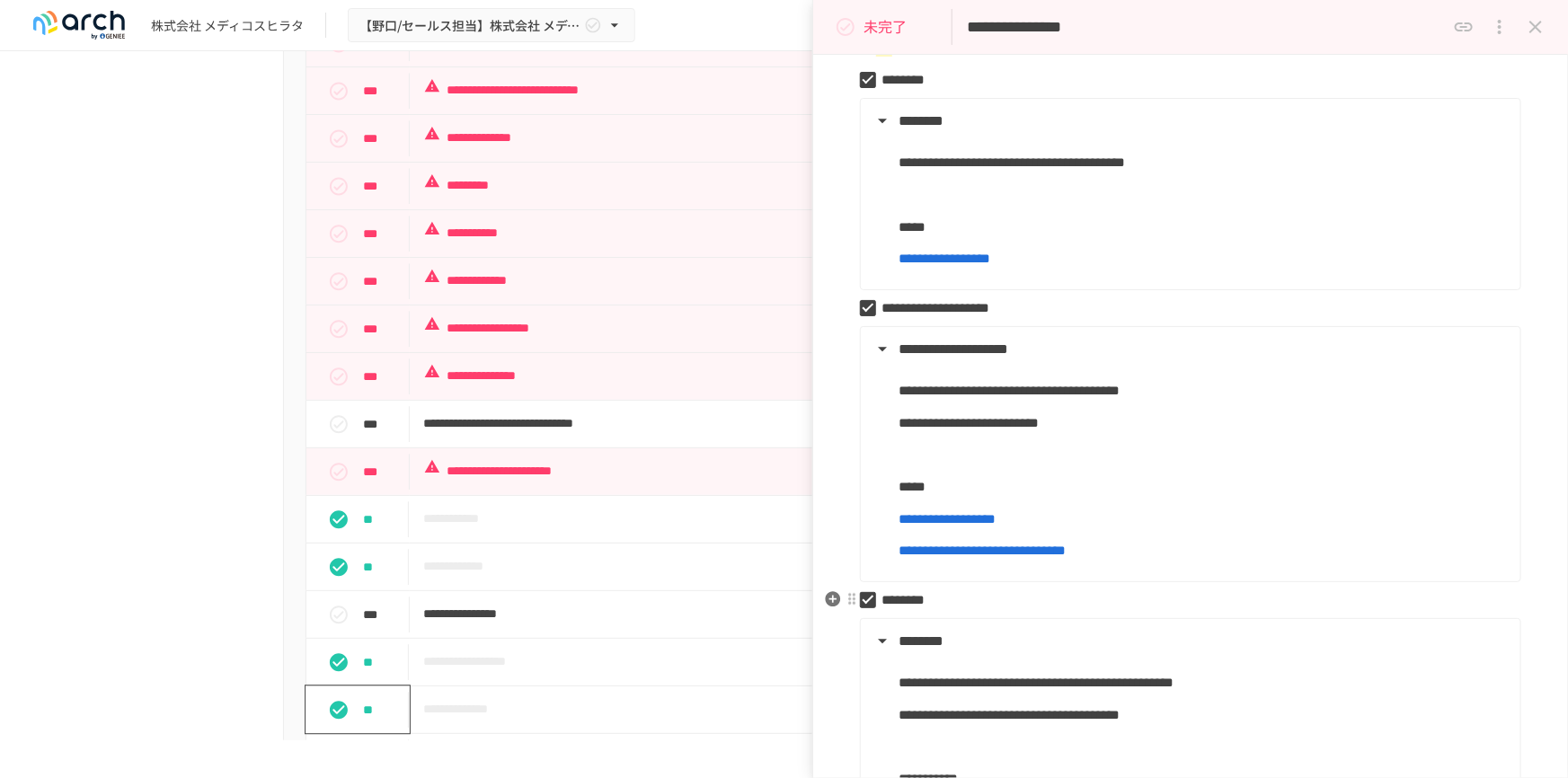 scroll, scrollTop: 326, scrollLeft: 0, axis: vertical 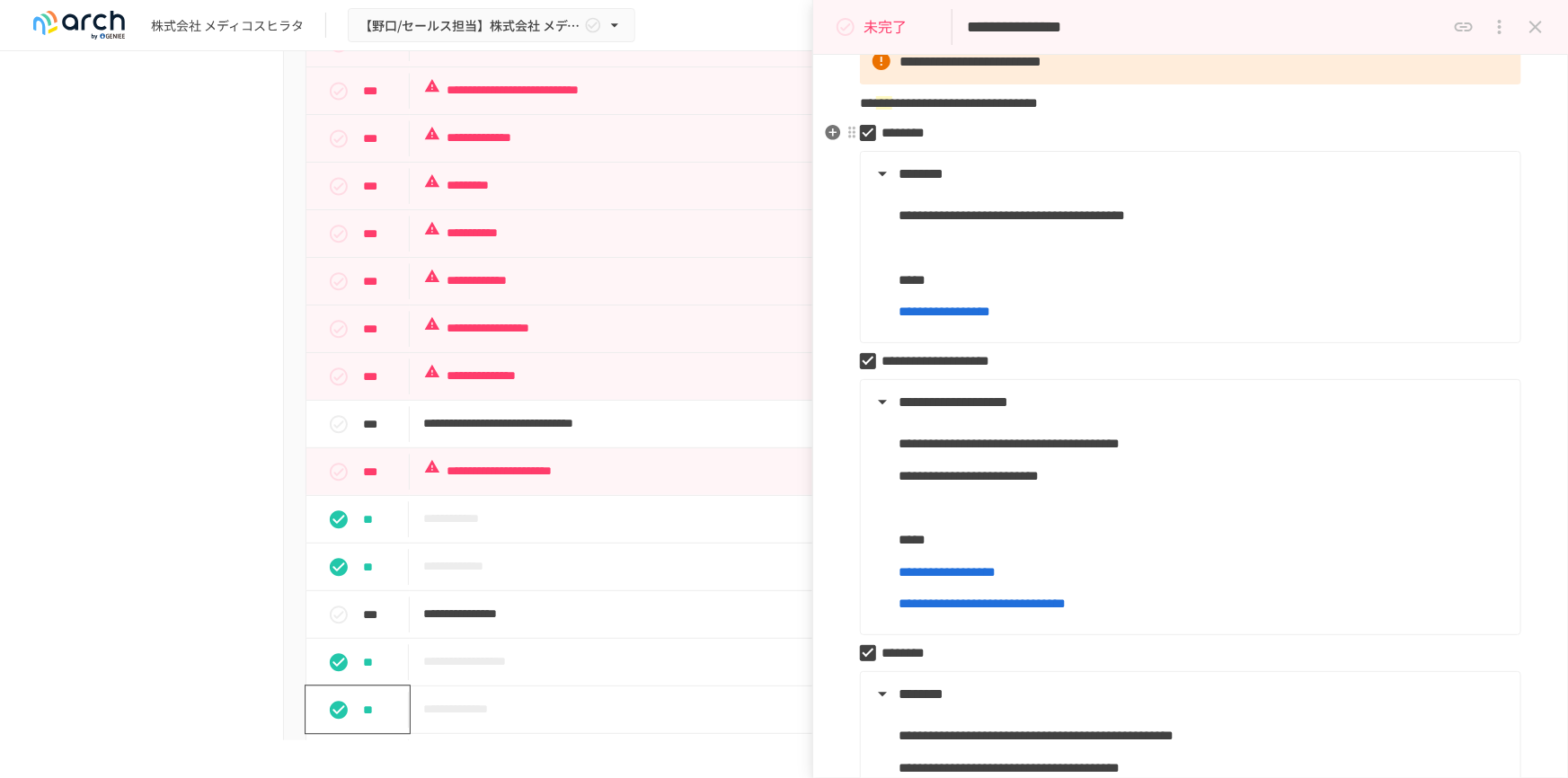 click on "********" at bounding box center (1183, 133) 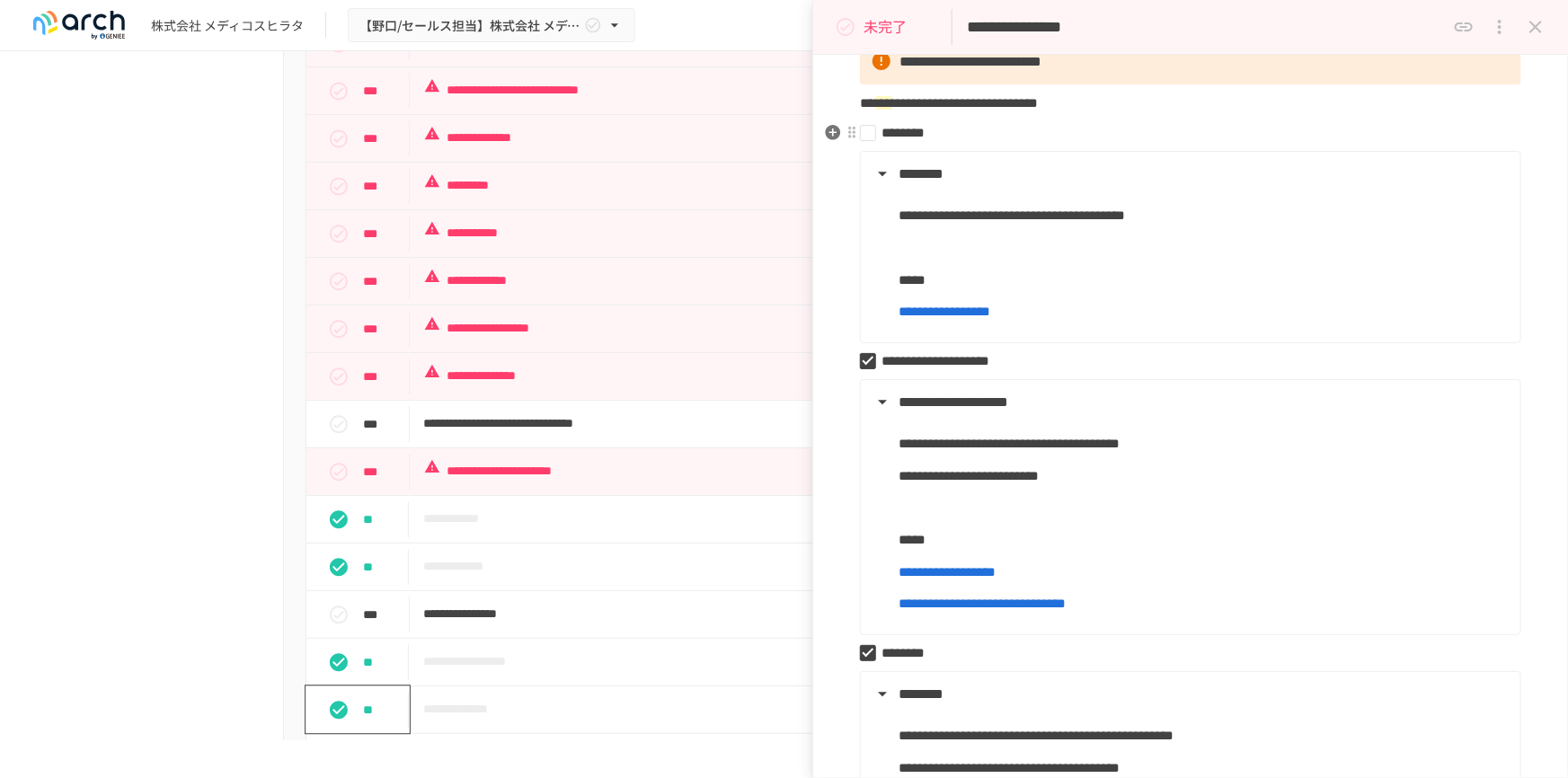 click on "********" at bounding box center [1183, 133] 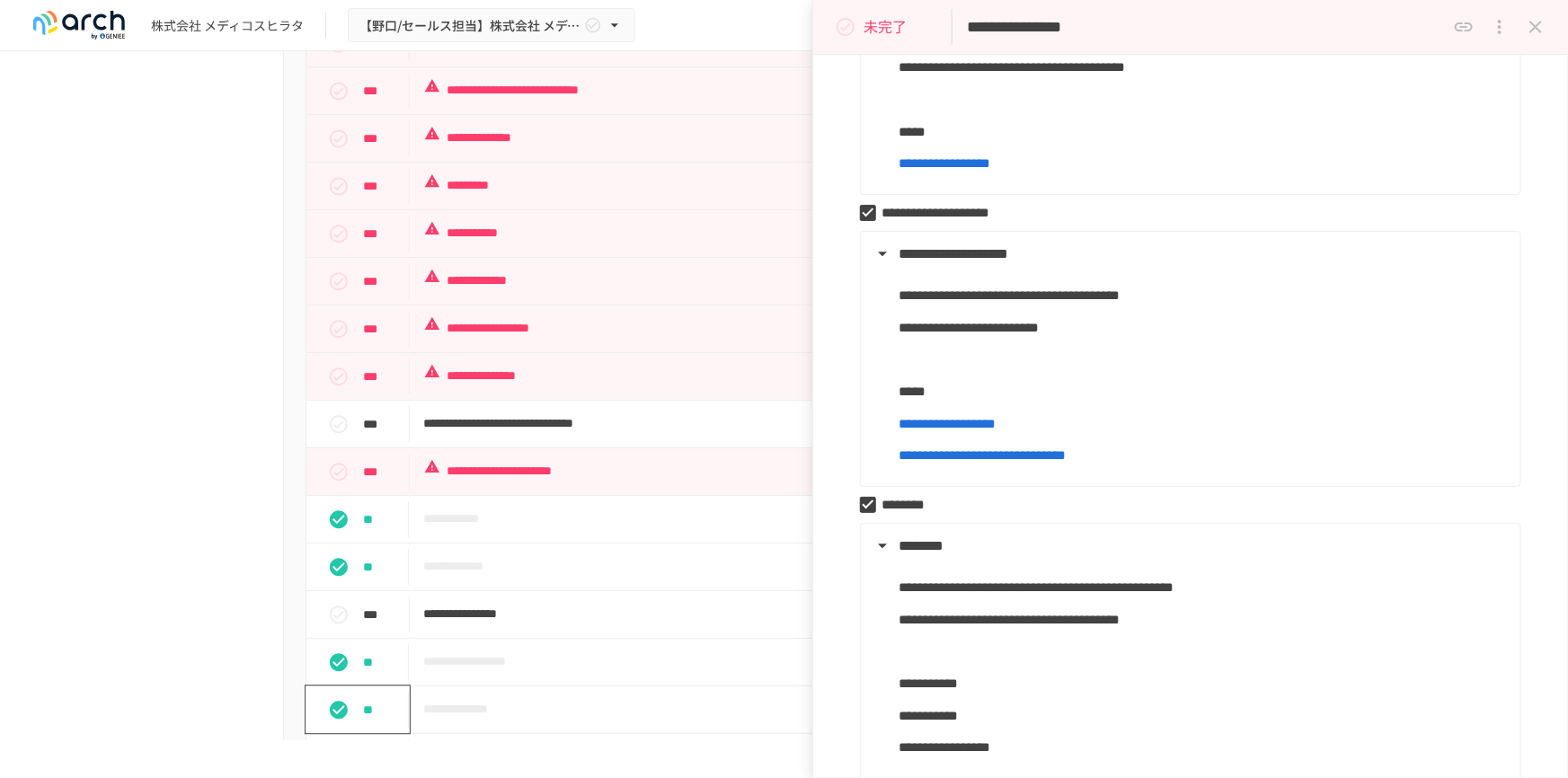 scroll, scrollTop: 831, scrollLeft: 0, axis: vertical 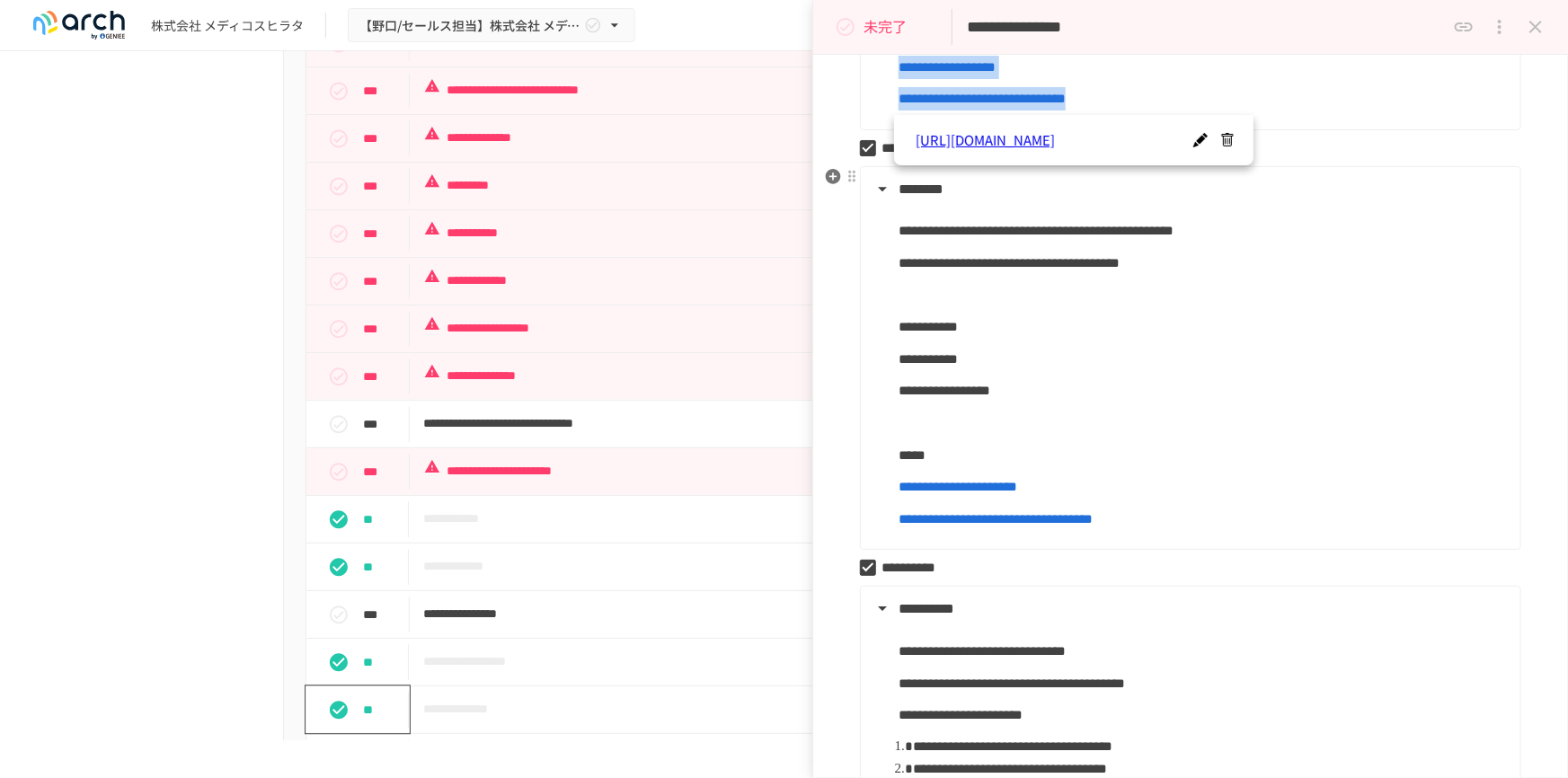 drag, startPoint x: 890, startPoint y: 129, endPoint x: 1016, endPoint y: 397, distance: 296.14186 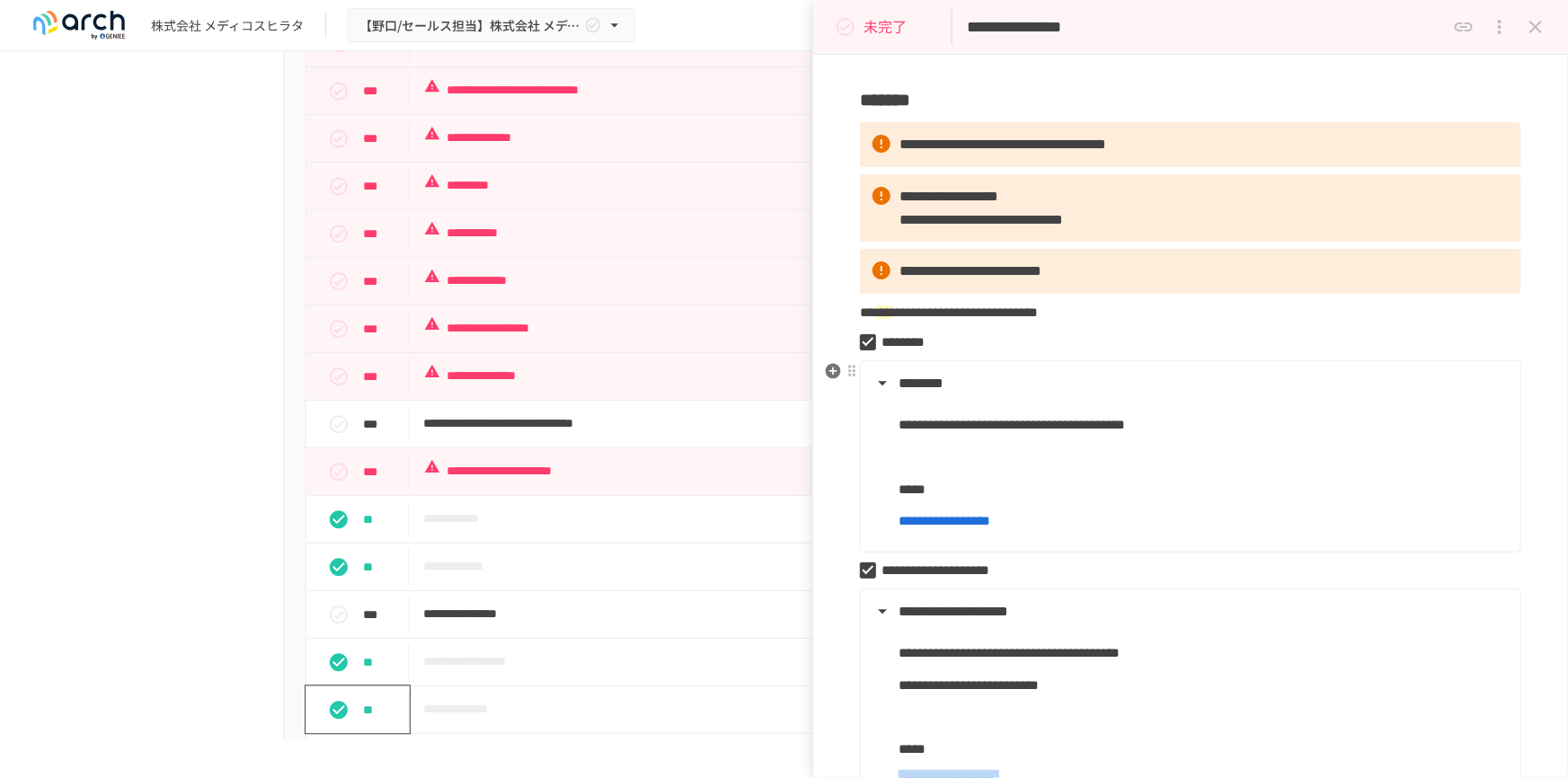 scroll, scrollTop: 178, scrollLeft: 0, axis: vertical 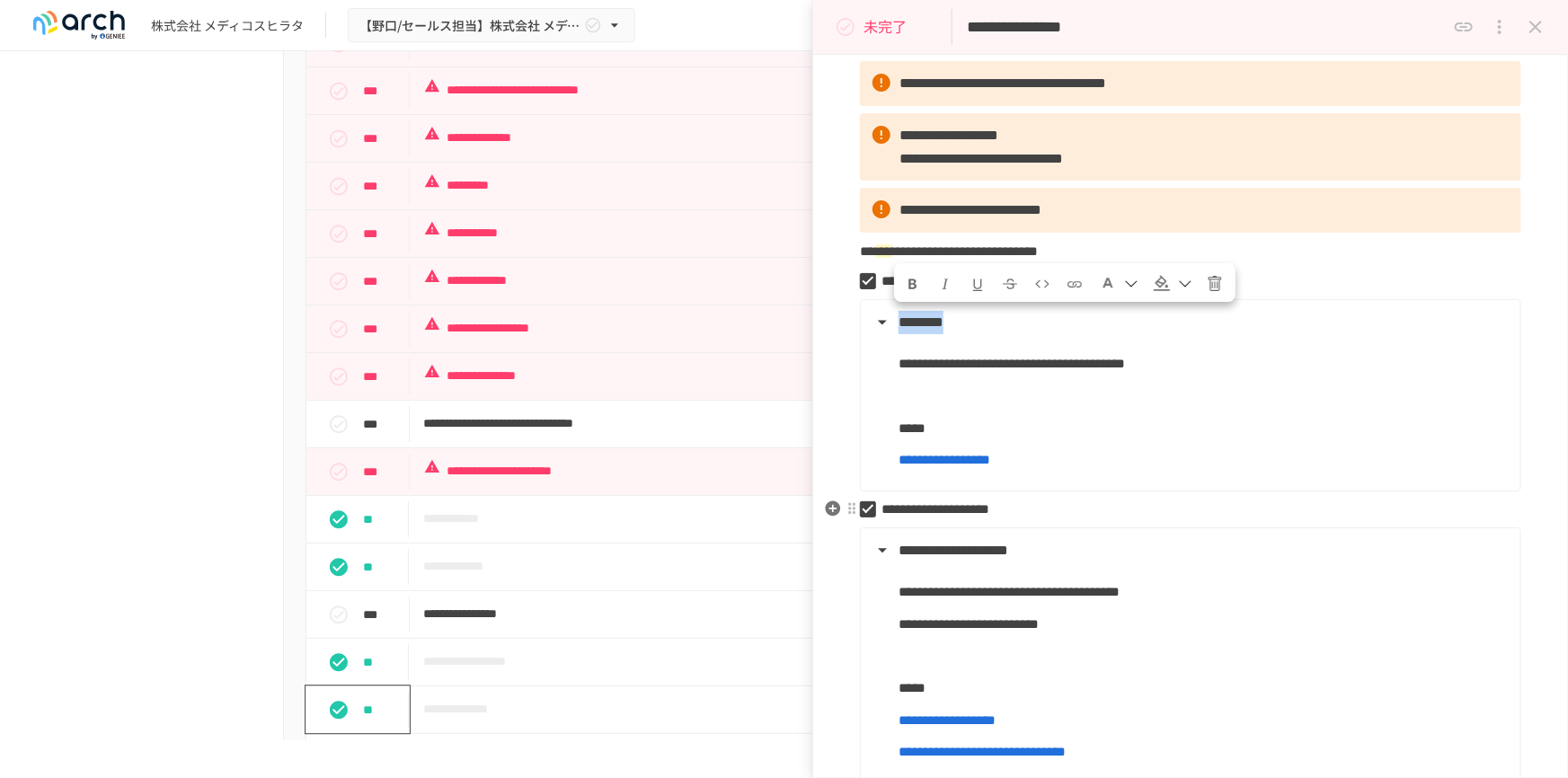 drag, startPoint x: 905, startPoint y: 323, endPoint x: 883, endPoint y: 516, distance: 194.24984 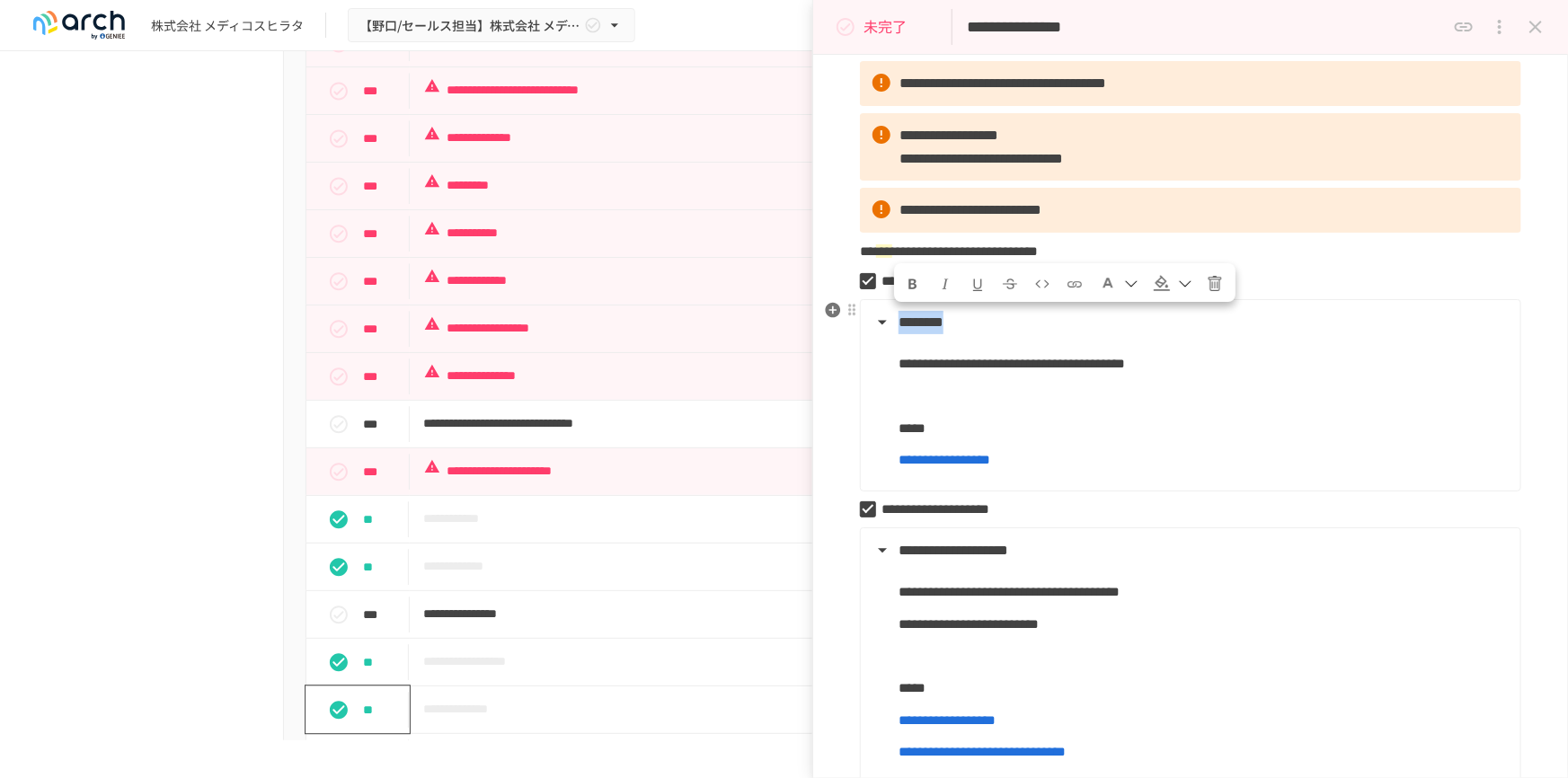 click on "********" at bounding box center [1189, 323] 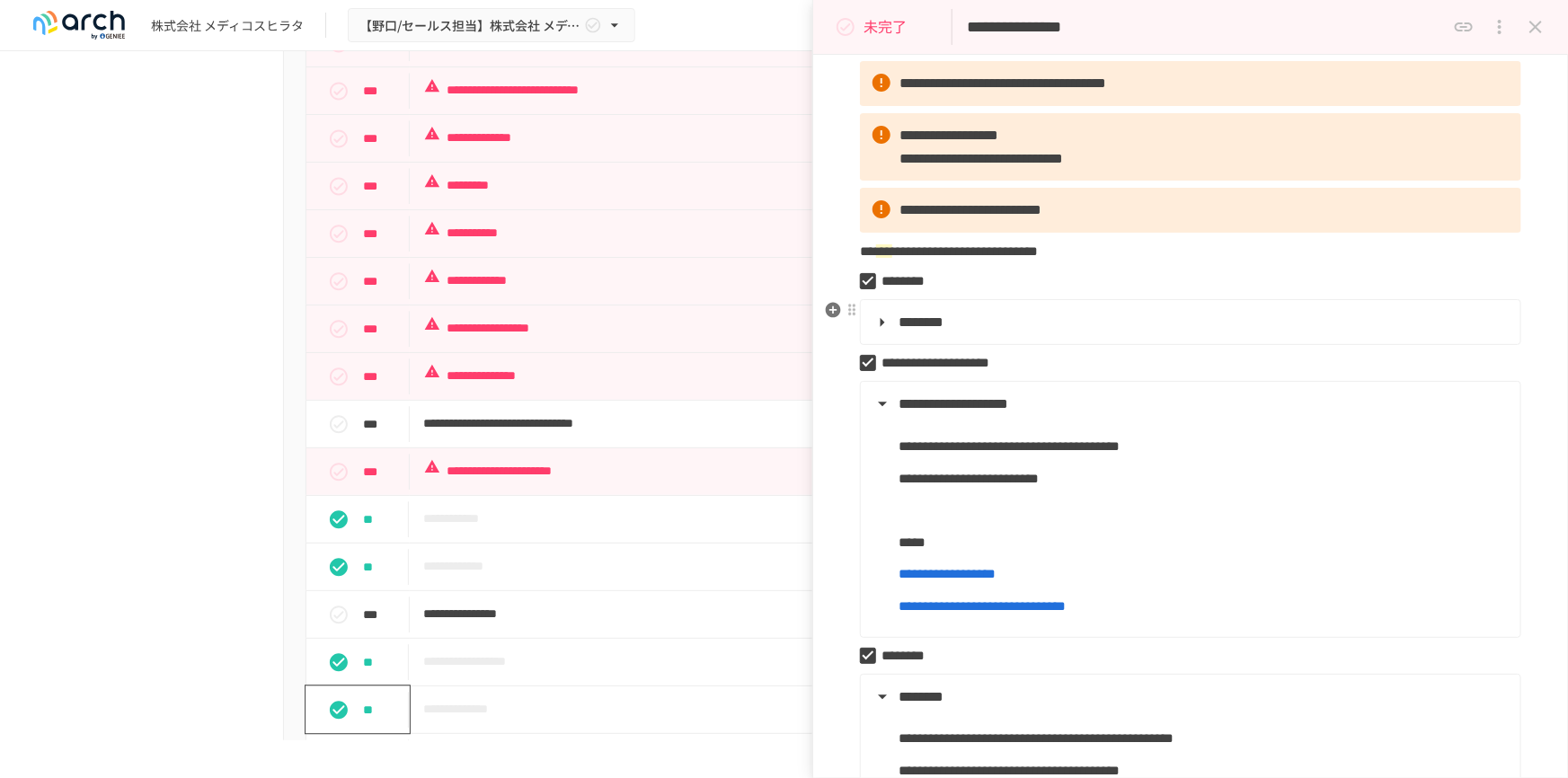 click on "********" at bounding box center [1189, 323] 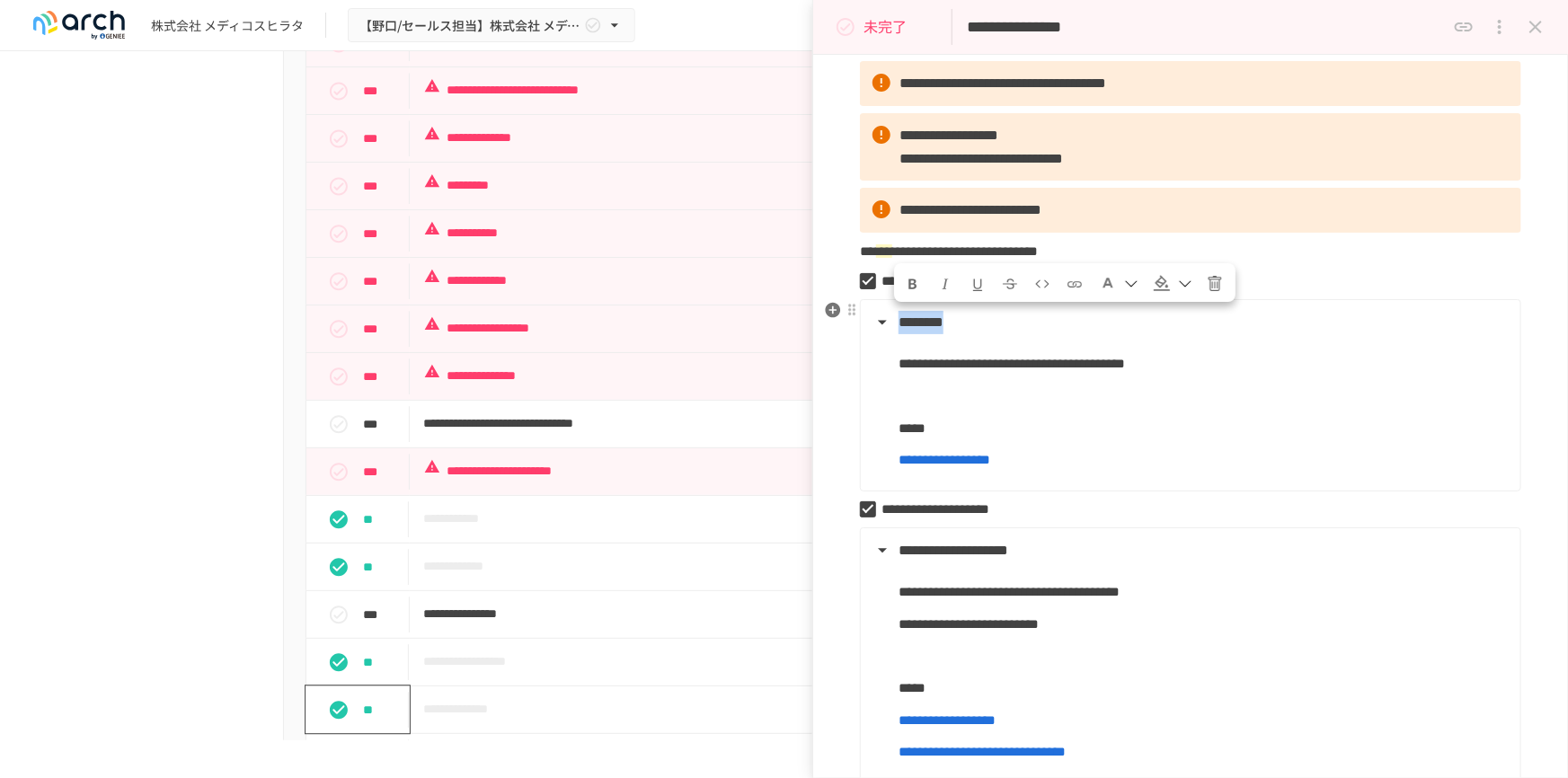 drag, startPoint x: 904, startPoint y: 323, endPoint x: 1144, endPoint y: 488, distance: 291.2473 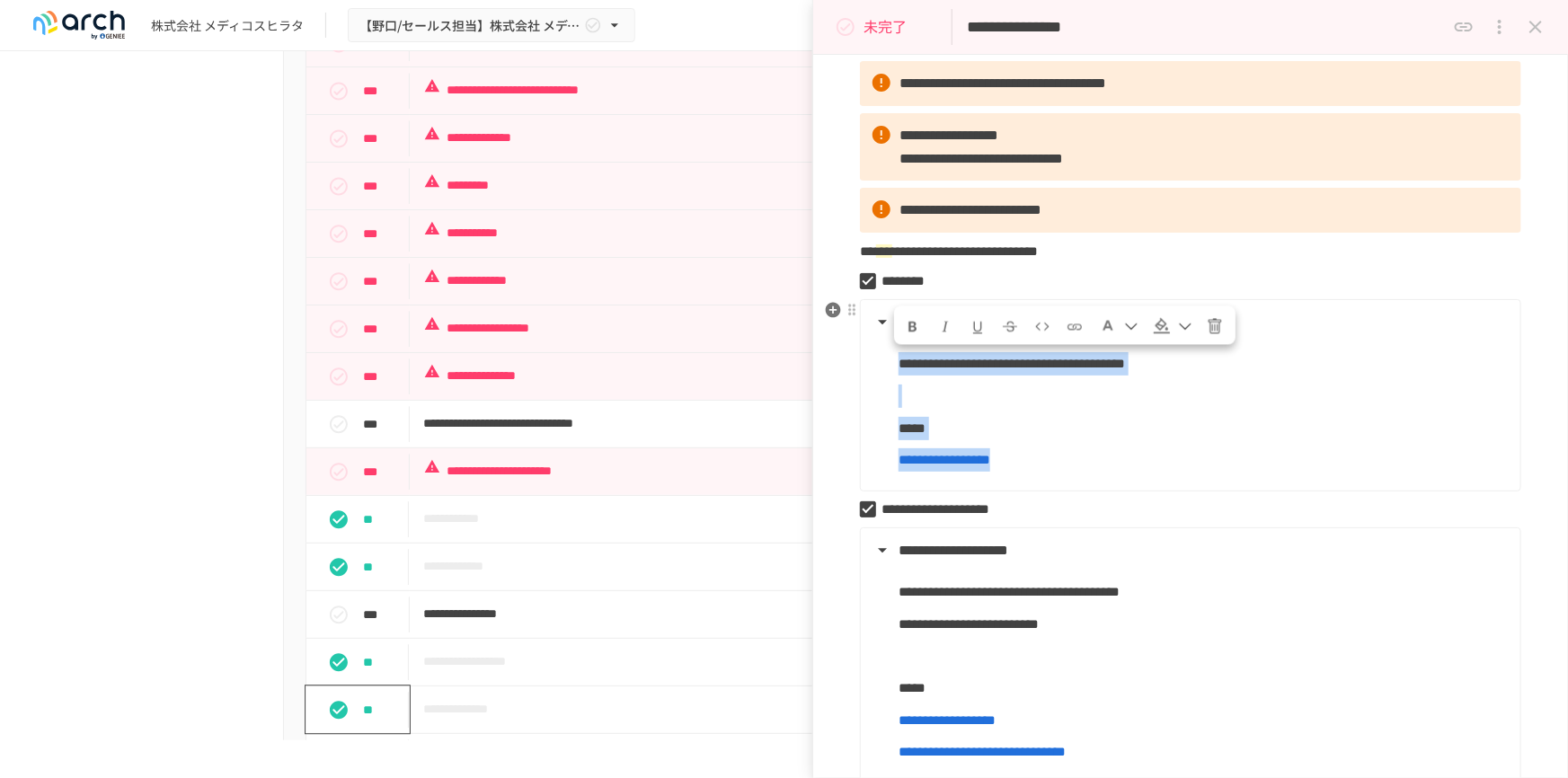 drag, startPoint x: 1148, startPoint y: 466, endPoint x: 876, endPoint y: 304, distance: 316.58806 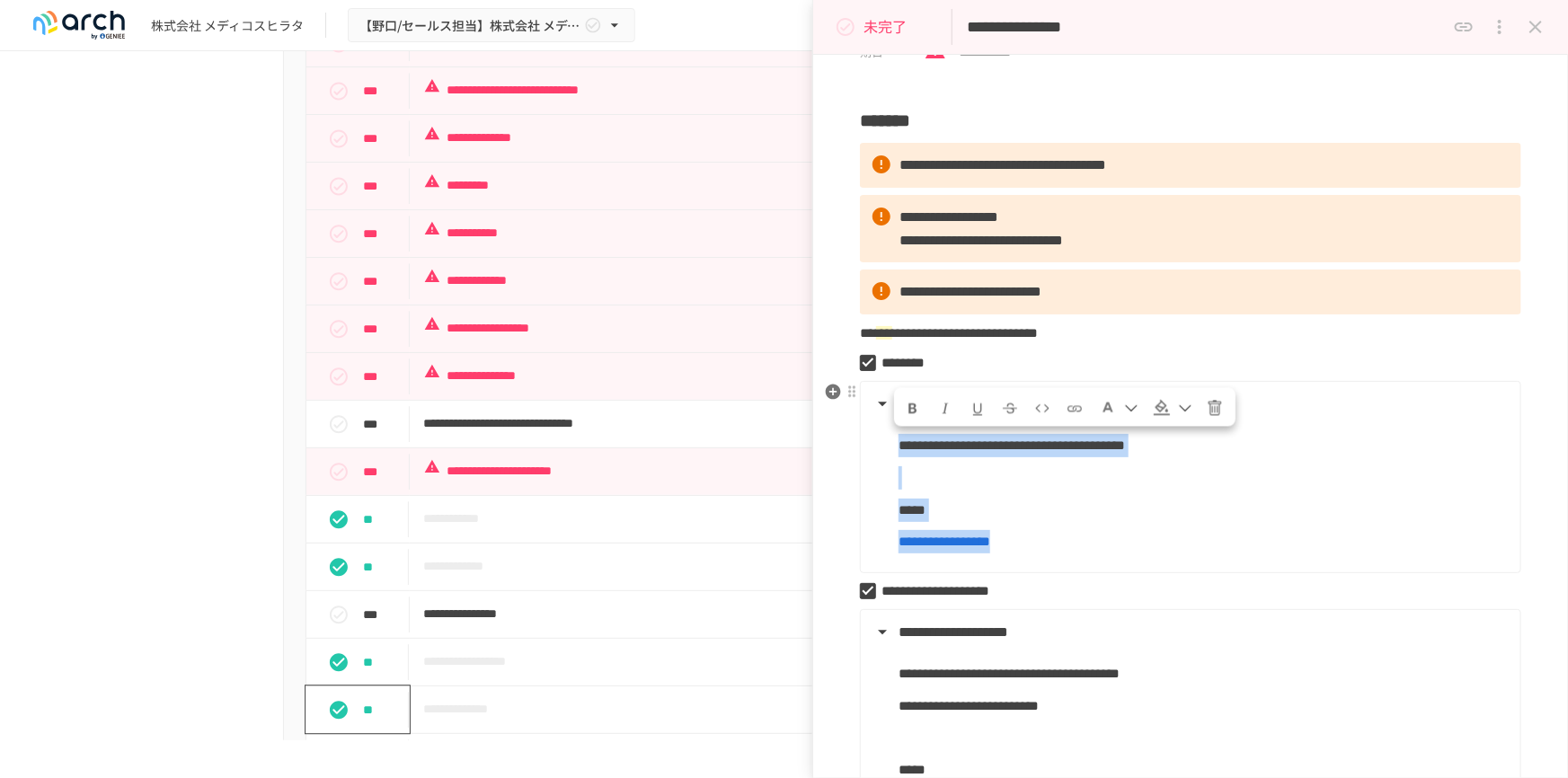 click on "*****" at bounding box center [1202, 510] 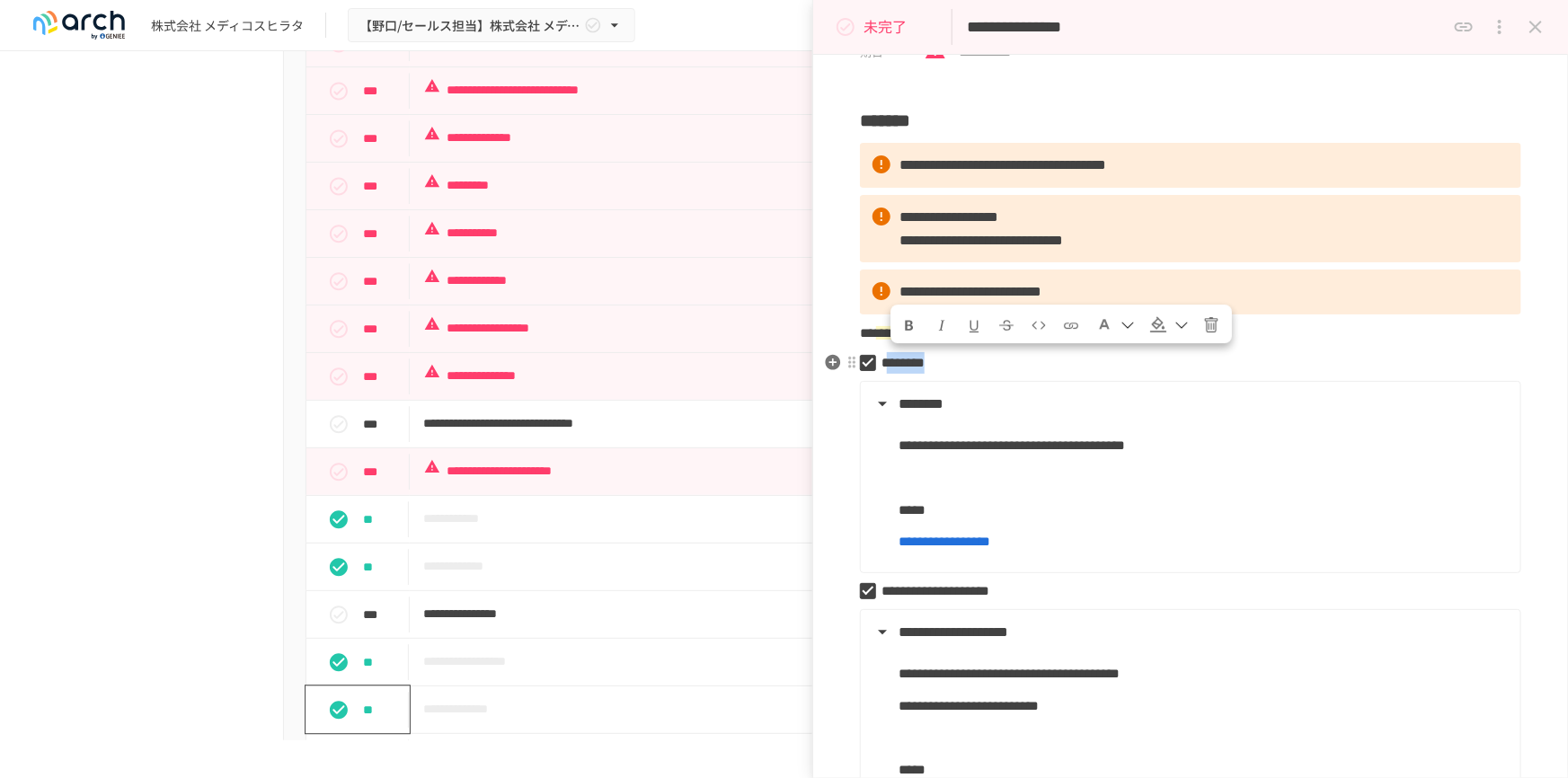 drag, startPoint x: 898, startPoint y: 368, endPoint x: 998, endPoint y: 371, distance: 100.04499 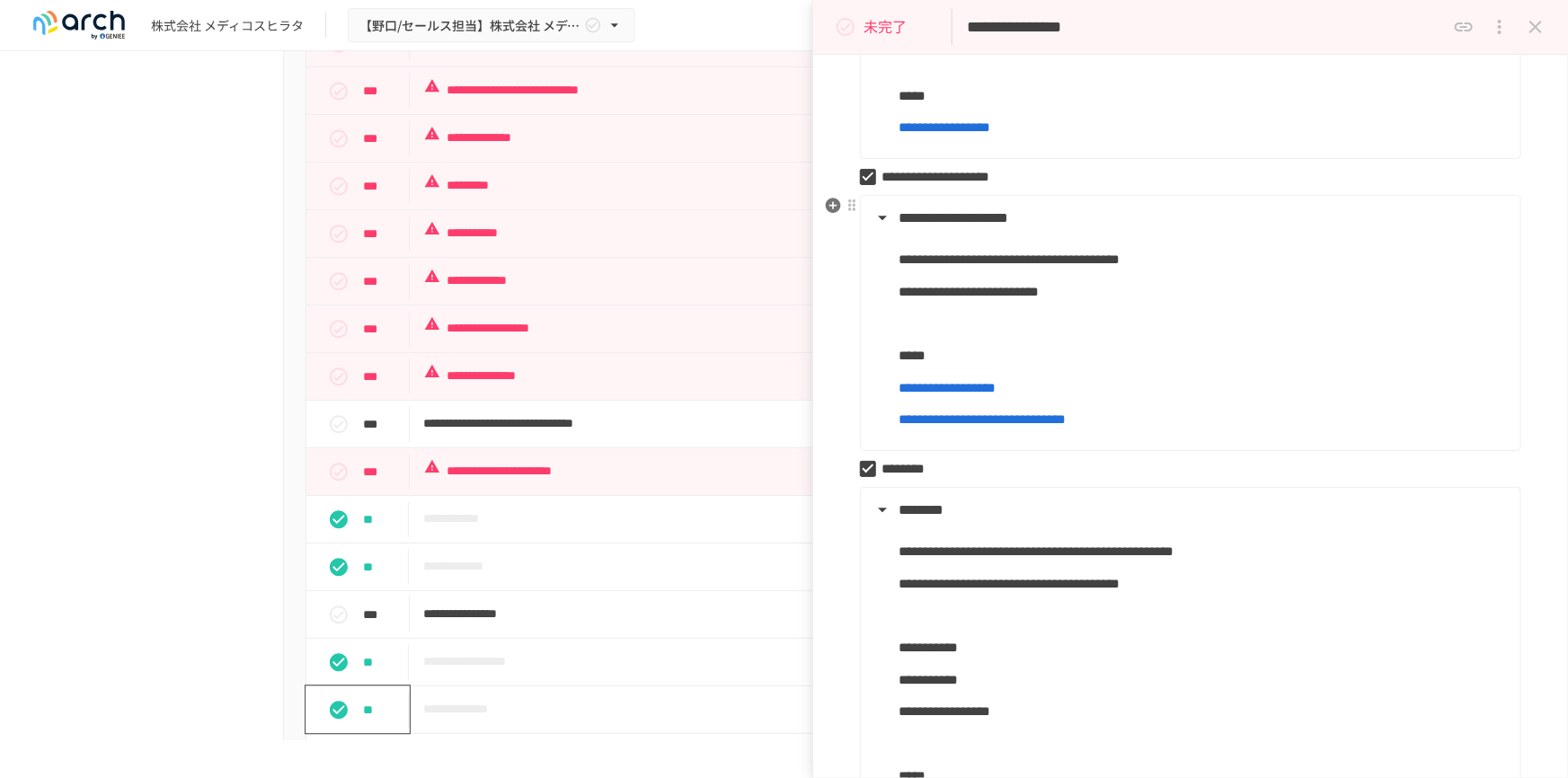scroll, scrollTop: 422, scrollLeft: 0, axis: vertical 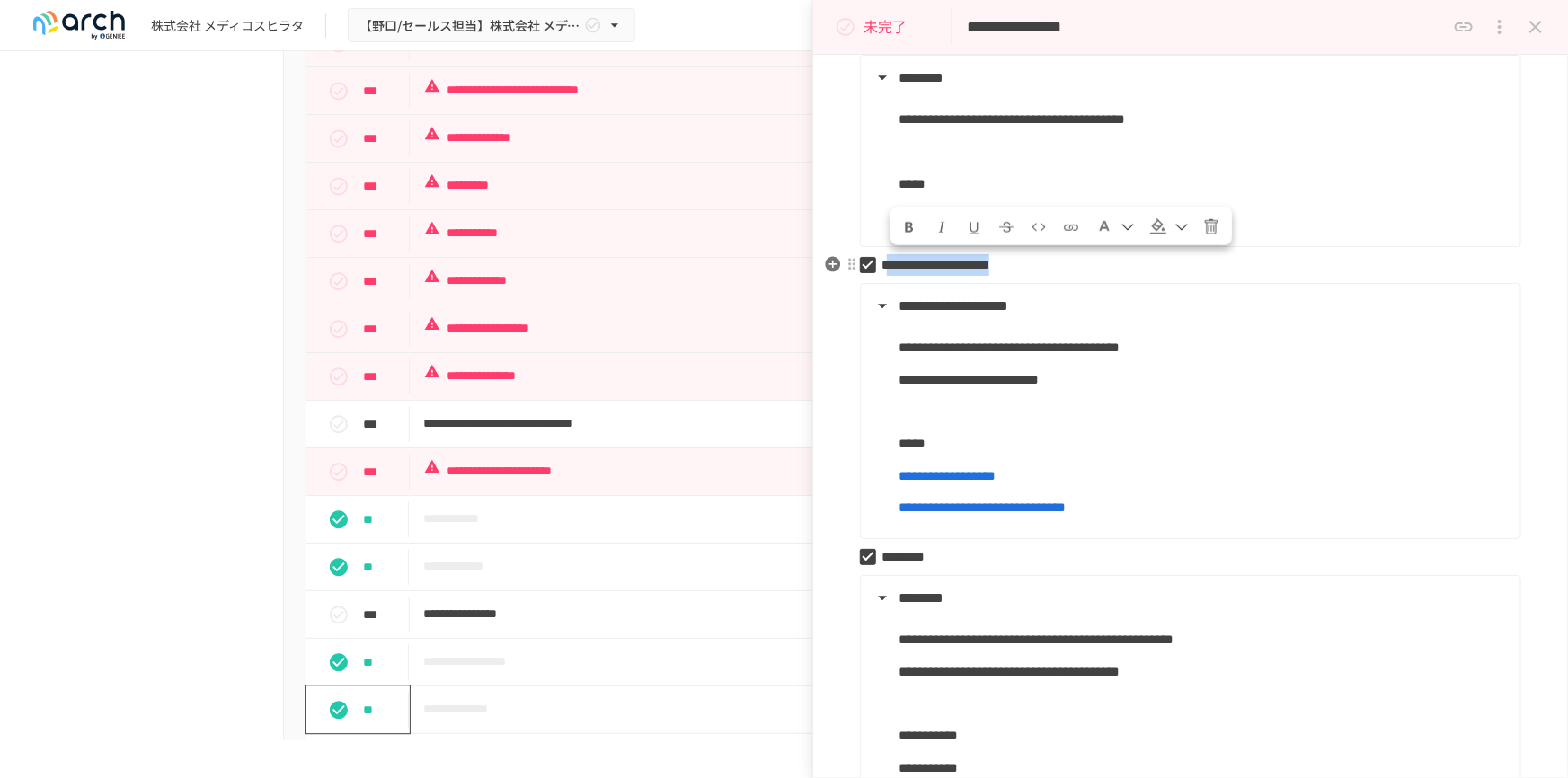 drag, startPoint x: 900, startPoint y: 270, endPoint x: 1151, endPoint y: 271, distance: 251.00199 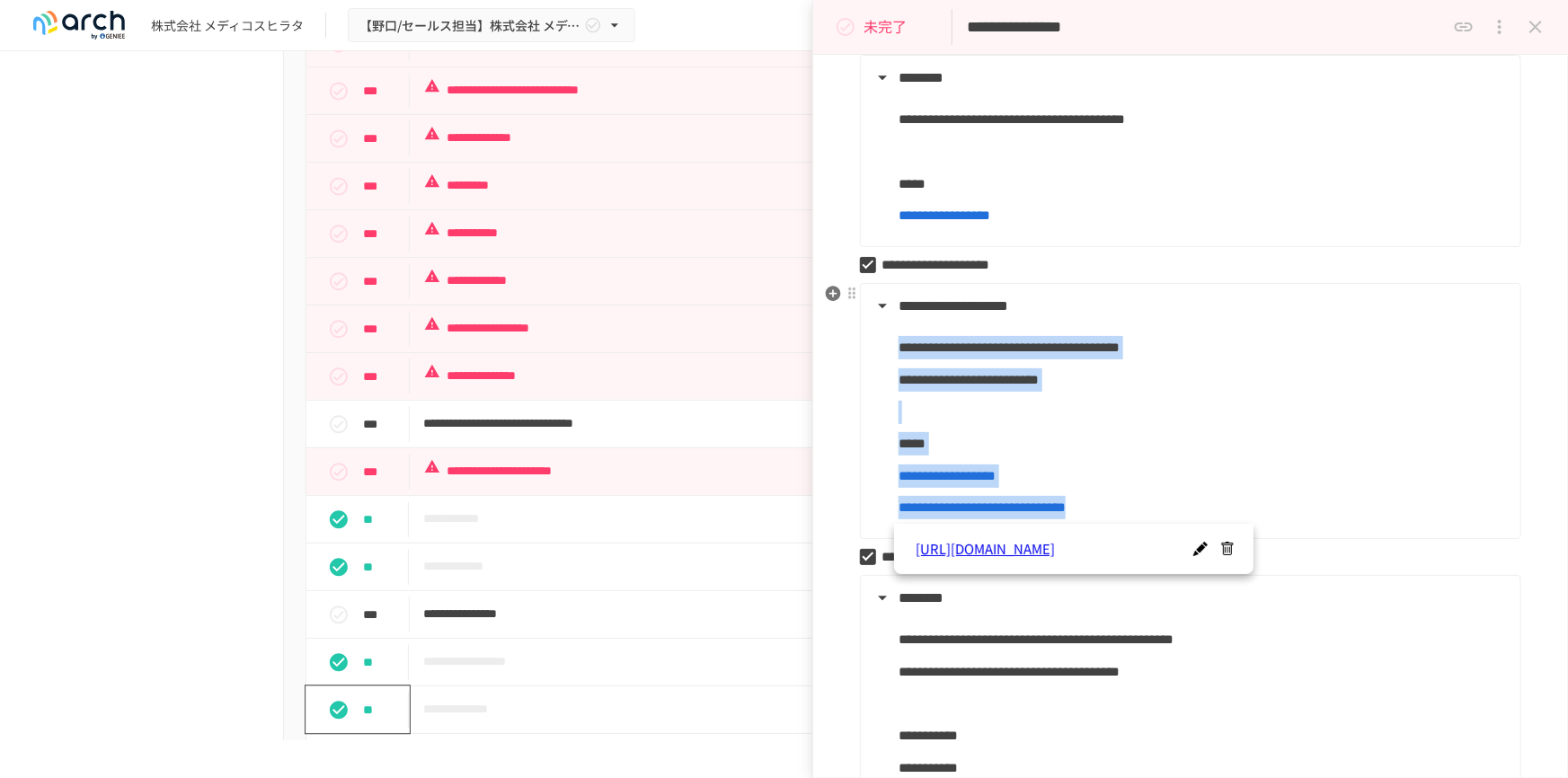 drag, startPoint x: 901, startPoint y: 341, endPoint x: 1339, endPoint y: 508, distance: 468.7569 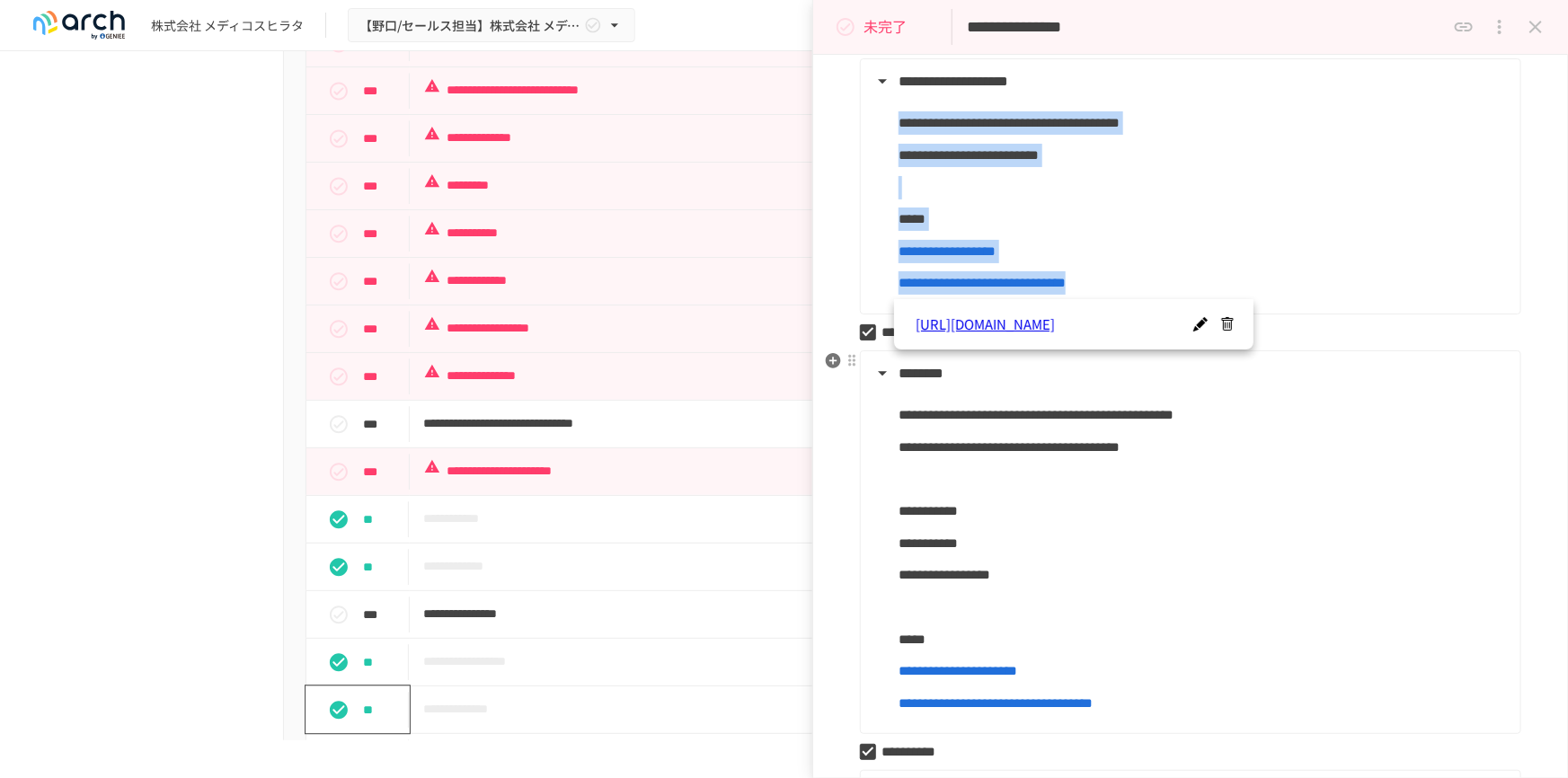 scroll, scrollTop: 749, scrollLeft: 0, axis: vertical 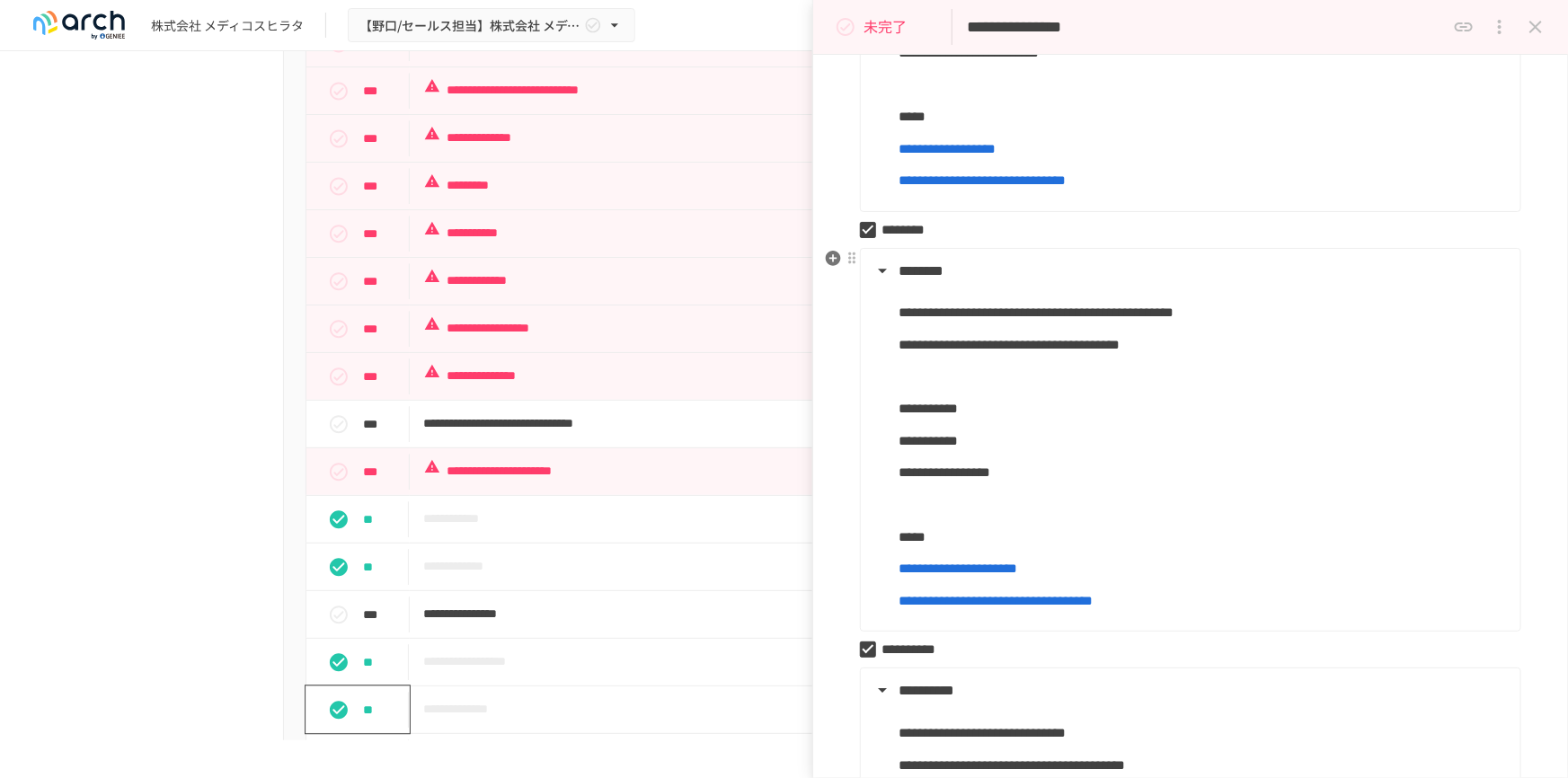click at bounding box center [1202, 377] 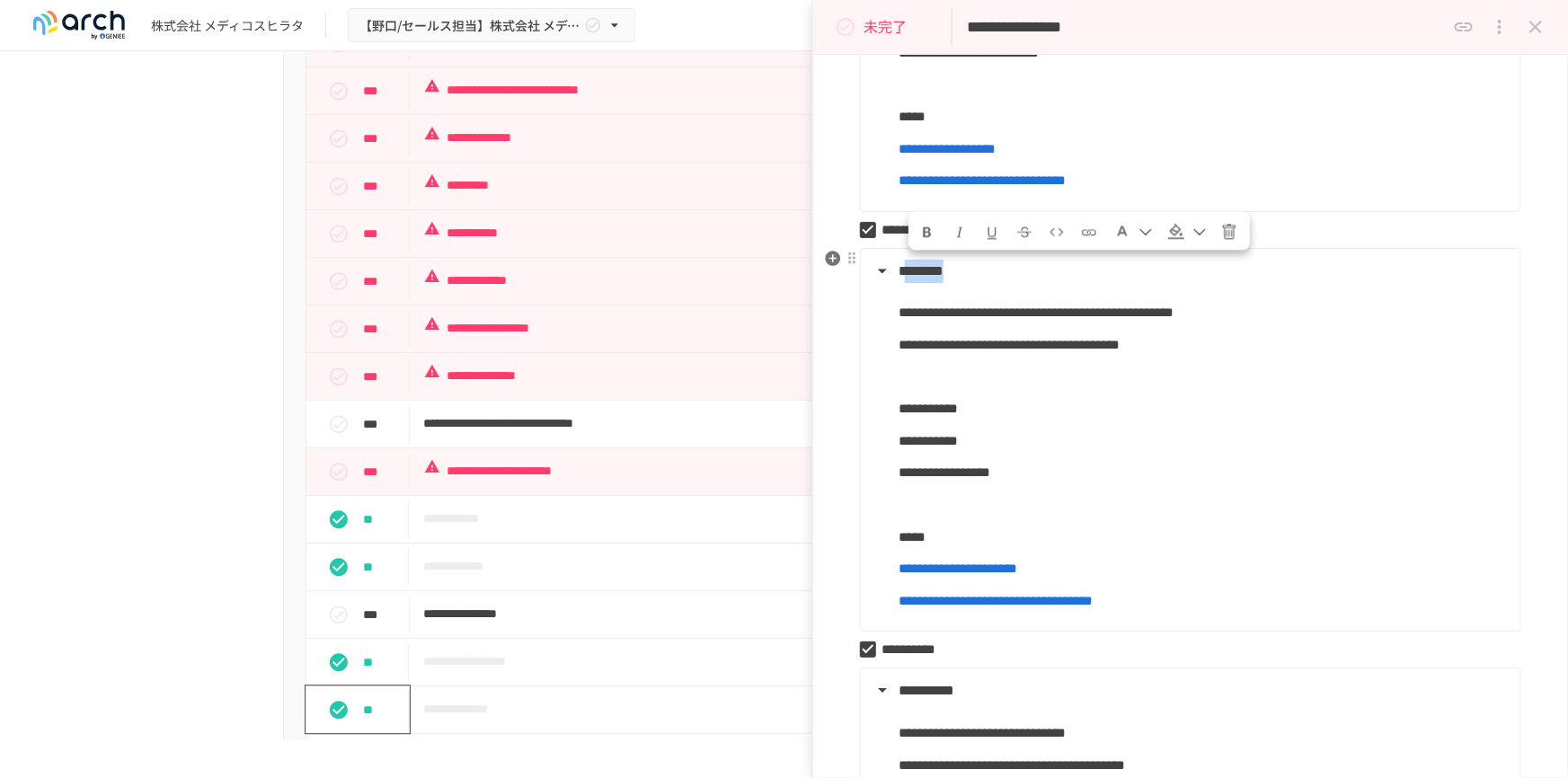 drag, startPoint x: 914, startPoint y: 264, endPoint x: 1015, endPoint y: 266, distance: 101.0198 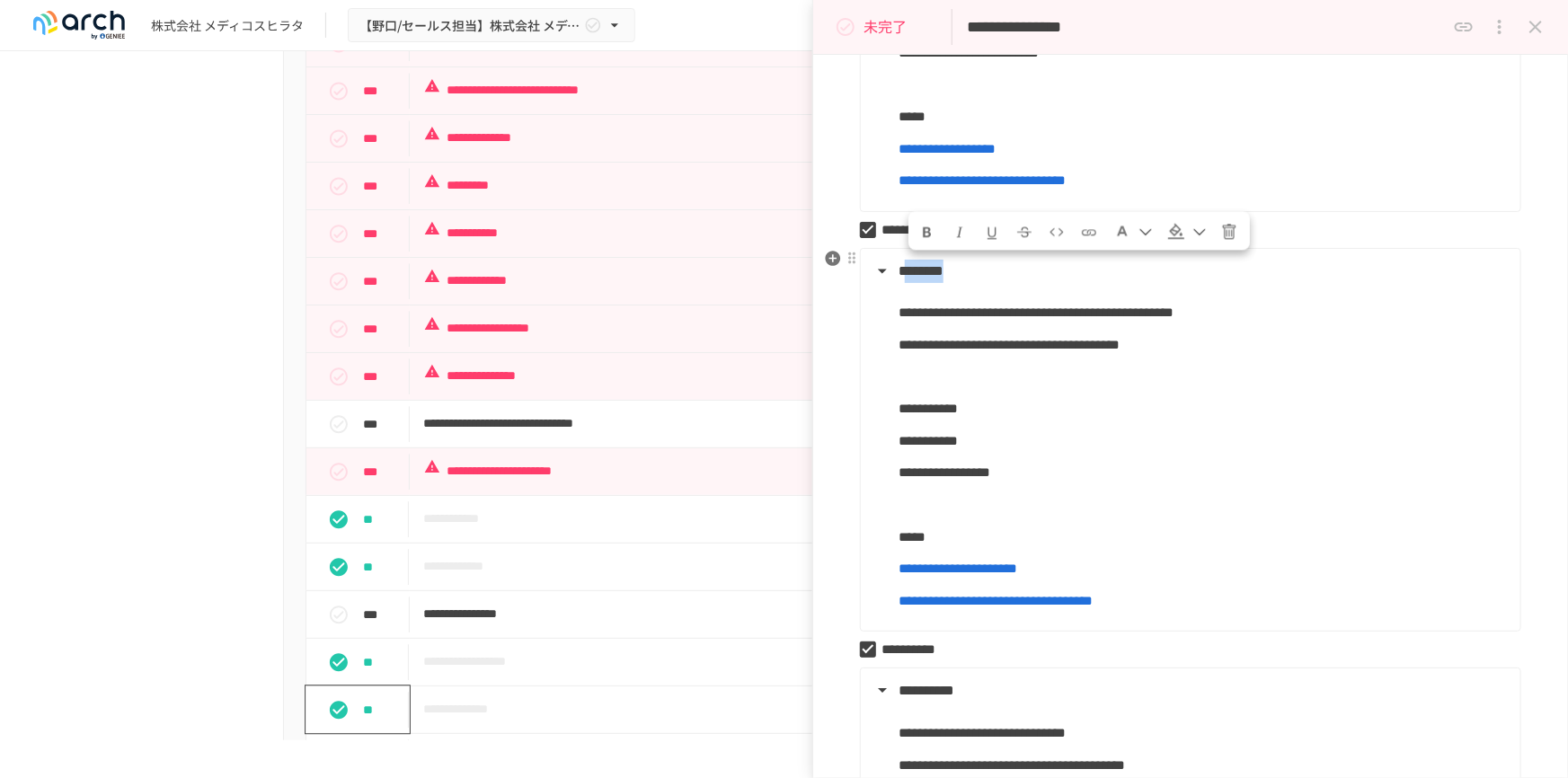 click on "********" at bounding box center [1189, 271] 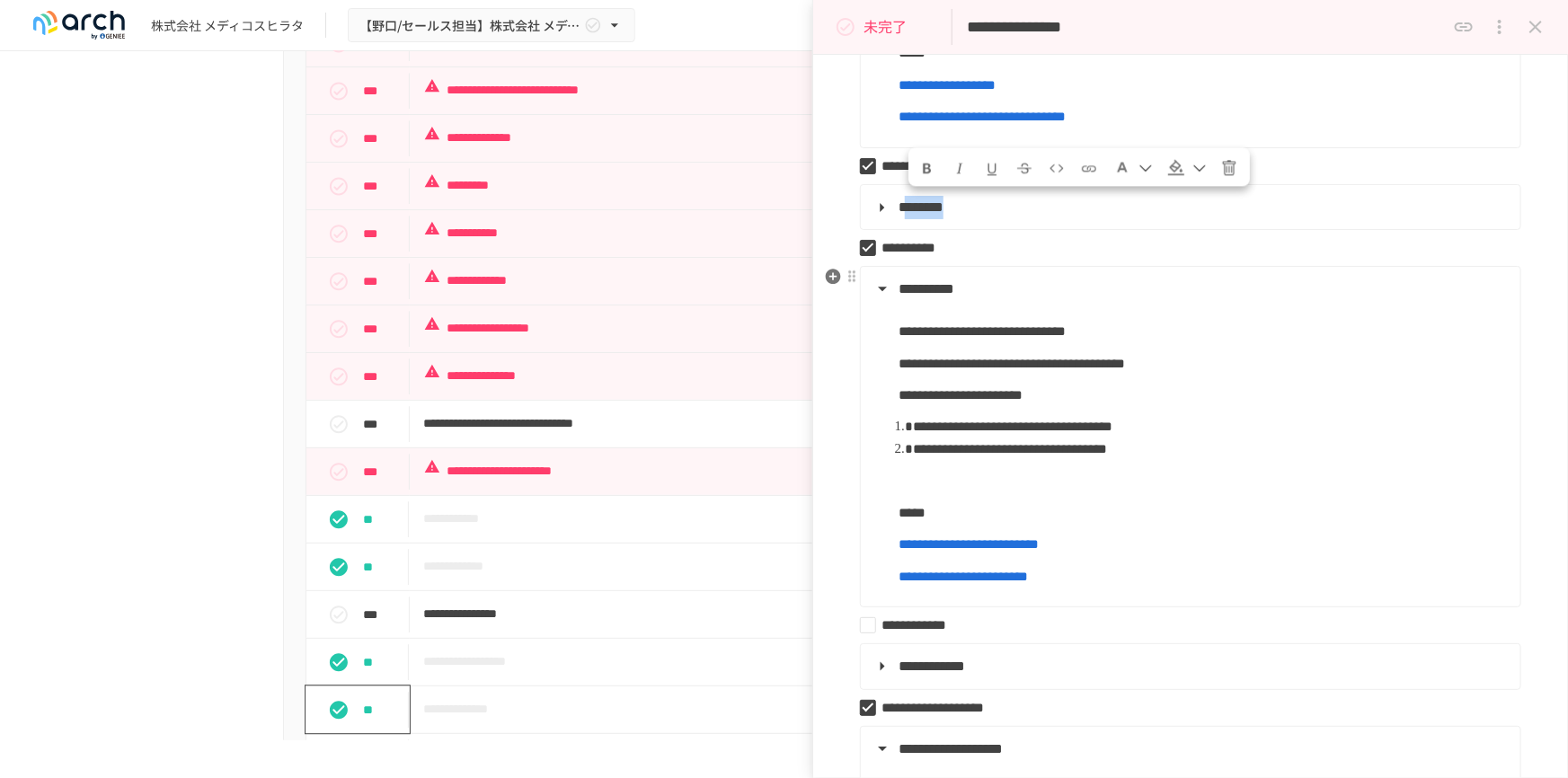 scroll, scrollTop: 913, scrollLeft: 0, axis: vertical 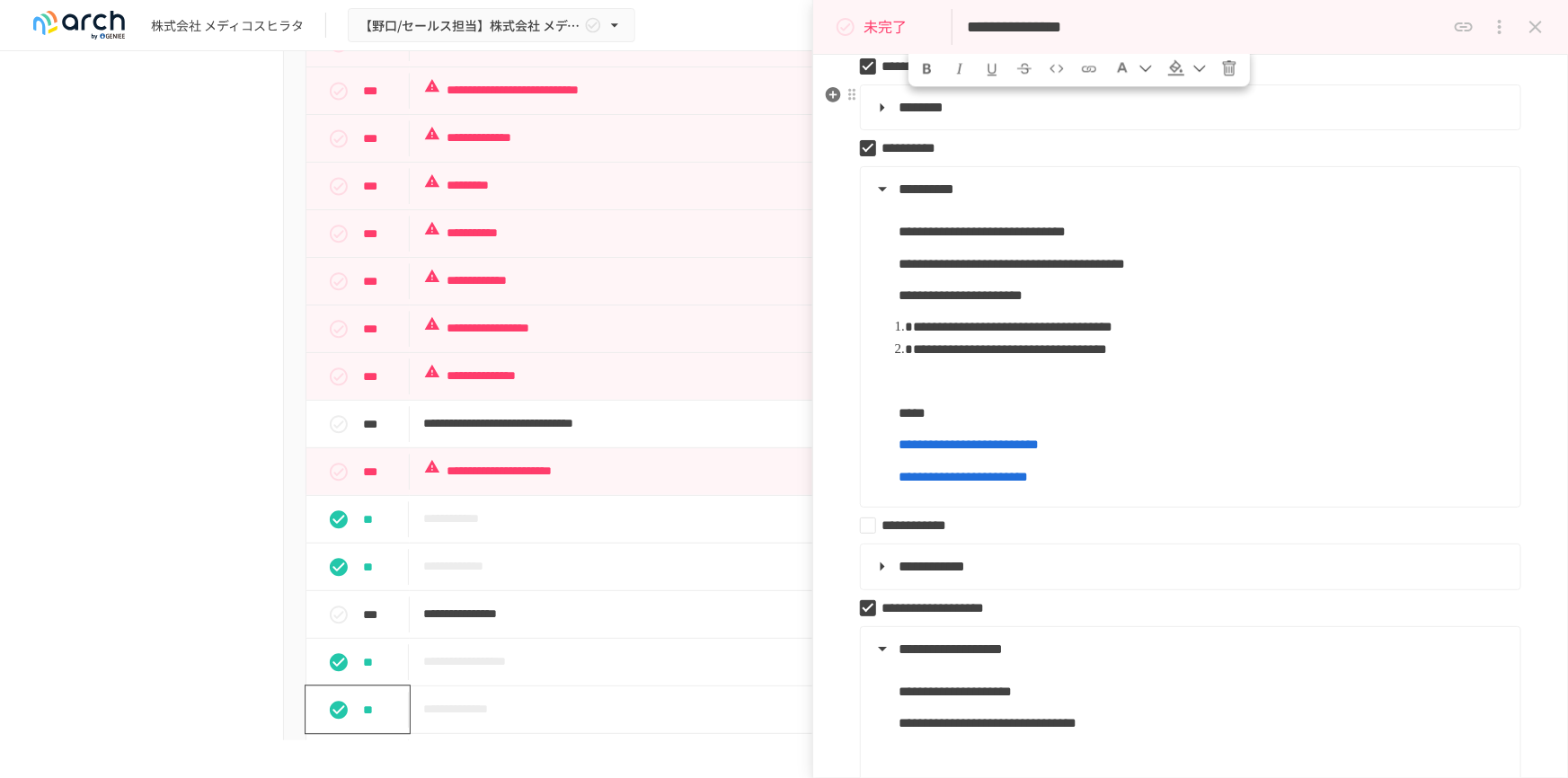 click on "********" at bounding box center [1189, 108] 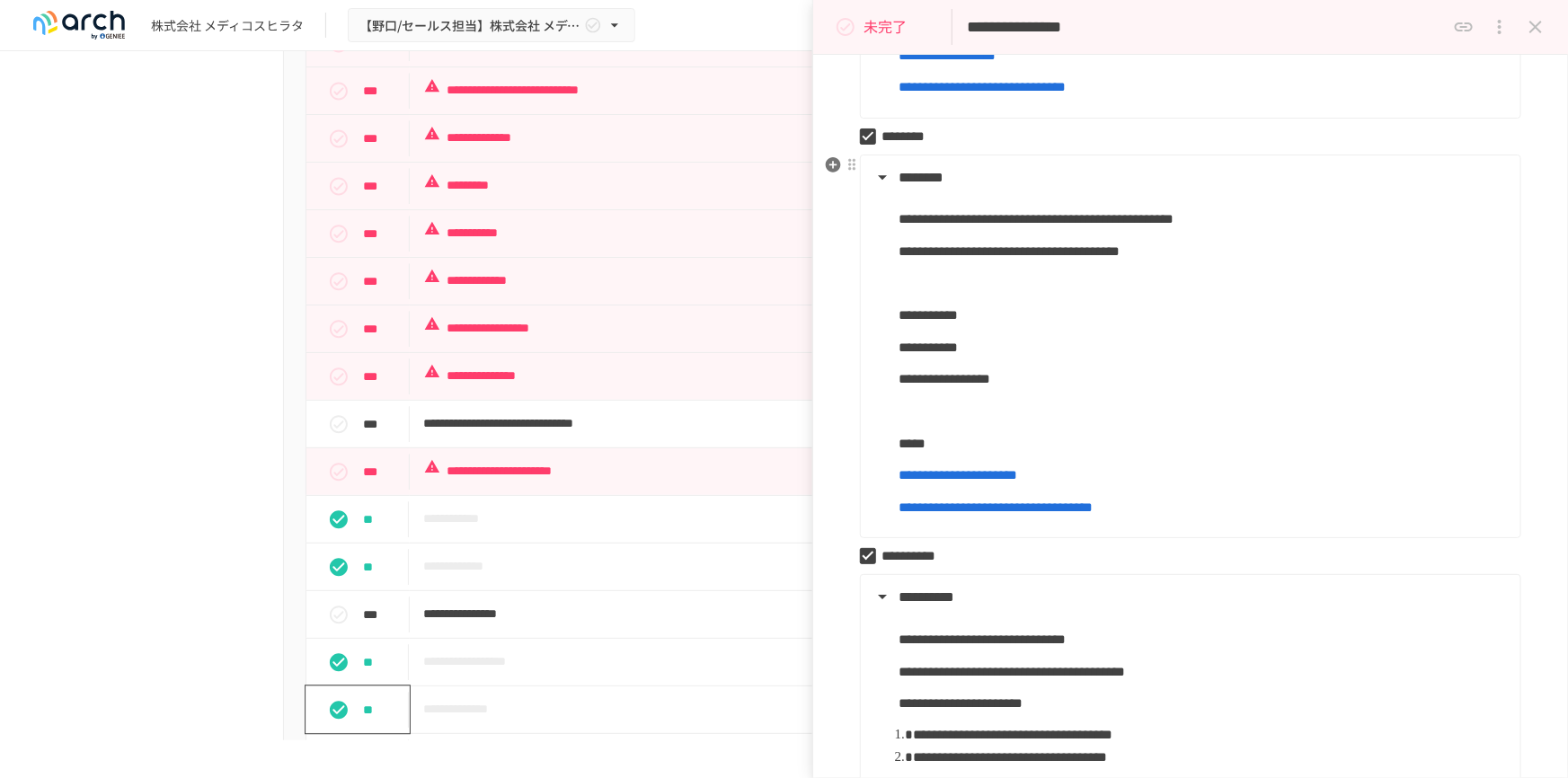 scroll, scrollTop: 831, scrollLeft: 0, axis: vertical 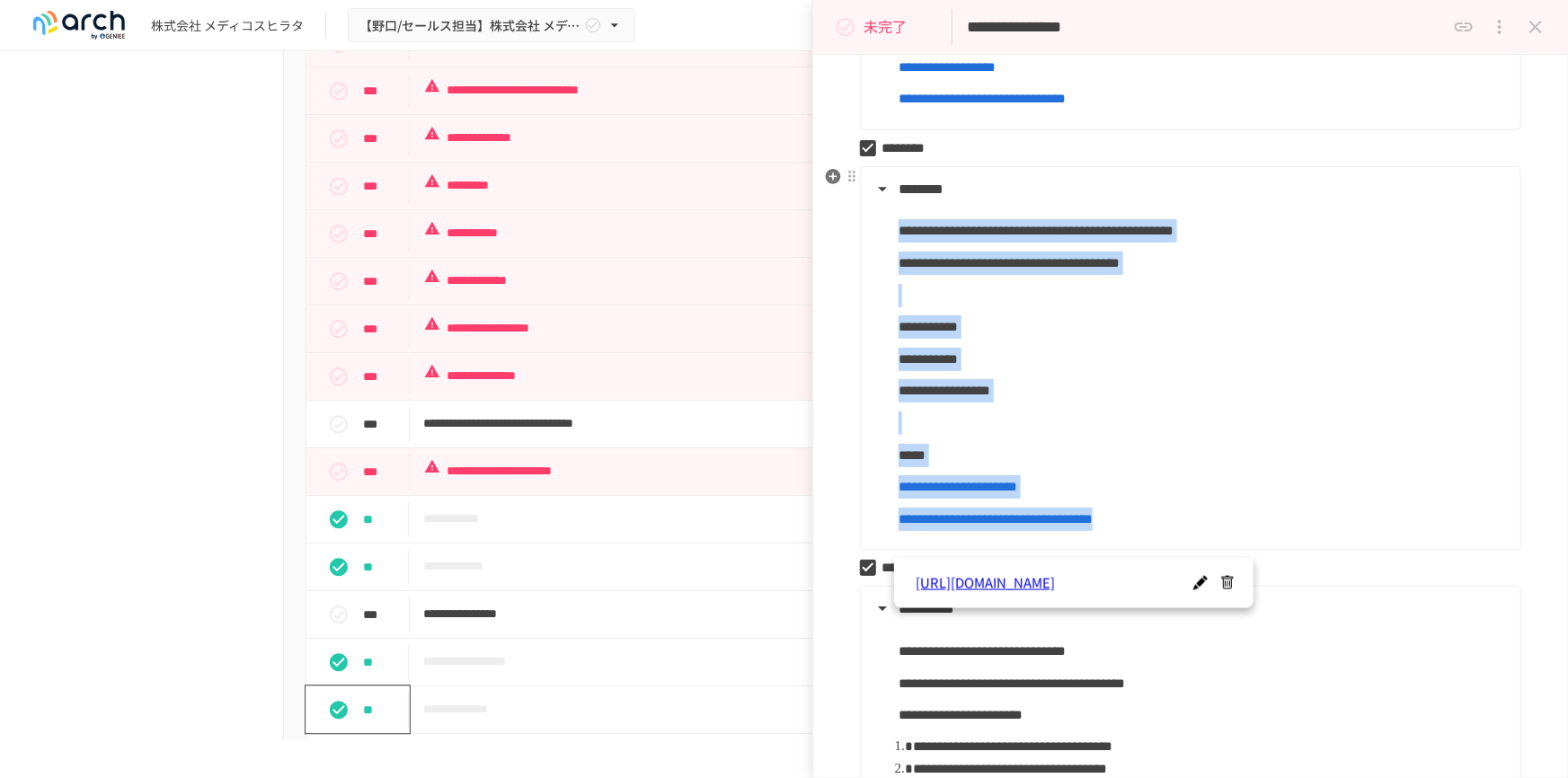 drag, startPoint x: 900, startPoint y: 230, endPoint x: 1434, endPoint y: 553, distance: 624.0873 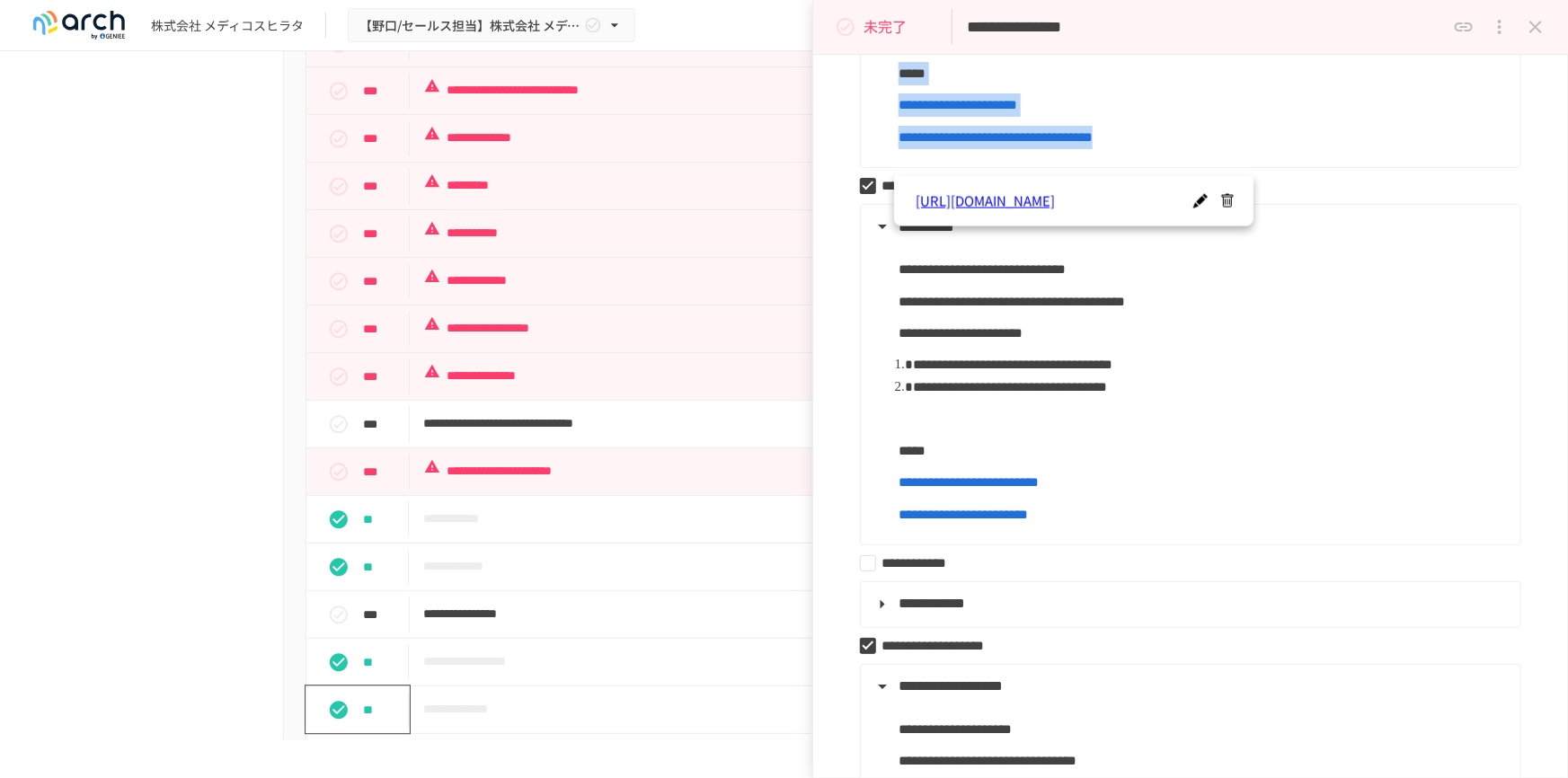 scroll, scrollTop: 1240, scrollLeft: 0, axis: vertical 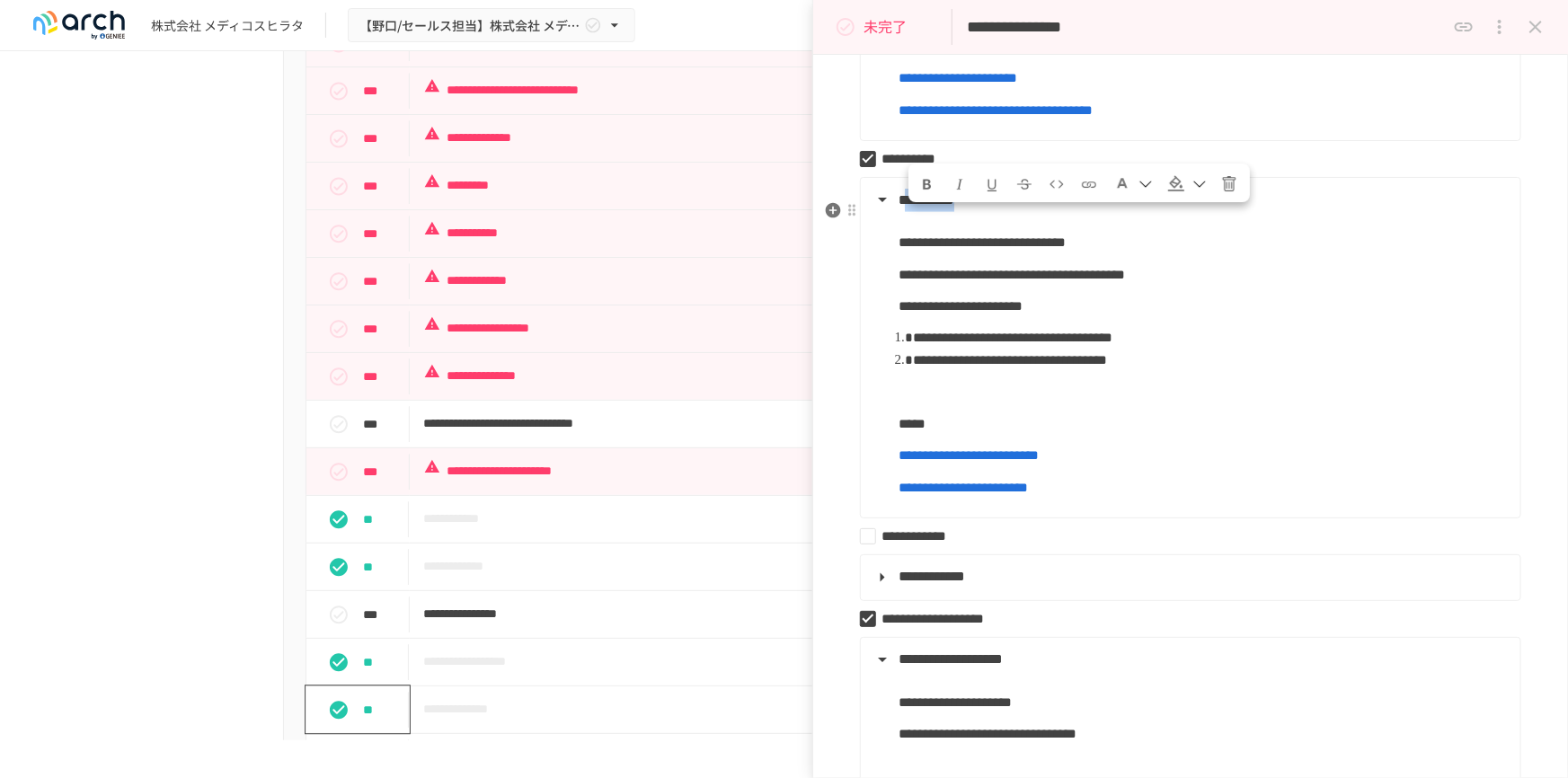 drag, startPoint x: 917, startPoint y: 220, endPoint x: 1052, endPoint y: 217, distance: 135.03 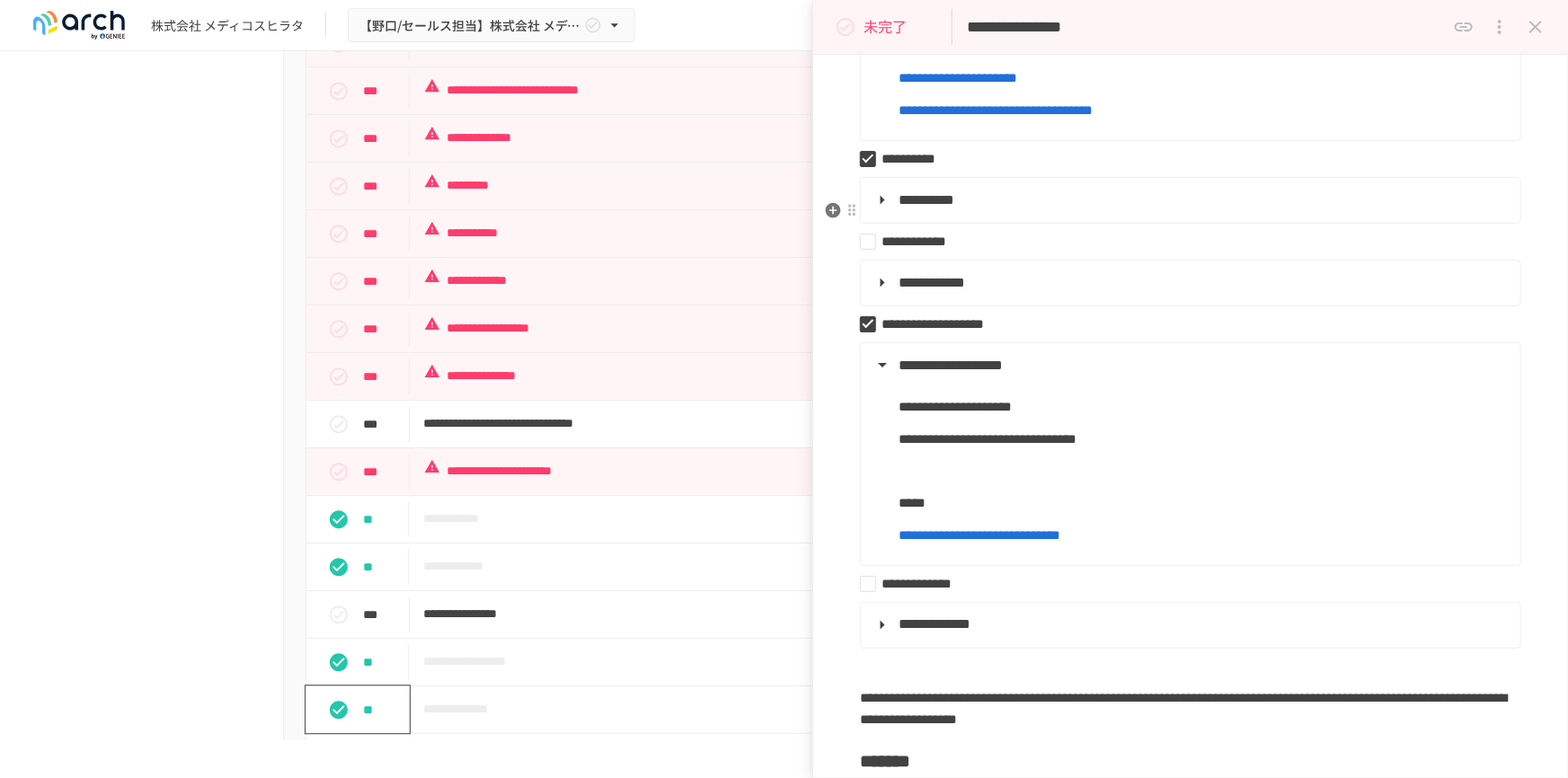 click on "**********" at bounding box center (1189, 200) 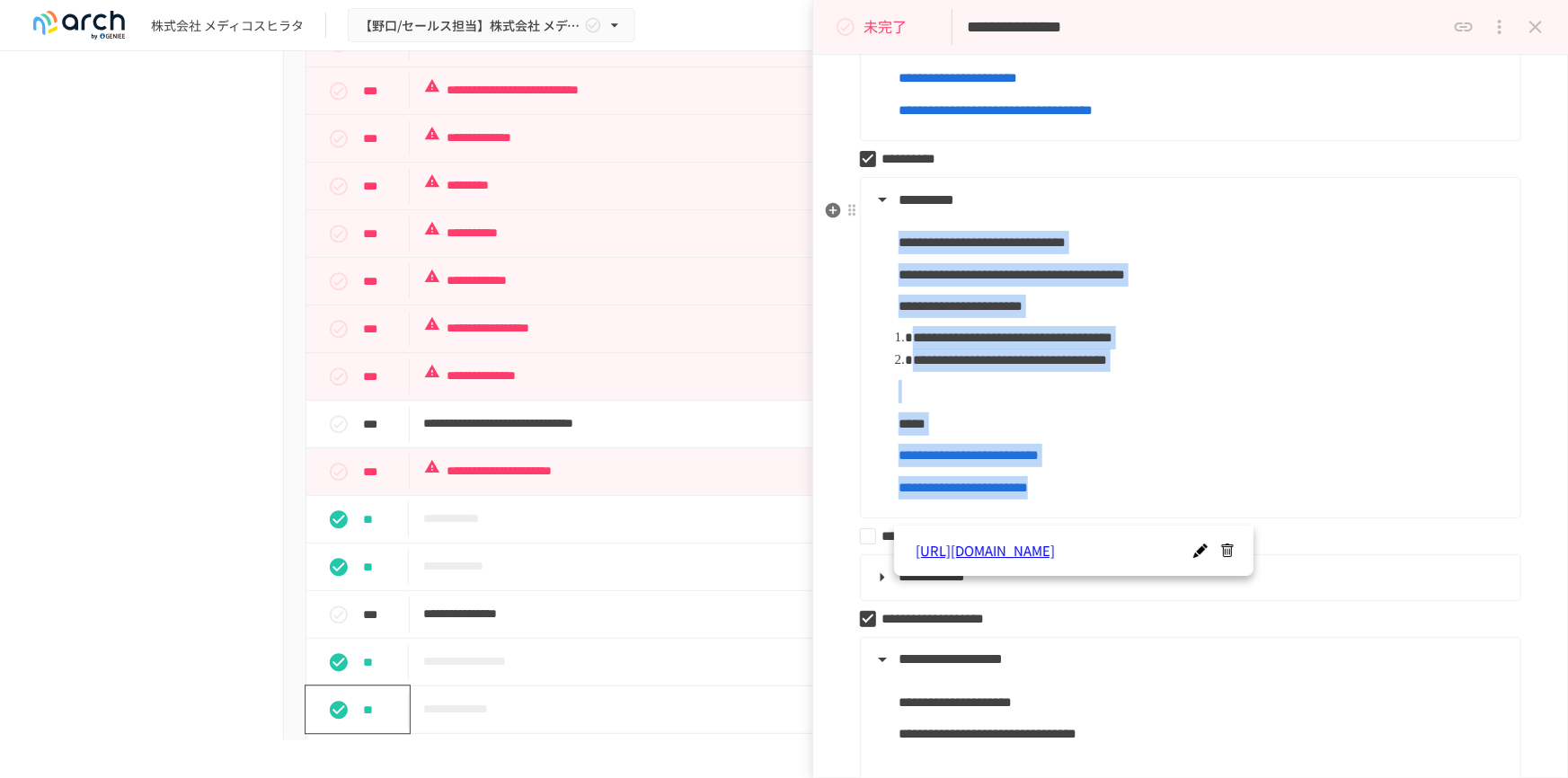 drag, startPoint x: 898, startPoint y: 266, endPoint x: 1209, endPoint y: 502, distance: 390.4062 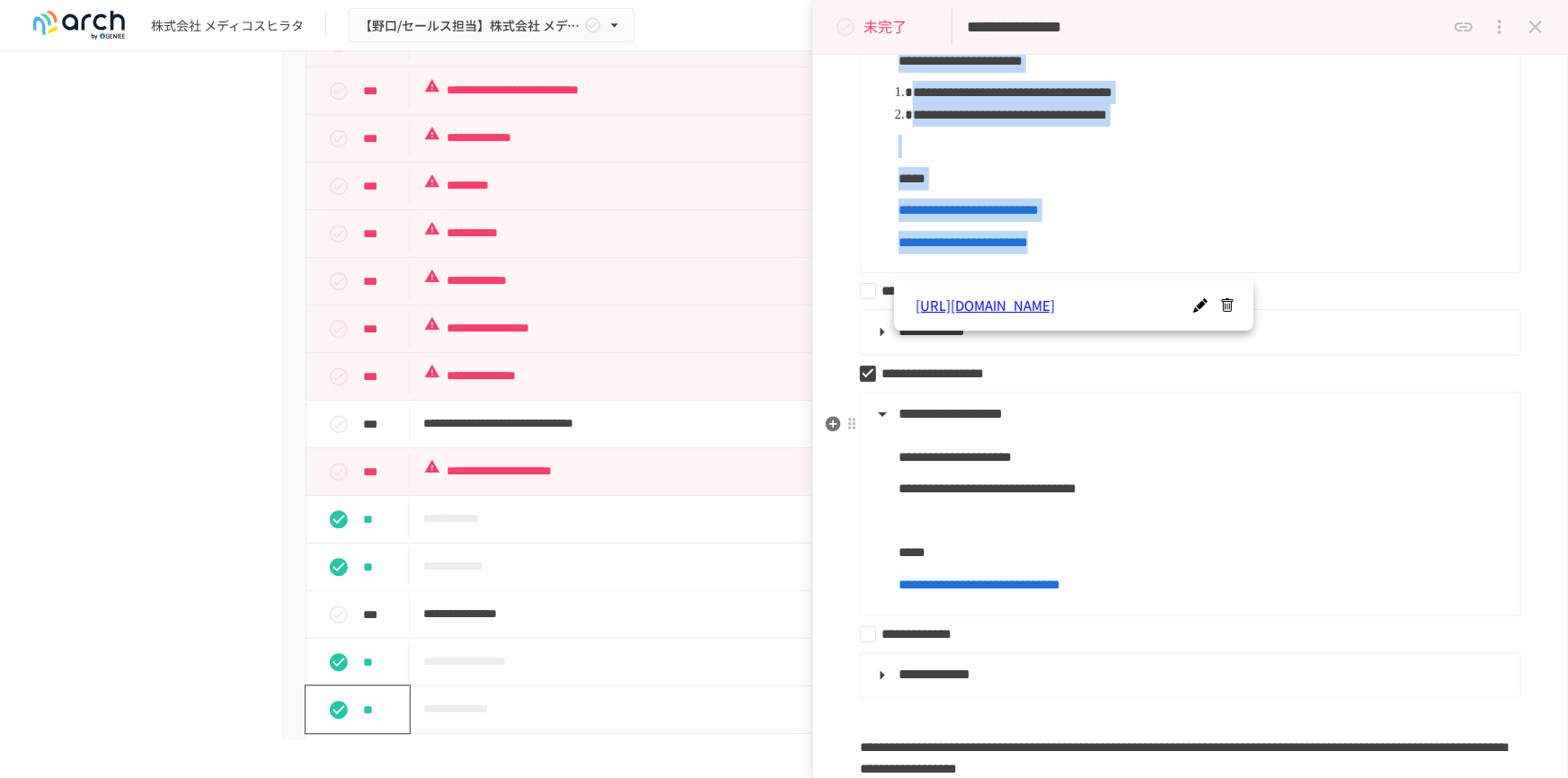 scroll, scrollTop: 1566, scrollLeft: 0, axis: vertical 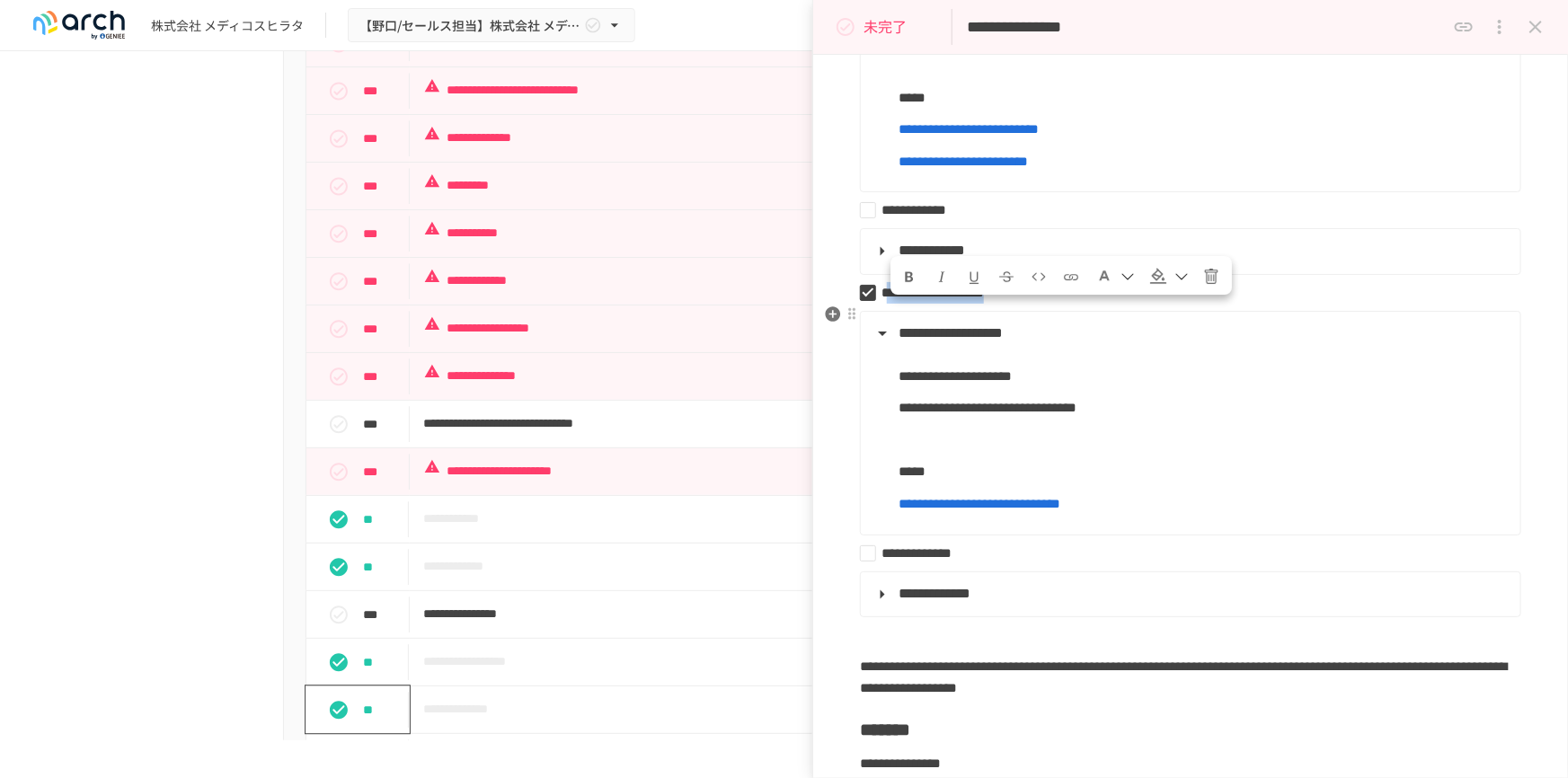 drag, startPoint x: 892, startPoint y: 314, endPoint x: 1155, endPoint y: 315, distance: 263.0019 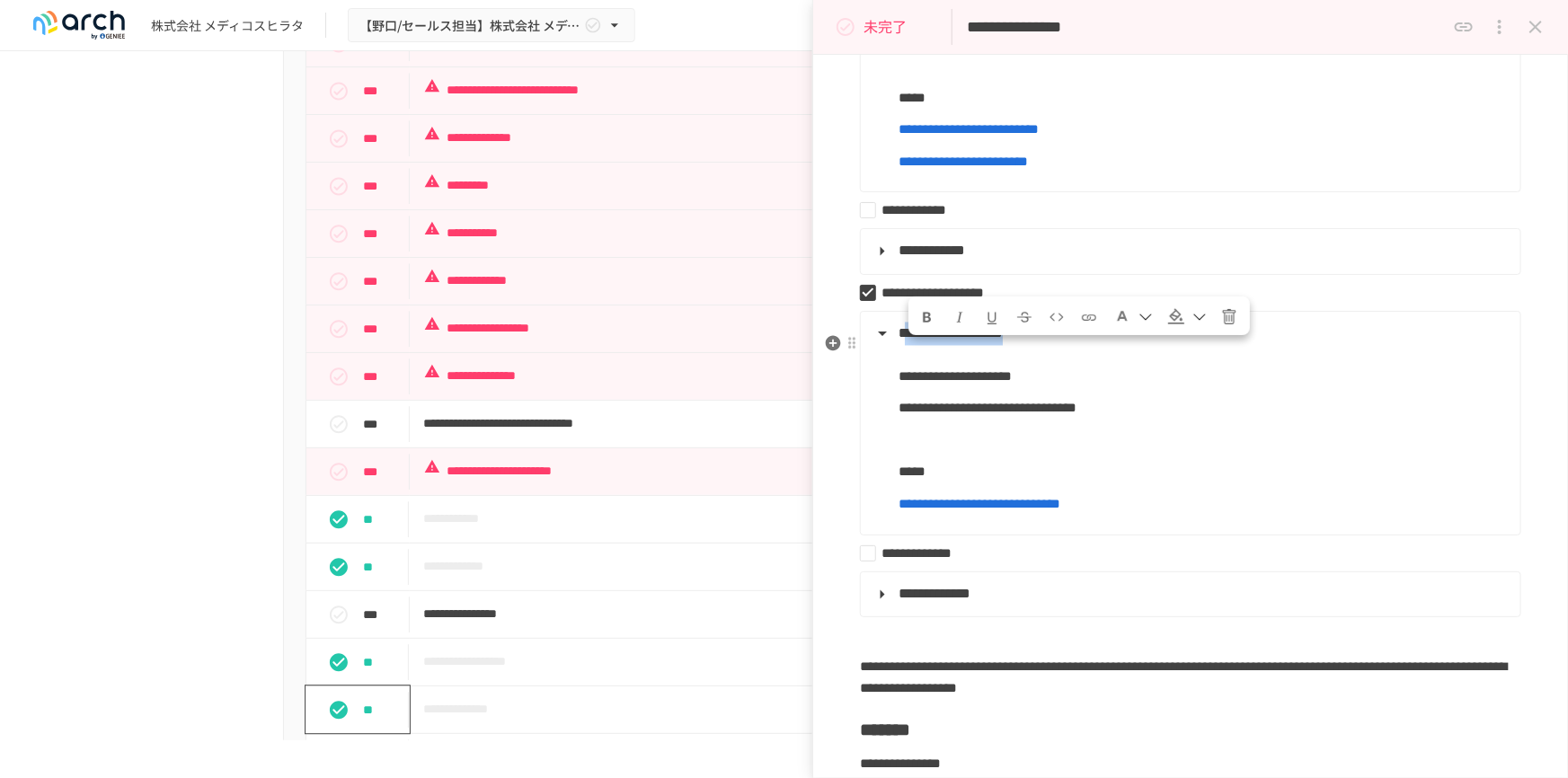 drag, startPoint x: 915, startPoint y: 350, endPoint x: 1341, endPoint y: 425, distance: 432.552 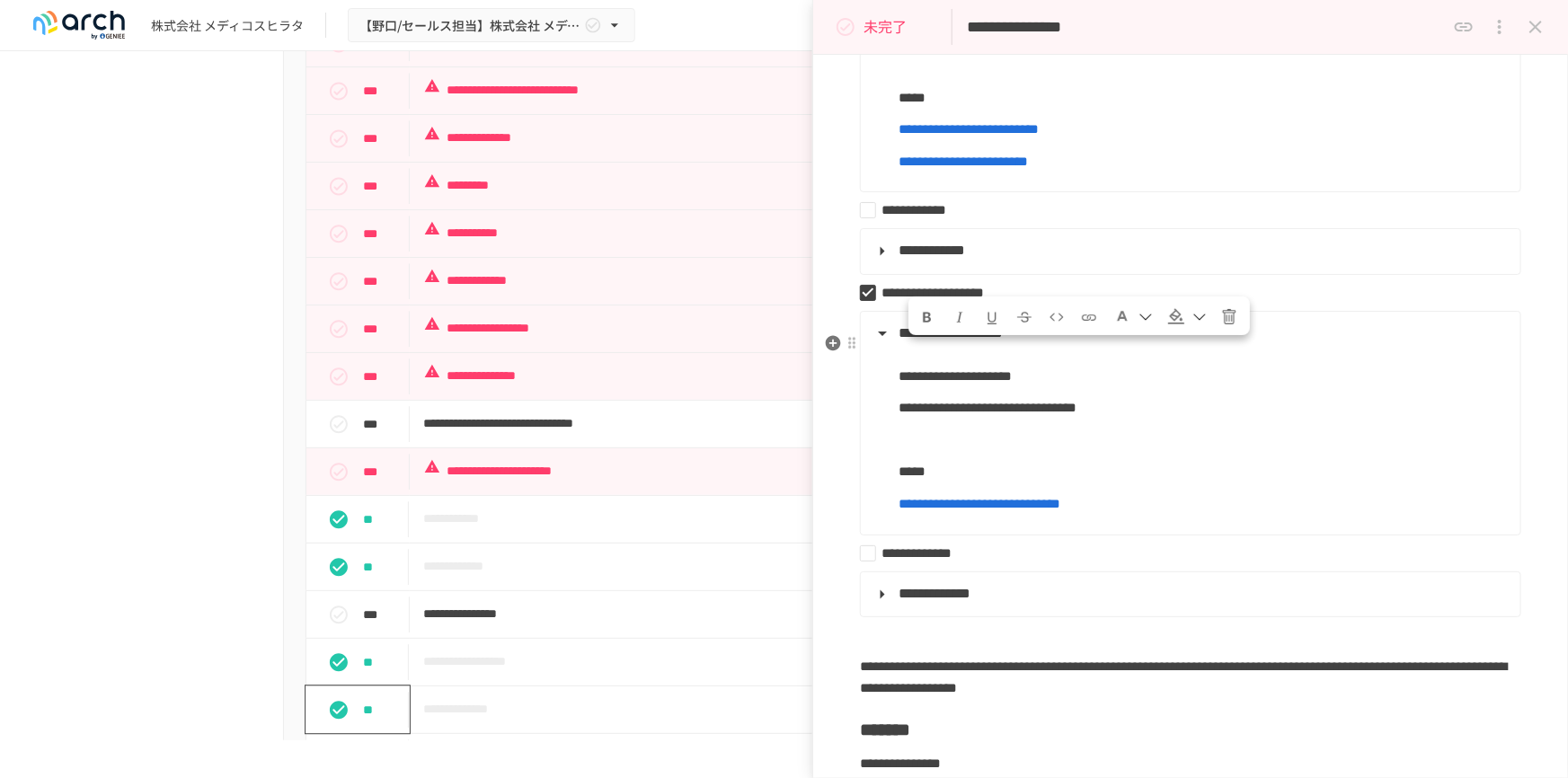 click on "**********" at bounding box center (955, 376) 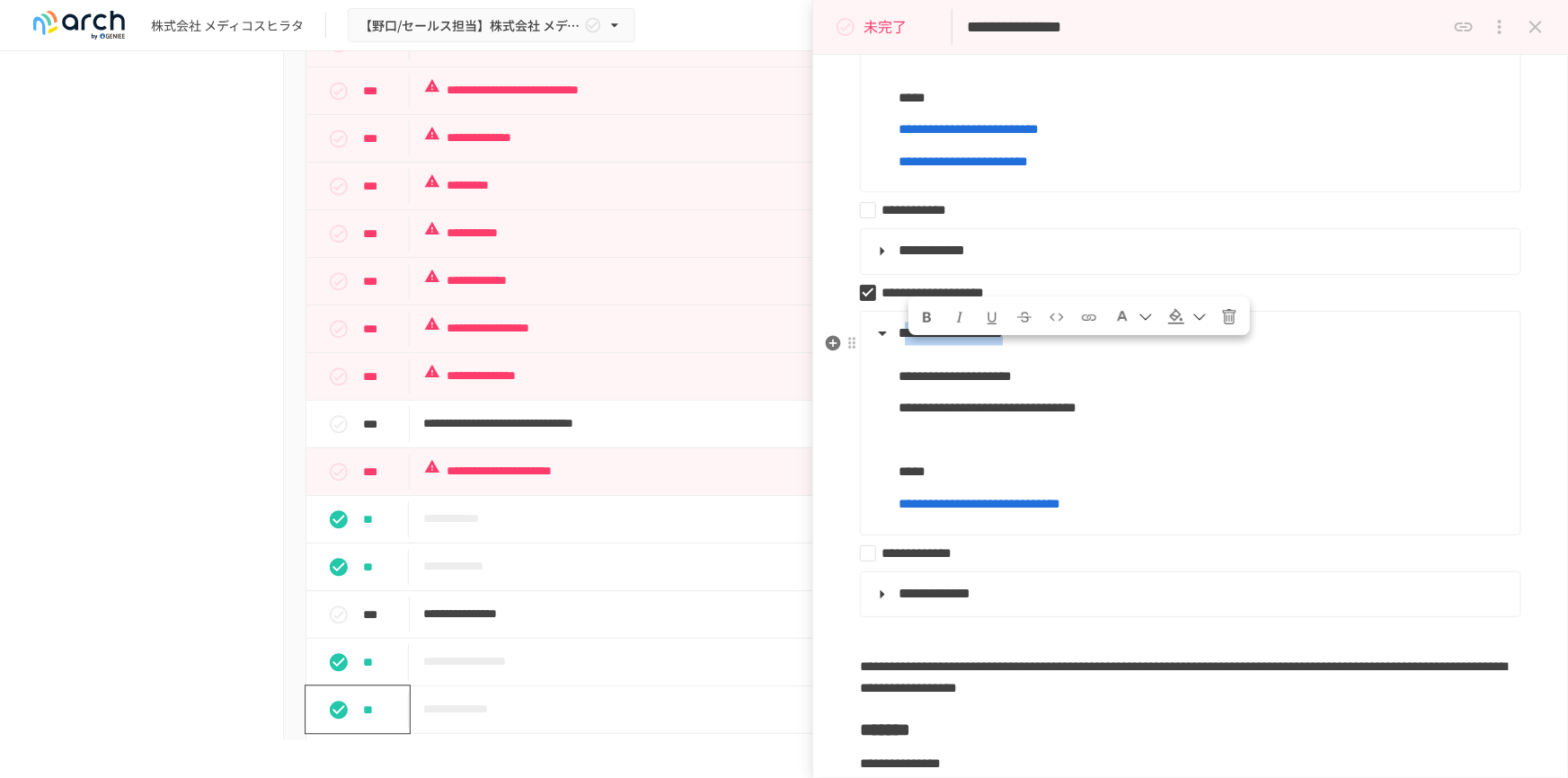 drag, startPoint x: 916, startPoint y: 352, endPoint x: 1342, endPoint y: 439, distance: 434.79305 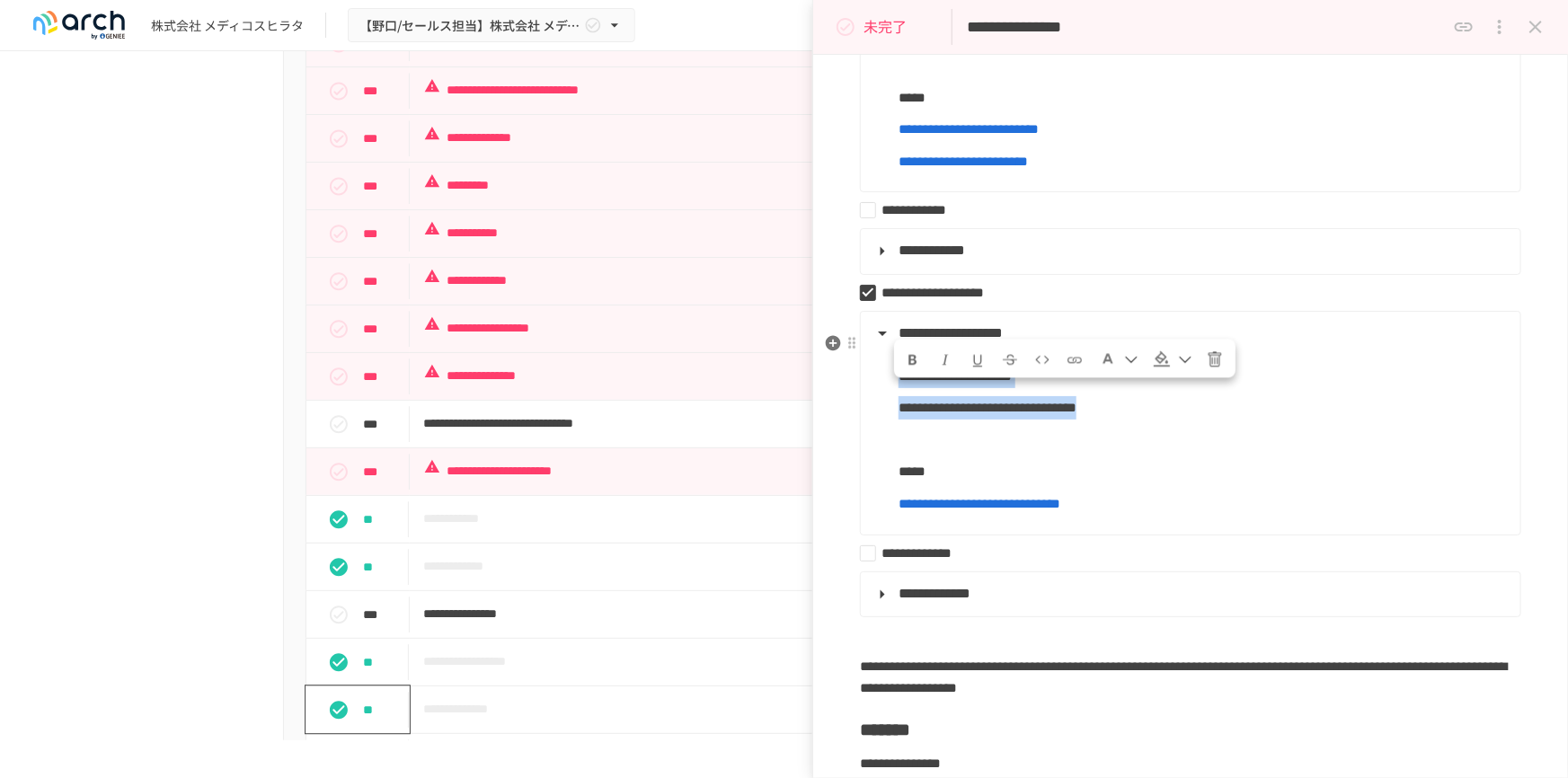 drag, startPoint x: 1286, startPoint y: 425, endPoint x: 907, endPoint y: 341, distance: 388.19711 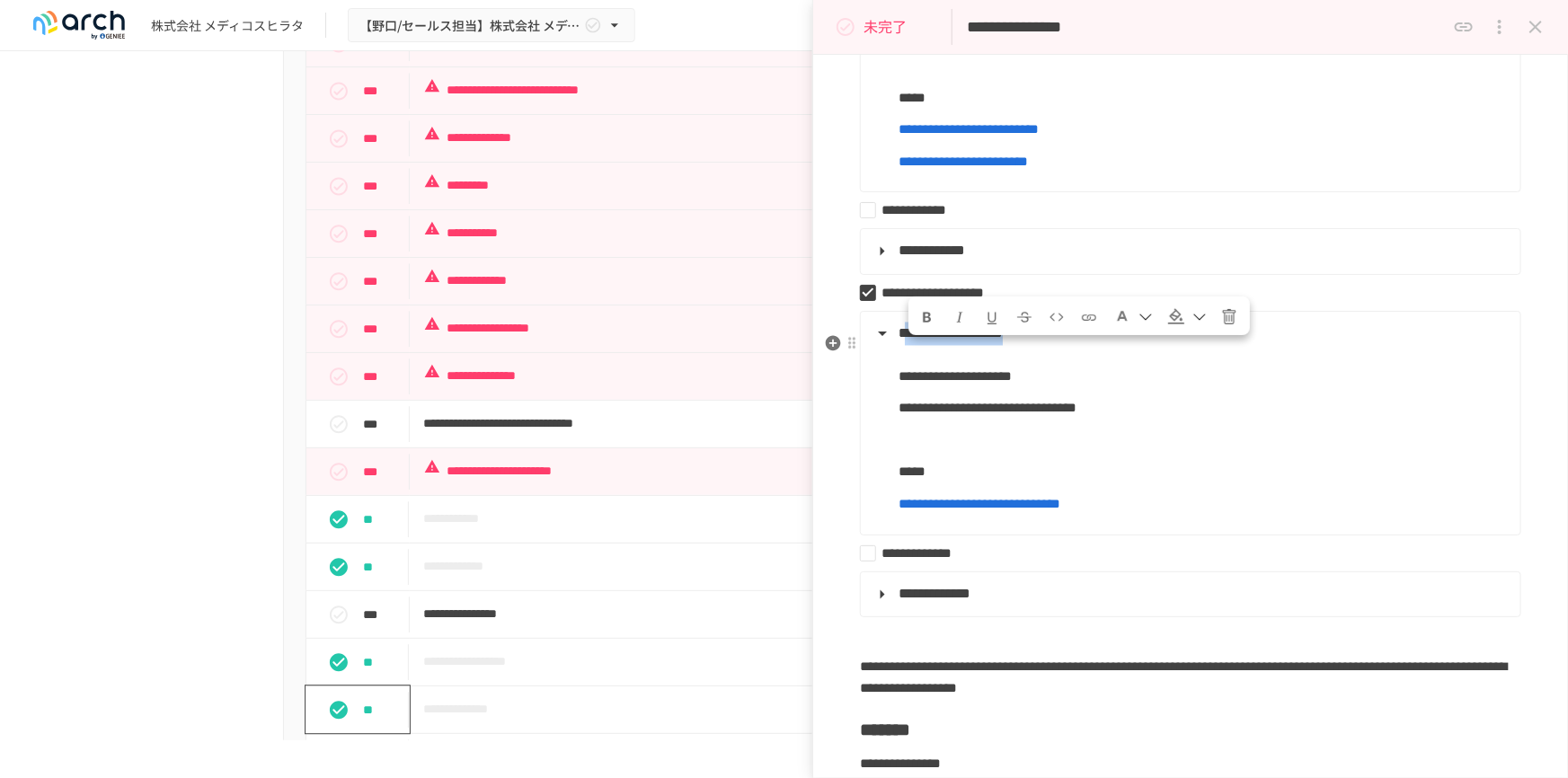 drag, startPoint x: 916, startPoint y: 350, endPoint x: 1333, endPoint y: 460, distance: 431.26442 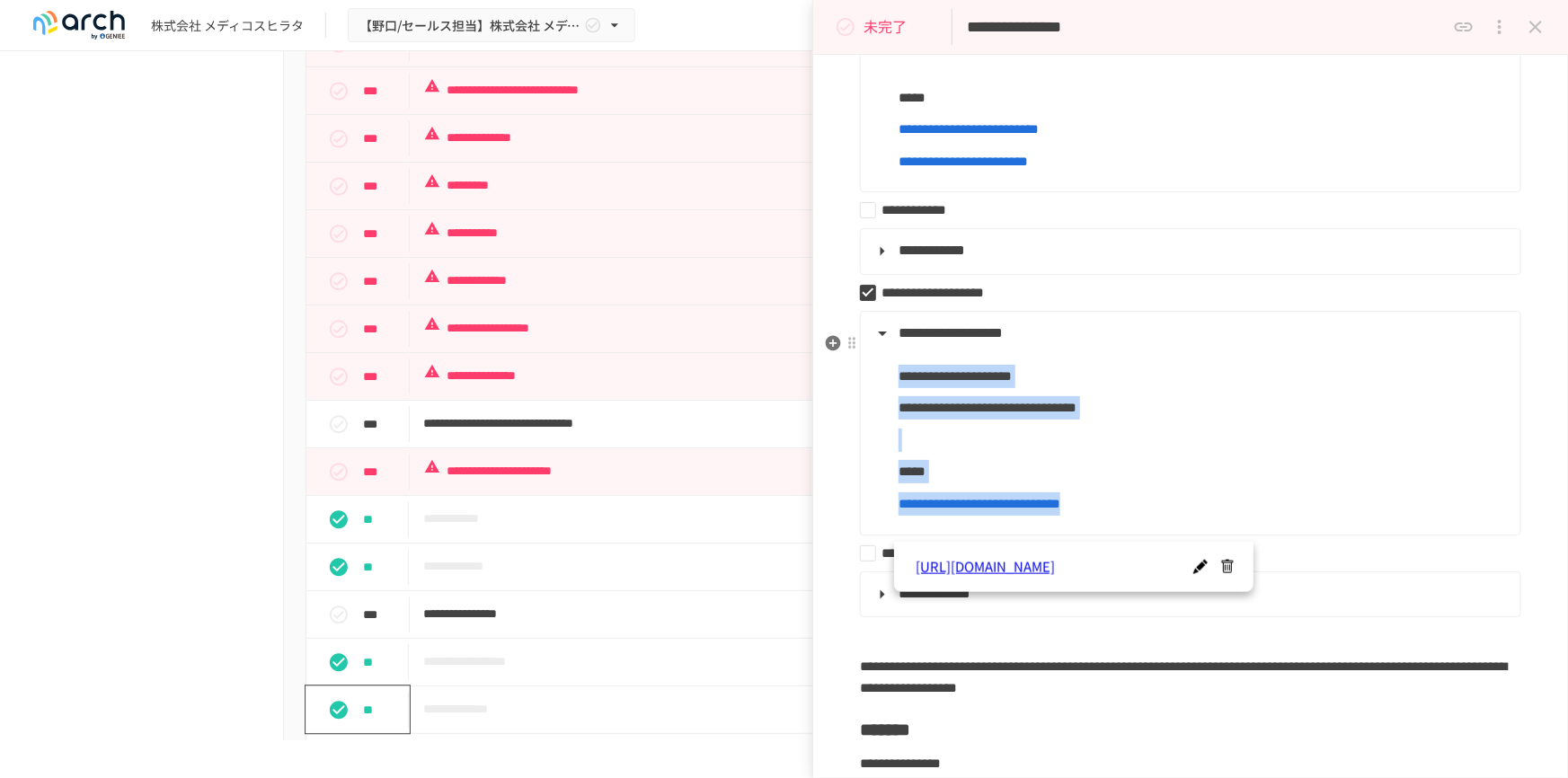 drag, startPoint x: 897, startPoint y: 391, endPoint x: 1294, endPoint y: 535, distance: 422.3091 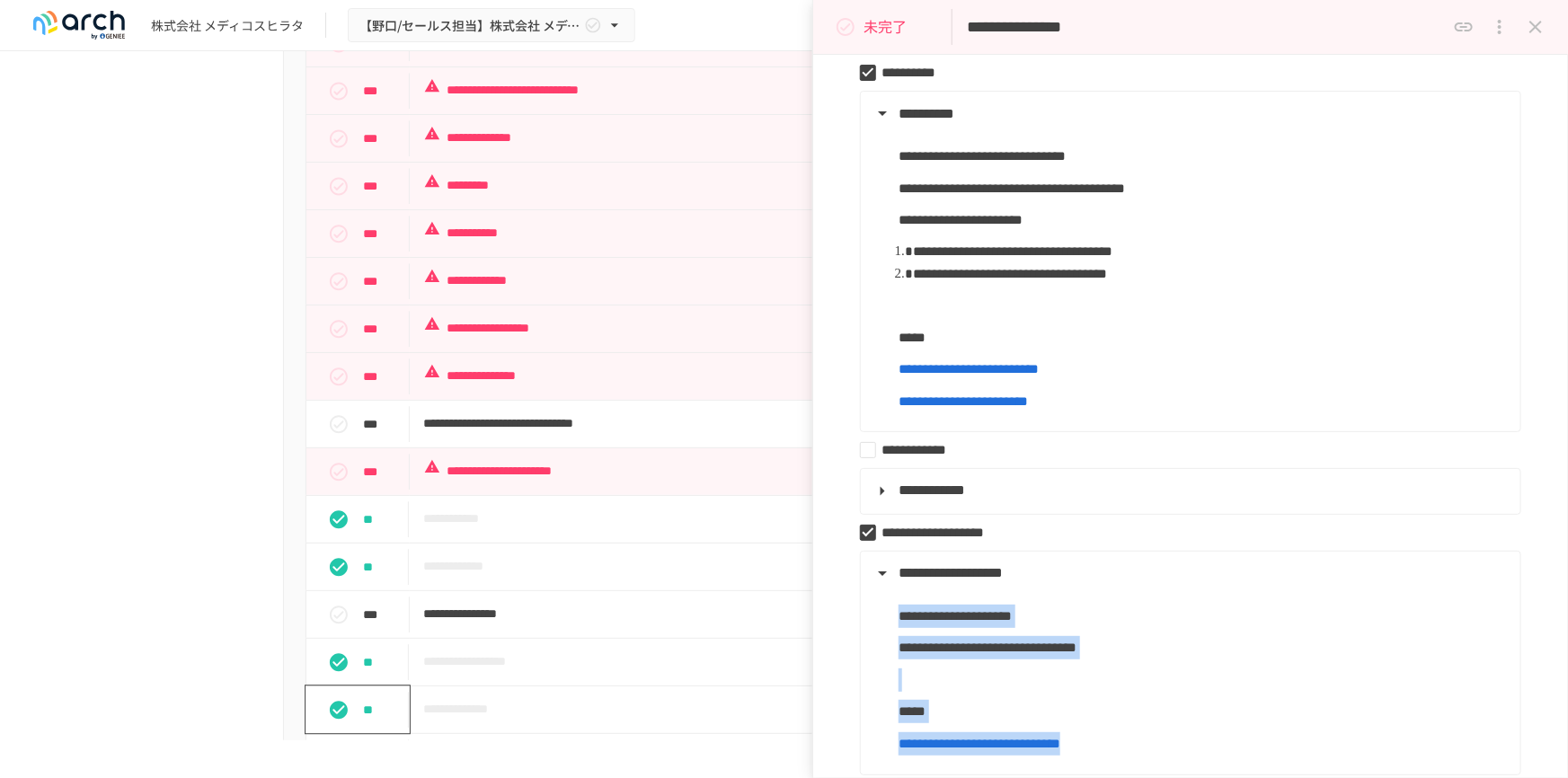 scroll, scrollTop: 1321, scrollLeft: 0, axis: vertical 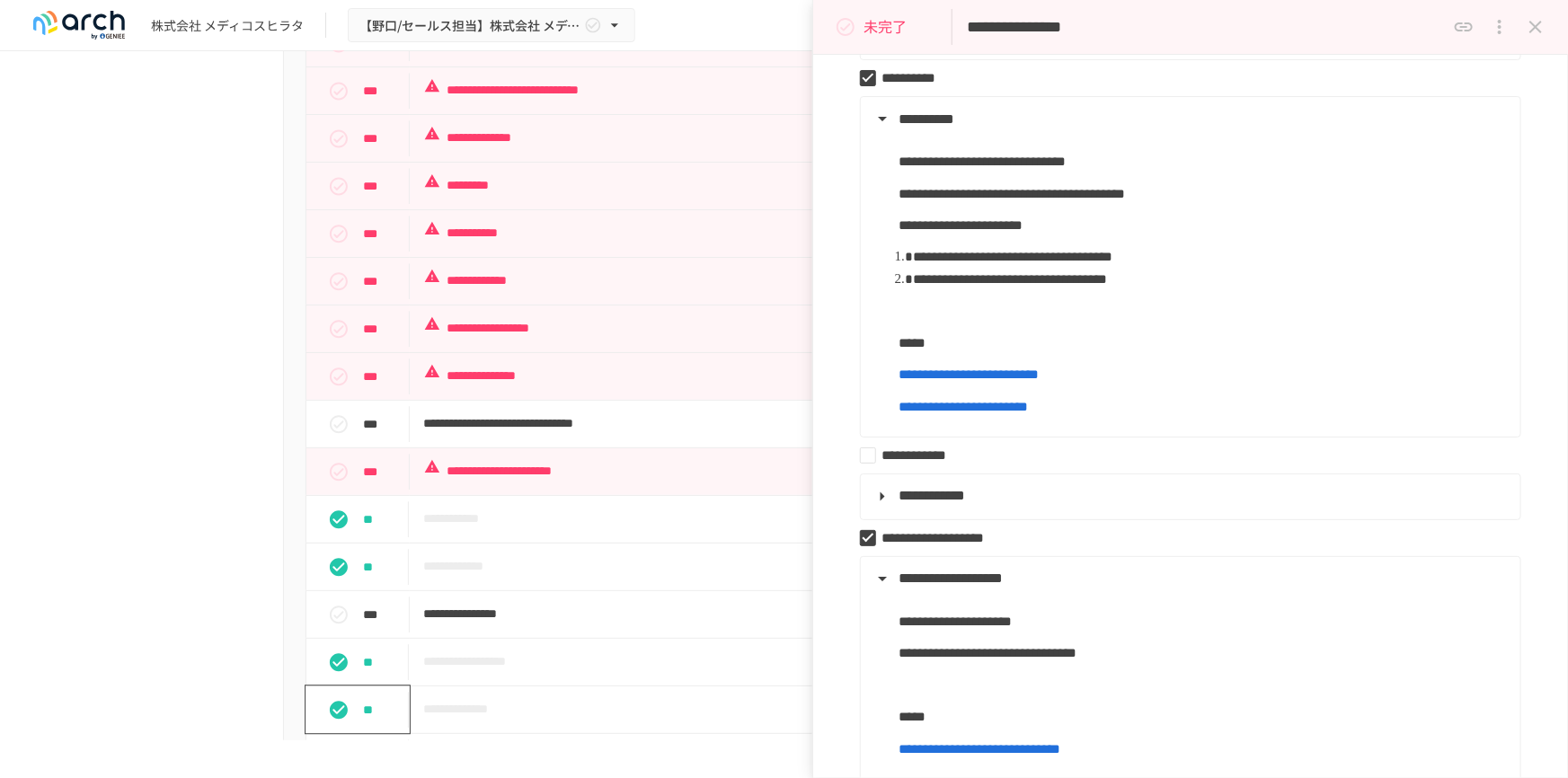 click on "**********" at bounding box center [784, 395] 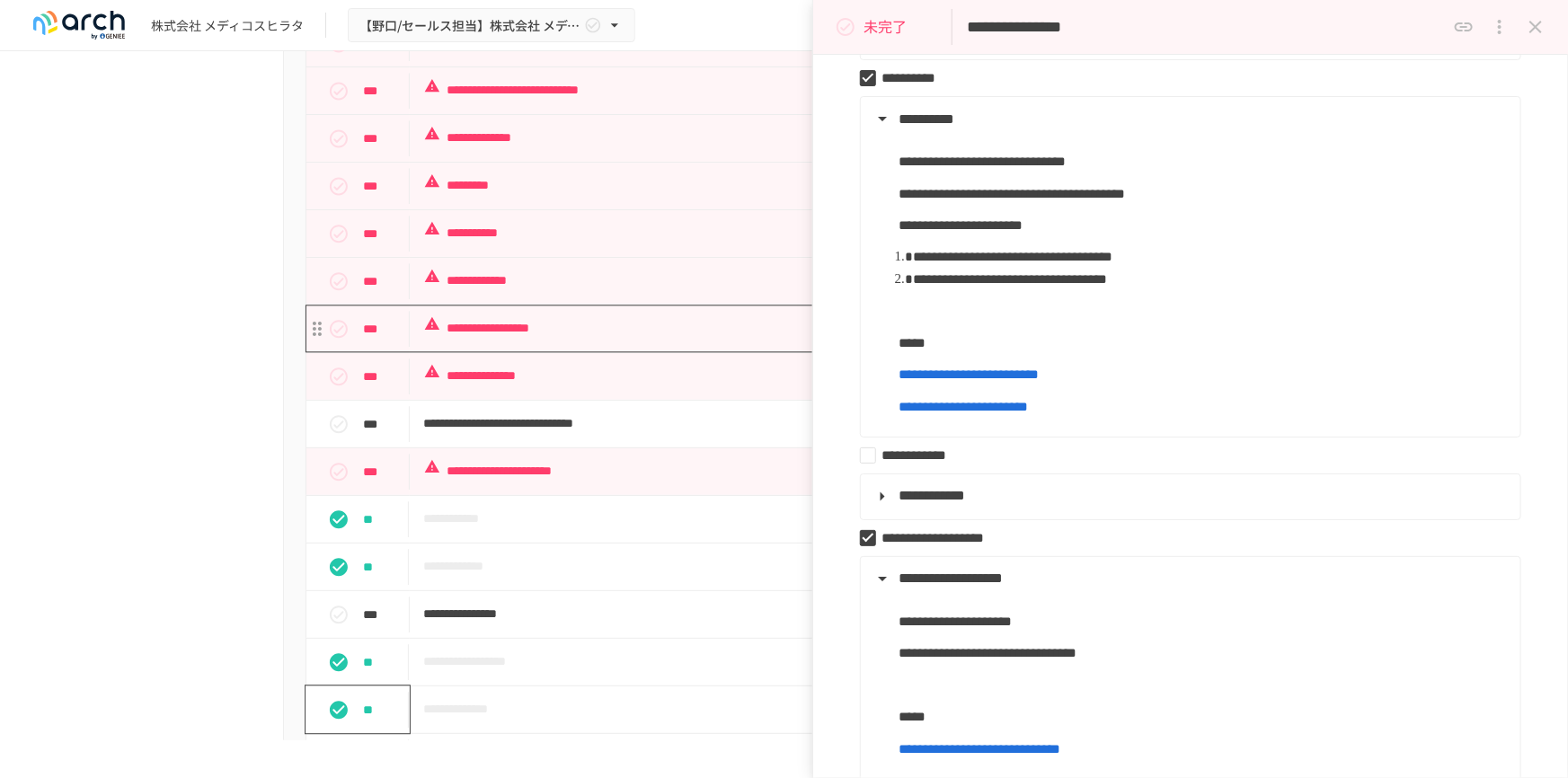 click on "**********" at bounding box center (747, 328) 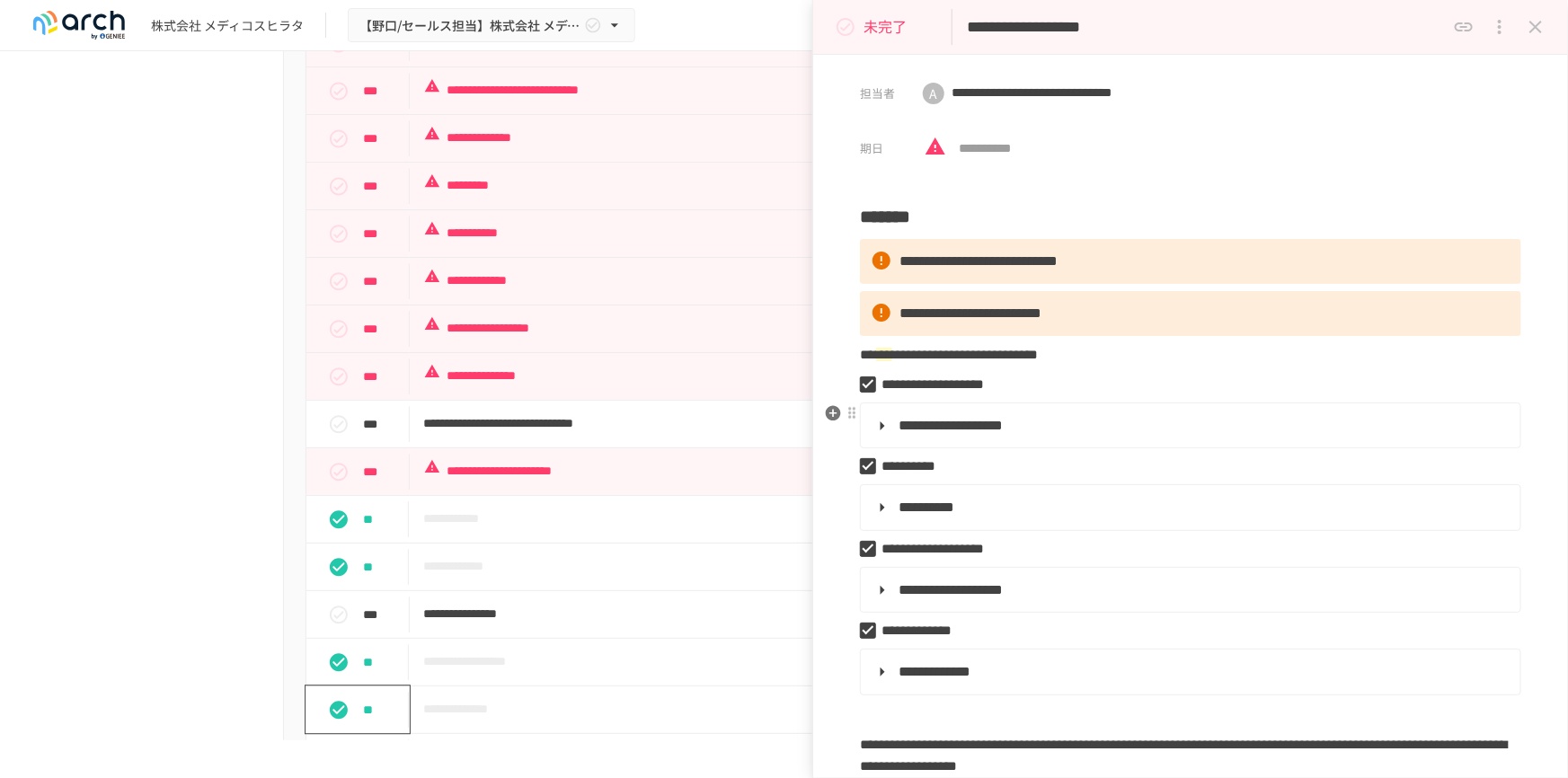 click on "**********" at bounding box center (951, 425) 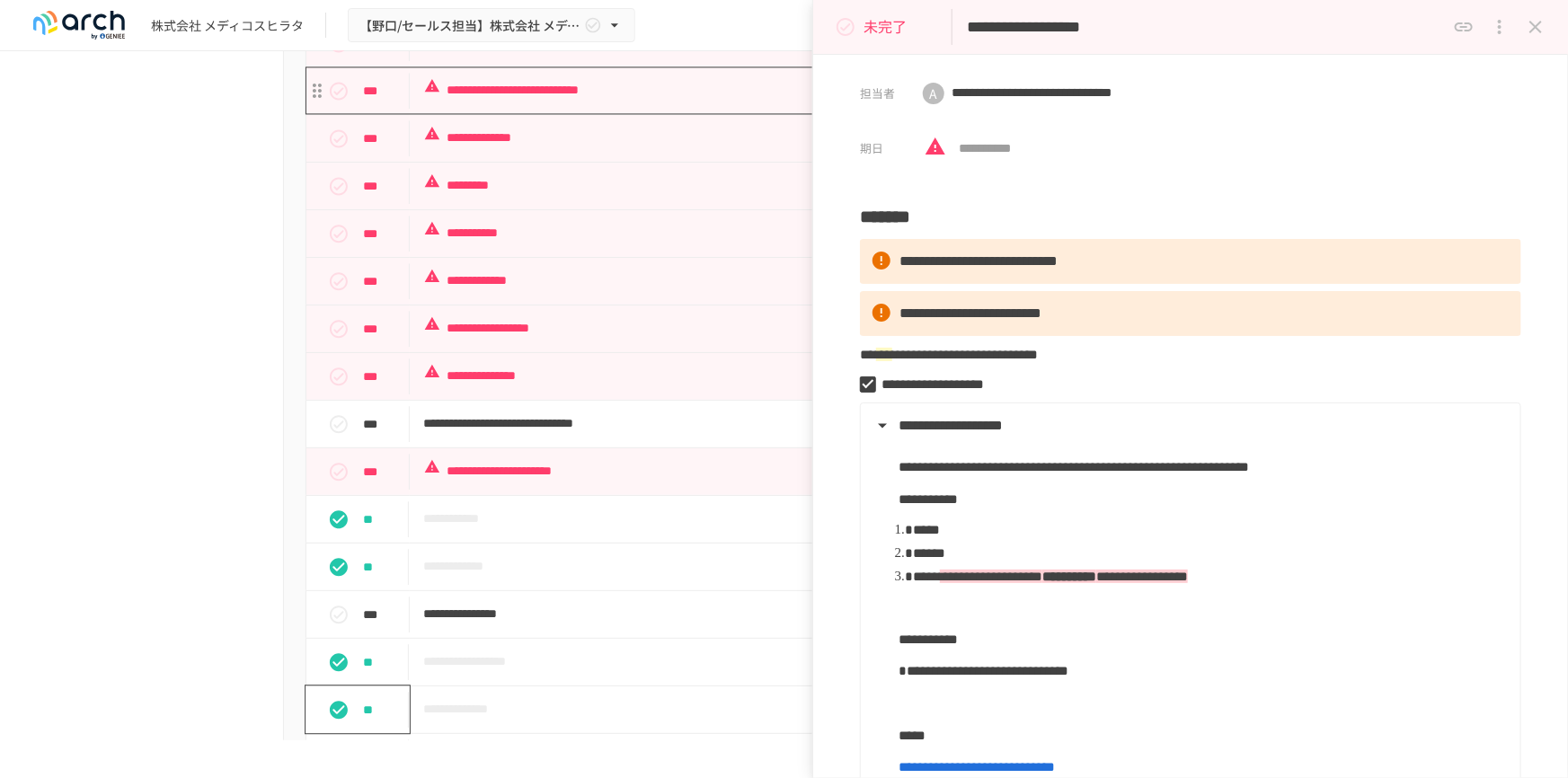 click on "**********" at bounding box center [747, 90] 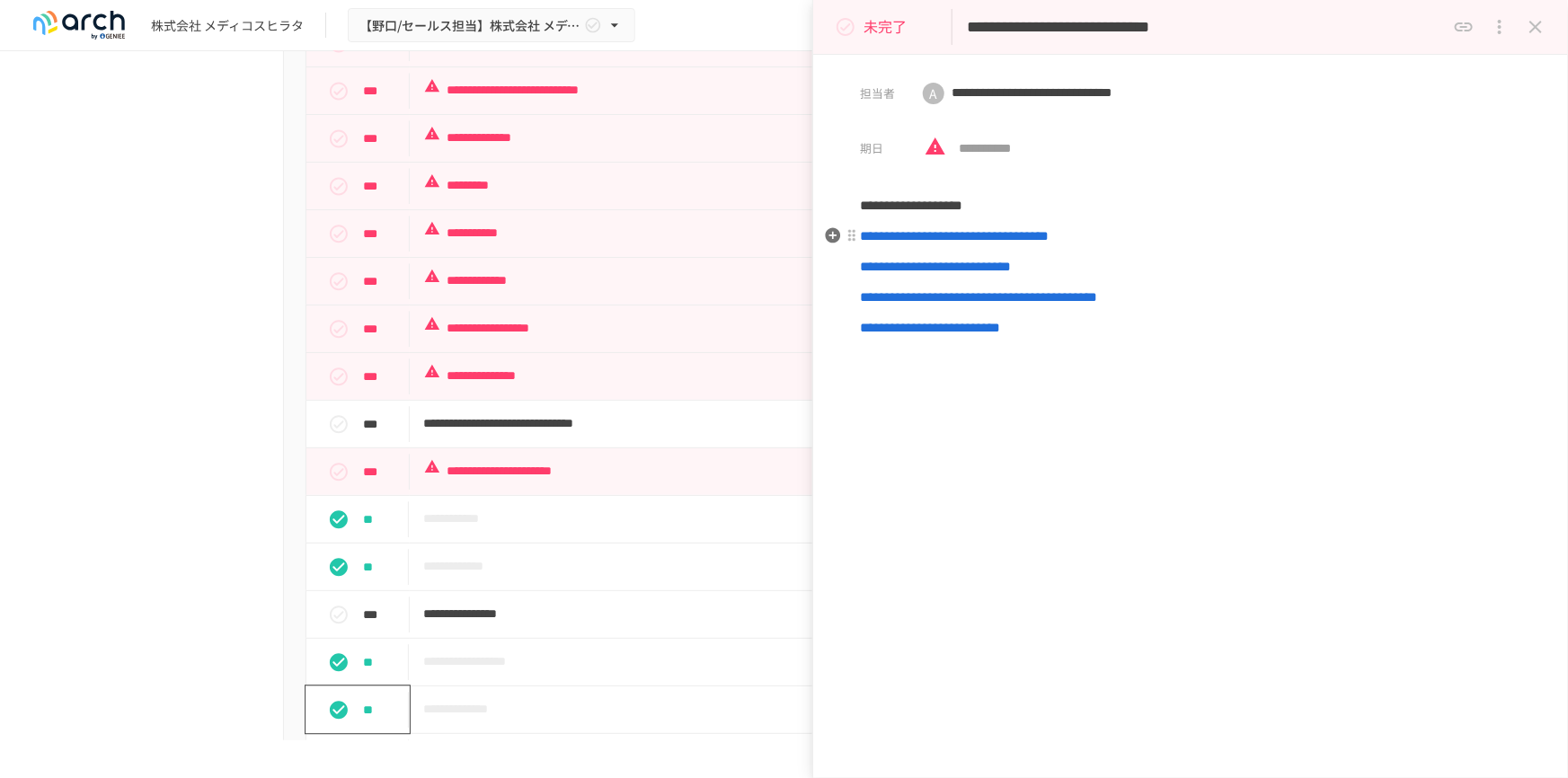 click on "**********" at bounding box center [954, 235] 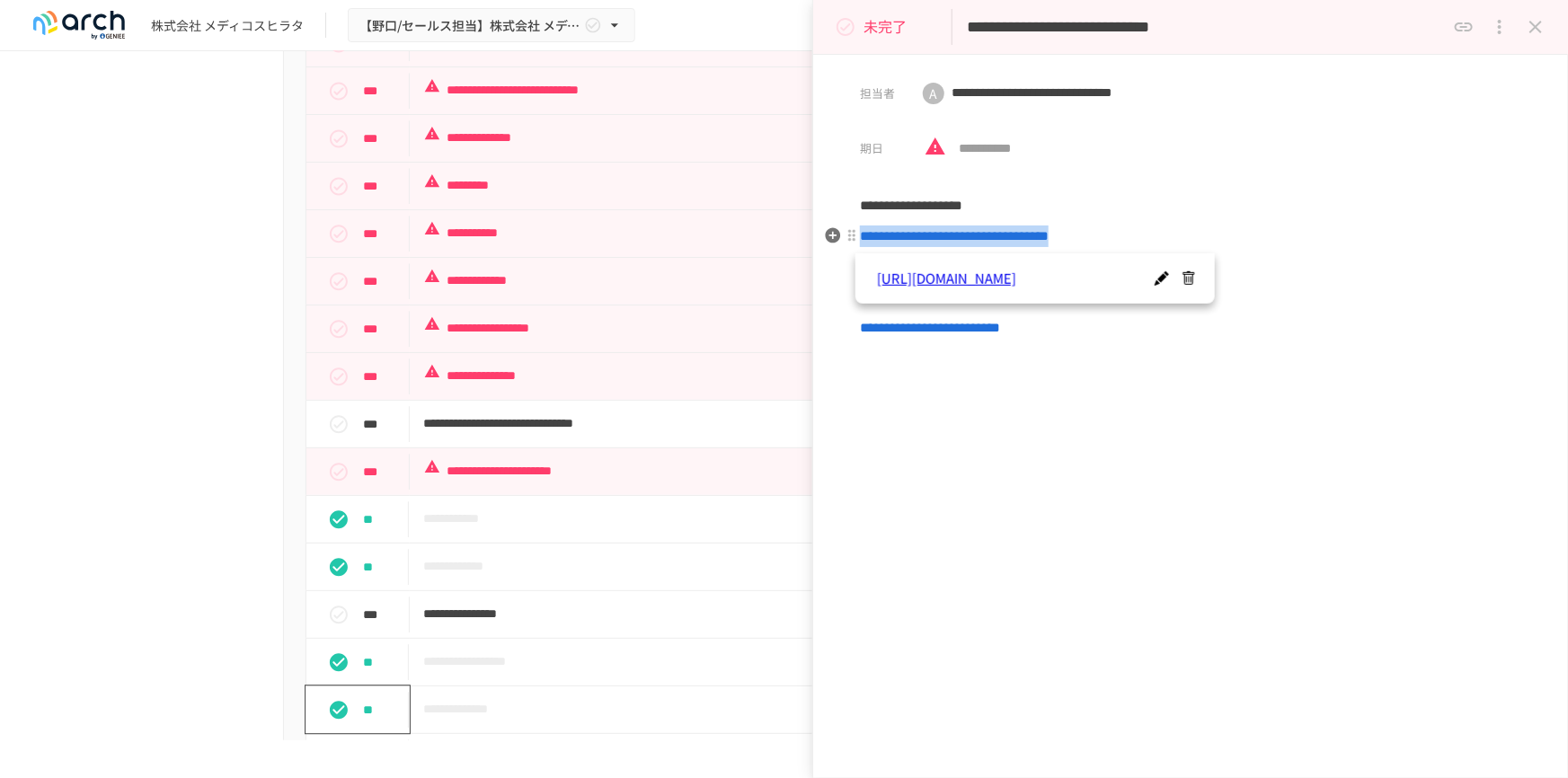 drag, startPoint x: 1316, startPoint y: 233, endPoint x: 862, endPoint y: 242, distance: 454.089 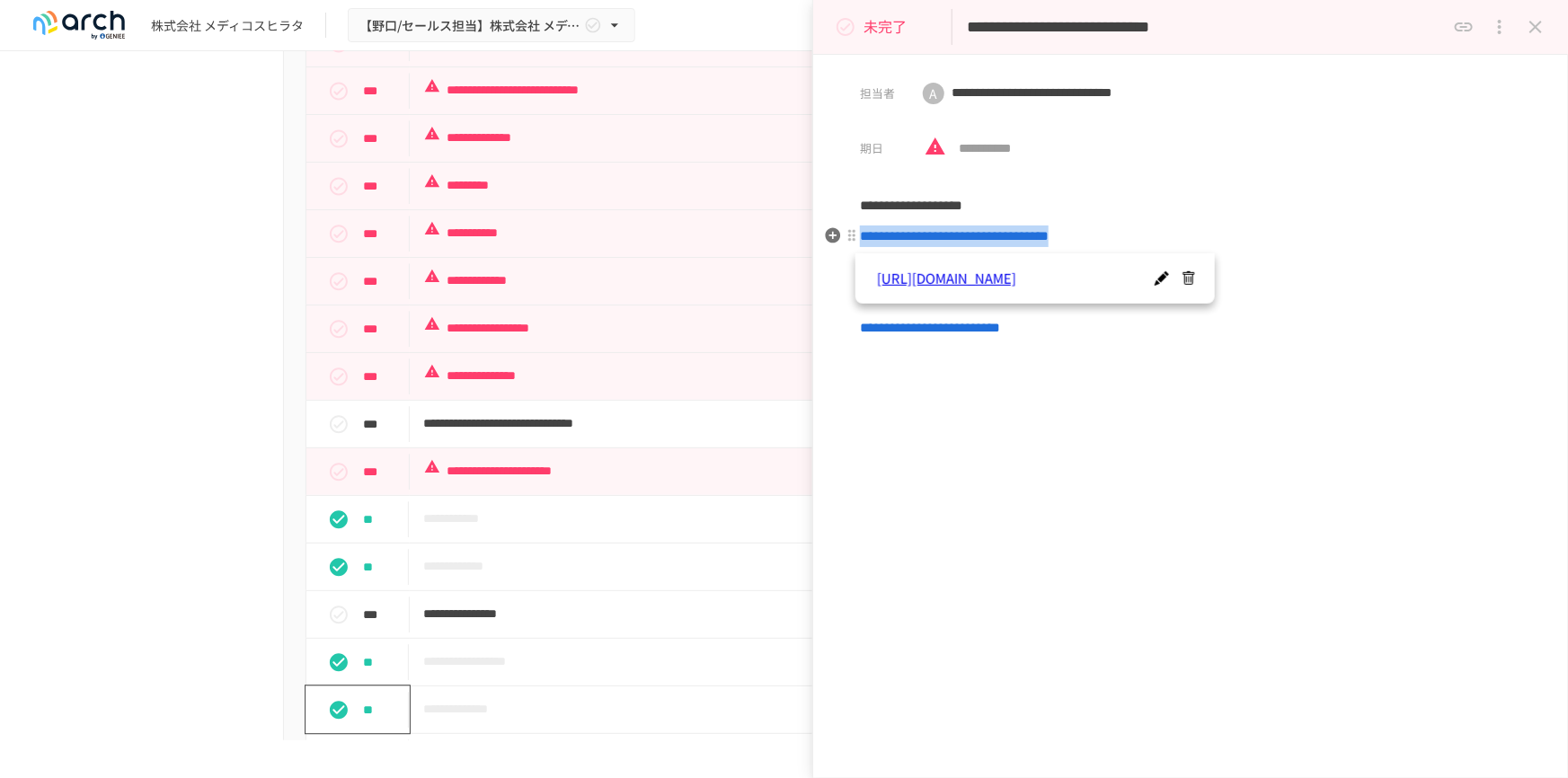 click on "**********" at bounding box center [1191, 236] 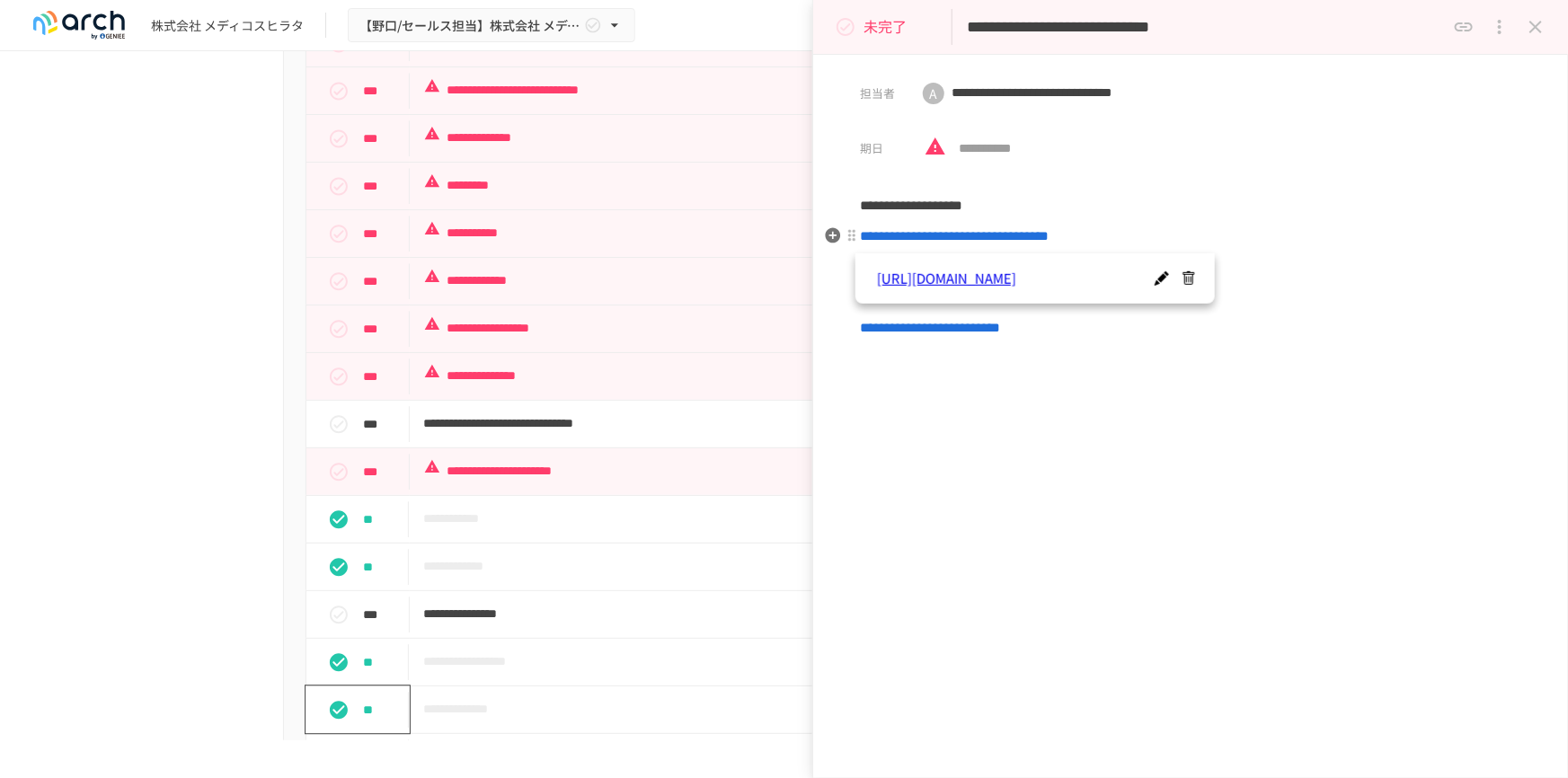 click on "**********" at bounding box center (954, 235) 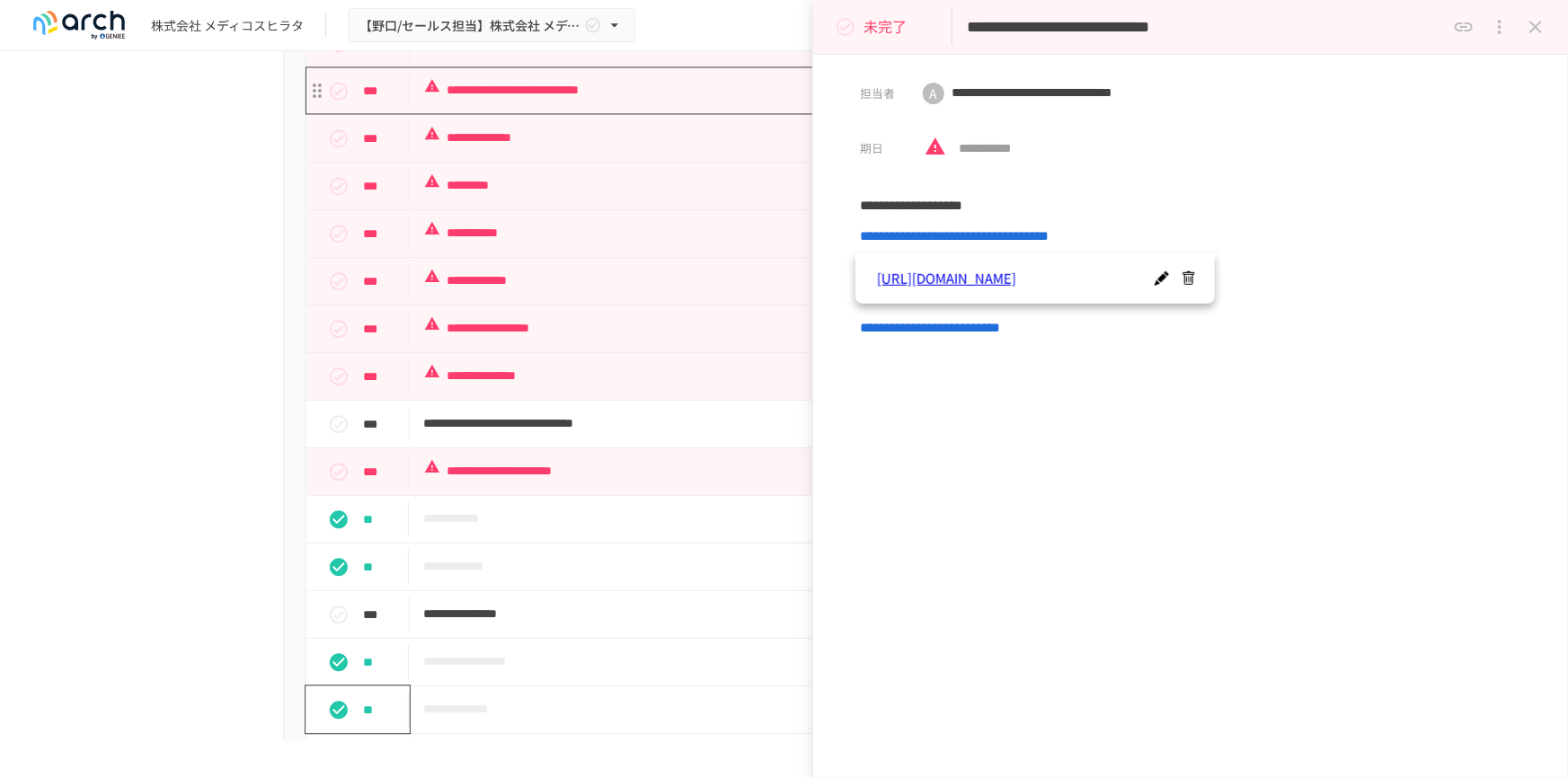 scroll, scrollTop: 1914, scrollLeft: 0, axis: vertical 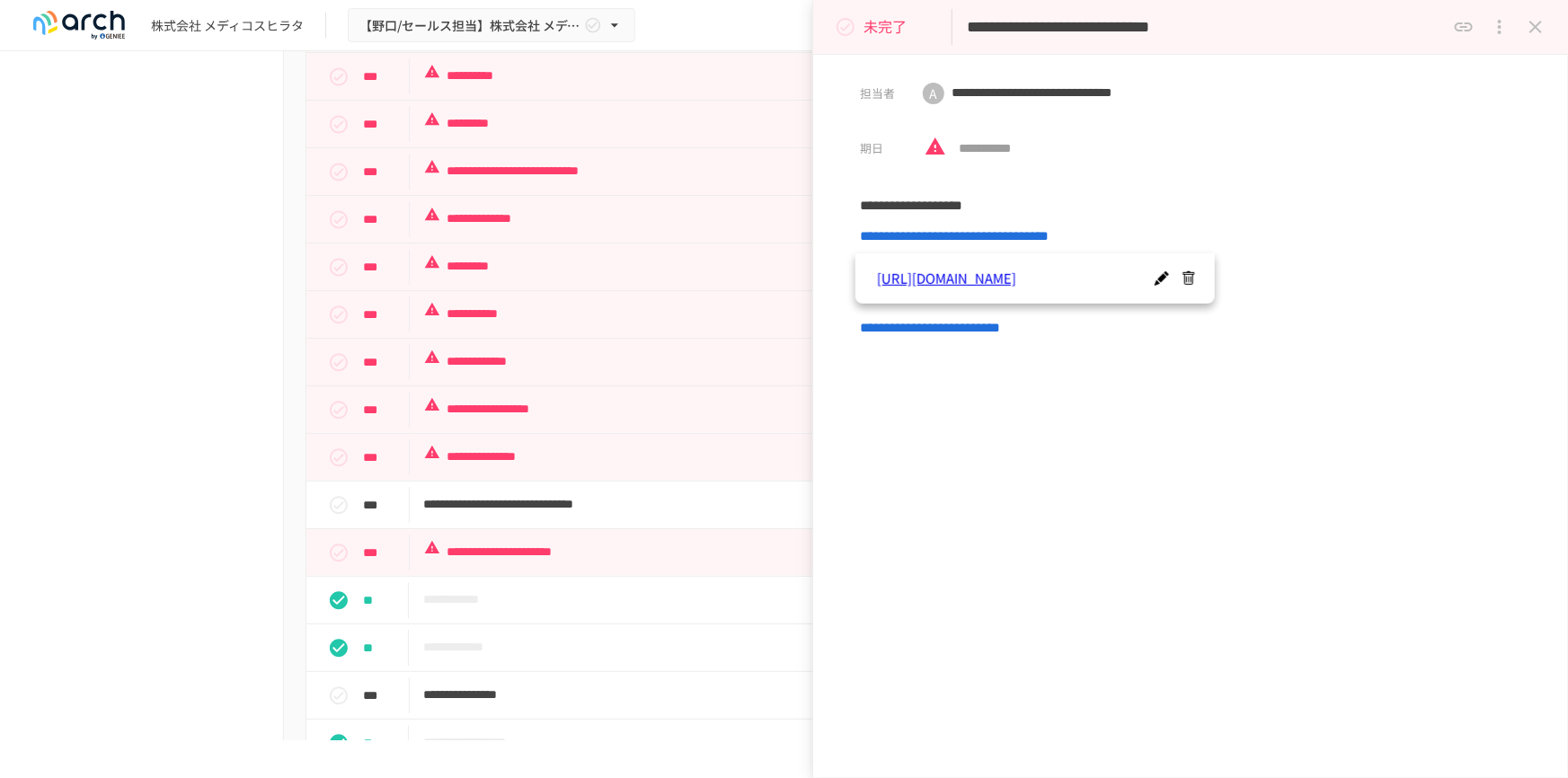 click on "**********" at bounding box center [1191, 420] 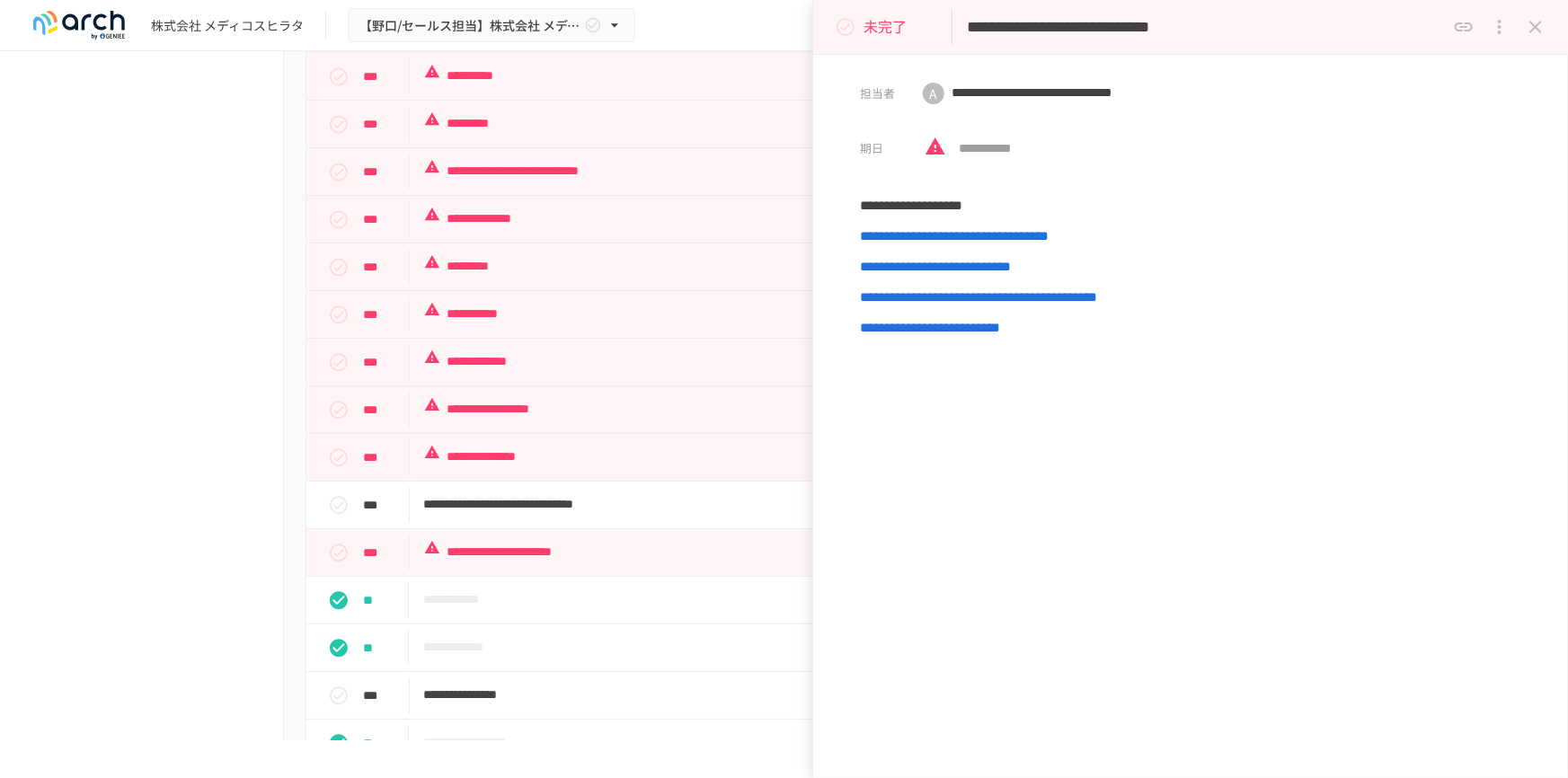 click on "**********" at bounding box center (1191, 420) 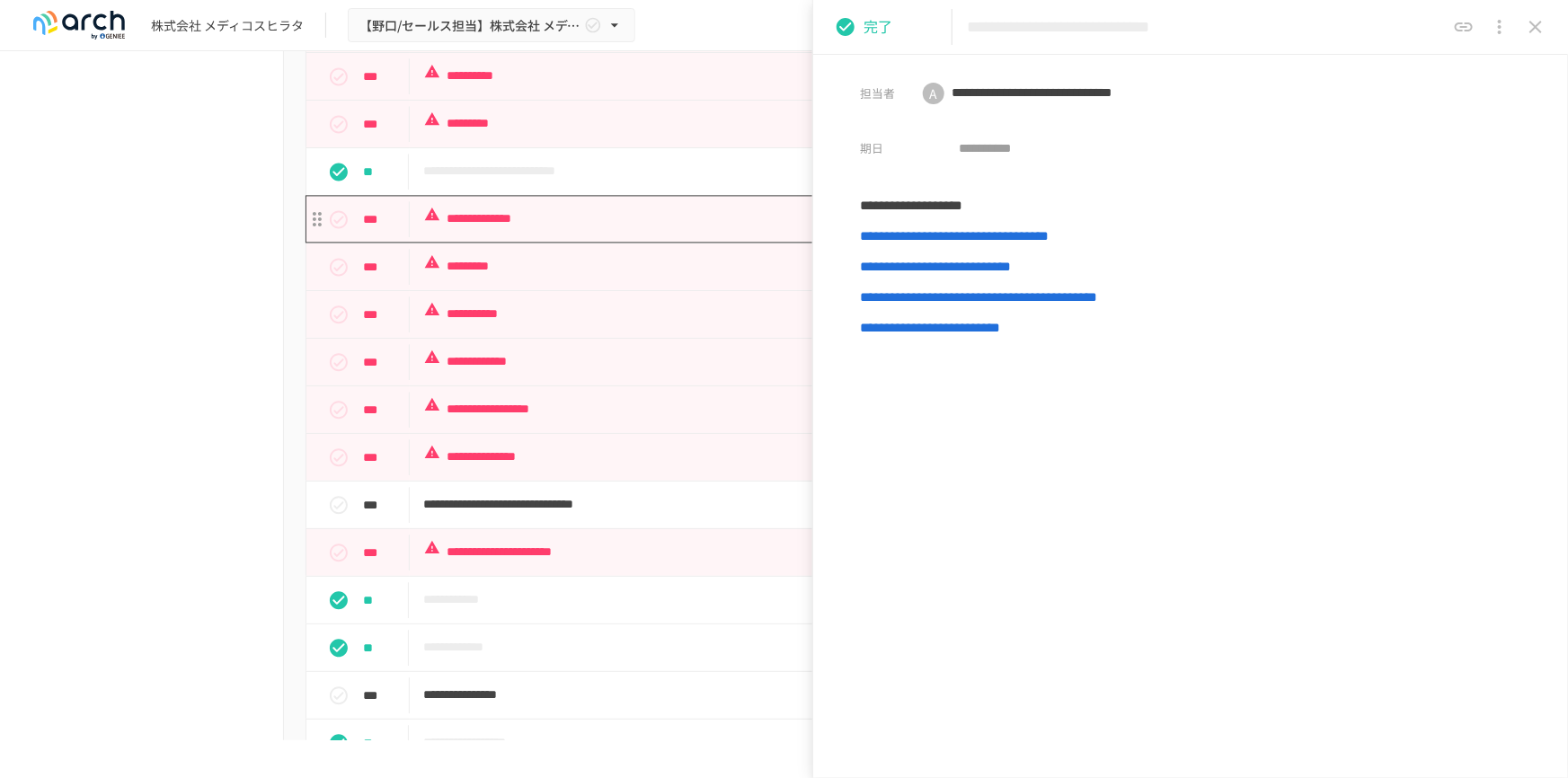 click on "**********" at bounding box center (747, 218) 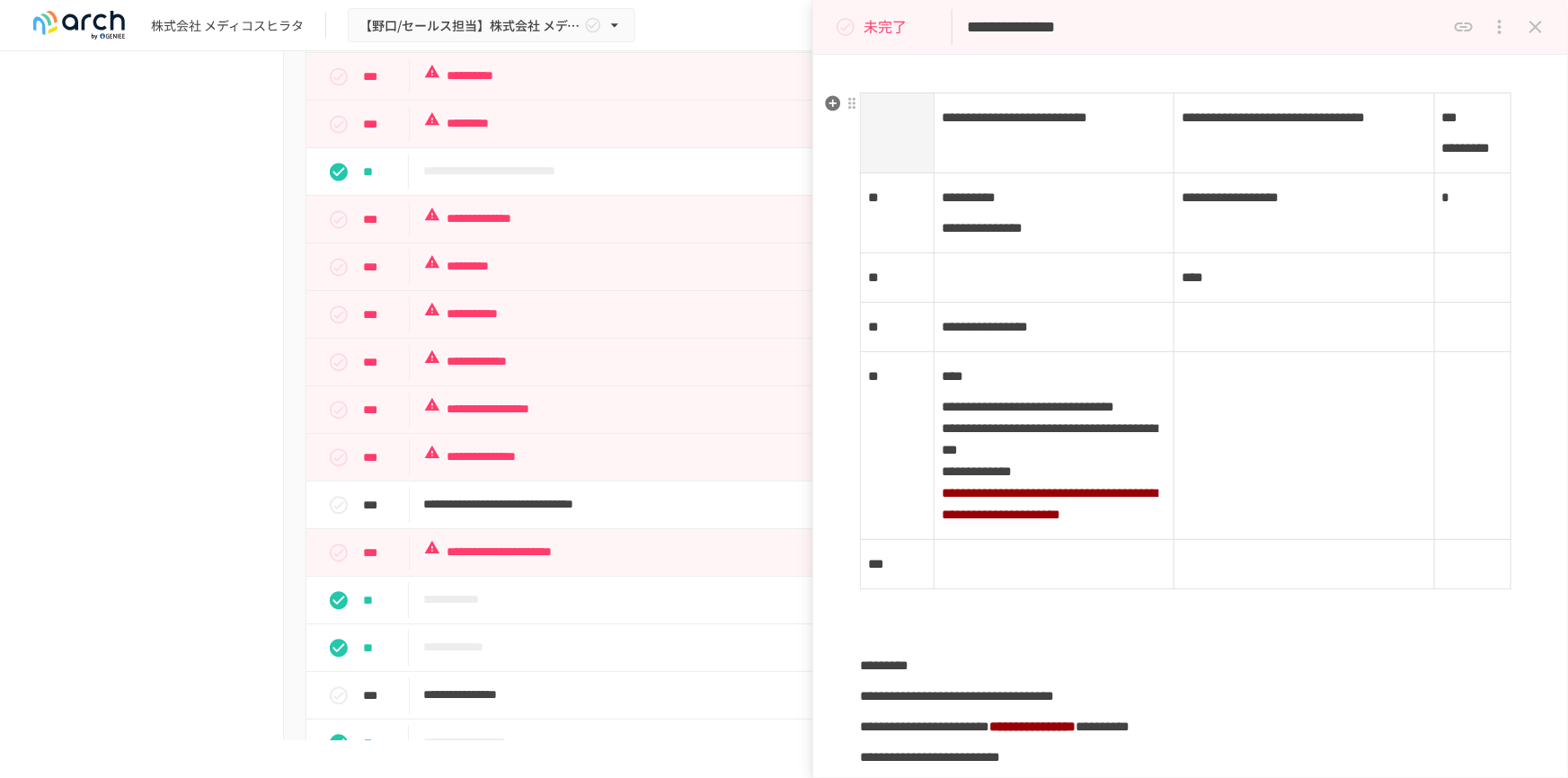 scroll, scrollTop: 81, scrollLeft: 0, axis: vertical 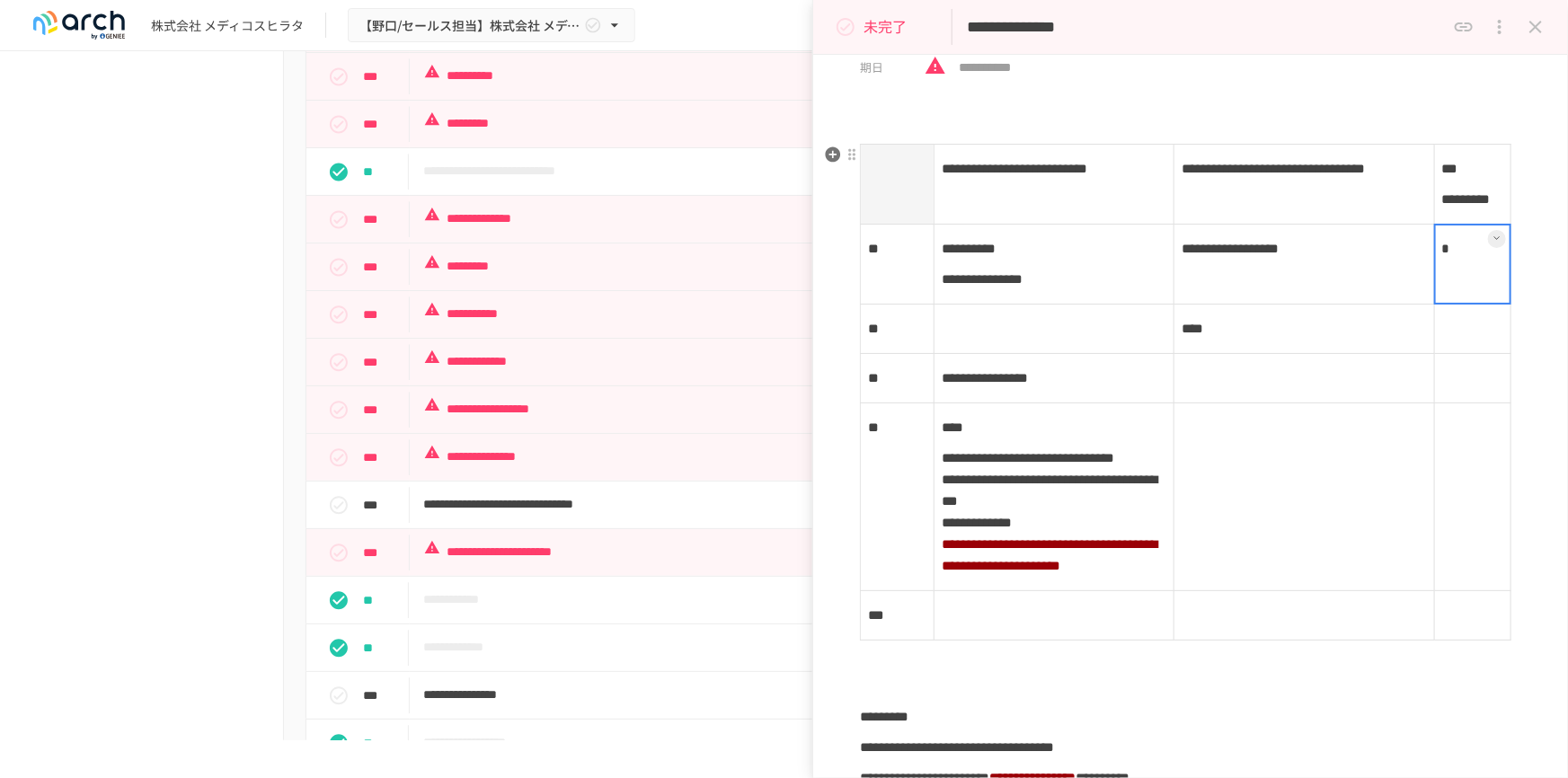 drag, startPoint x: 1444, startPoint y: 267, endPoint x: 1462, endPoint y: 267, distance: 18 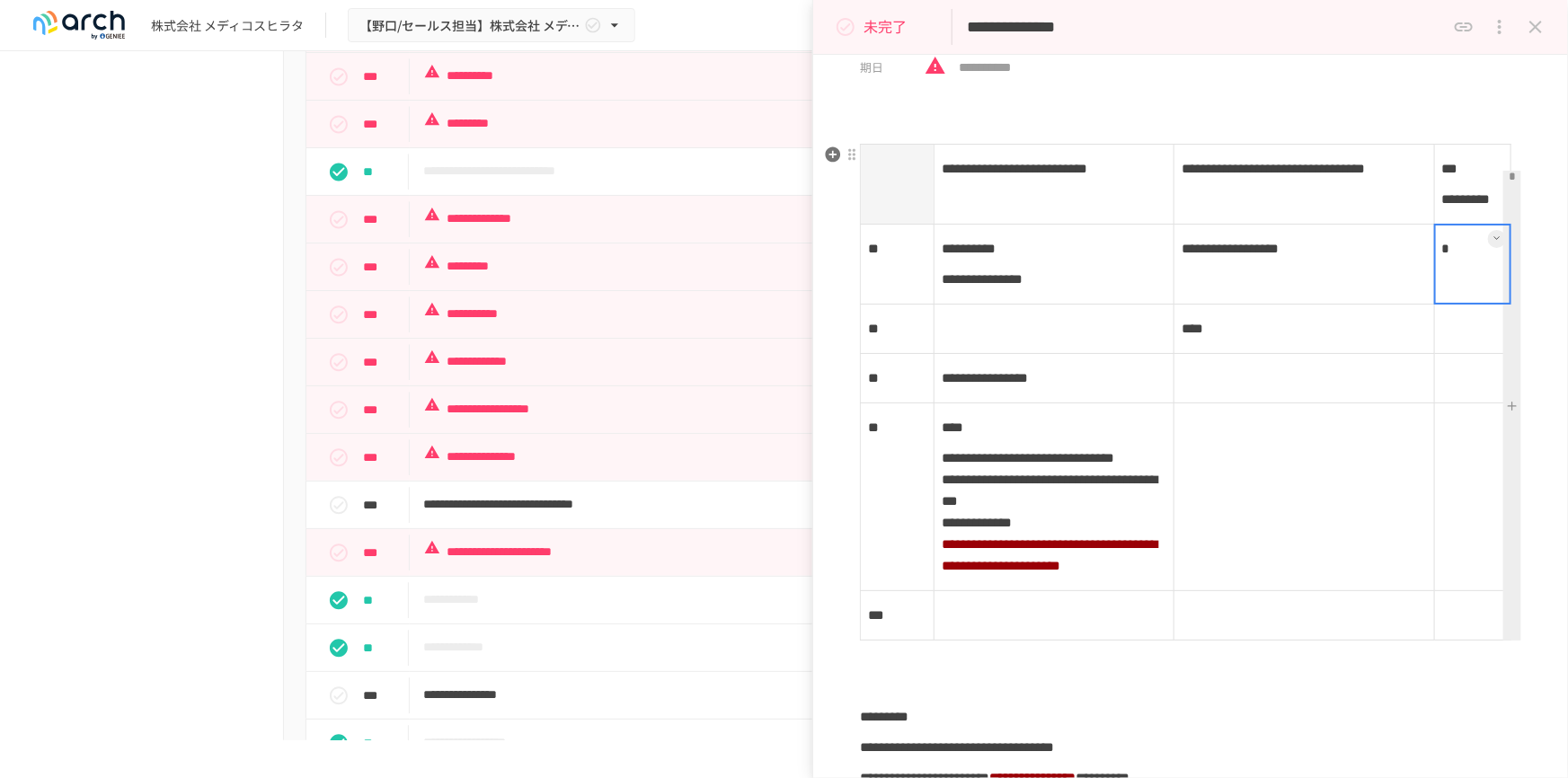 click at bounding box center (1497, 239) 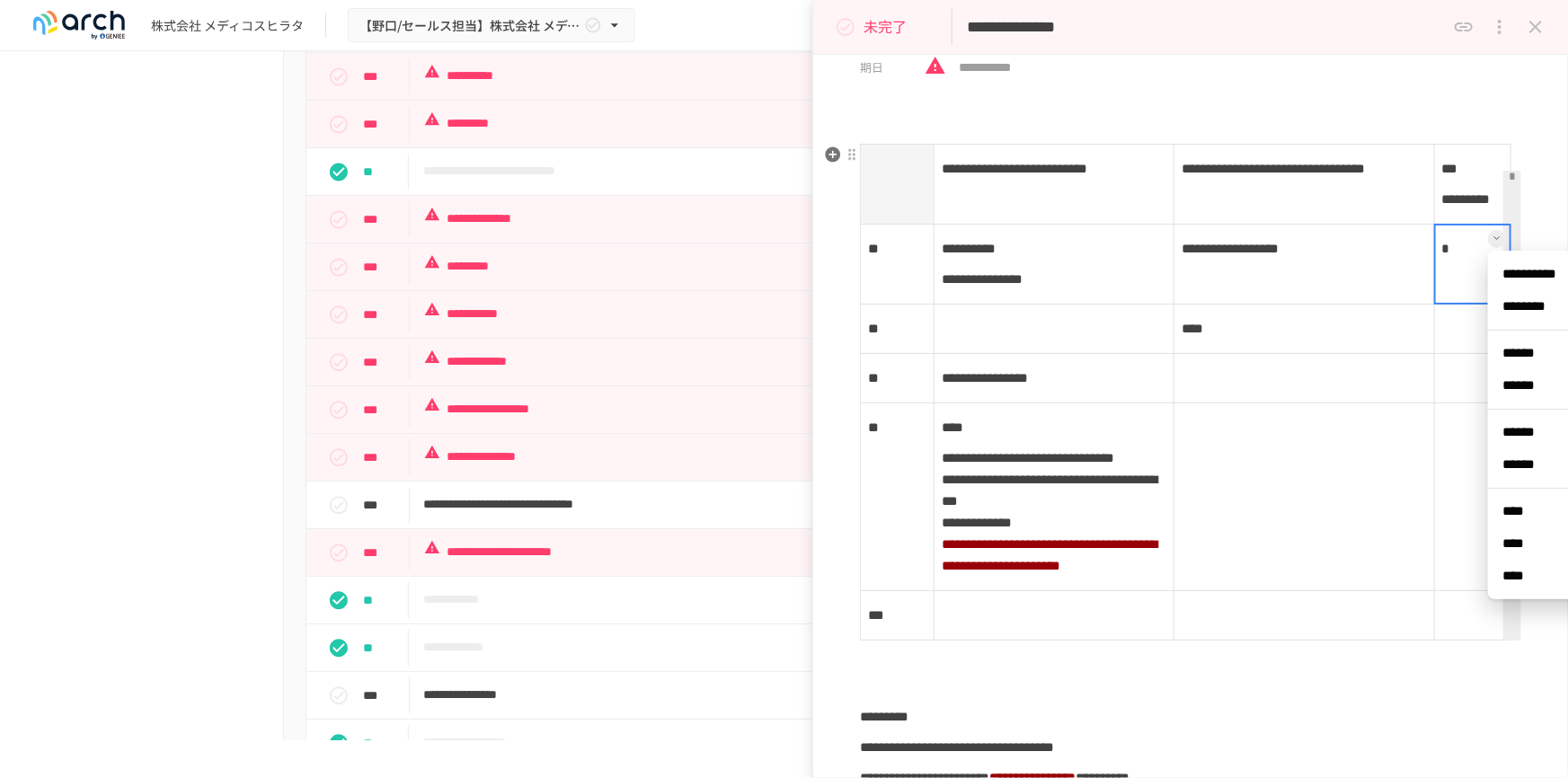 click at bounding box center (1473, 264) 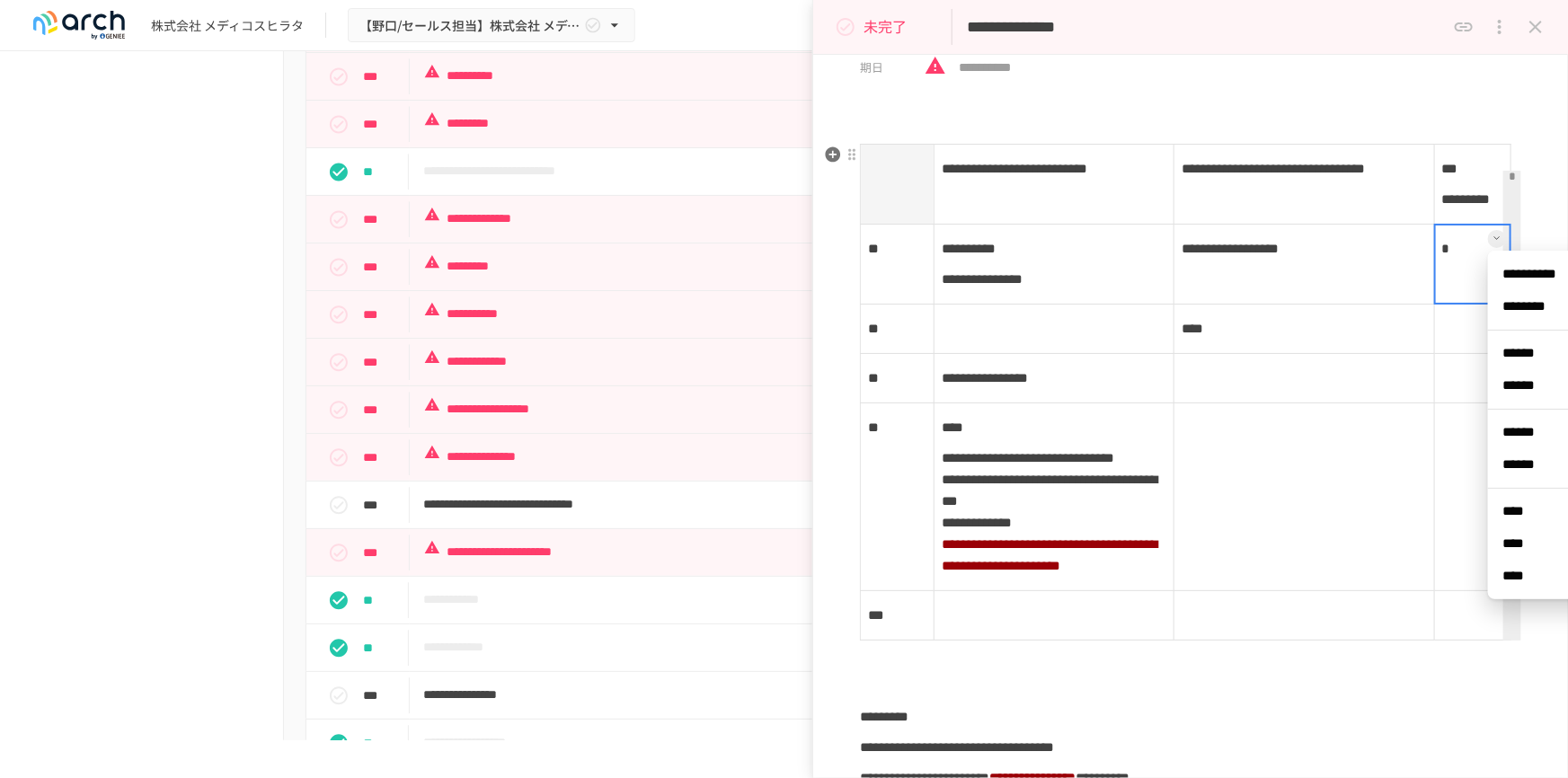 click at bounding box center [1473, 264] 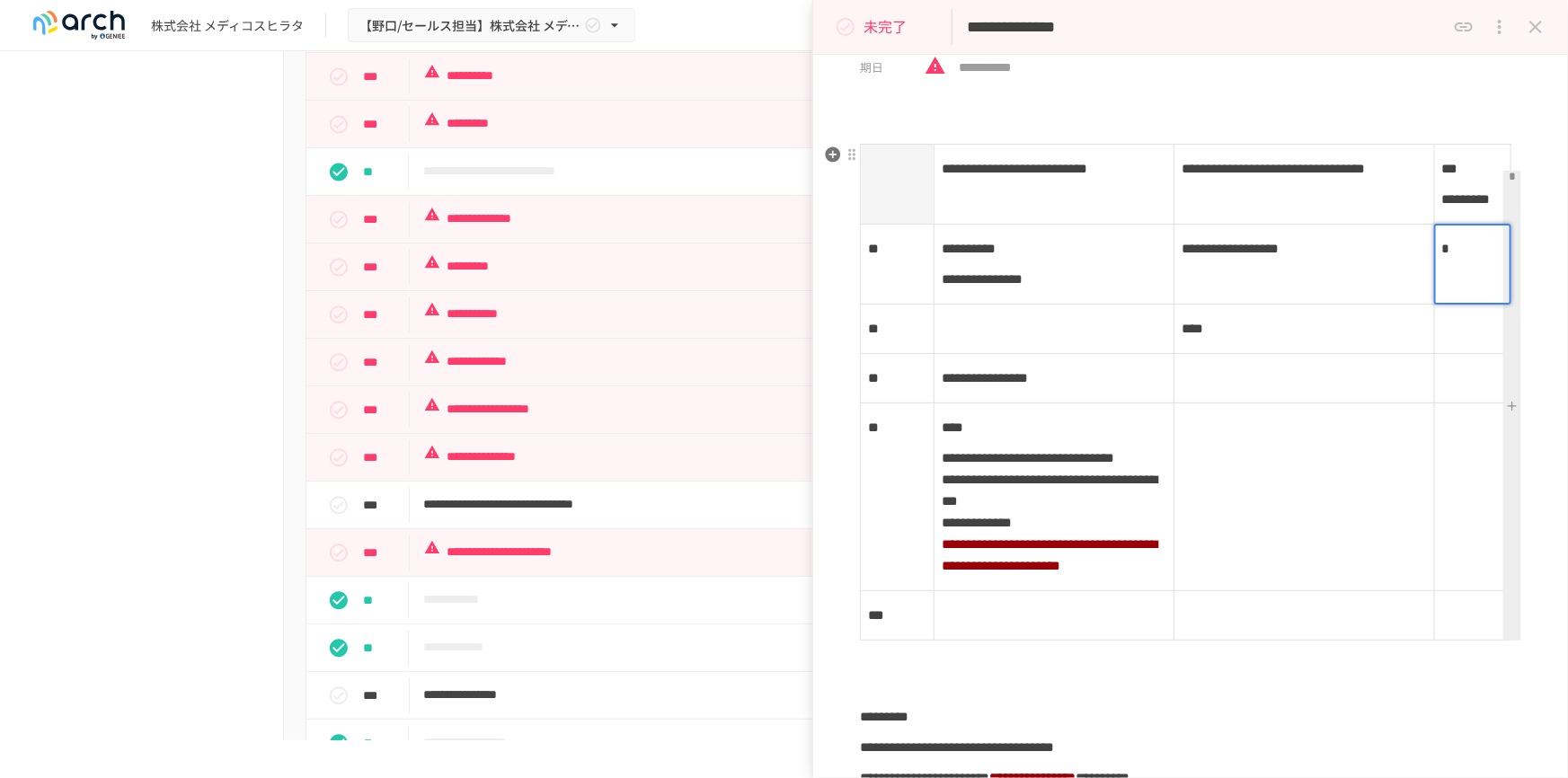 click on "*" at bounding box center (1446, 248) 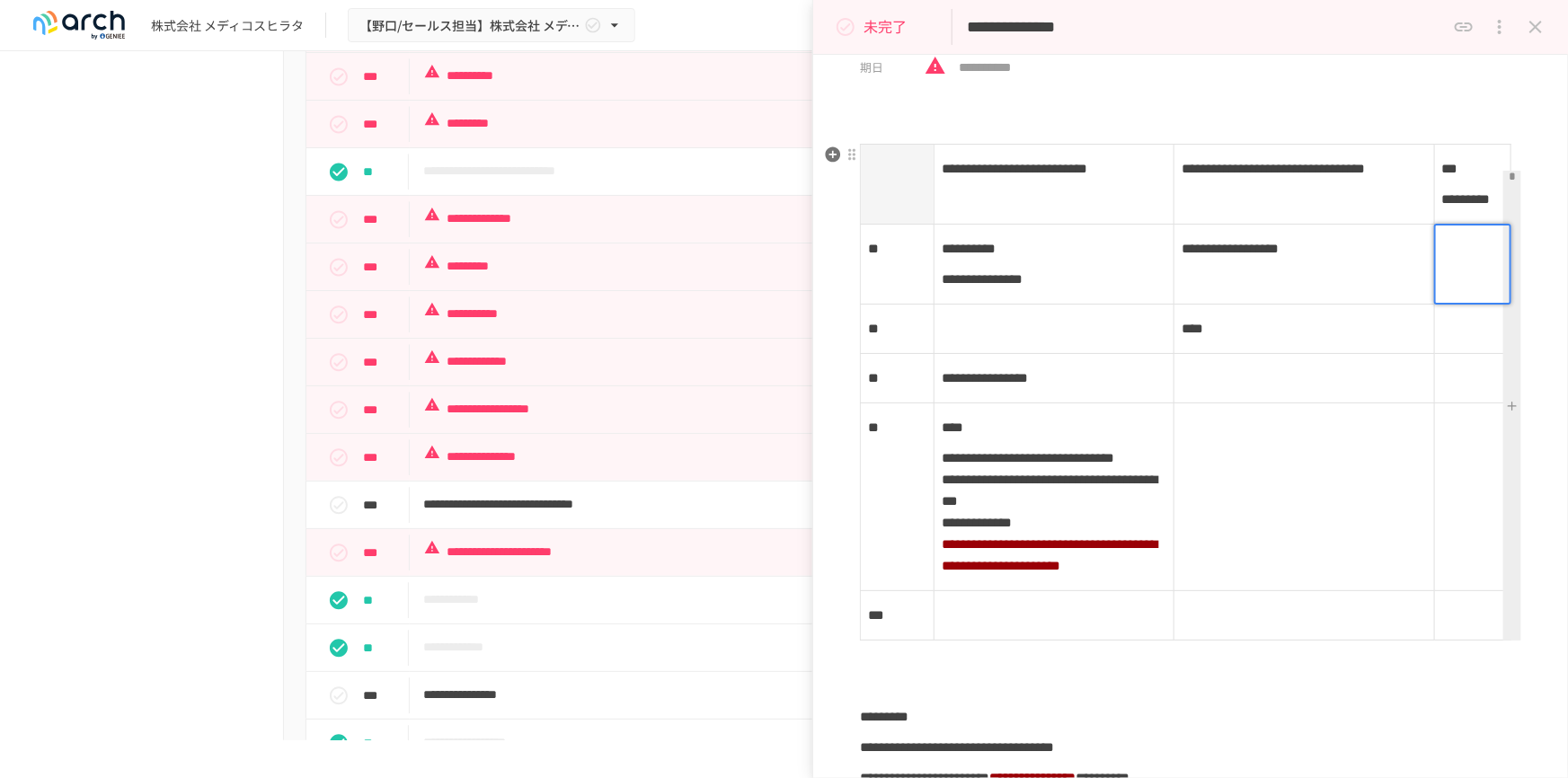type 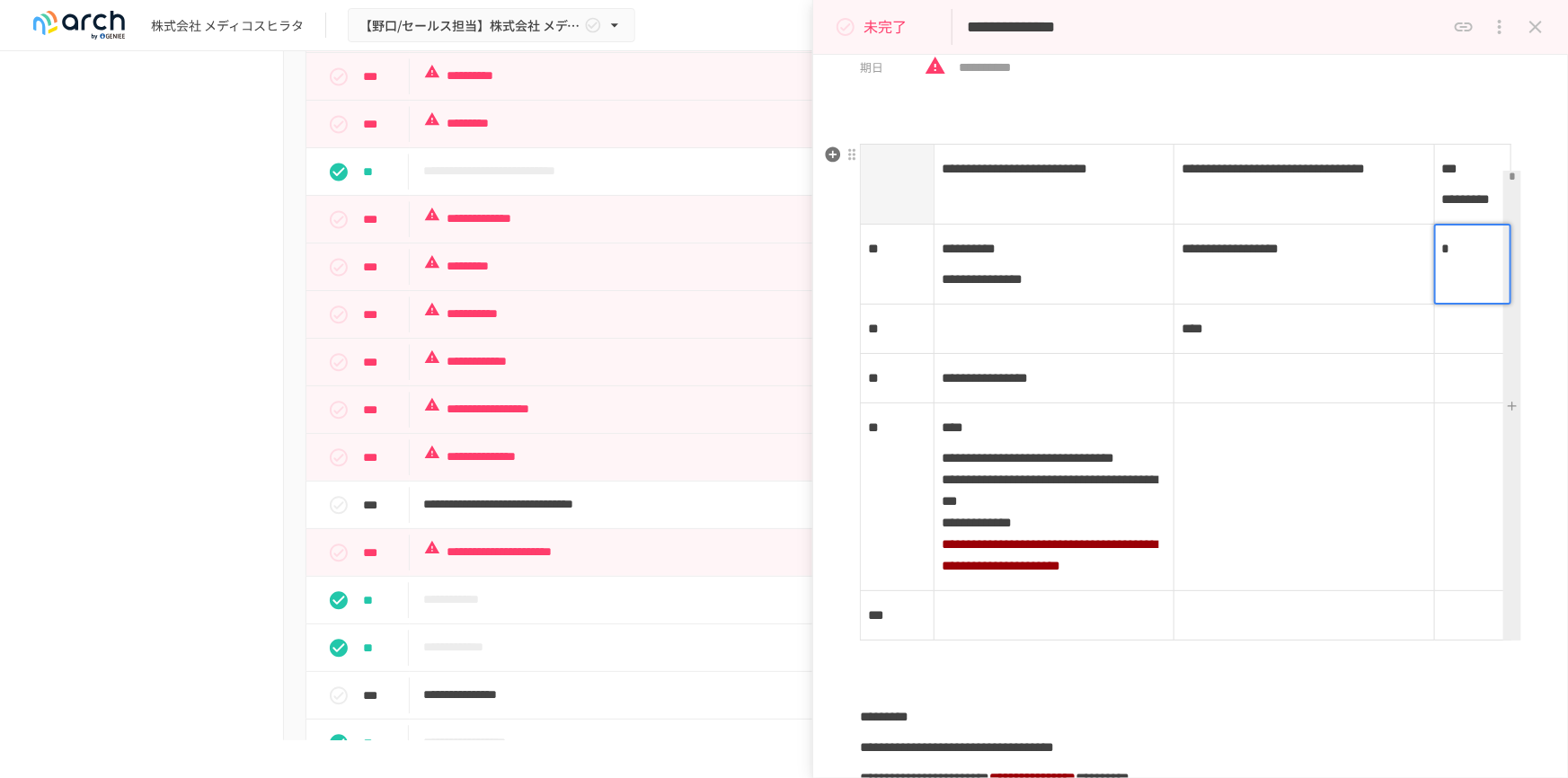 click at bounding box center [1472, 329] 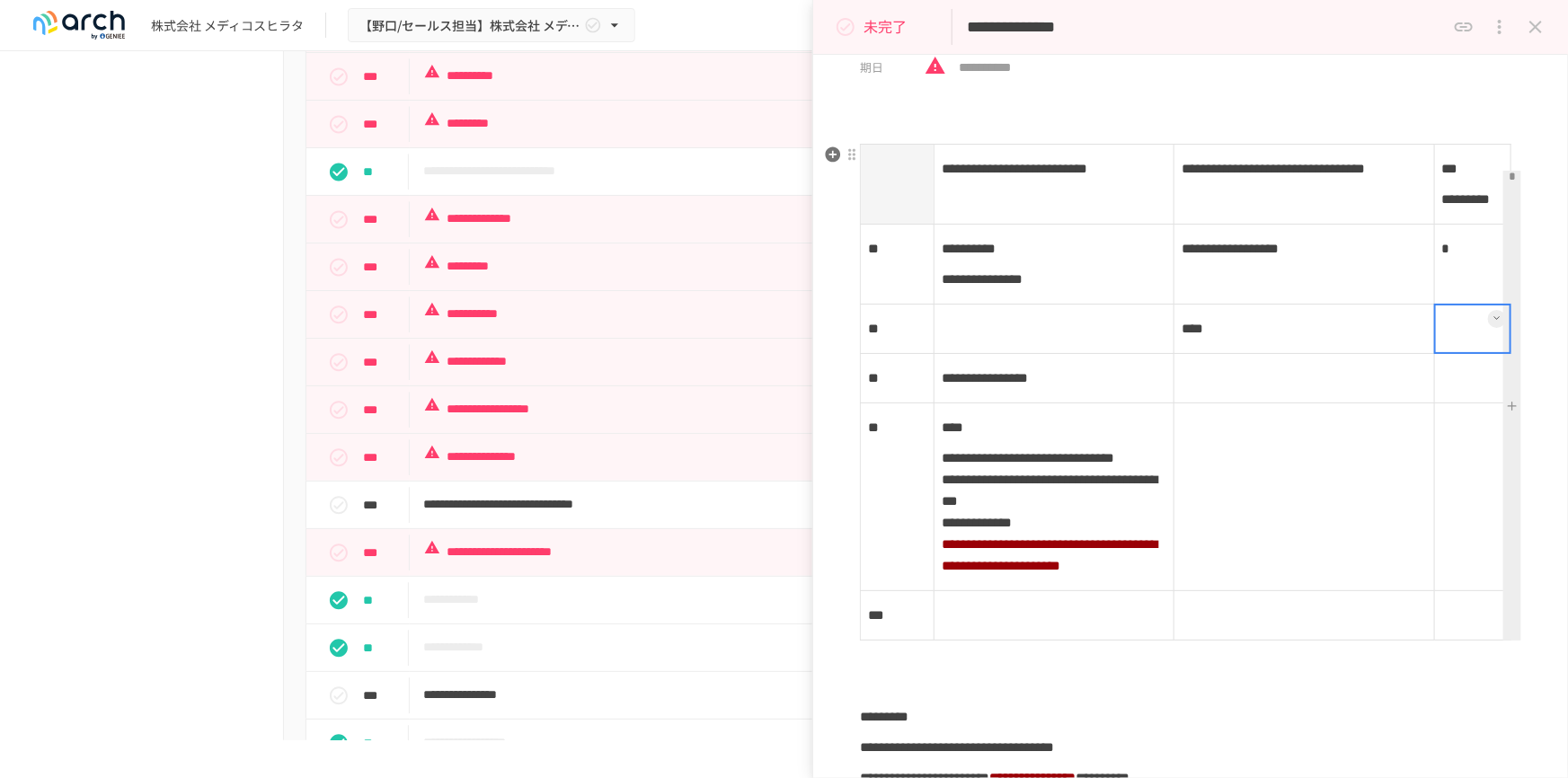click at bounding box center [1473, 329] 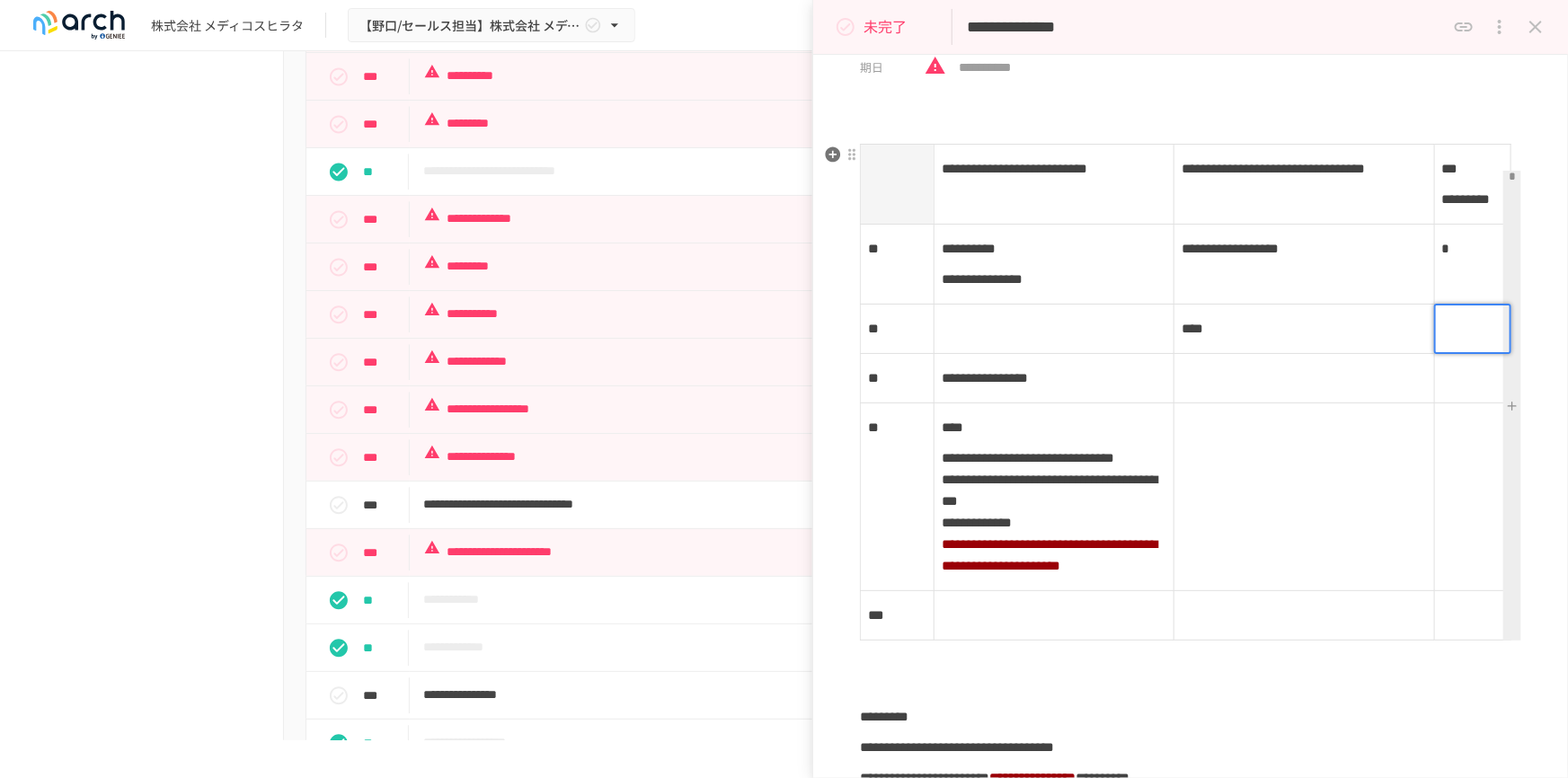 click on "*" at bounding box center [1472, 264] 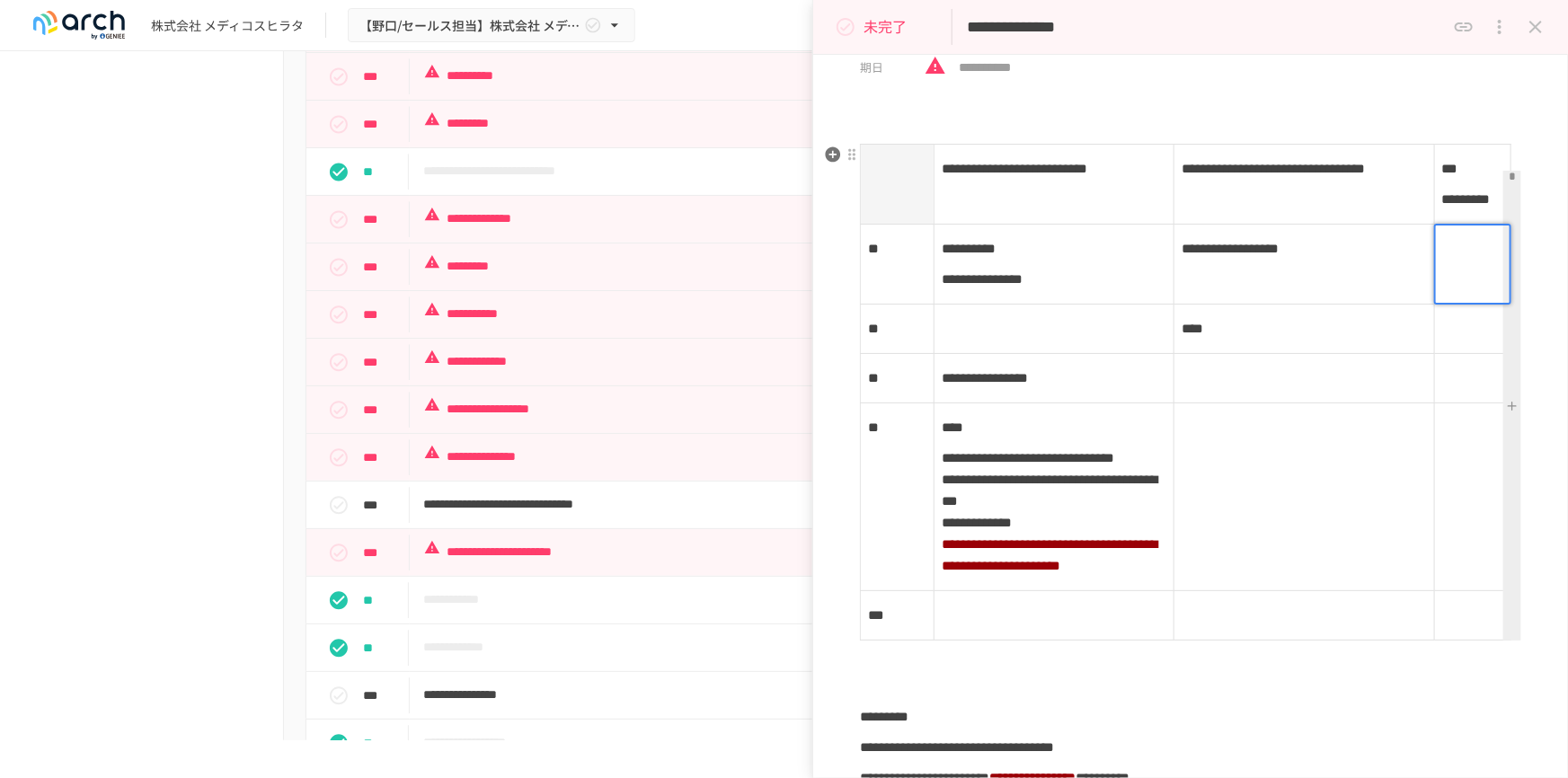 click at bounding box center [1473, 249] 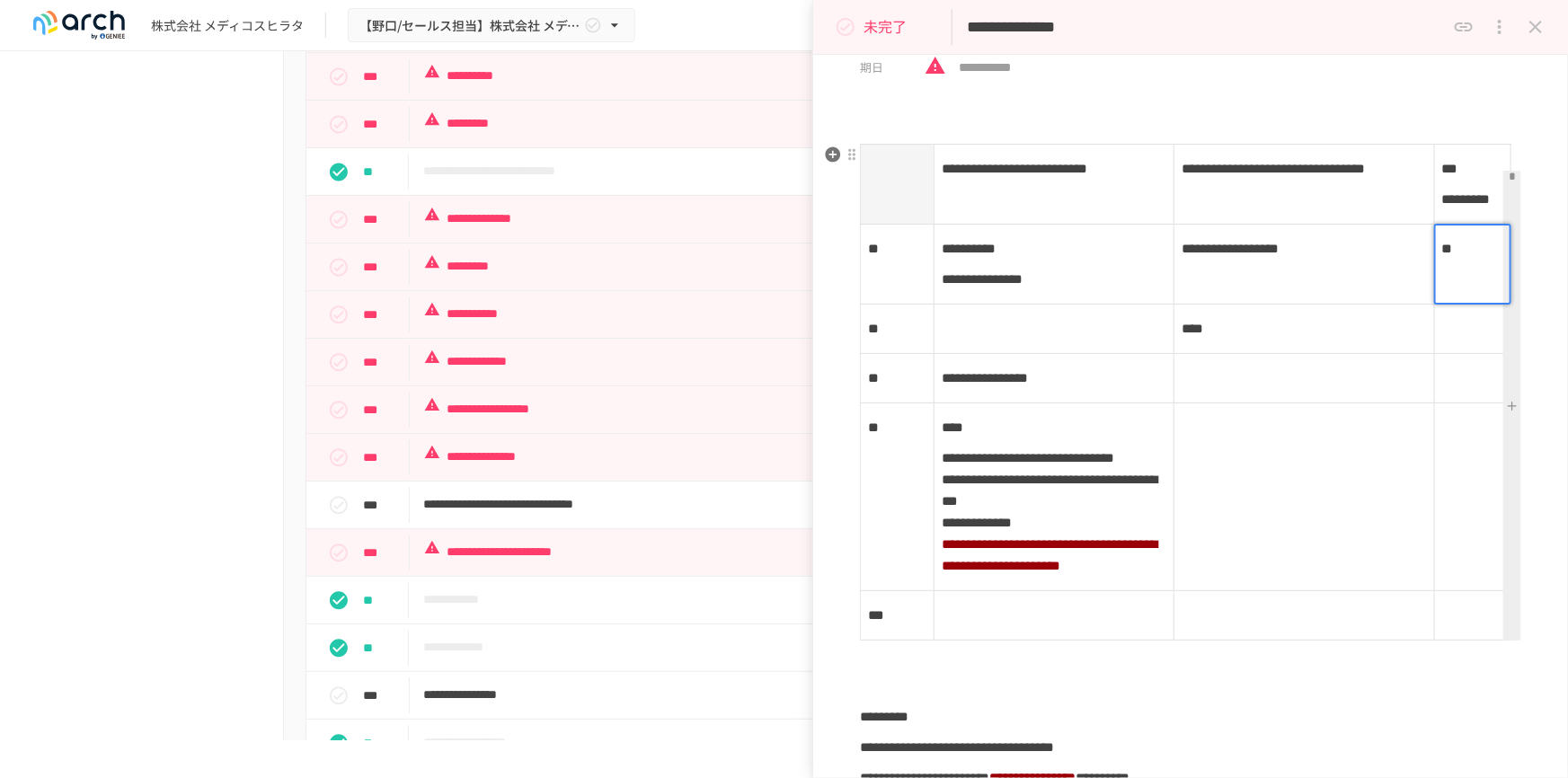 type 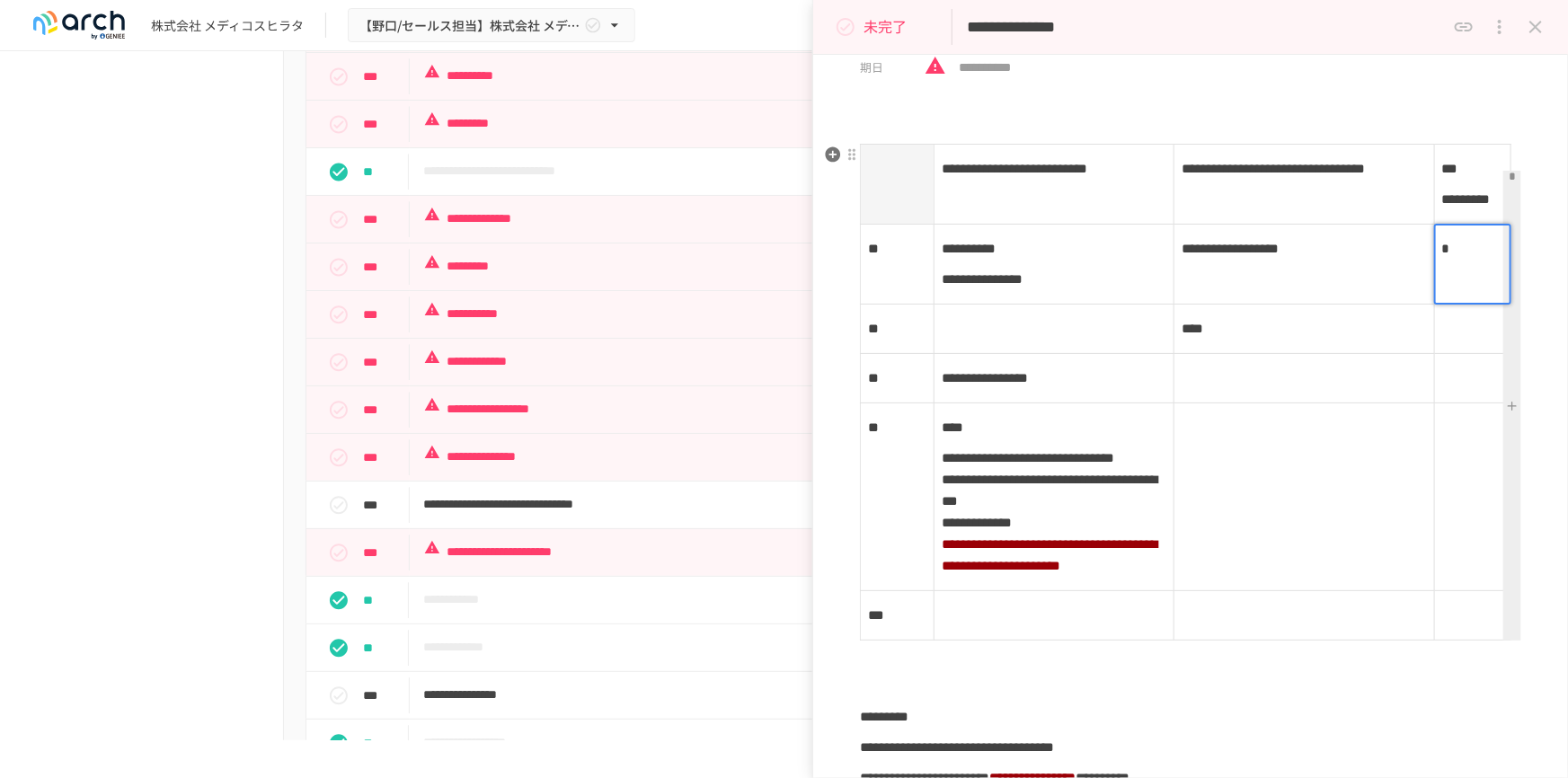click at bounding box center (1472, 329) 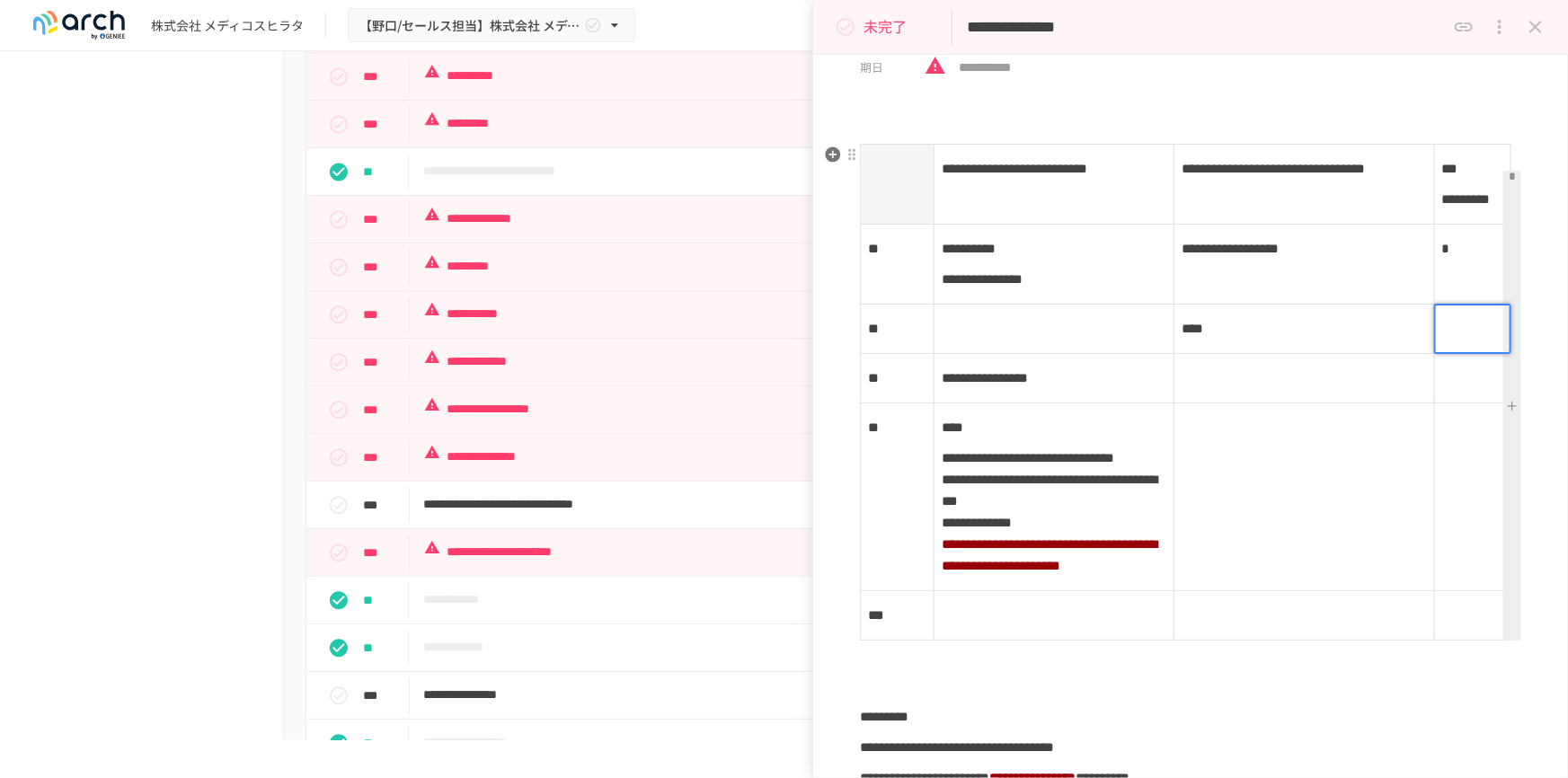 click at bounding box center [1473, 329] 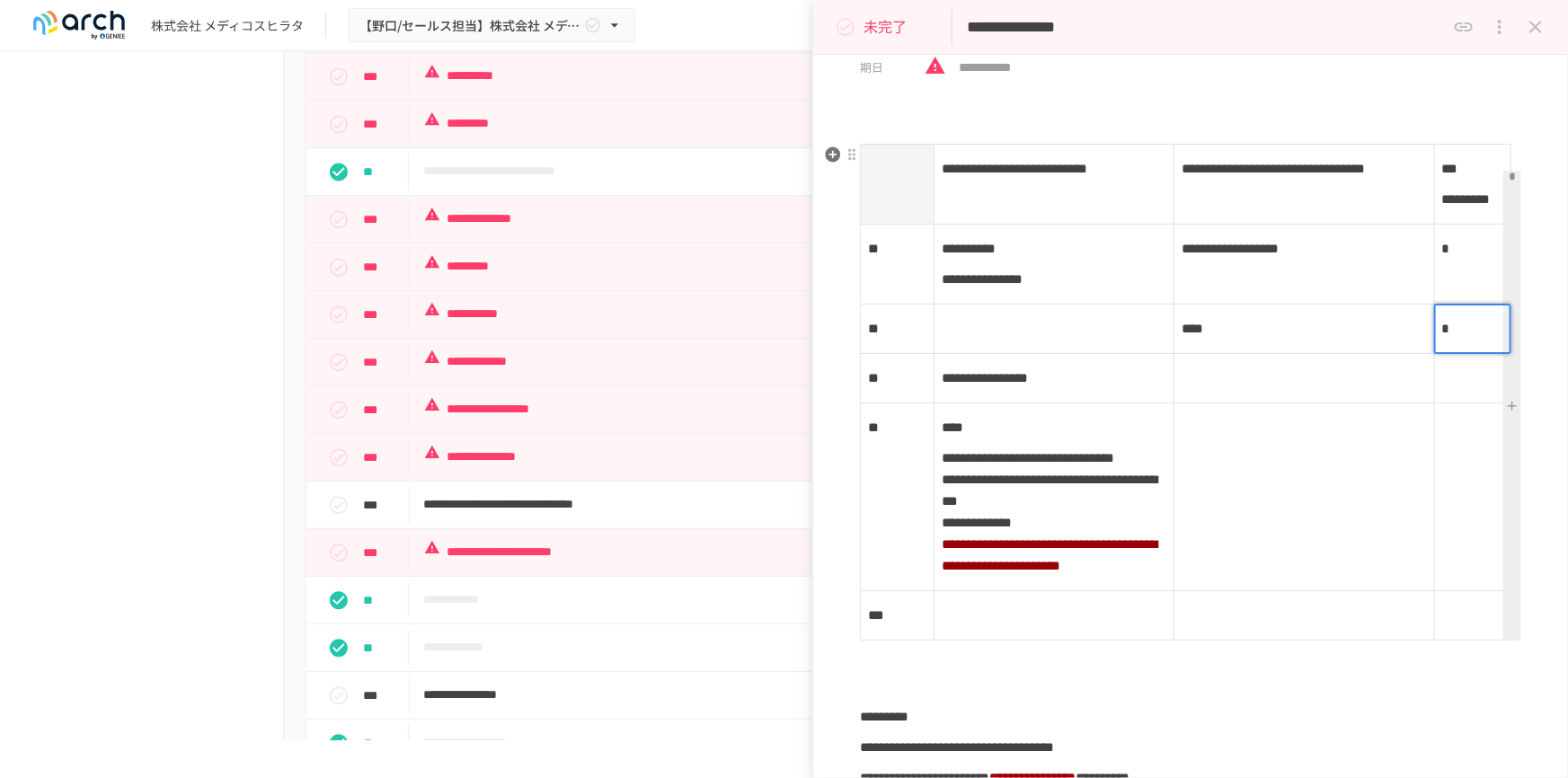click at bounding box center (1472, 378) 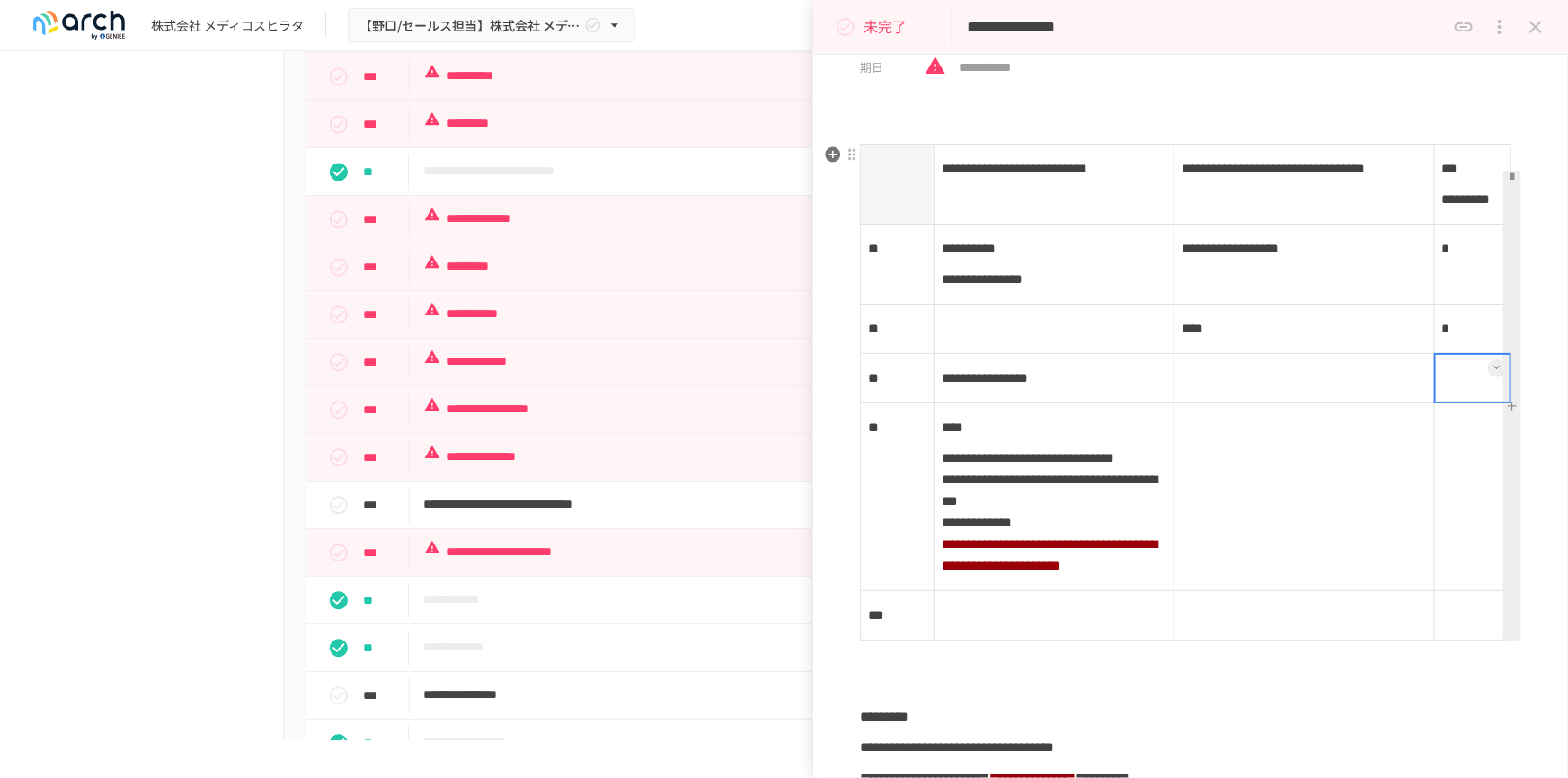 click at bounding box center (1473, 378) 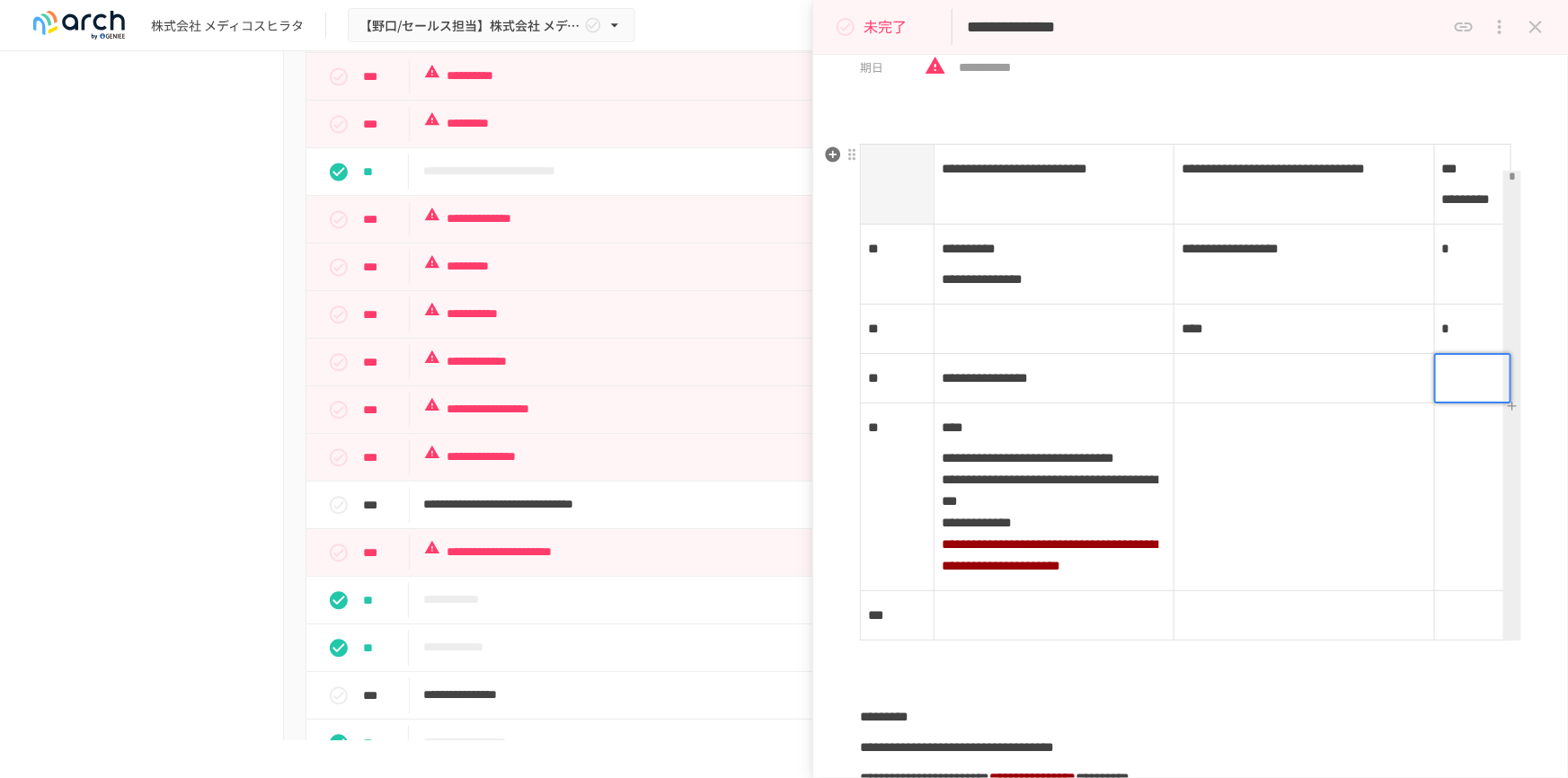 click on "*" at bounding box center [1472, 264] 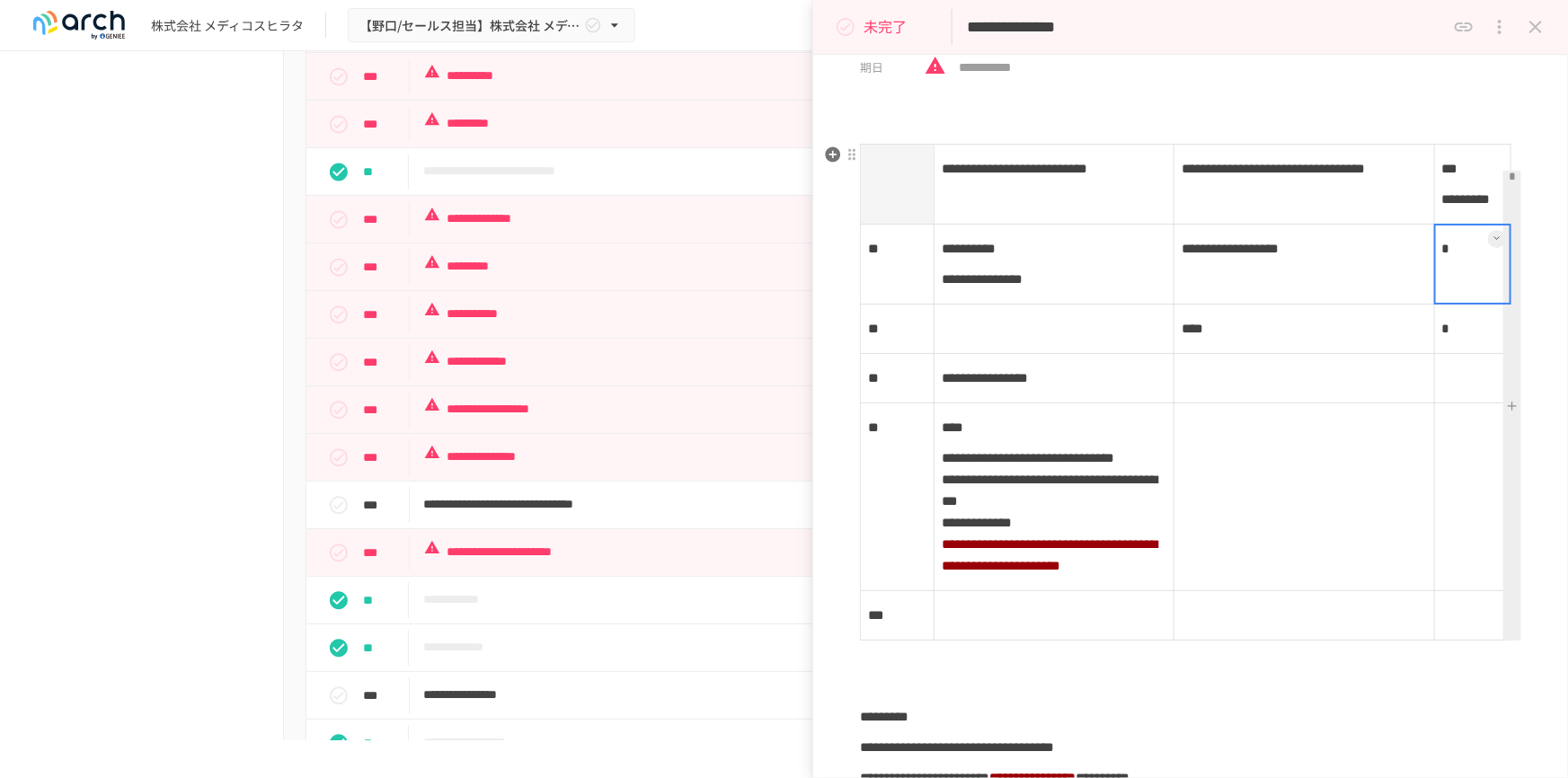 click at bounding box center (1473, 264) 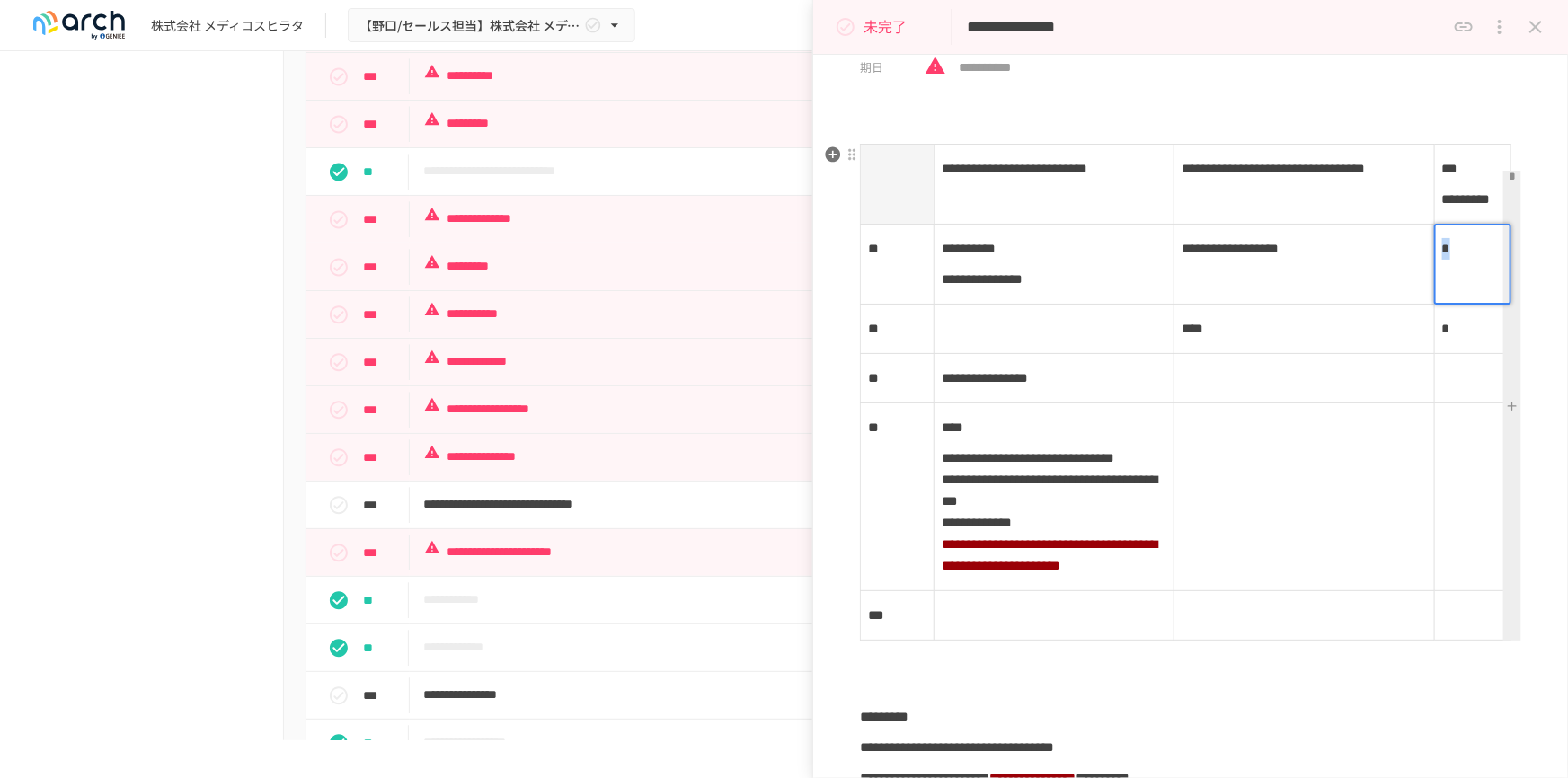 drag, startPoint x: 1456, startPoint y: 272, endPoint x: 1438, endPoint y: 271, distance: 18.027756 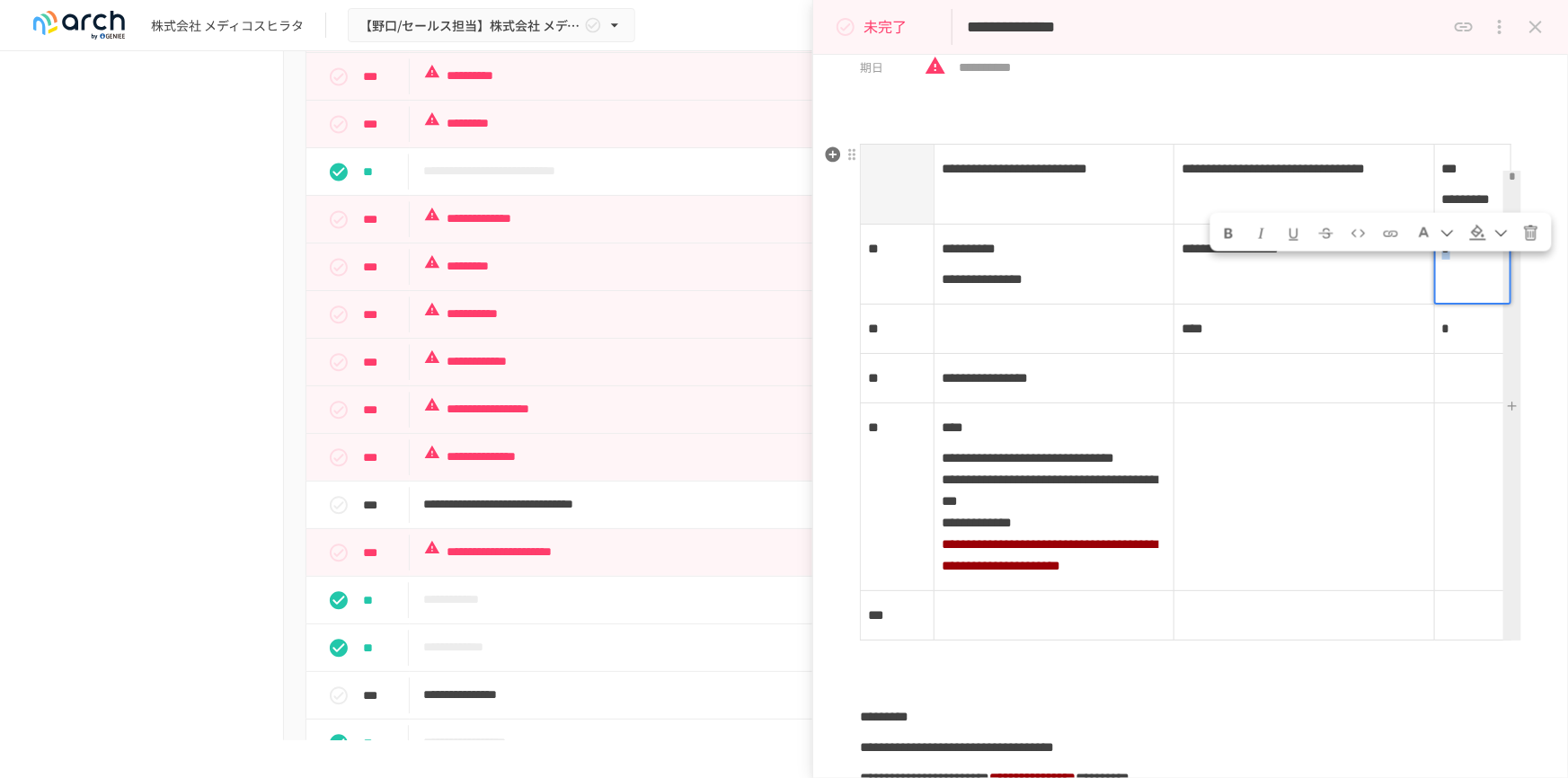 click on "*" at bounding box center [1472, 329] 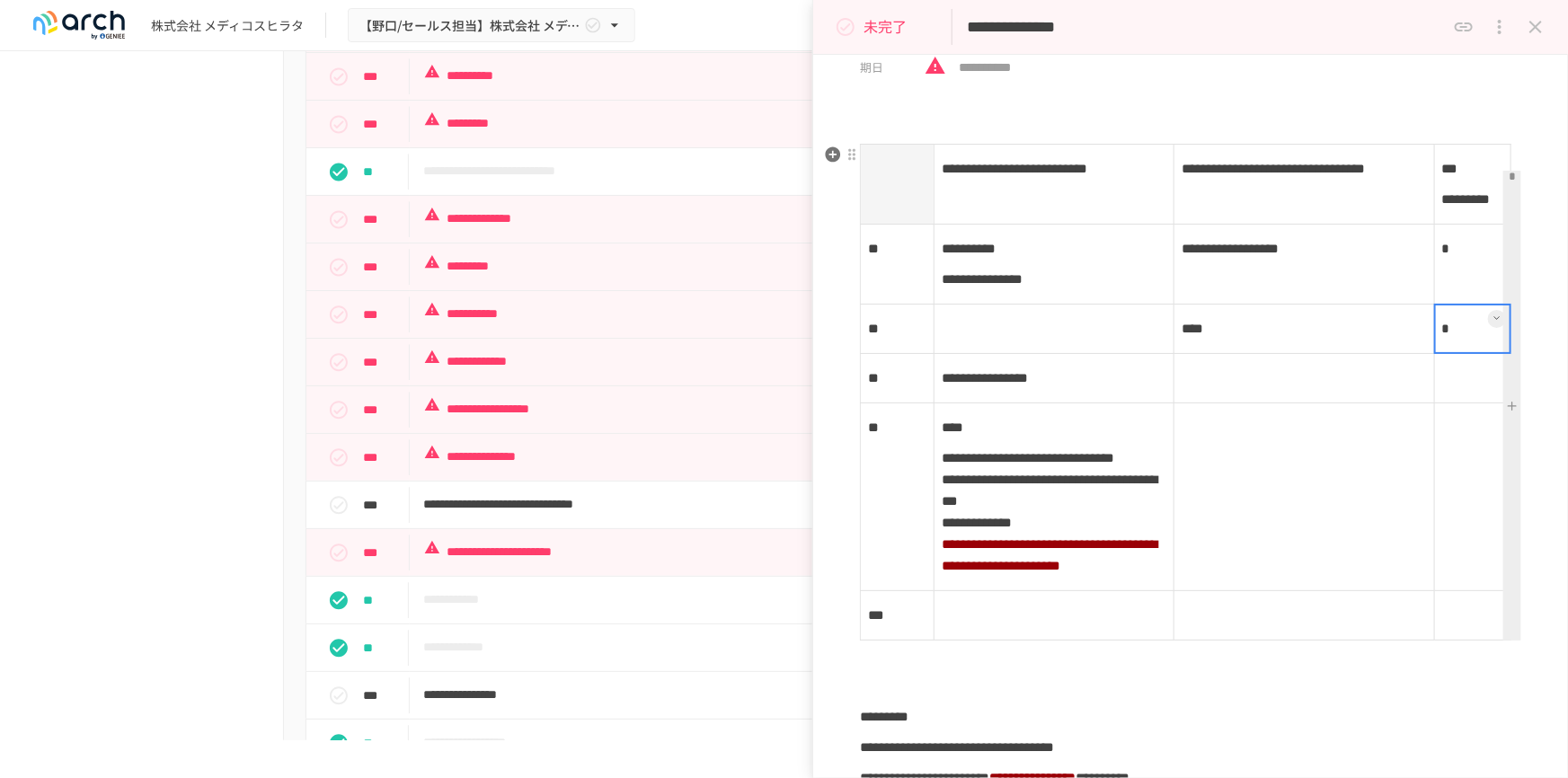 click at bounding box center [1473, 329] 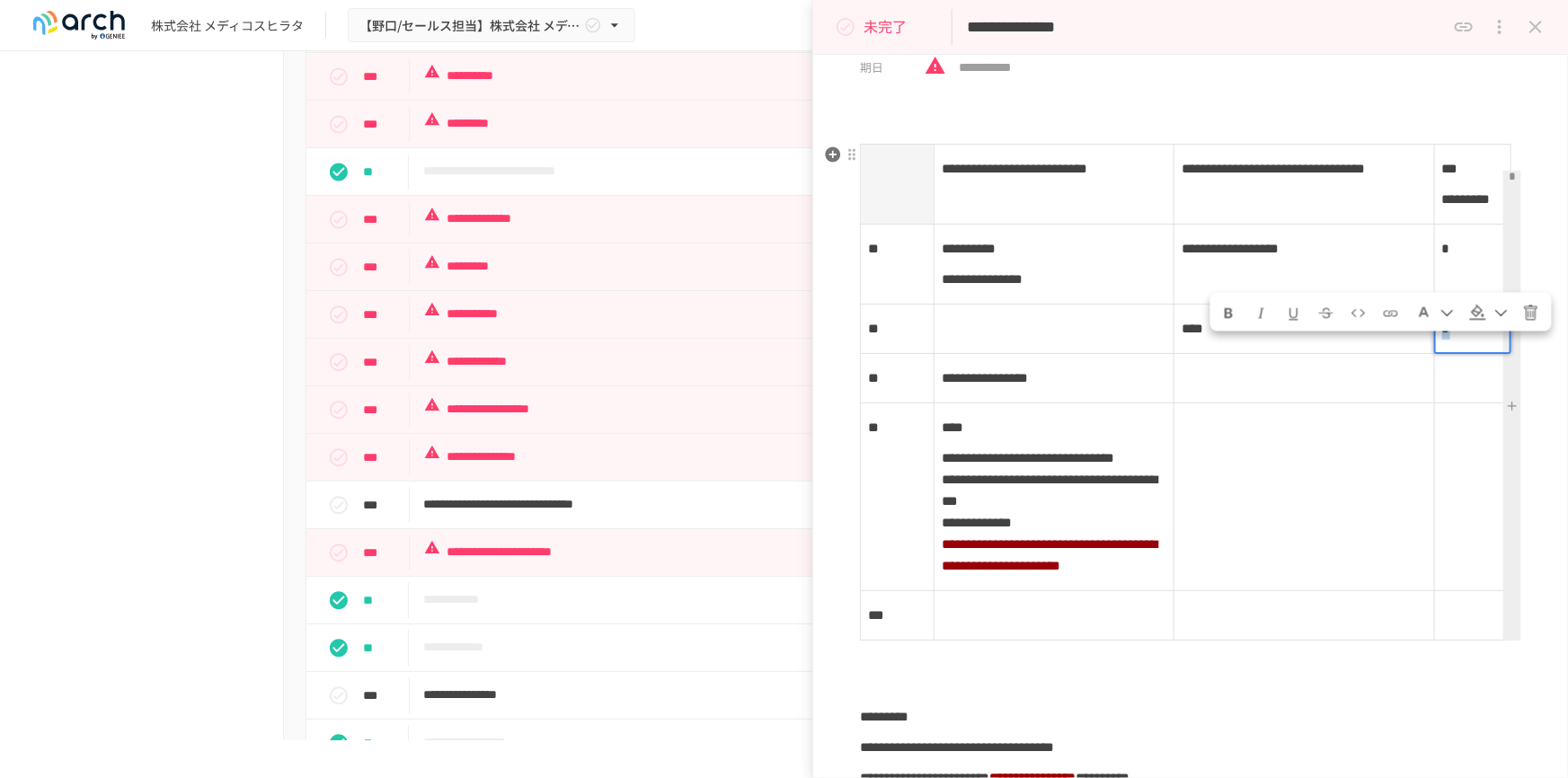 click on "** **** *" at bounding box center [1186, 329] 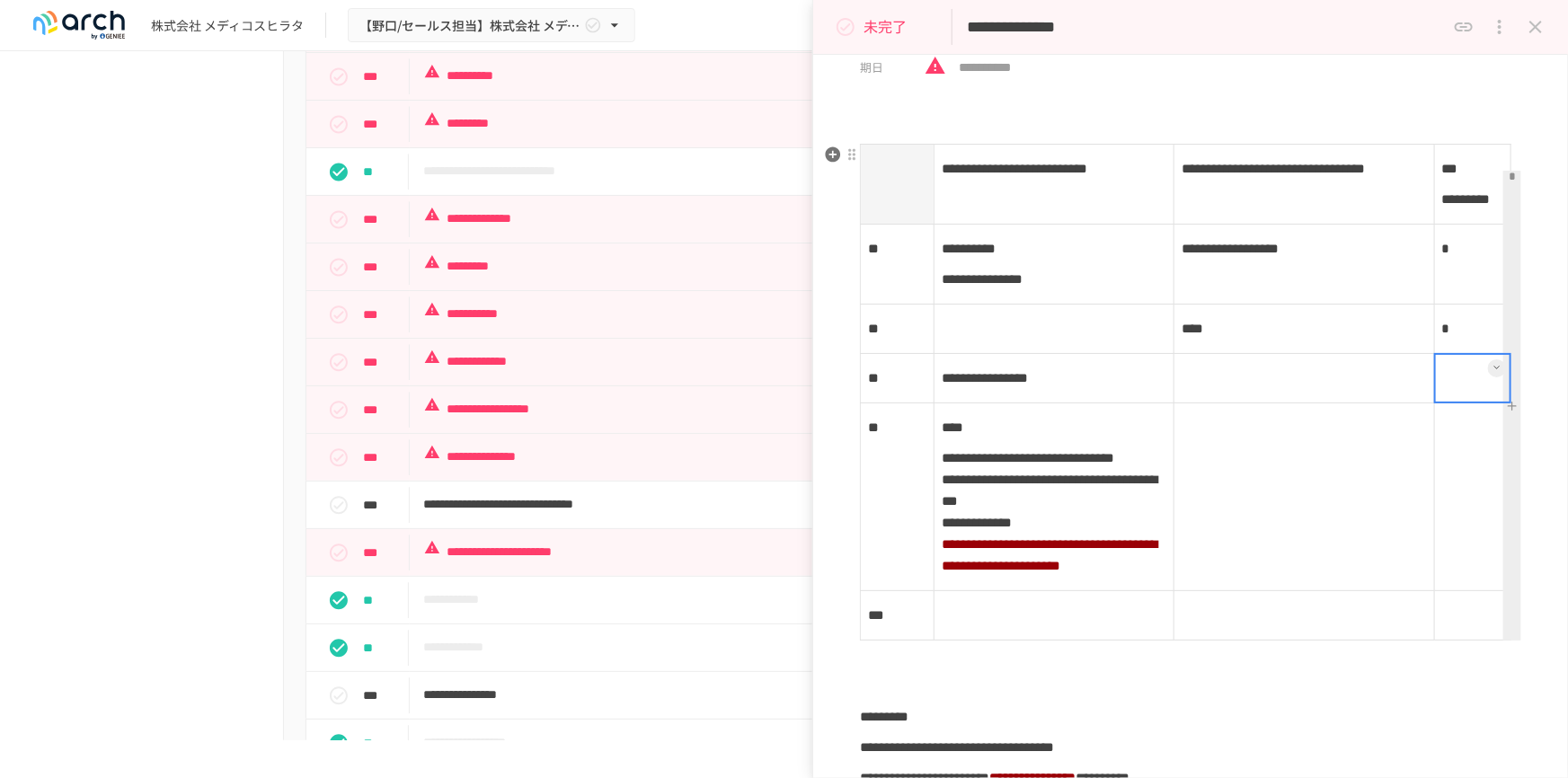 click at bounding box center (1472, 378) 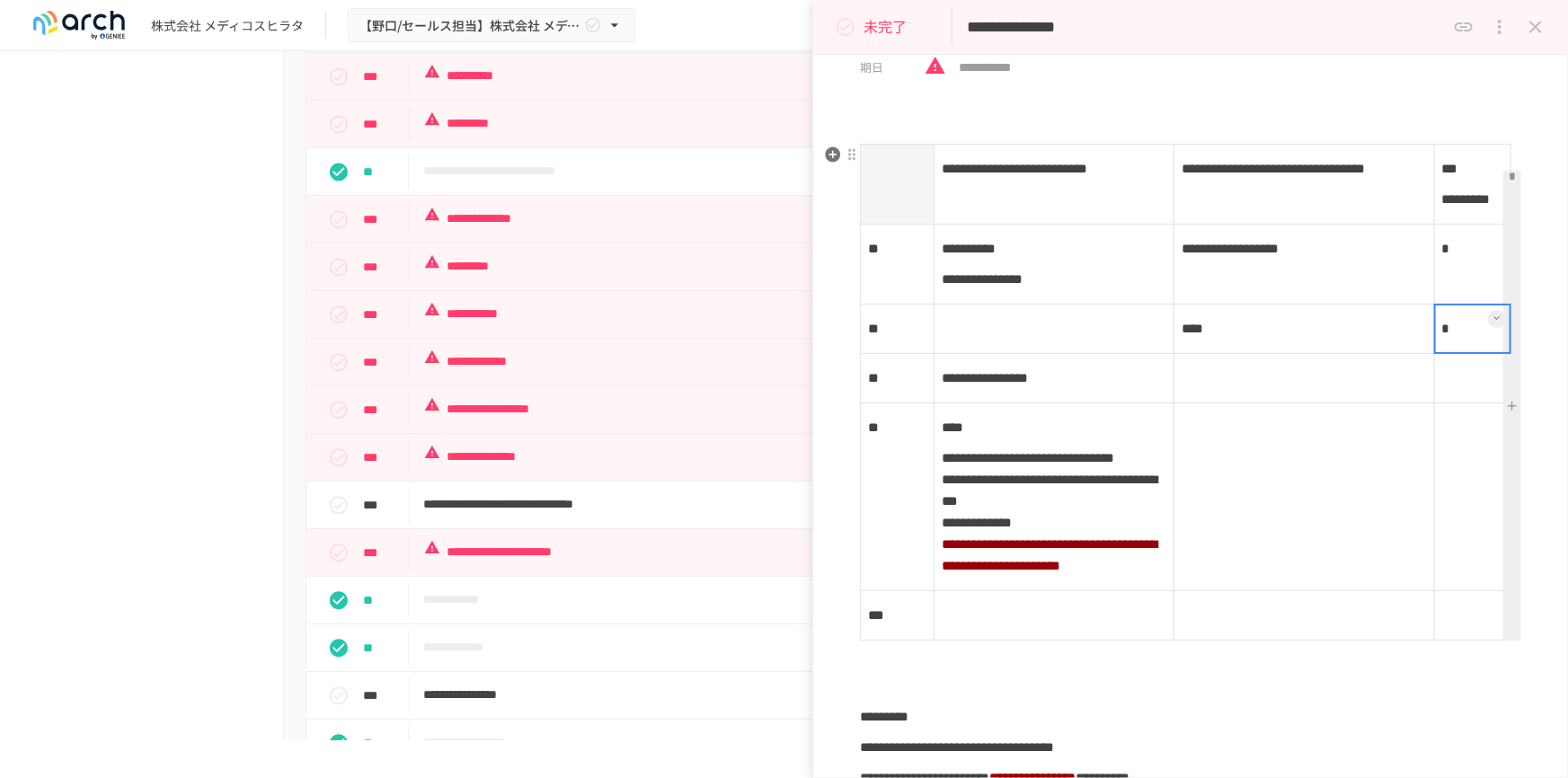 click at bounding box center [1473, 329] 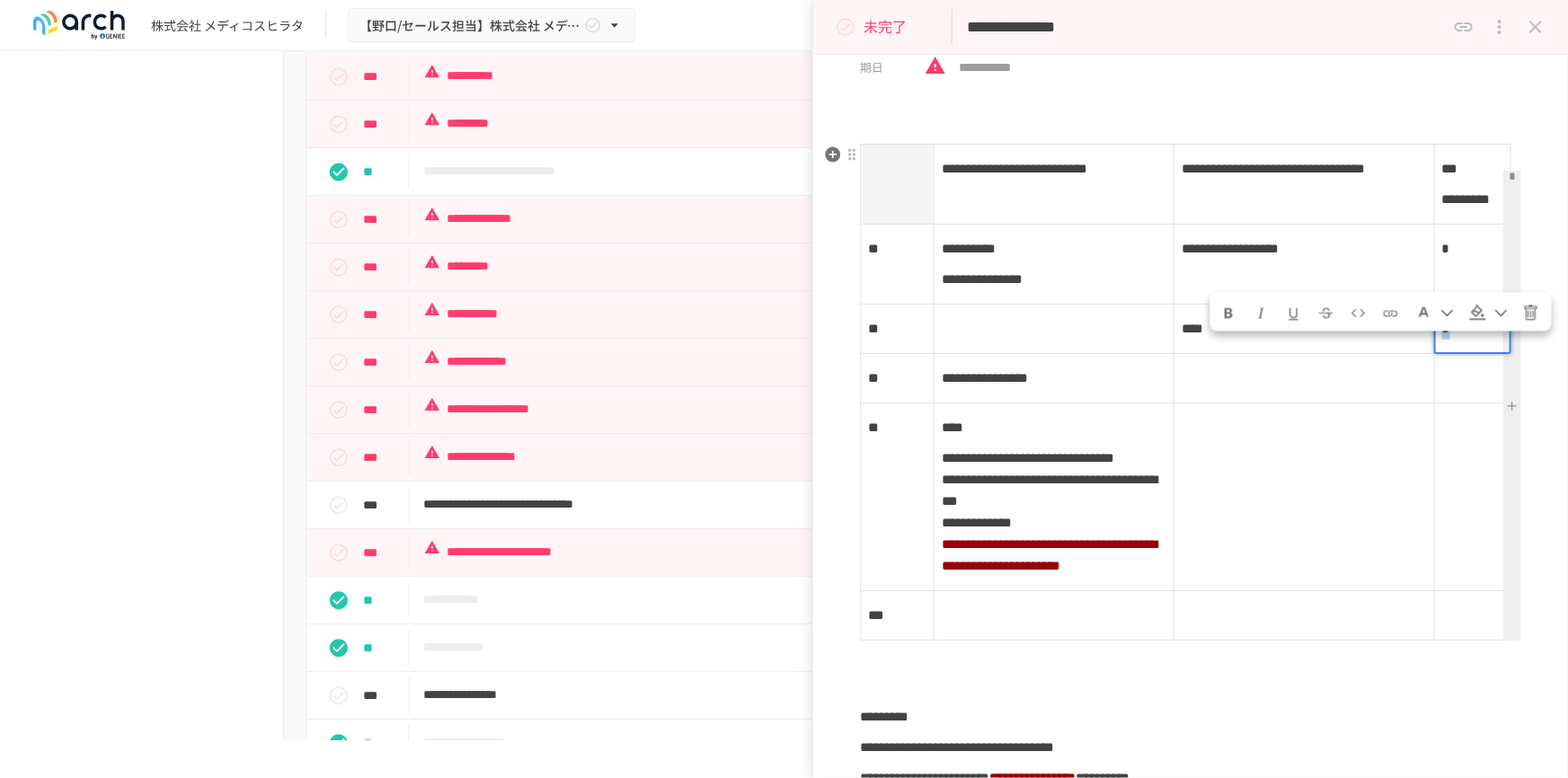 click on "** **** *" at bounding box center [1186, 329] 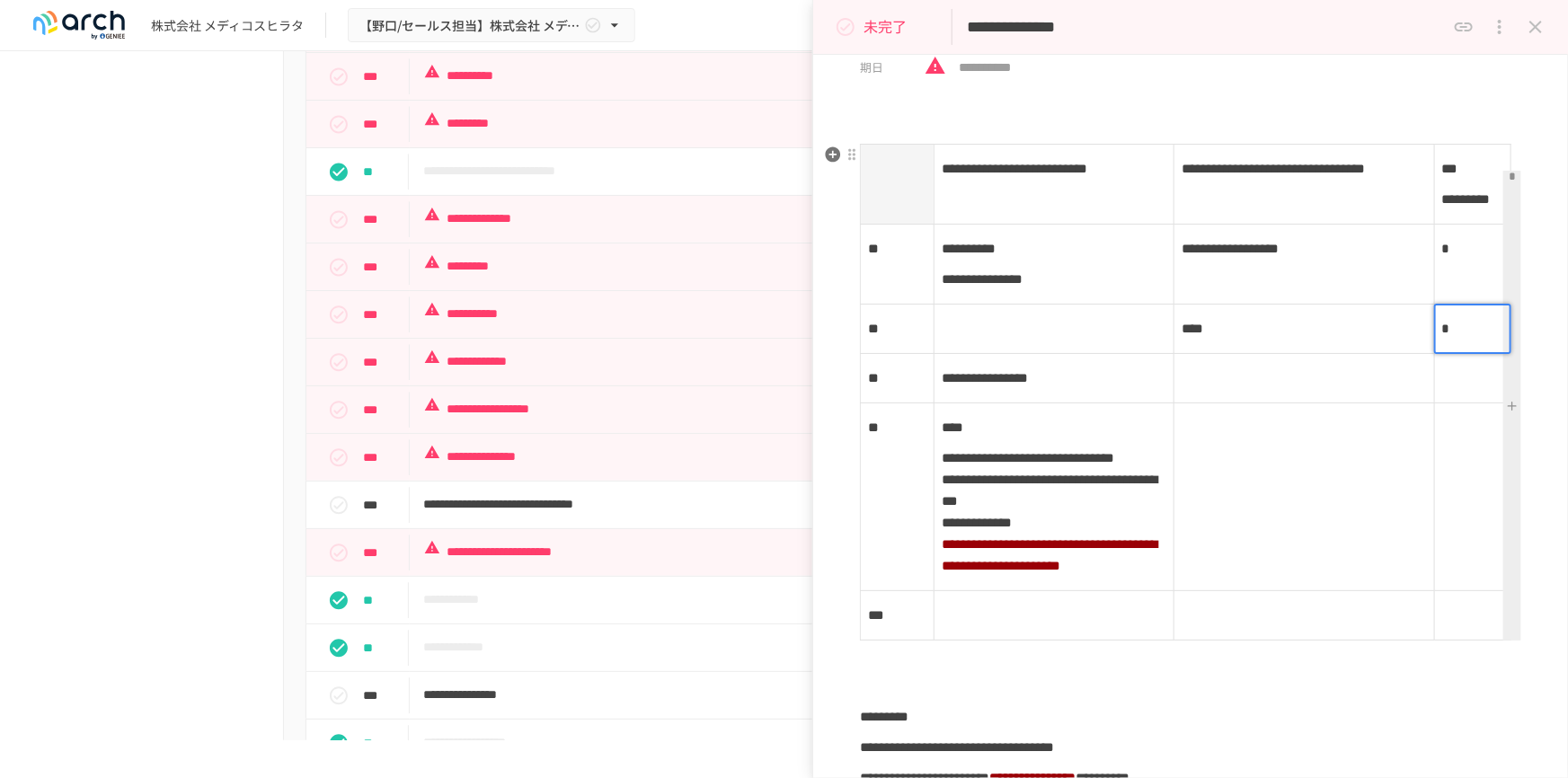 click on "*" at bounding box center (1472, 264) 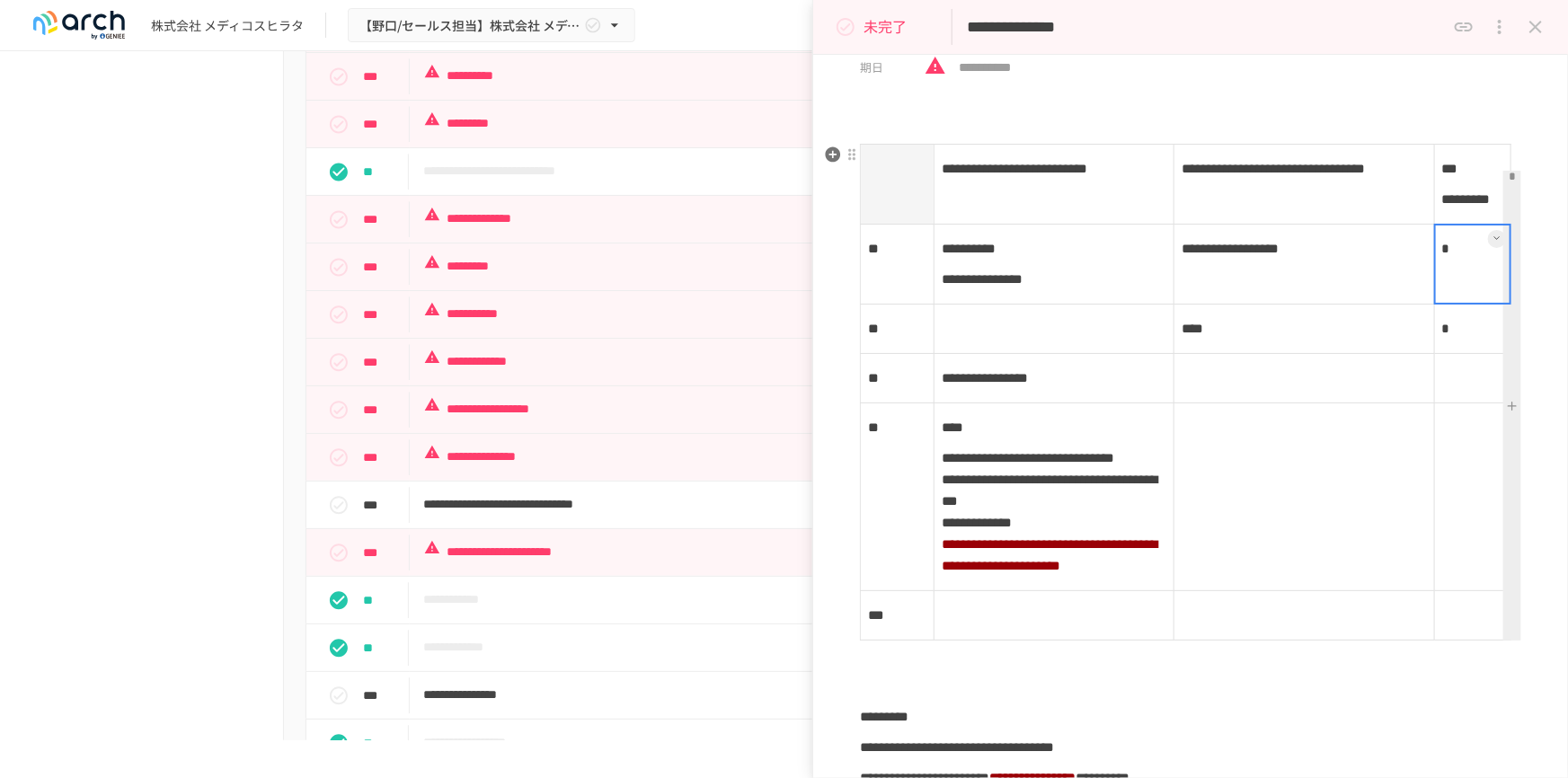 click at bounding box center [1473, 264] 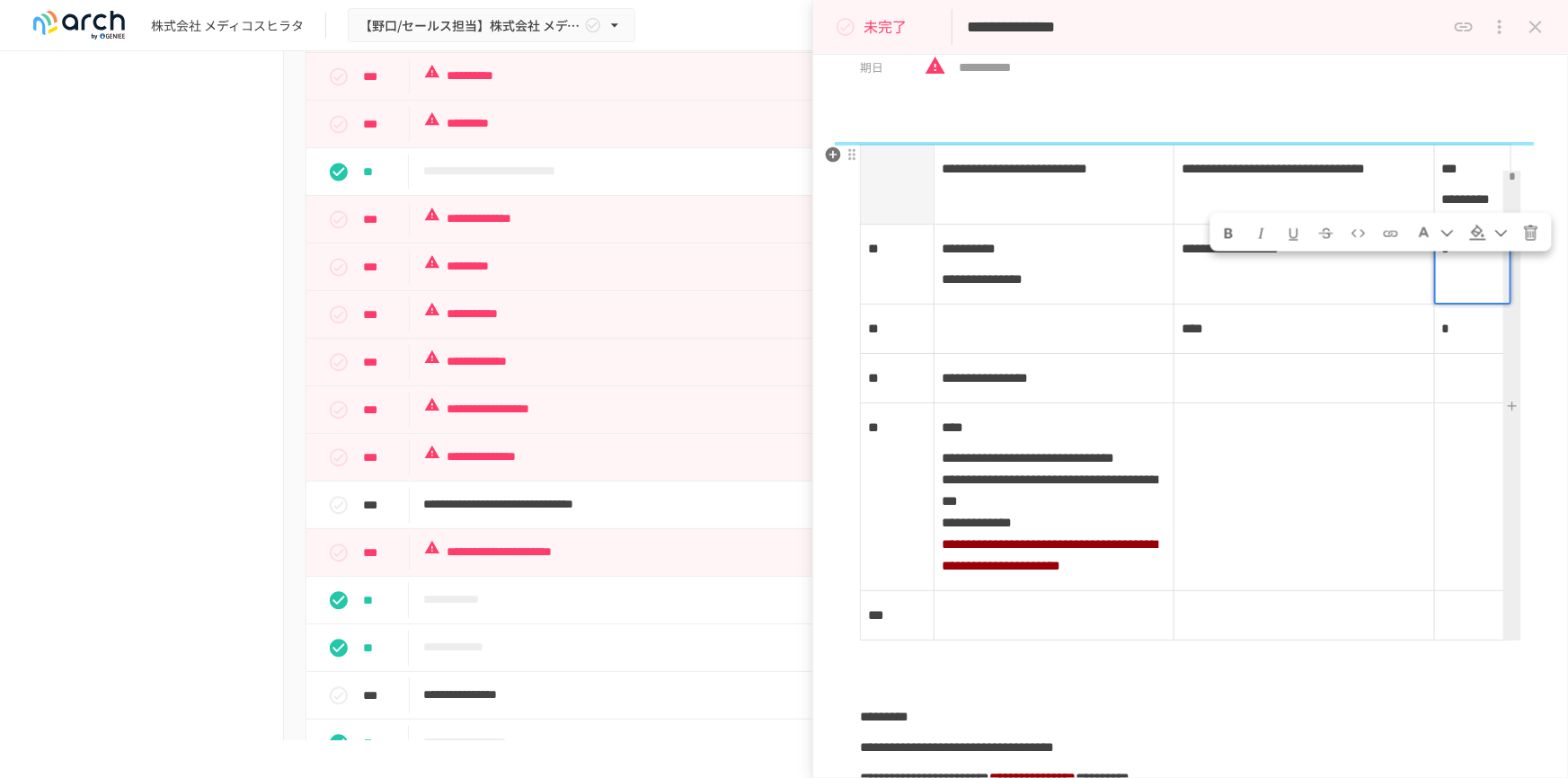 type 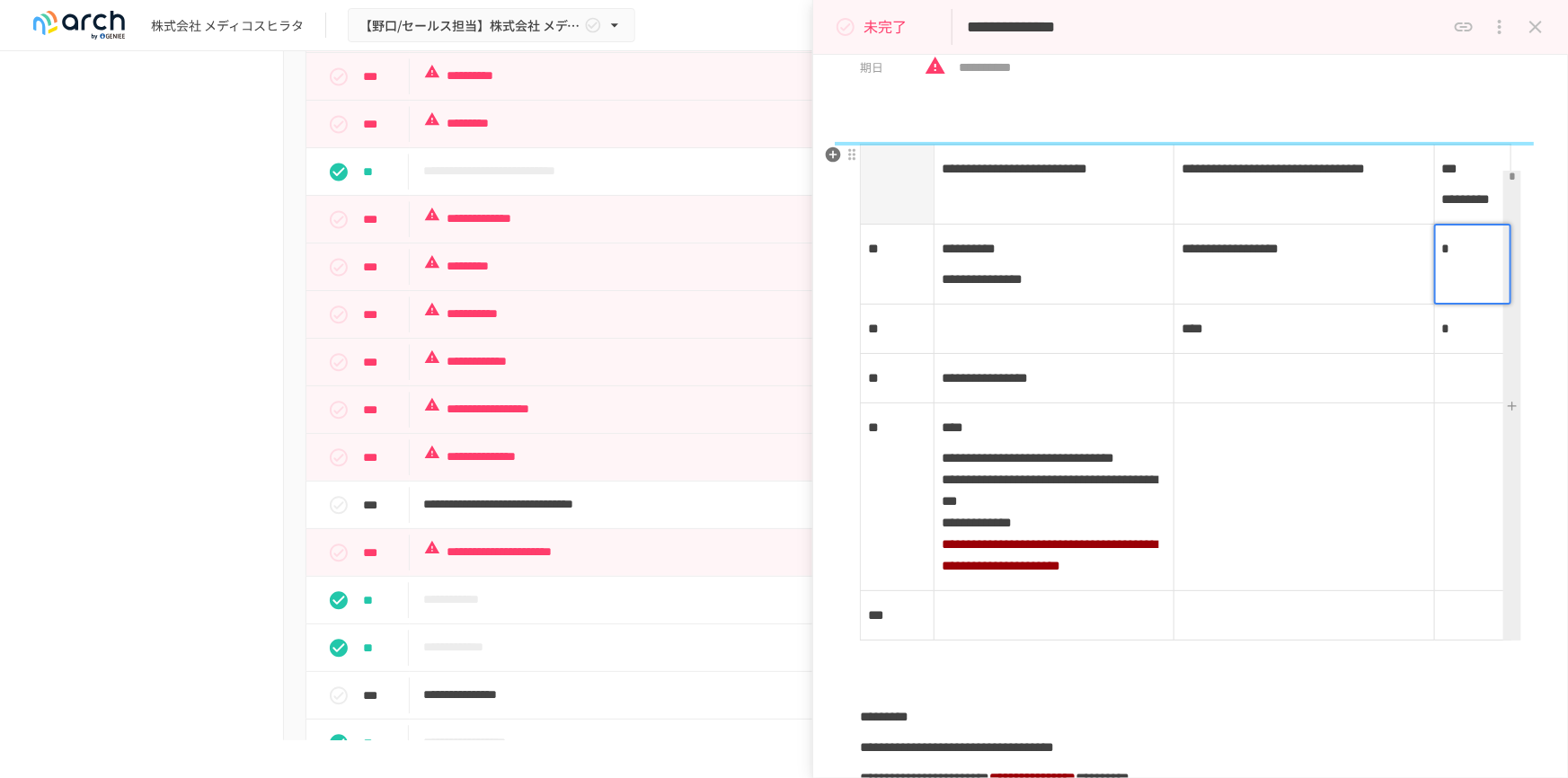 click at bounding box center (1434, 378) 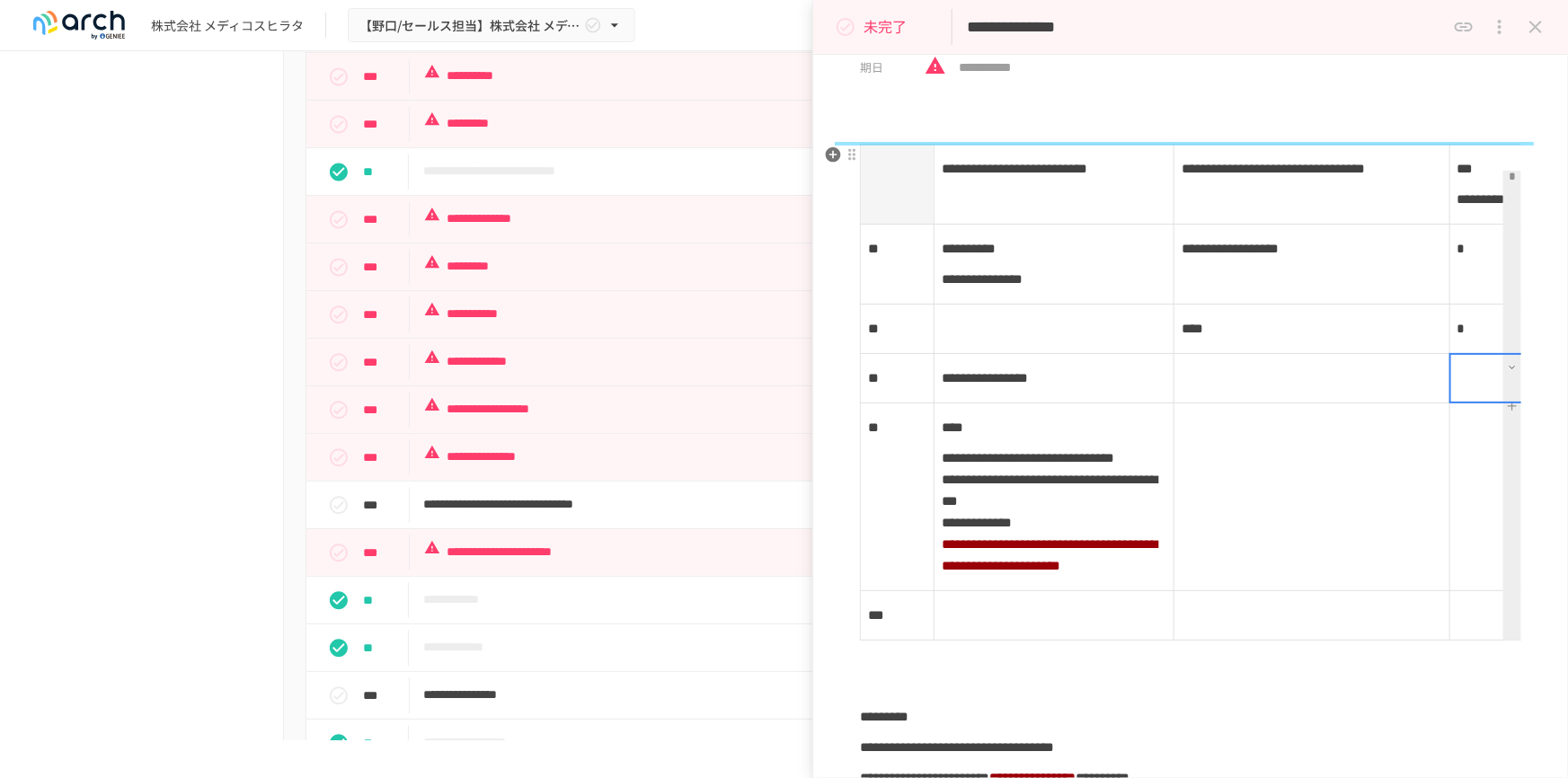 click at bounding box center [1487, 378] 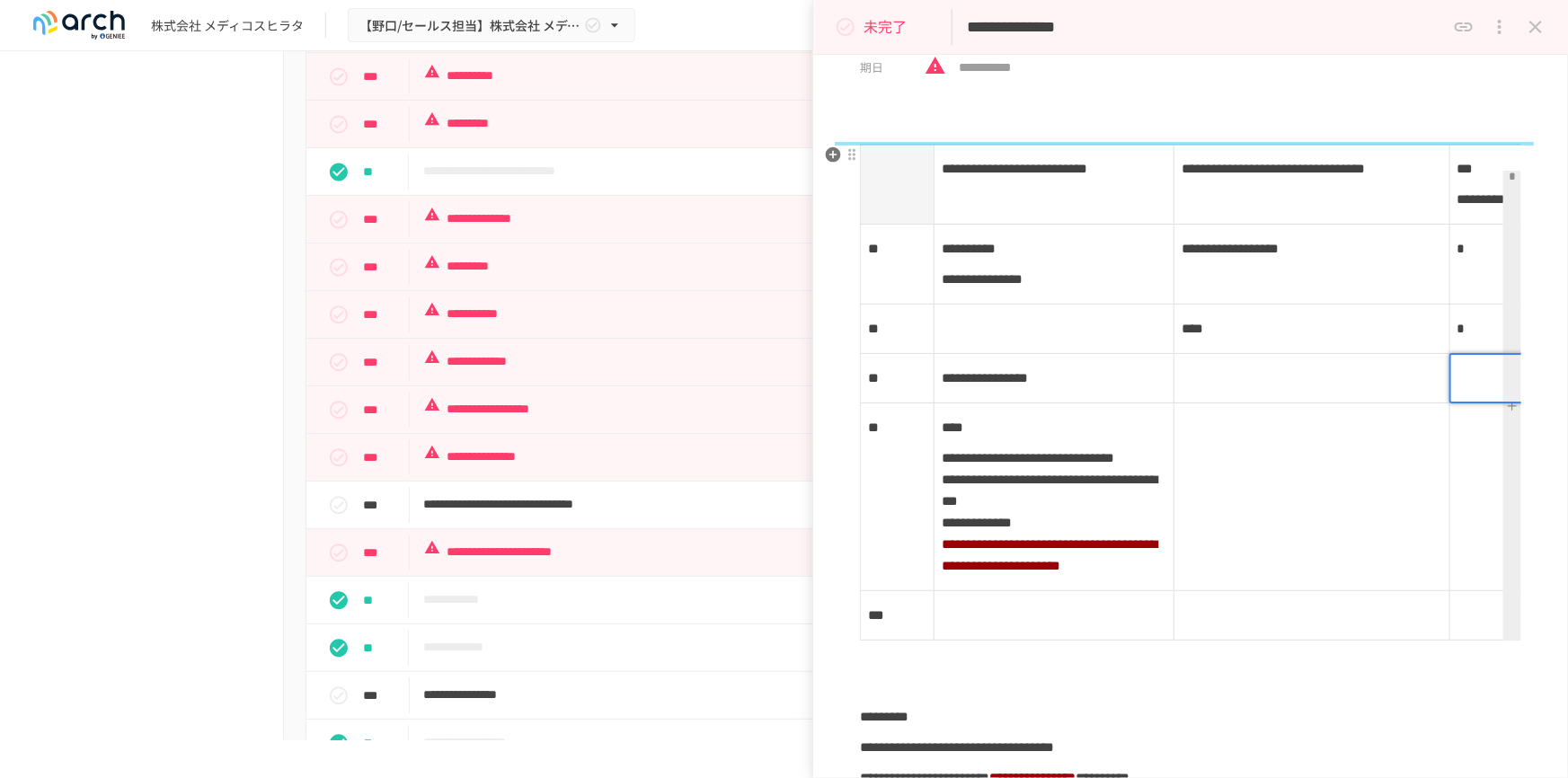 click at bounding box center (1488, 378) 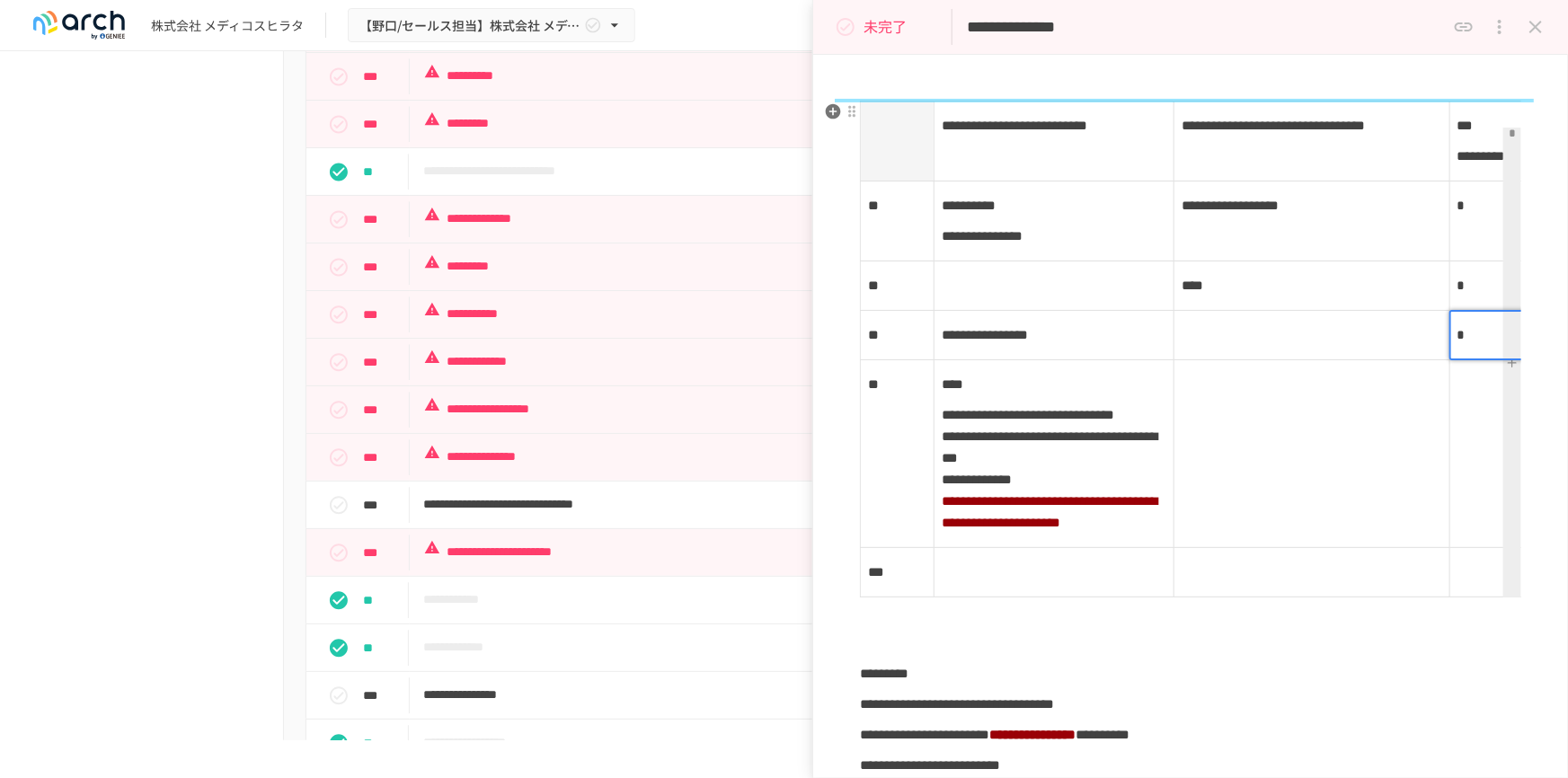 scroll, scrollTop: 163, scrollLeft: 0, axis: vertical 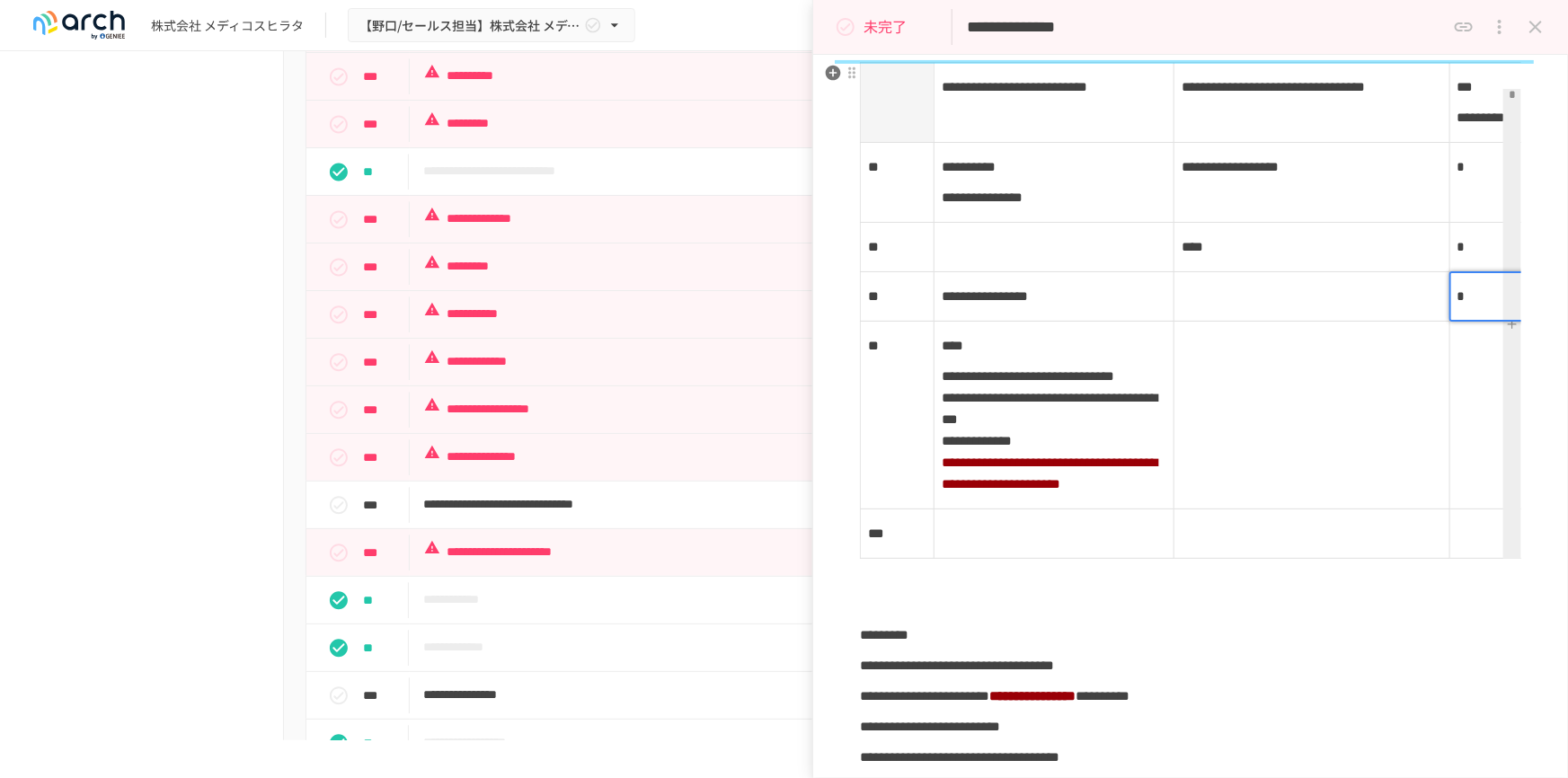 click at bounding box center [1487, 415] 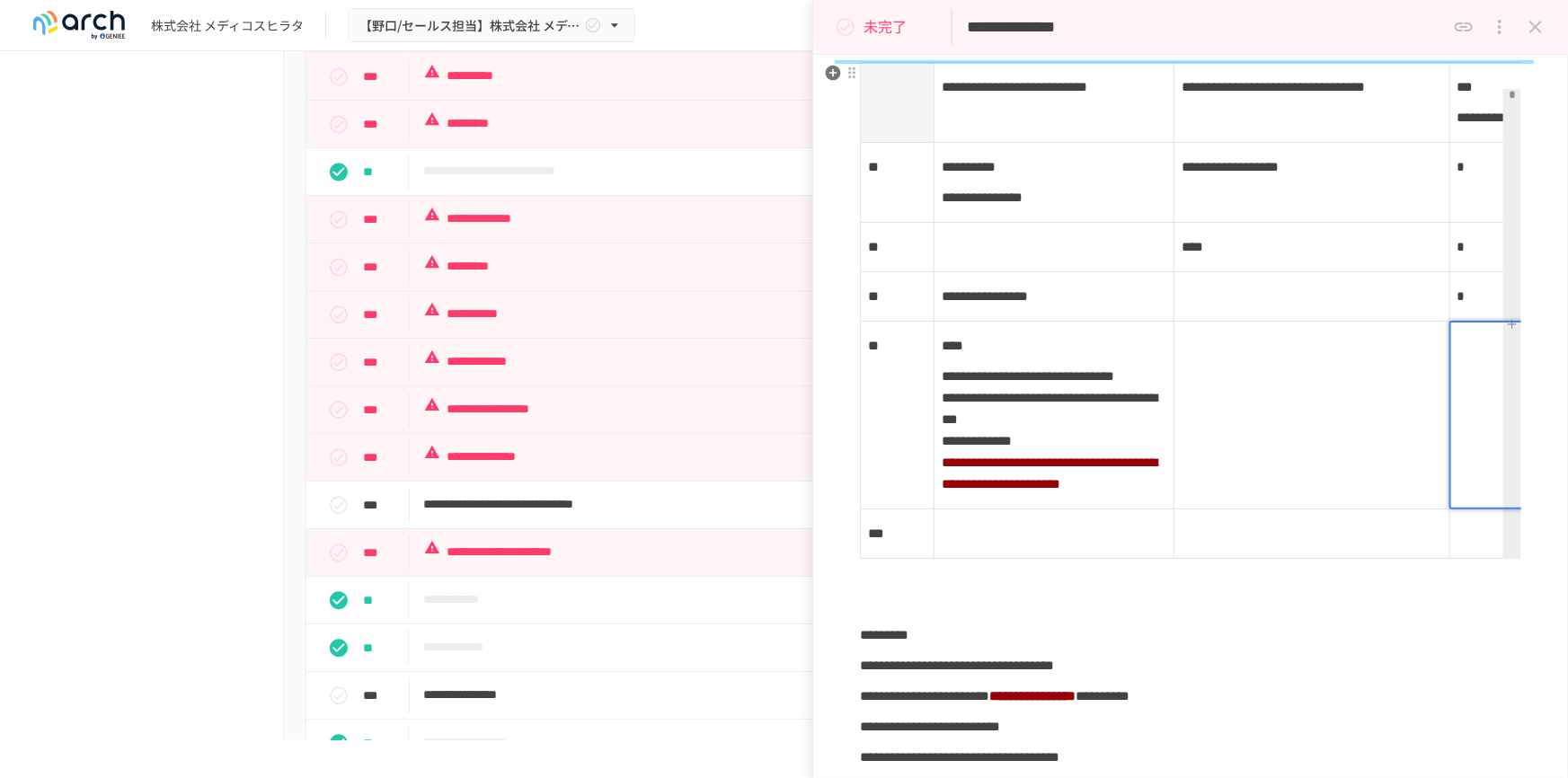 click at bounding box center (1488, 415) 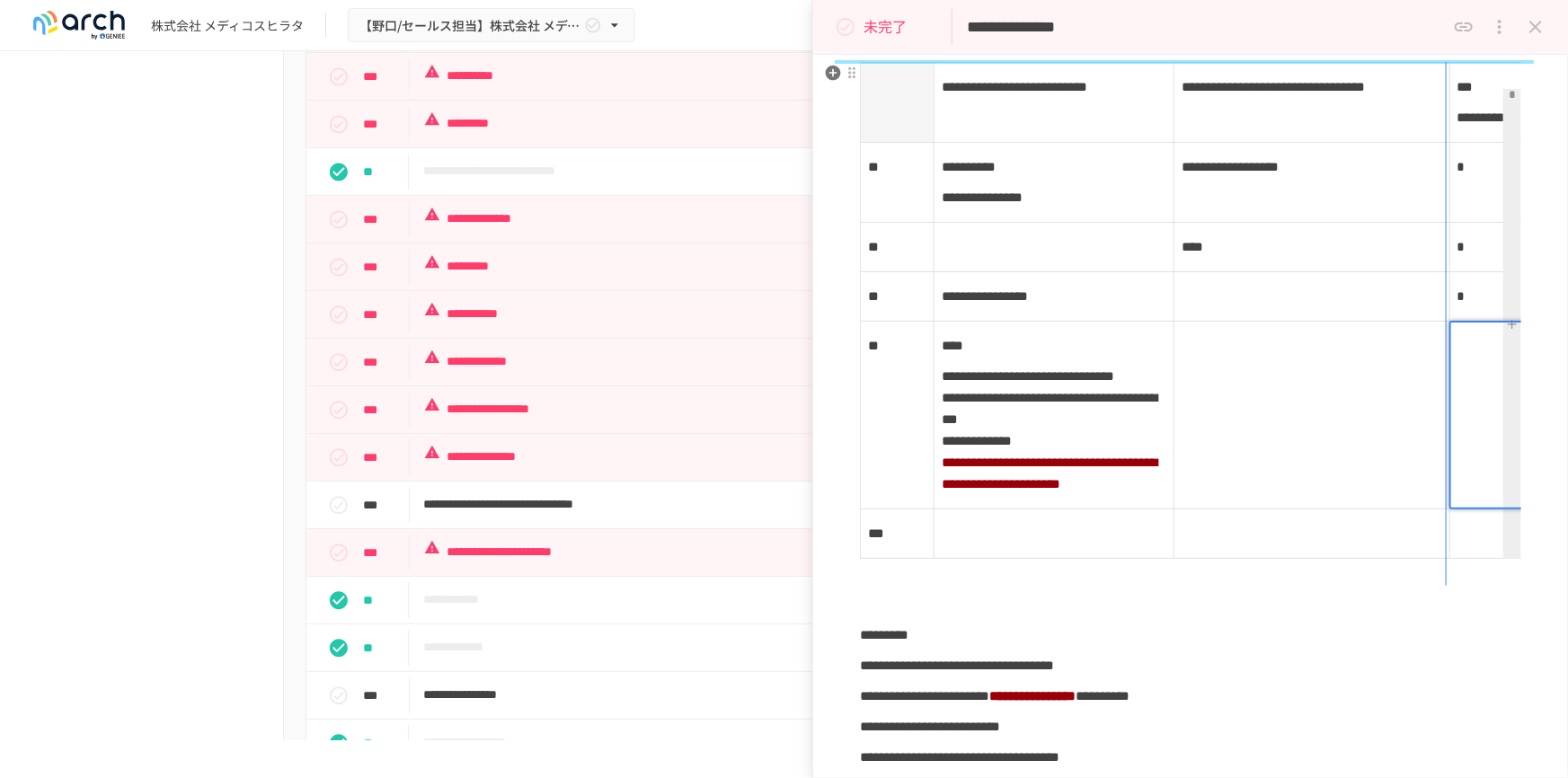 click at bounding box center (1449, 415) 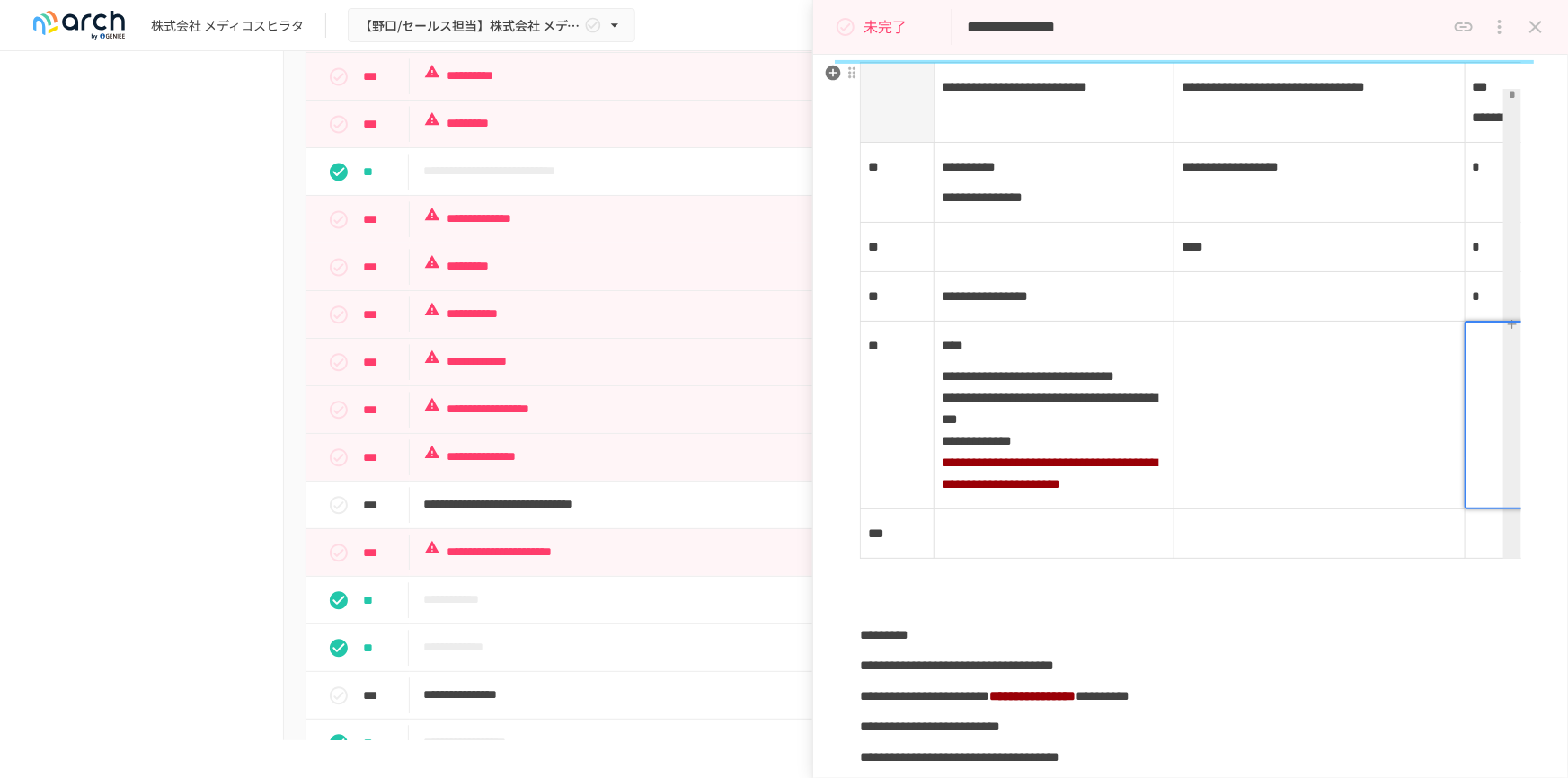 drag, startPoint x: 1472, startPoint y: 385, endPoint x: 1420, endPoint y: 386, distance: 52.00961 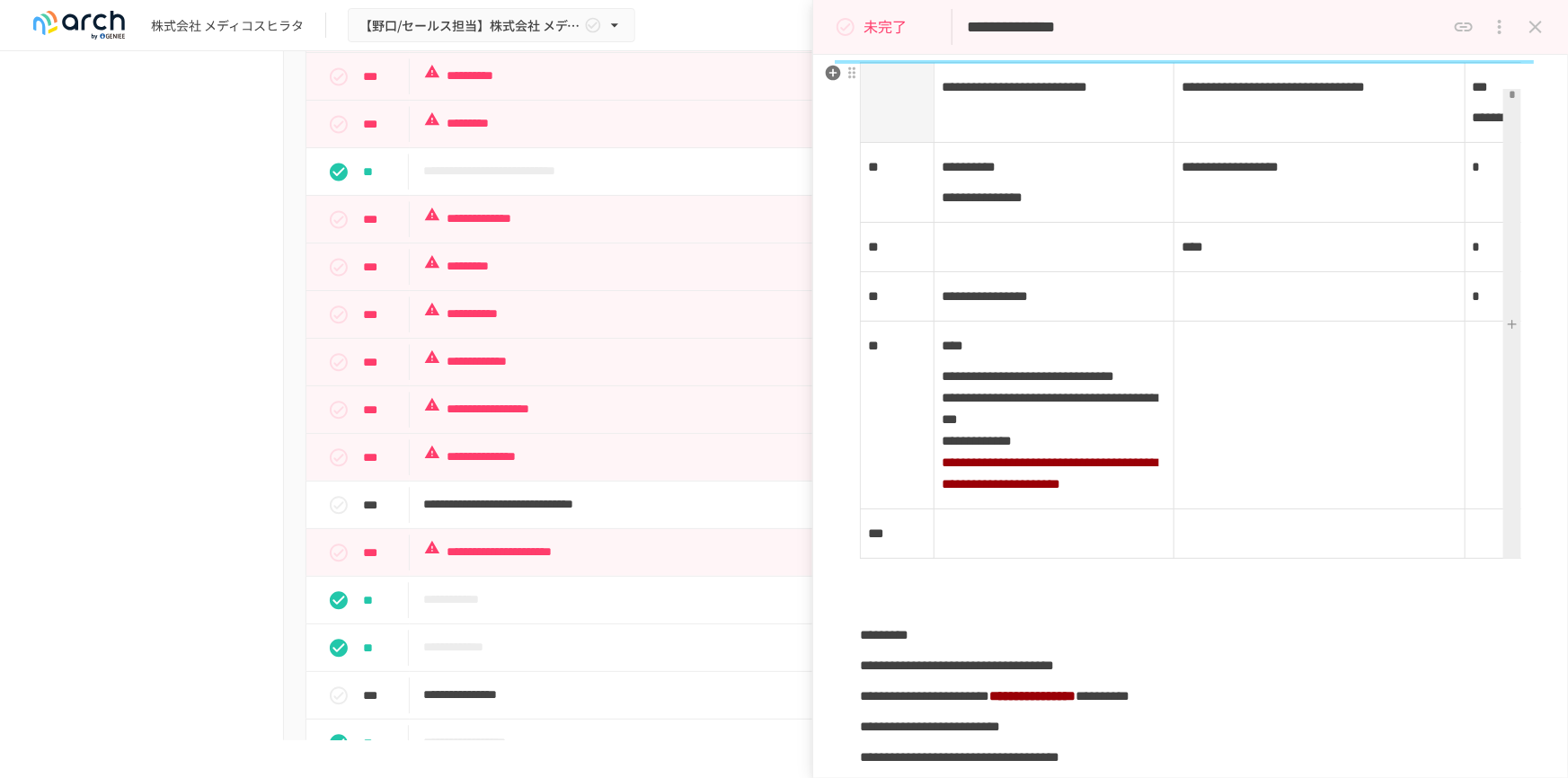 scroll, scrollTop: 0, scrollLeft: 35, axis: horizontal 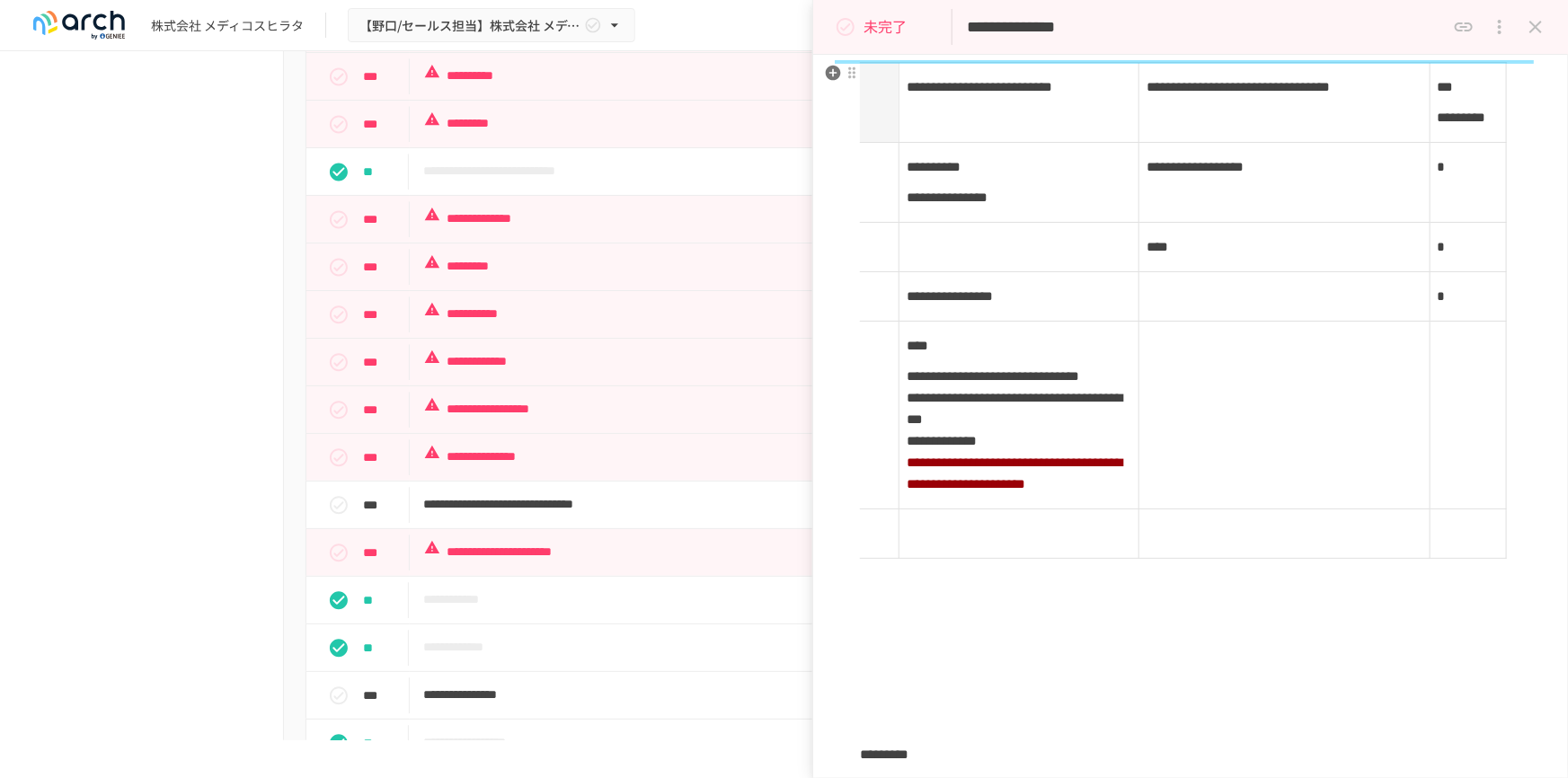 click at bounding box center (1467, 415) 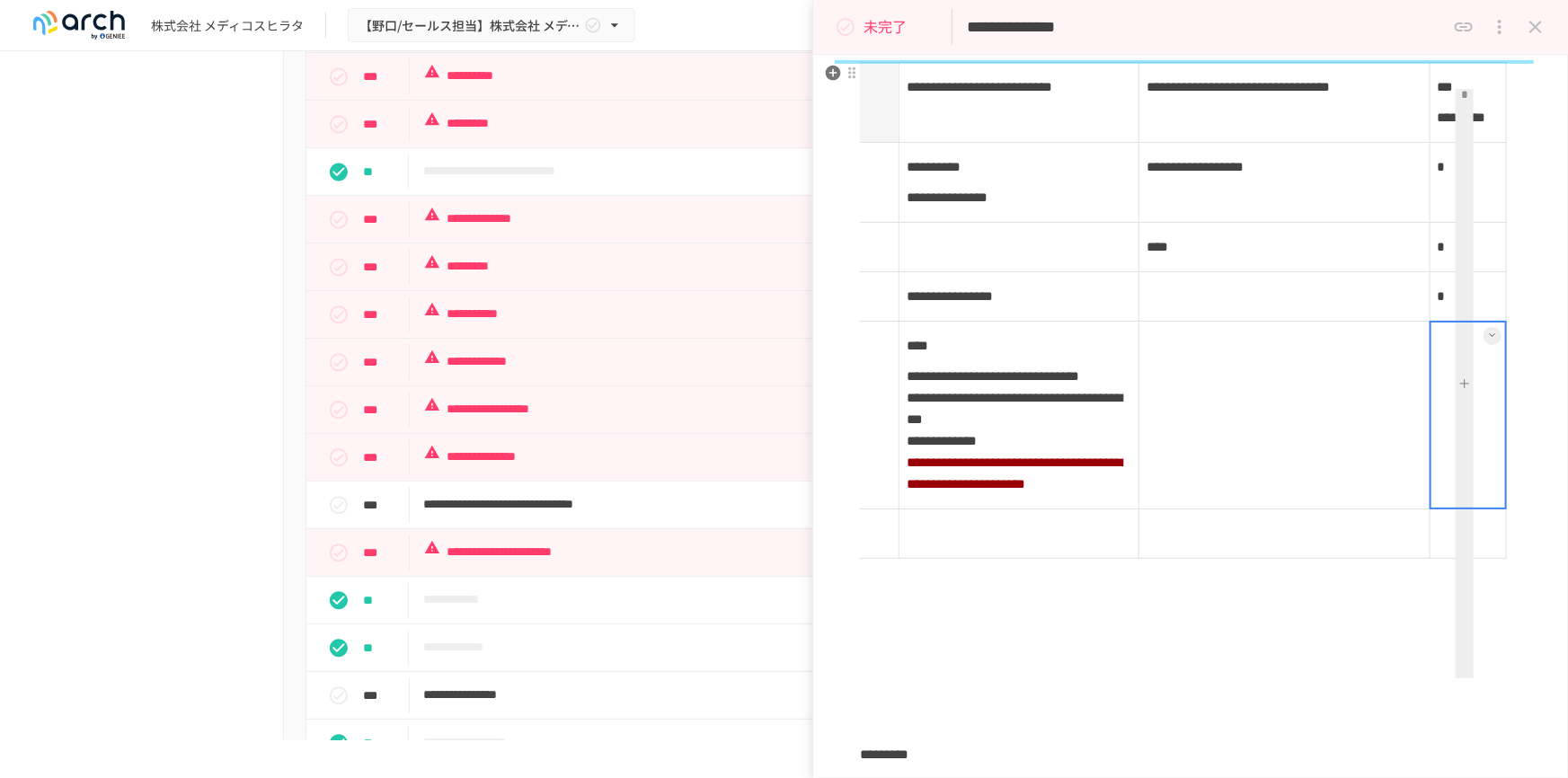 click at bounding box center (1468, 415) 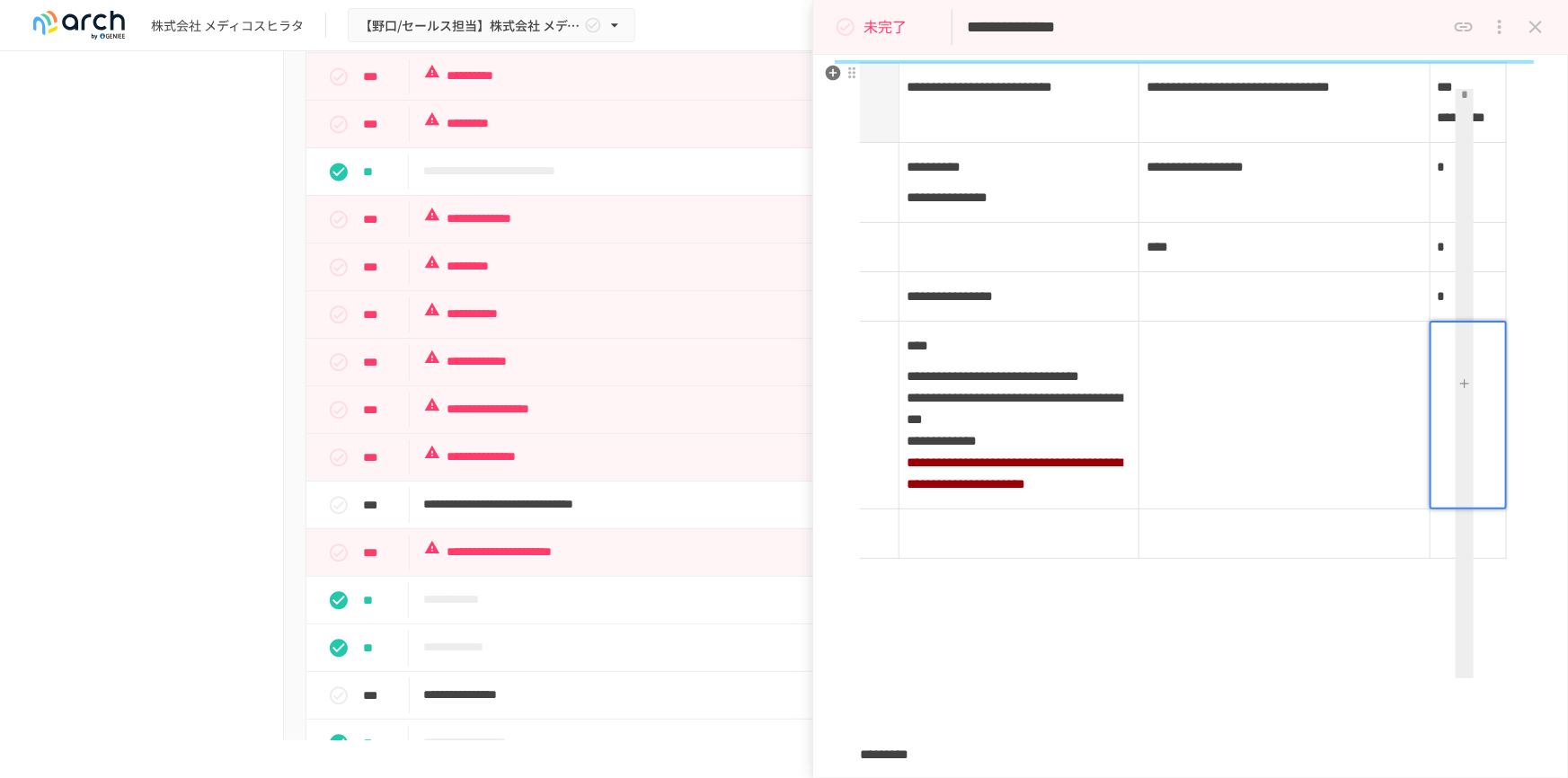 click at bounding box center [1468, 415] 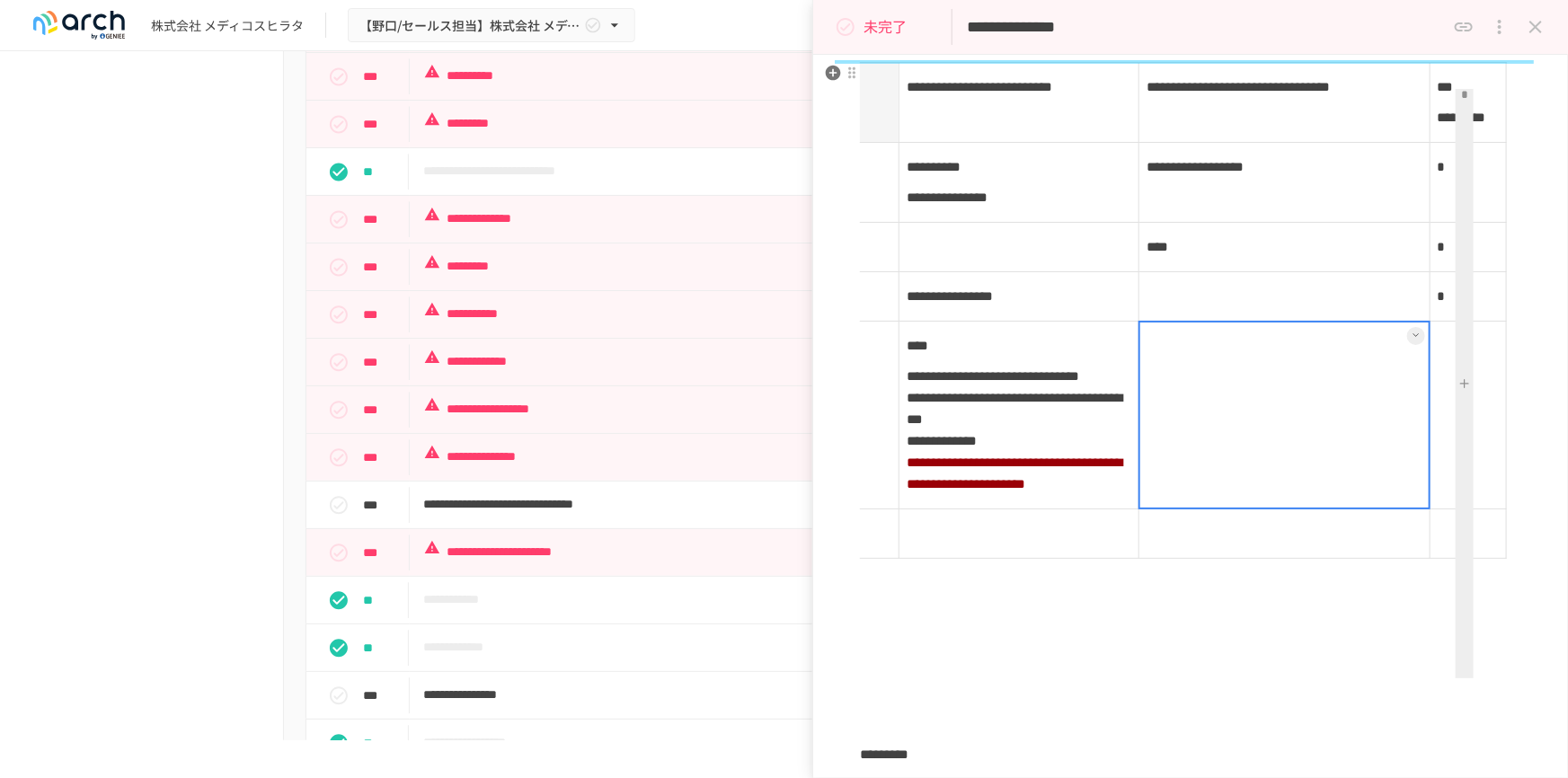 click at bounding box center [1465, 384] 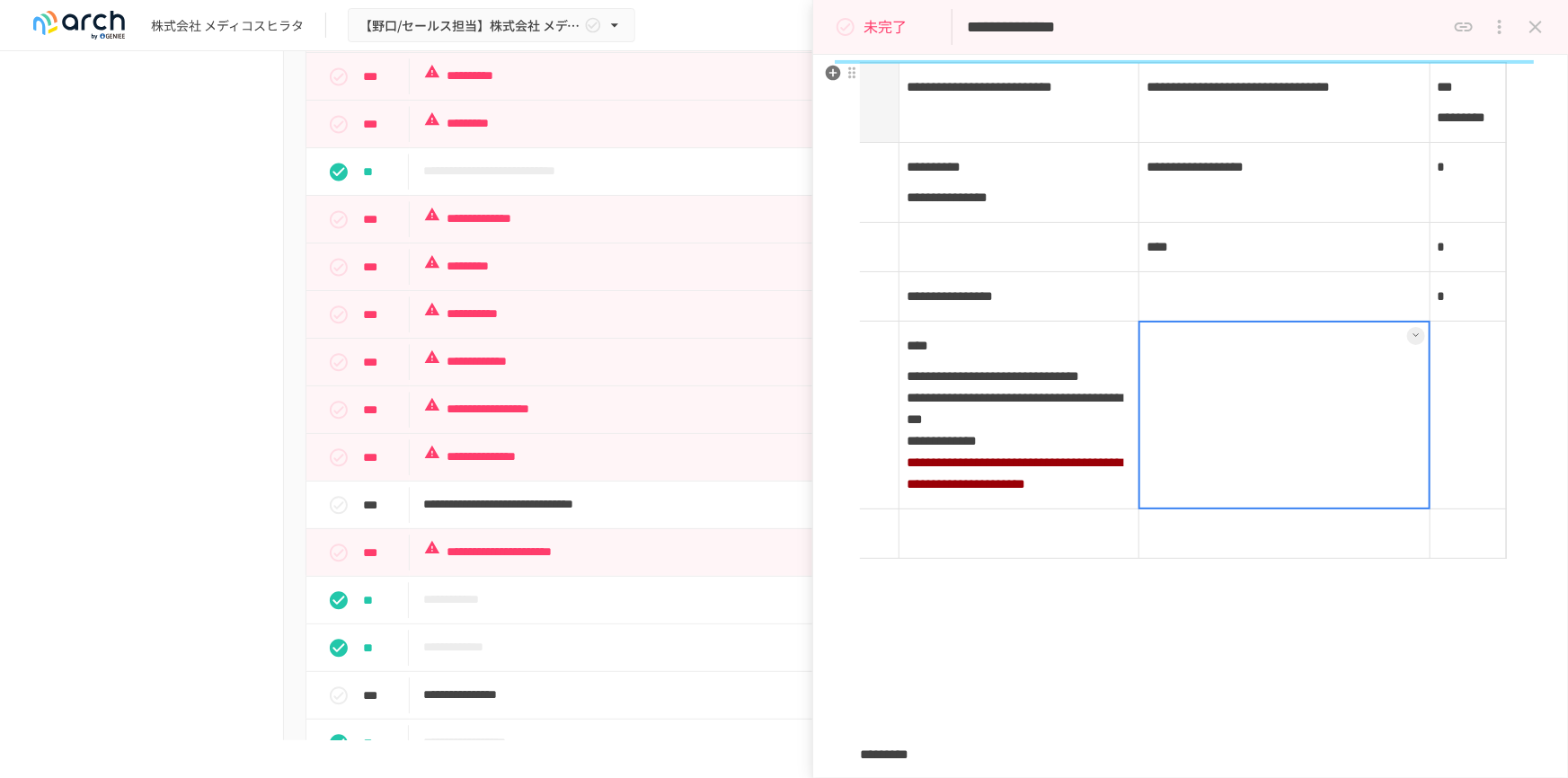 click at bounding box center [1467, 415] 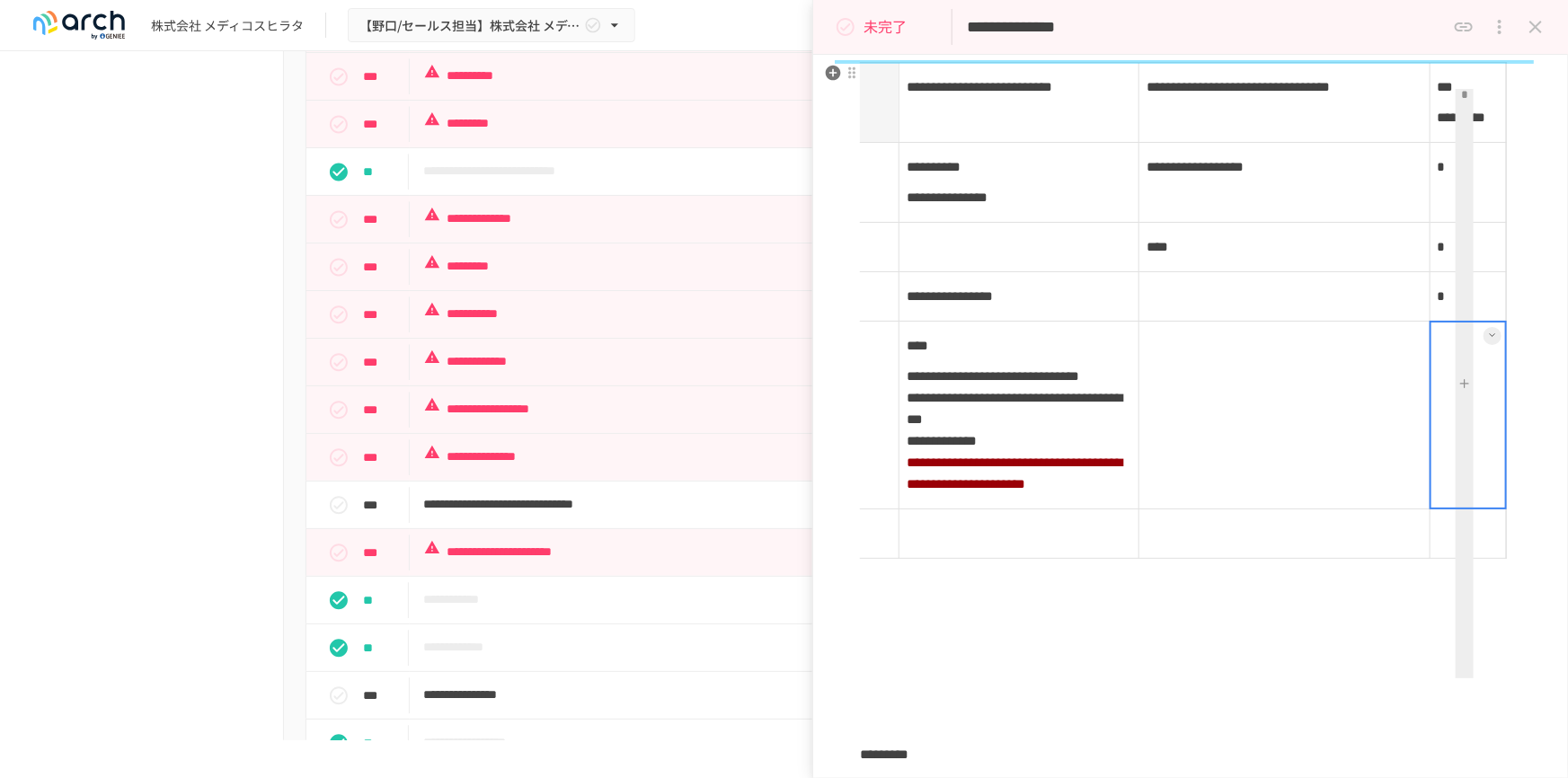 click at bounding box center [1468, 415] 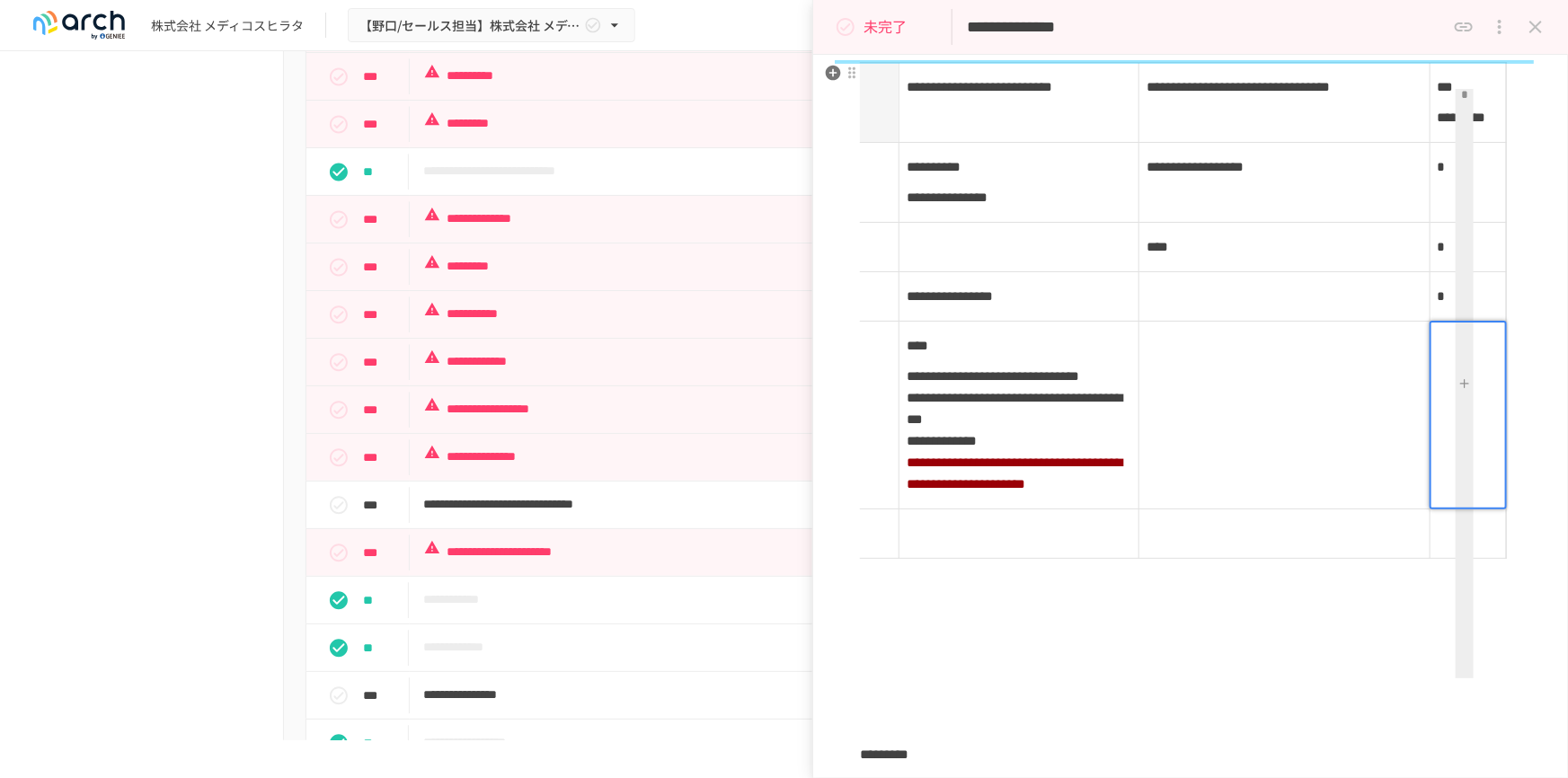 click at bounding box center [1468, 415] 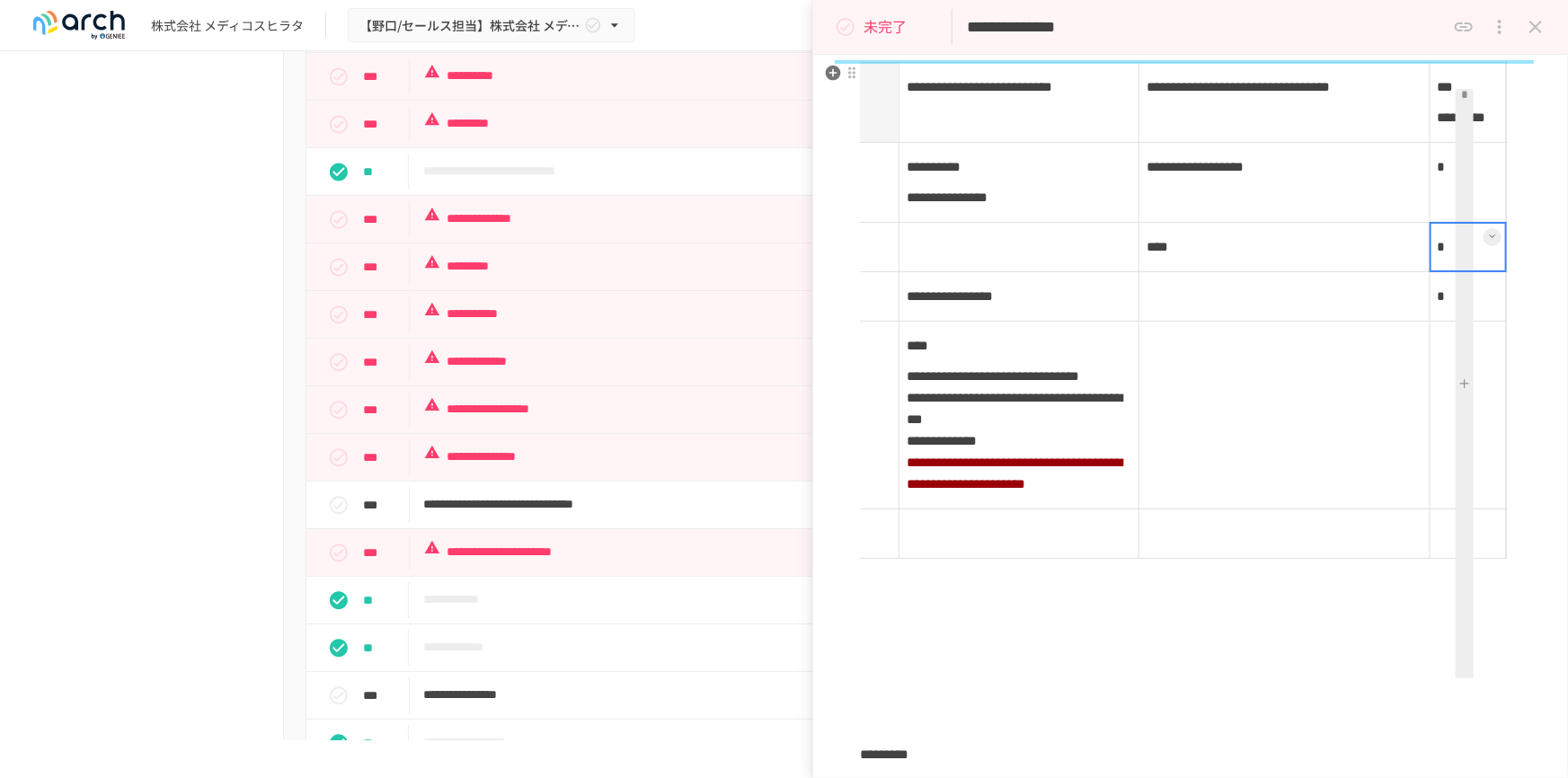 click at bounding box center [1467, 415] 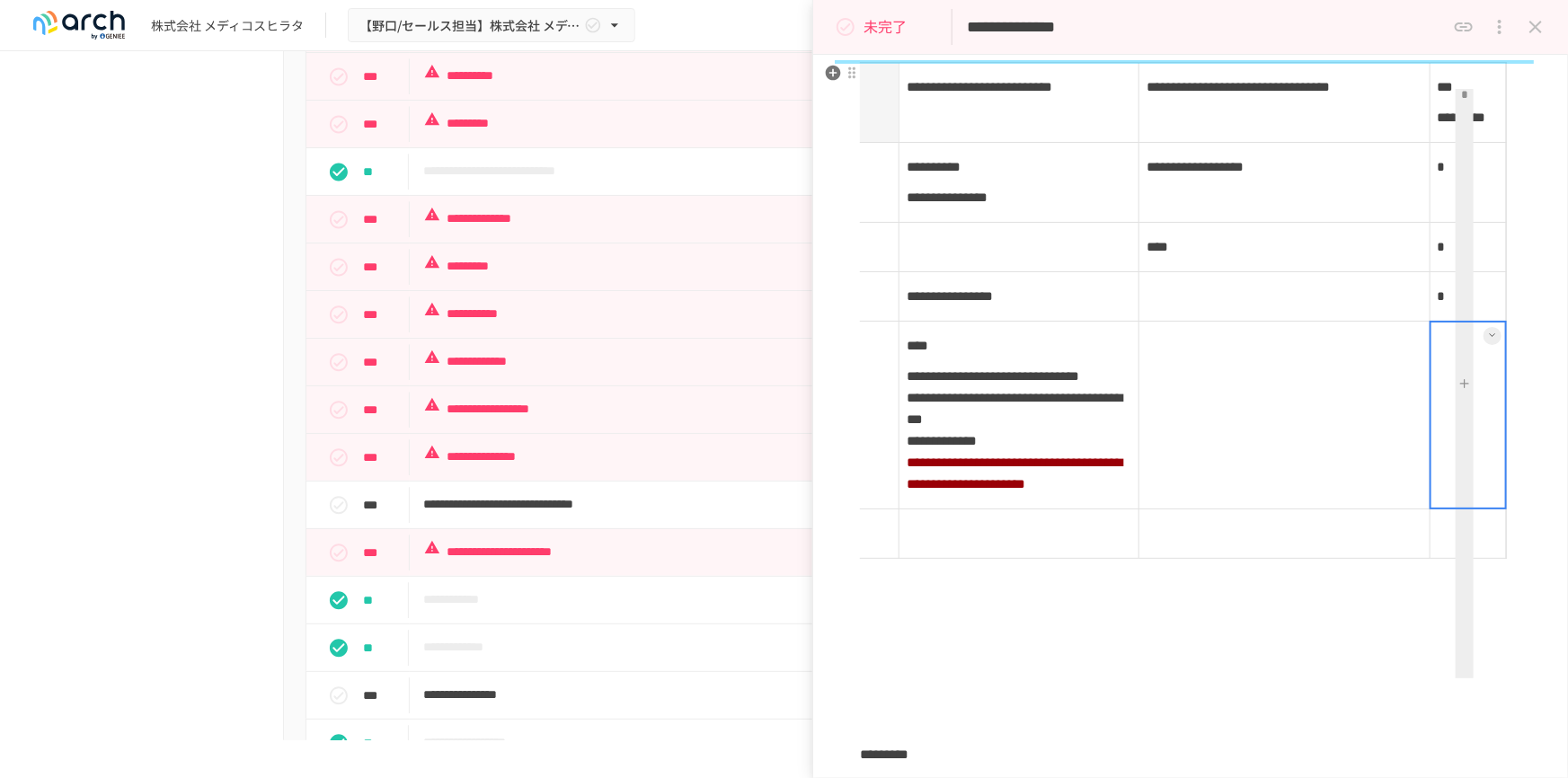 click at bounding box center [1468, 415] 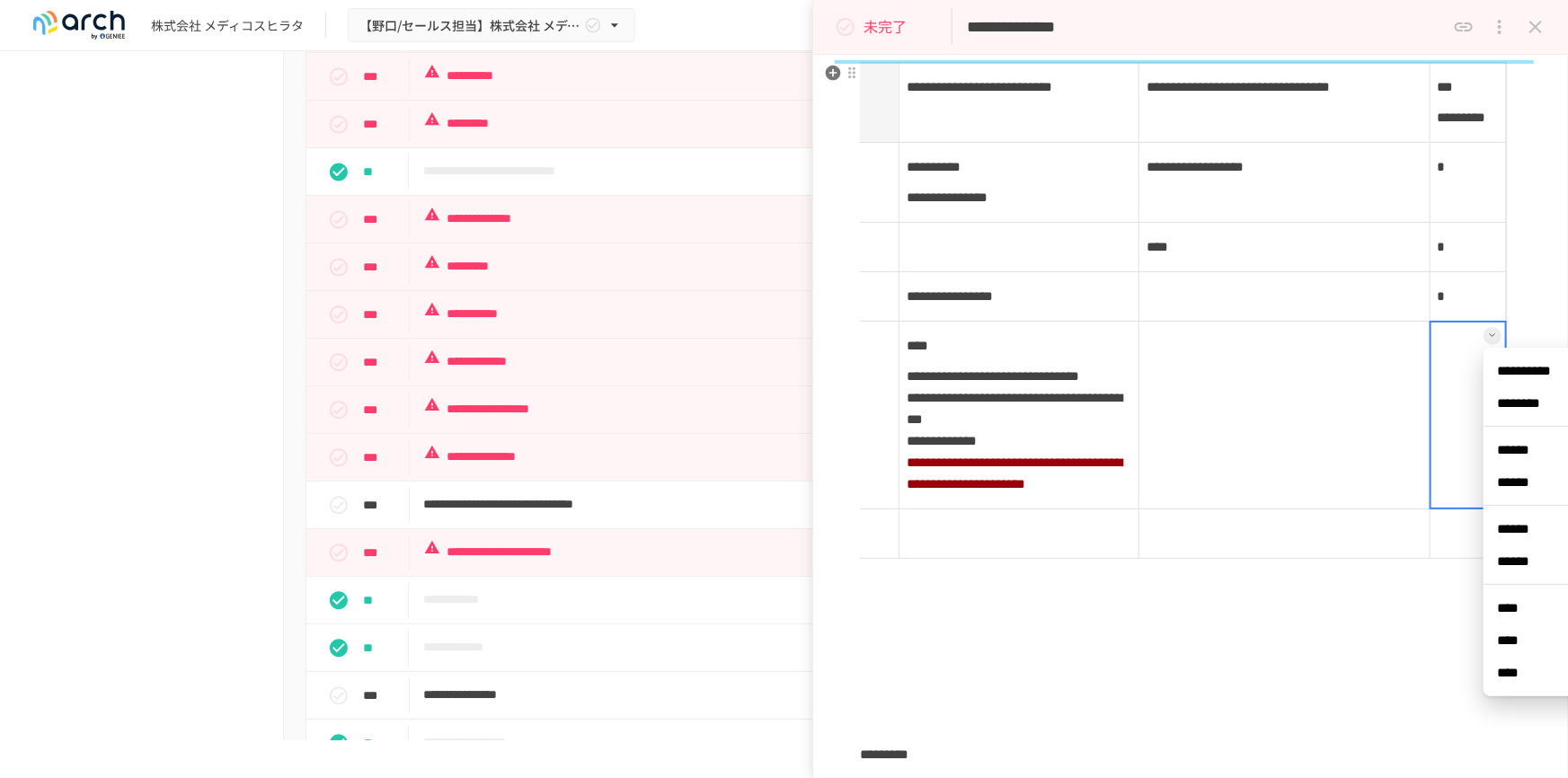 click on "**********" at bounding box center (1565, 522) 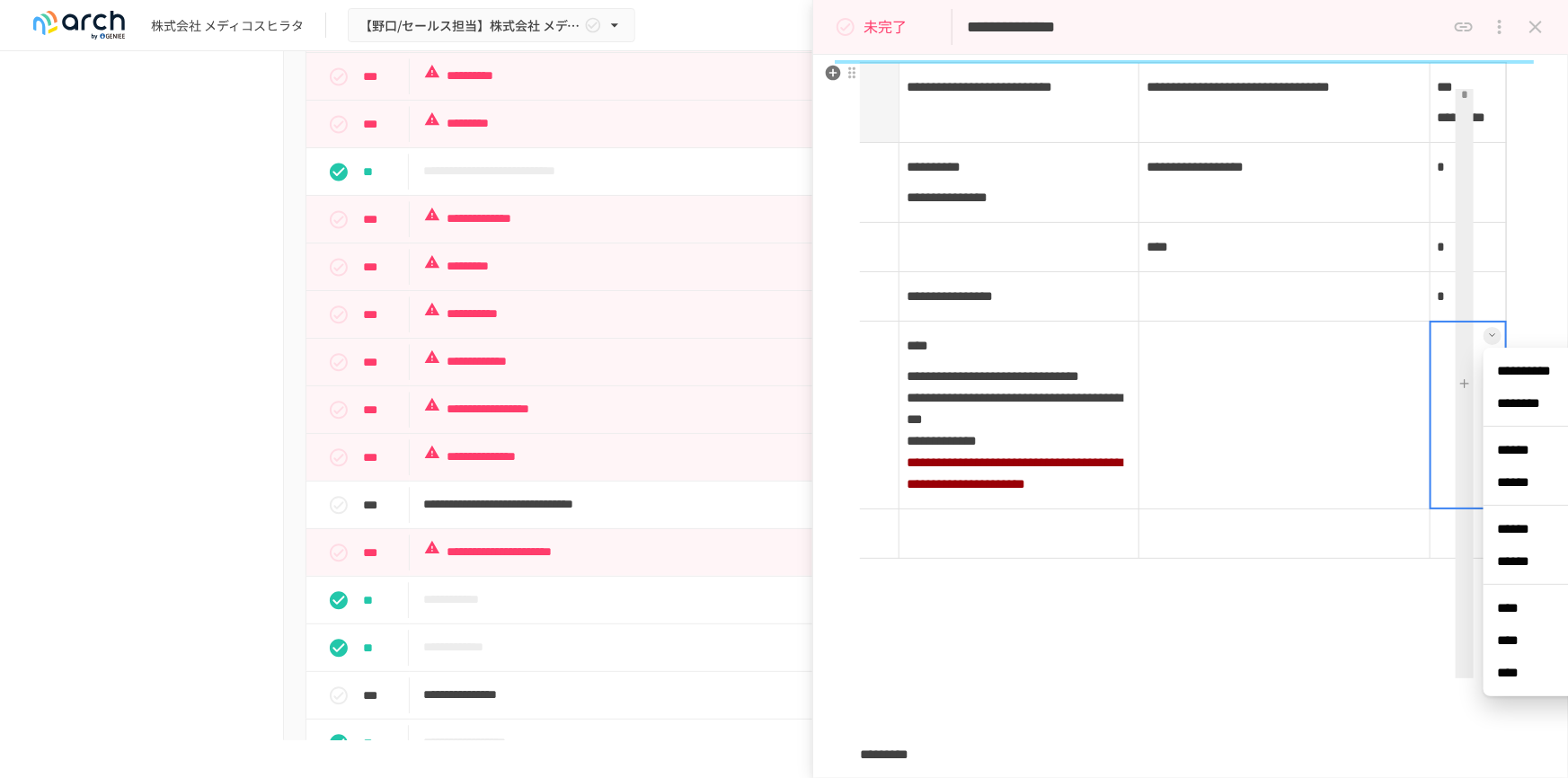 click at bounding box center (1430, 415) 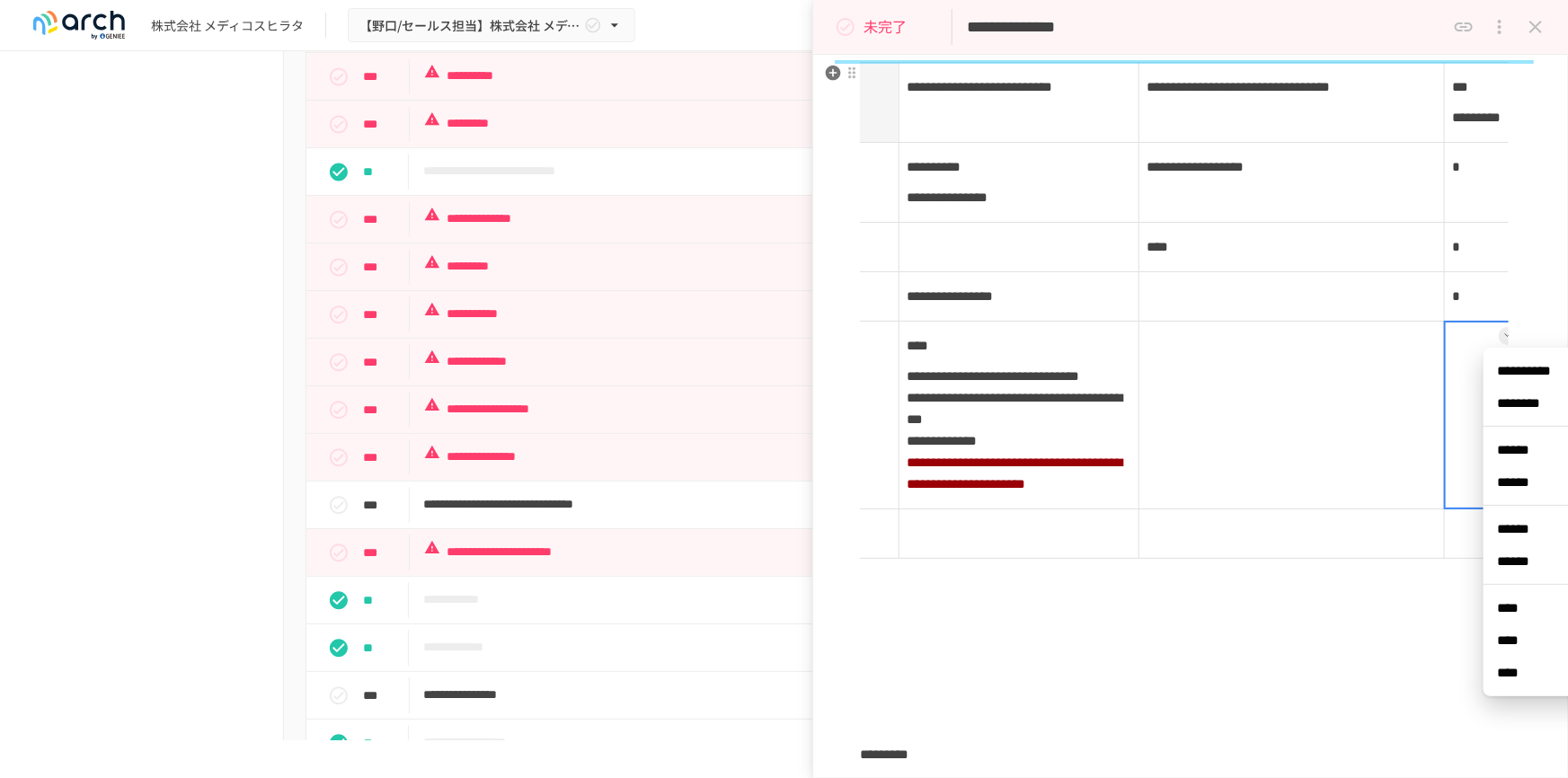 click at bounding box center (1444, 415) 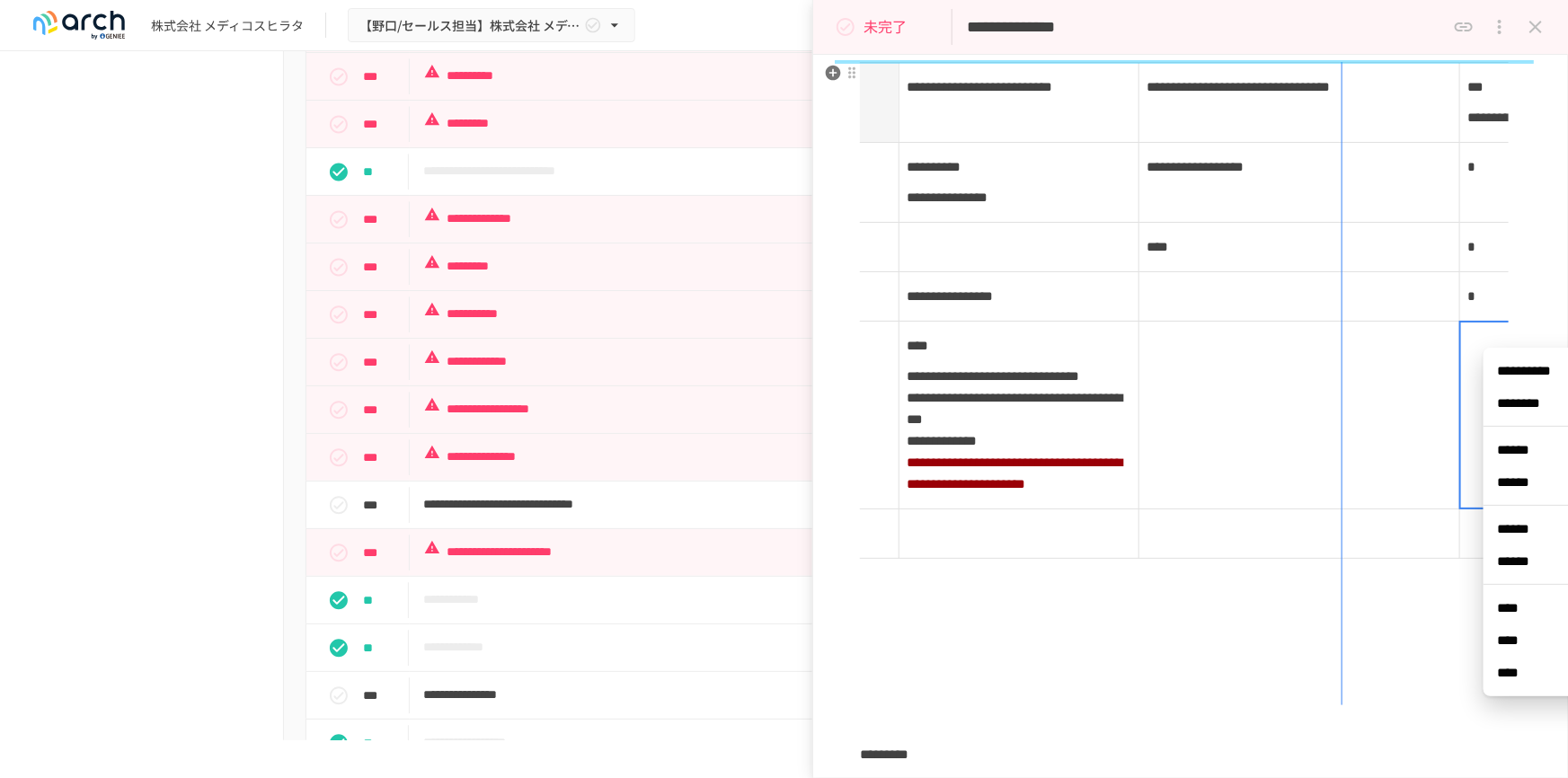 drag, startPoint x: 1458, startPoint y: 84, endPoint x: 1330, endPoint y: 93, distance: 128.31602 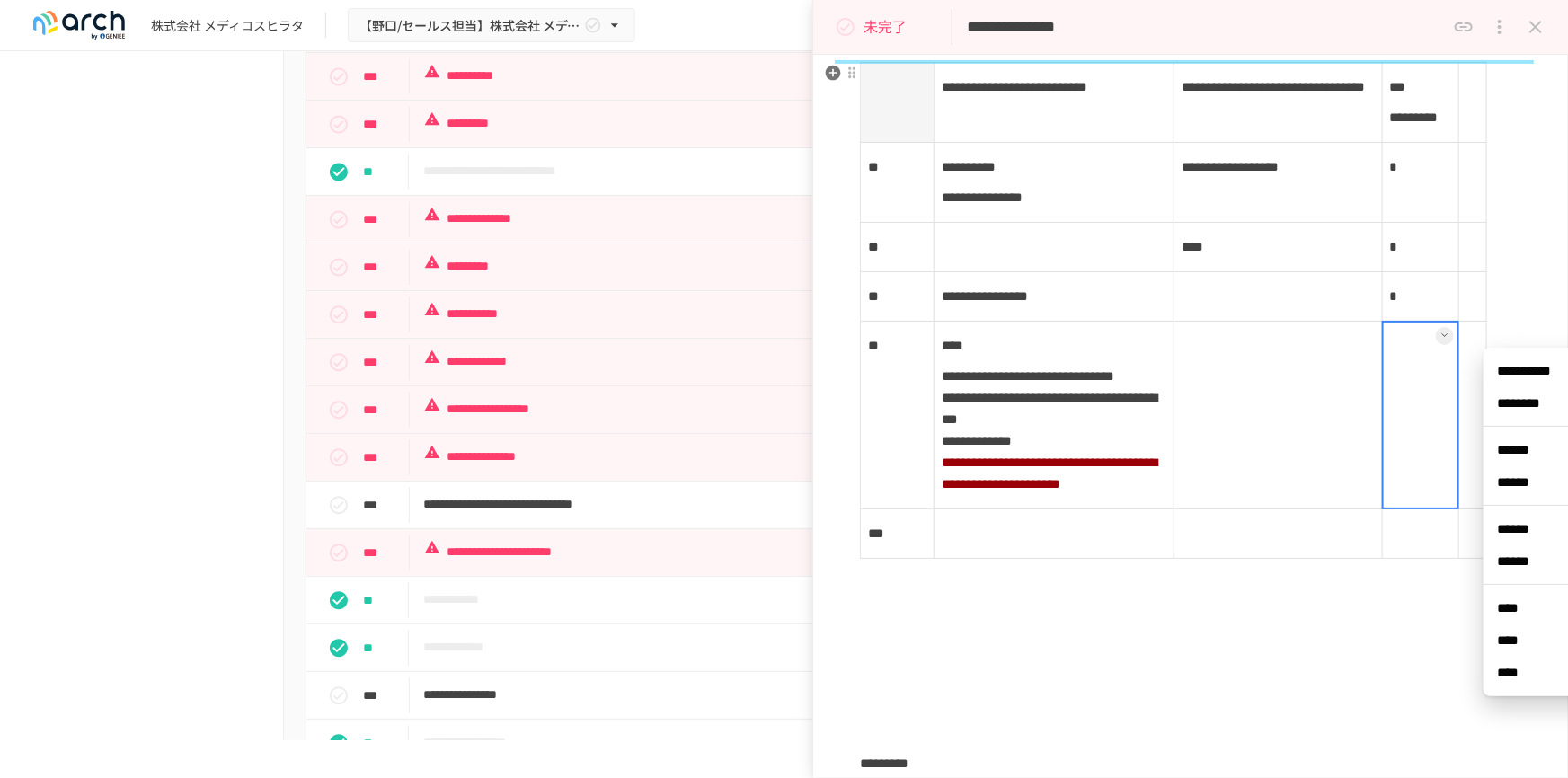 scroll, scrollTop: 0, scrollLeft: 0, axis: both 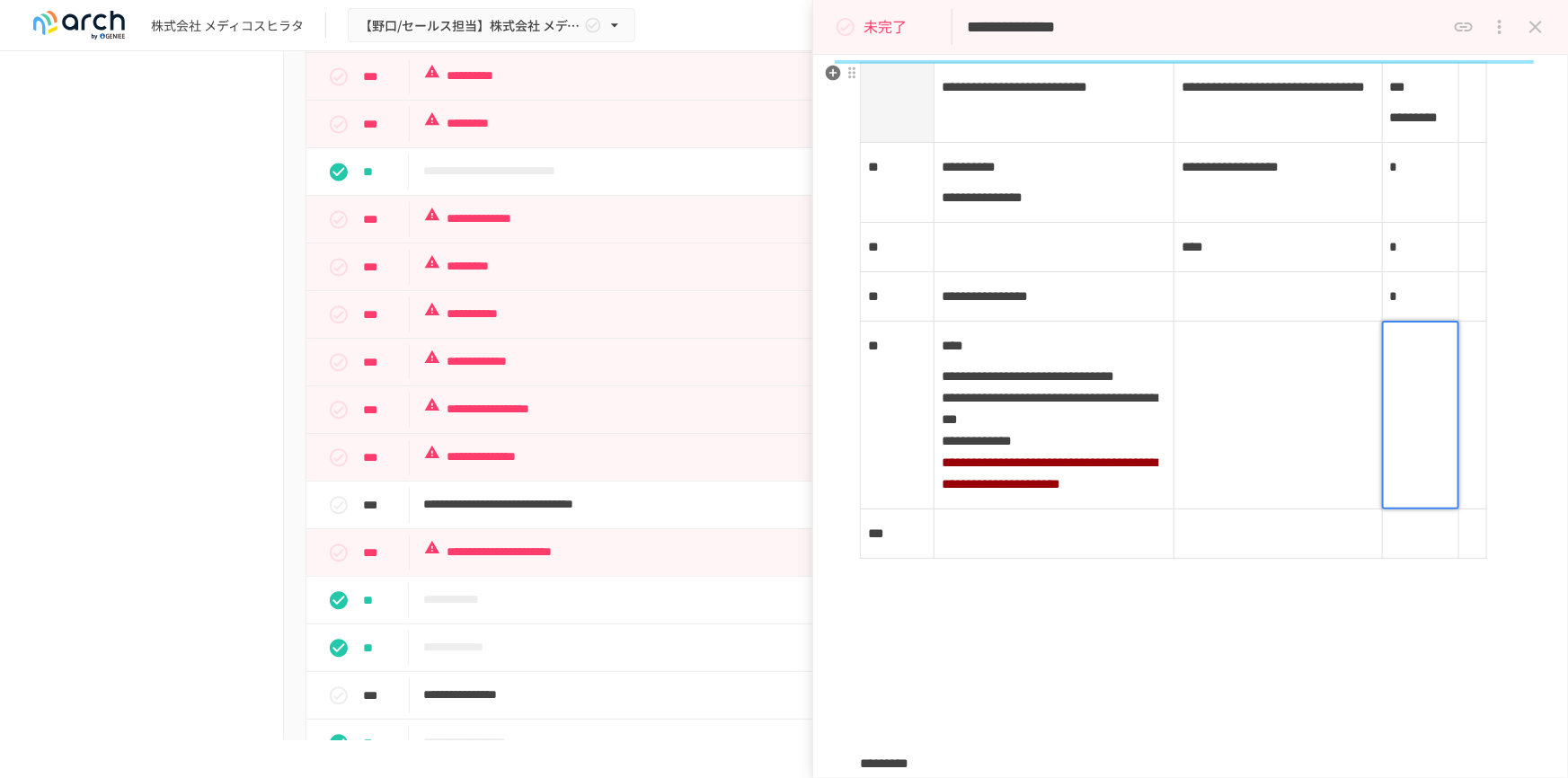 click at bounding box center [1278, 415] 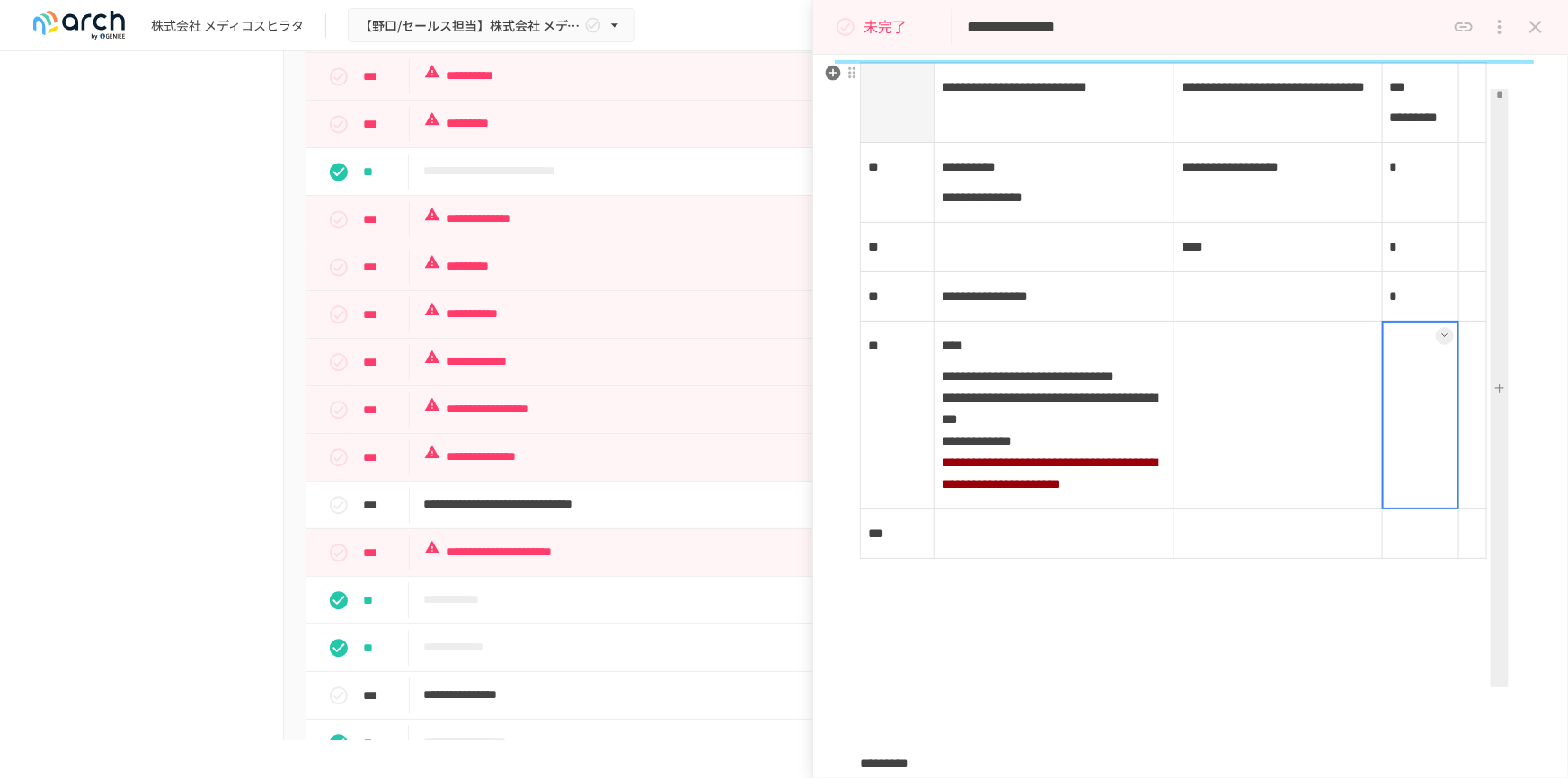 click at bounding box center (1420, 415) 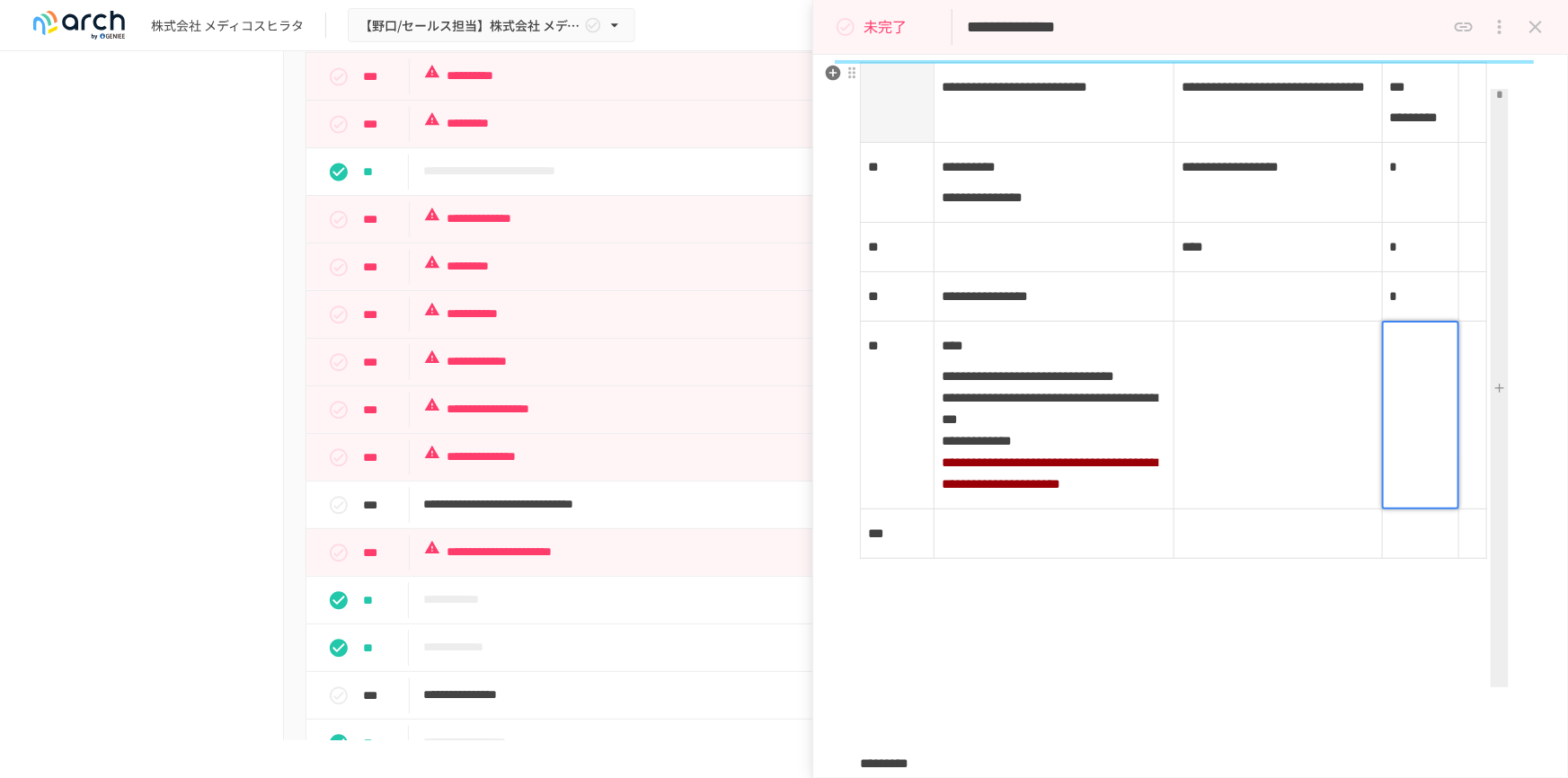 click at bounding box center [1421, 415] 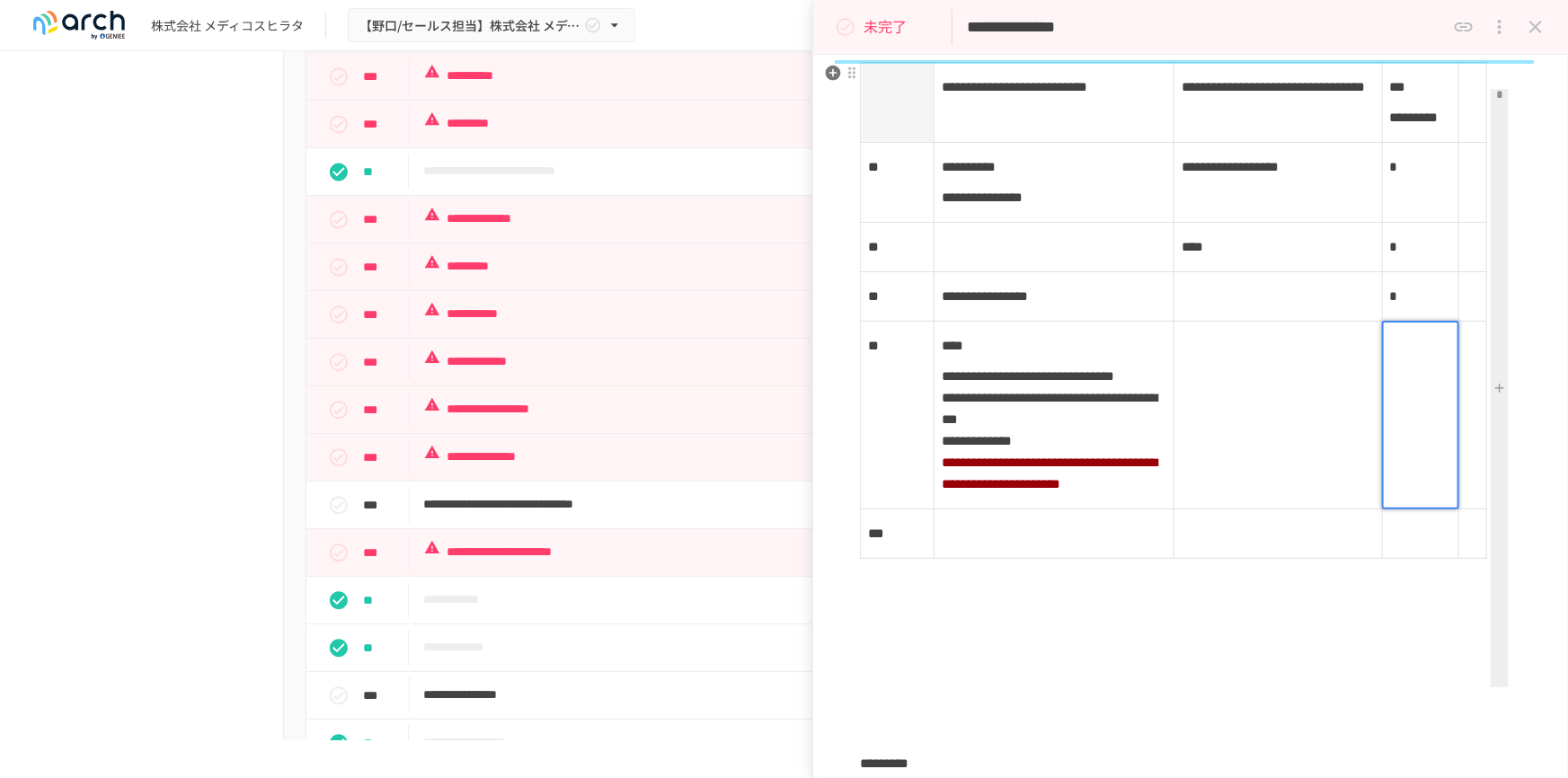 click at bounding box center [1054, 534] 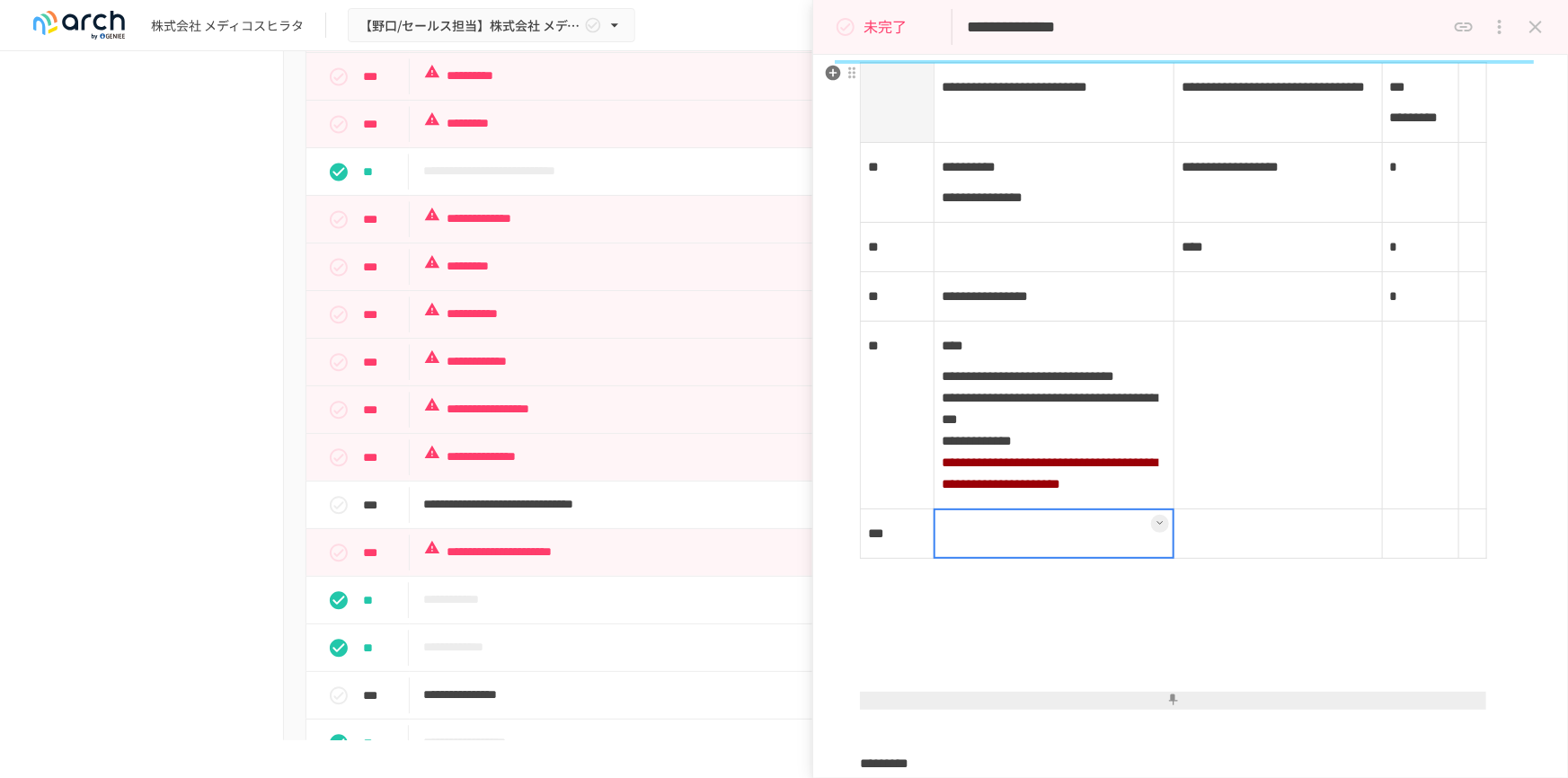 drag, startPoint x: 1147, startPoint y: 679, endPoint x: 1120, endPoint y: 726, distance: 54.203321 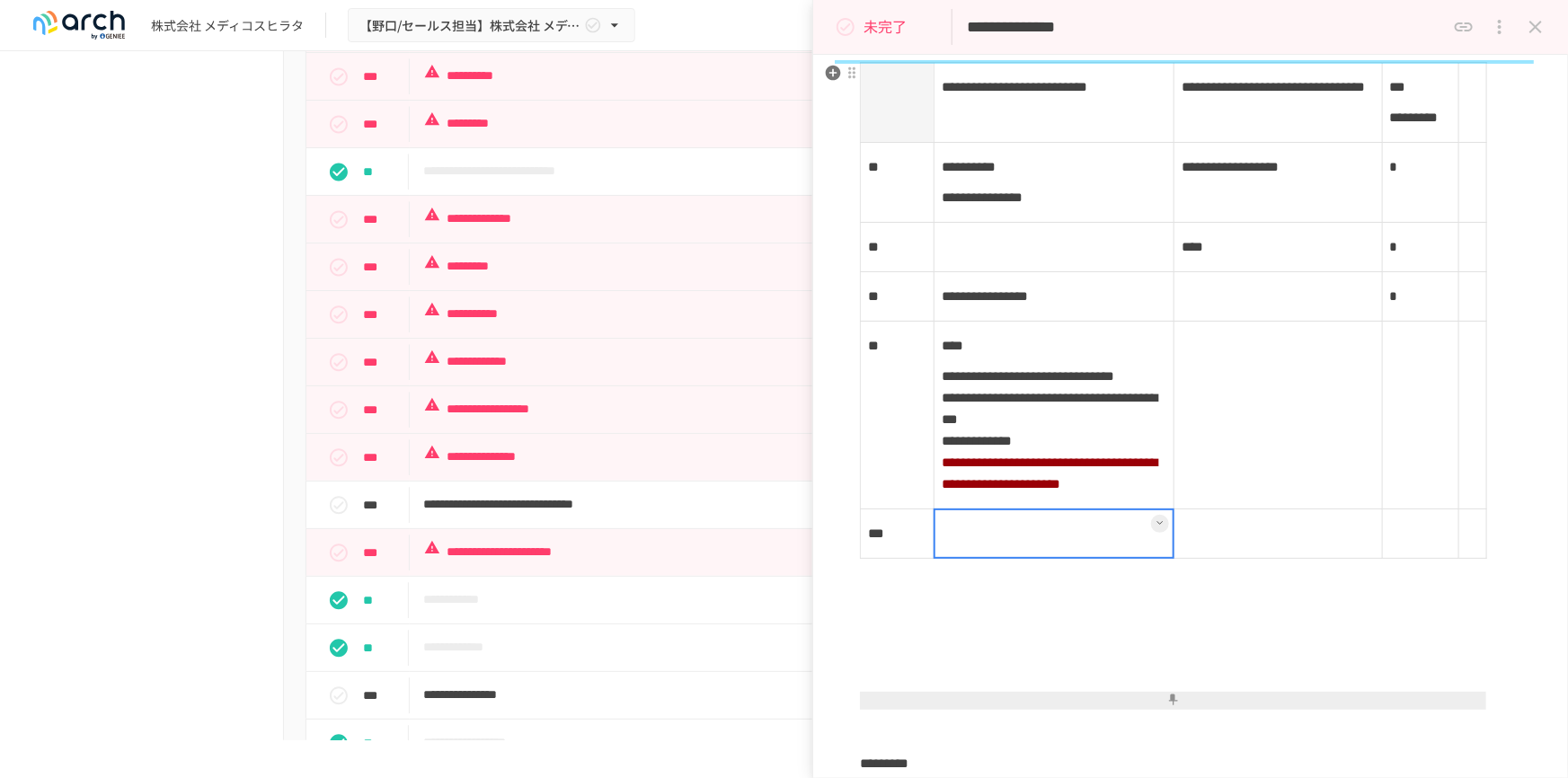 click at bounding box center [1054, 534] 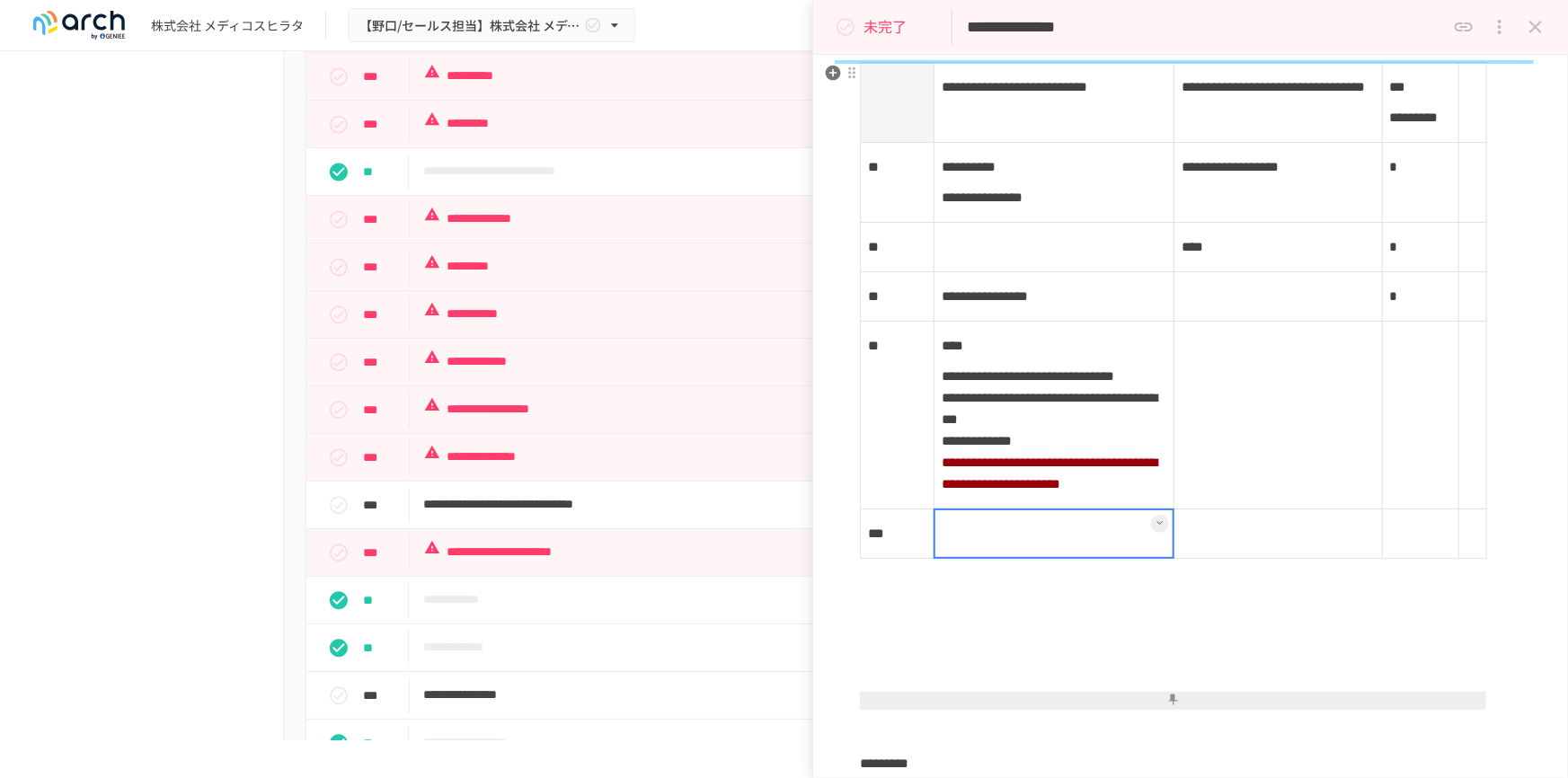 click at bounding box center [1054, 534] 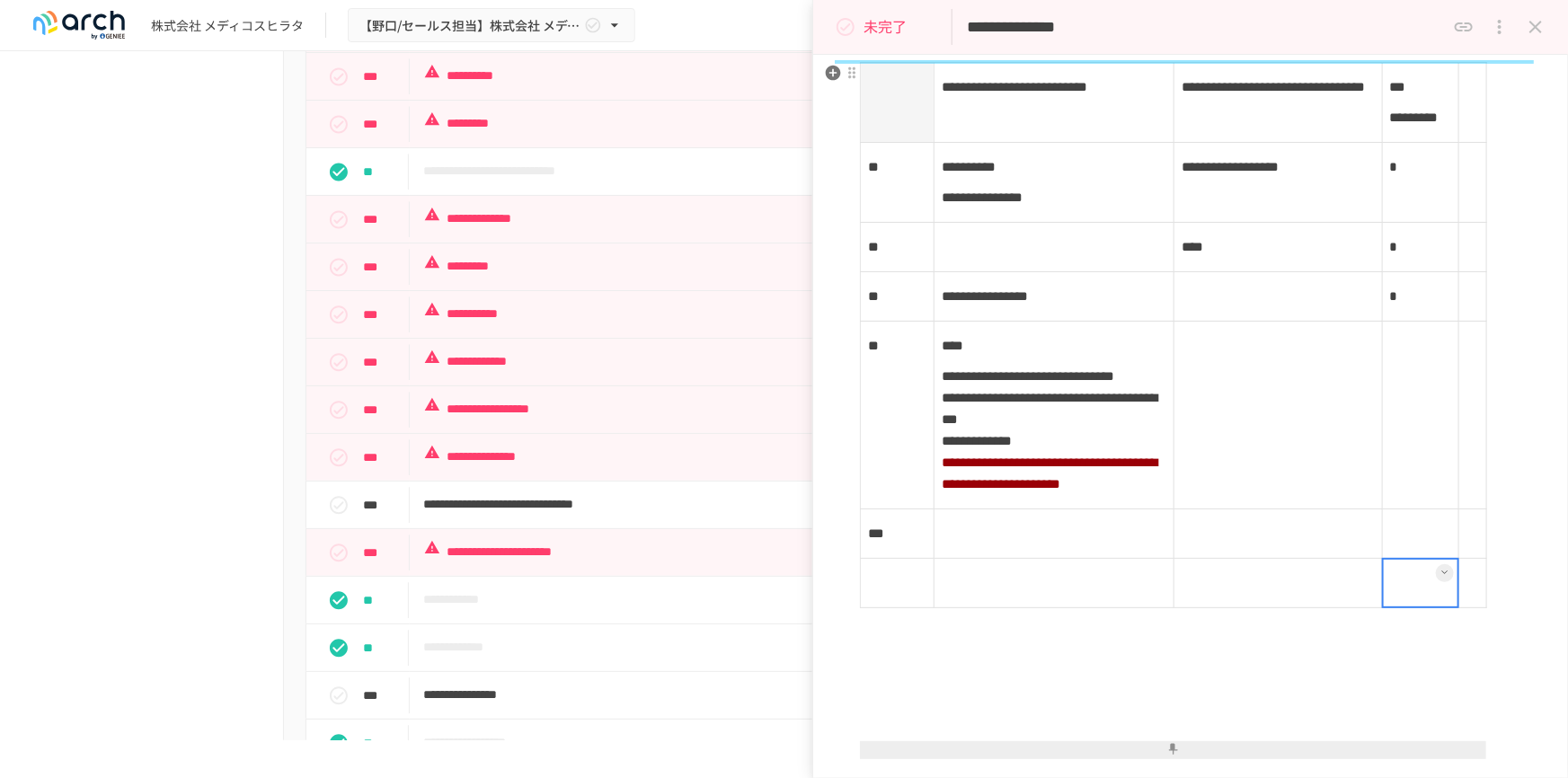 click at bounding box center (1420, 583) 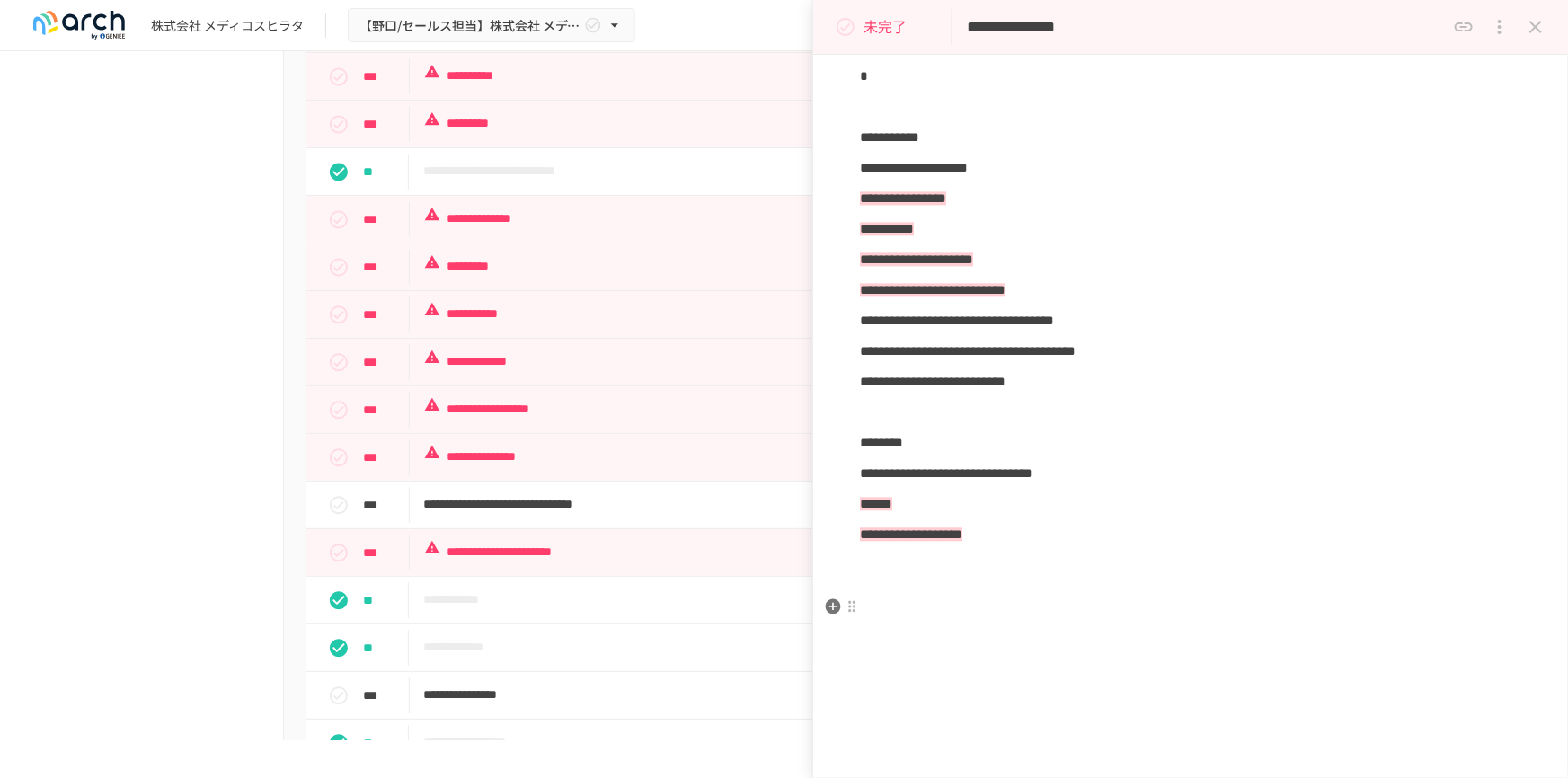 scroll, scrollTop: 2168, scrollLeft: 0, axis: vertical 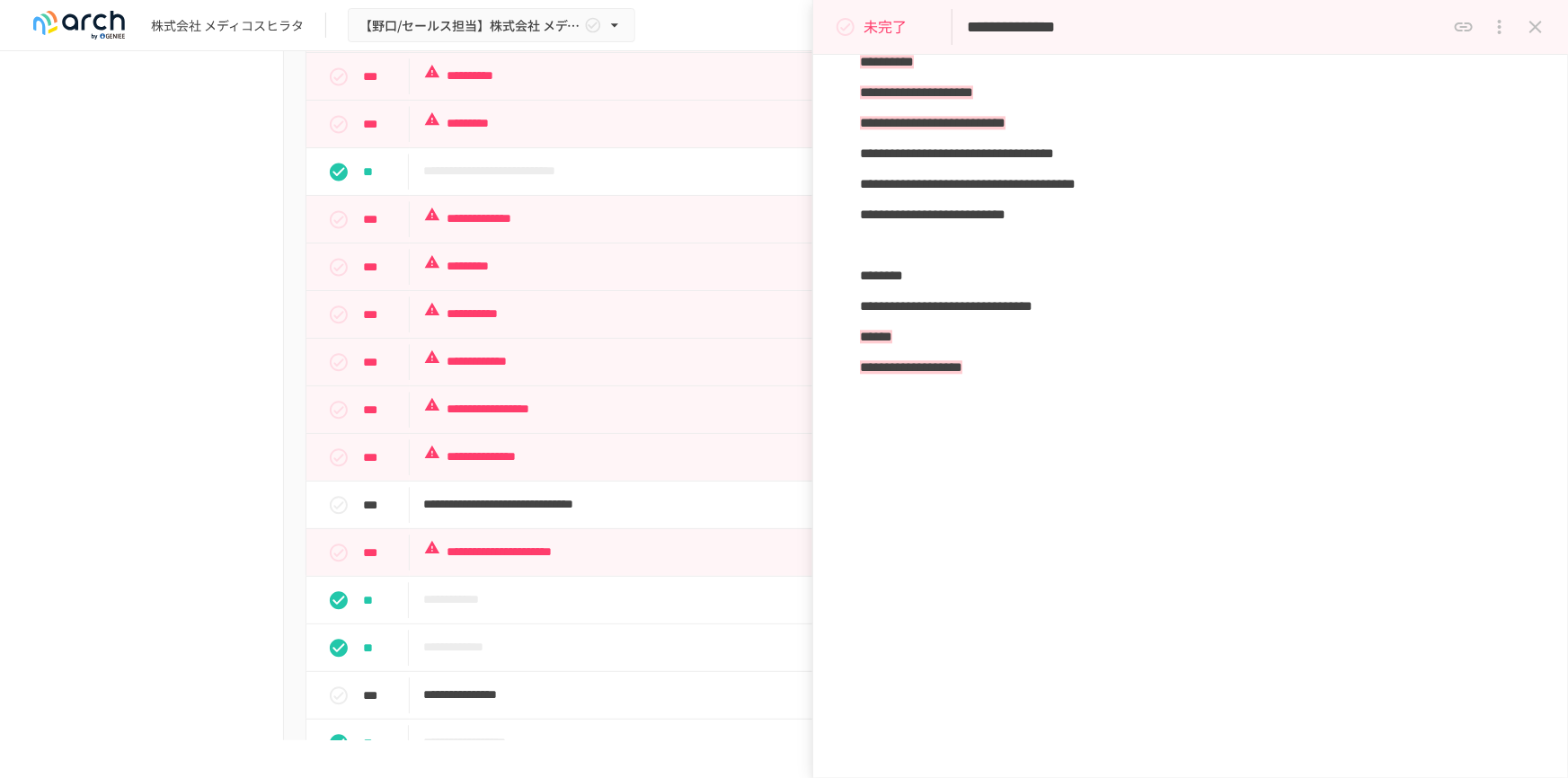 click on "**********" at bounding box center [784, 395] 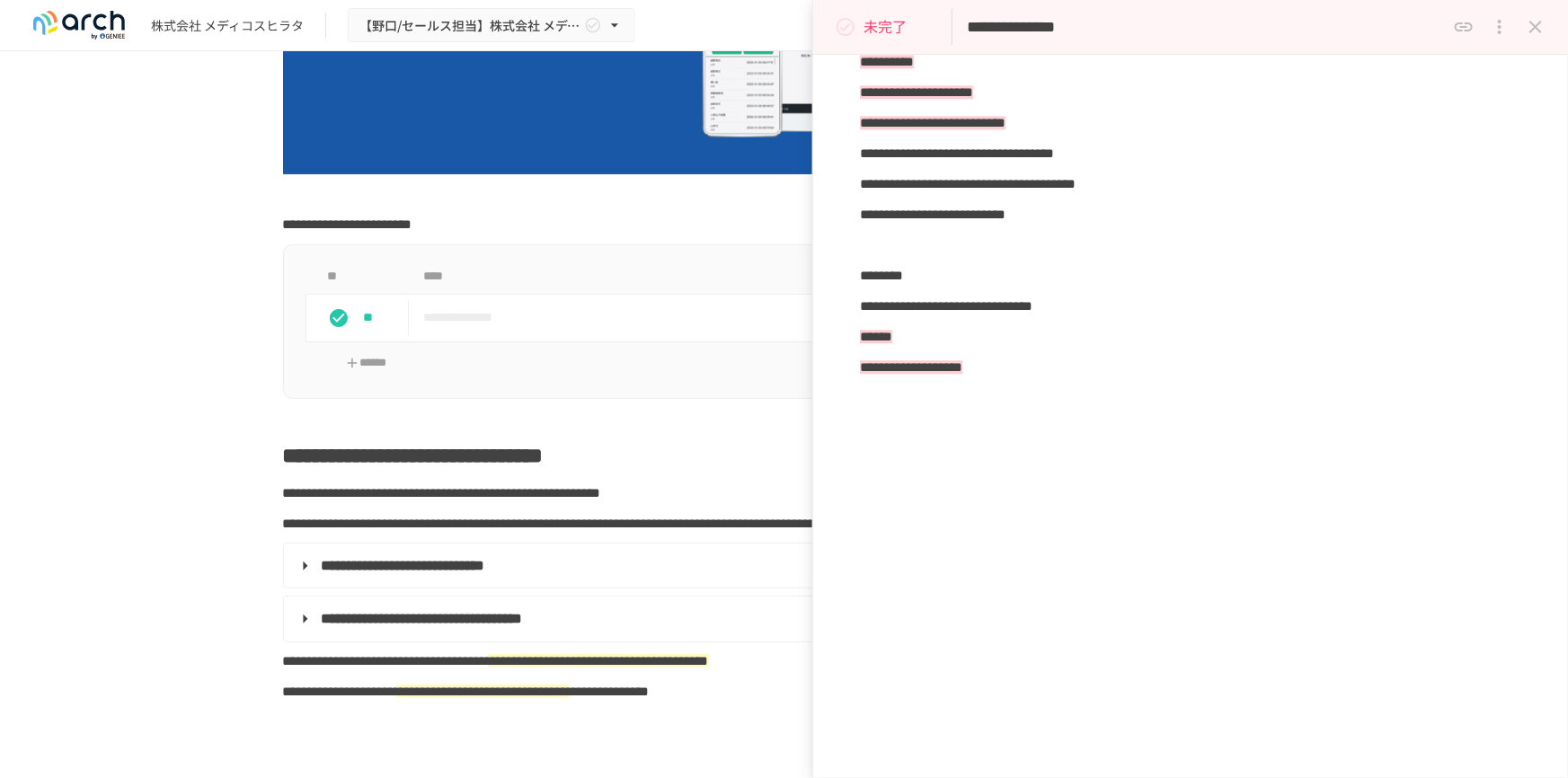 scroll, scrollTop: 117, scrollLeft: 0, axis: vertical 